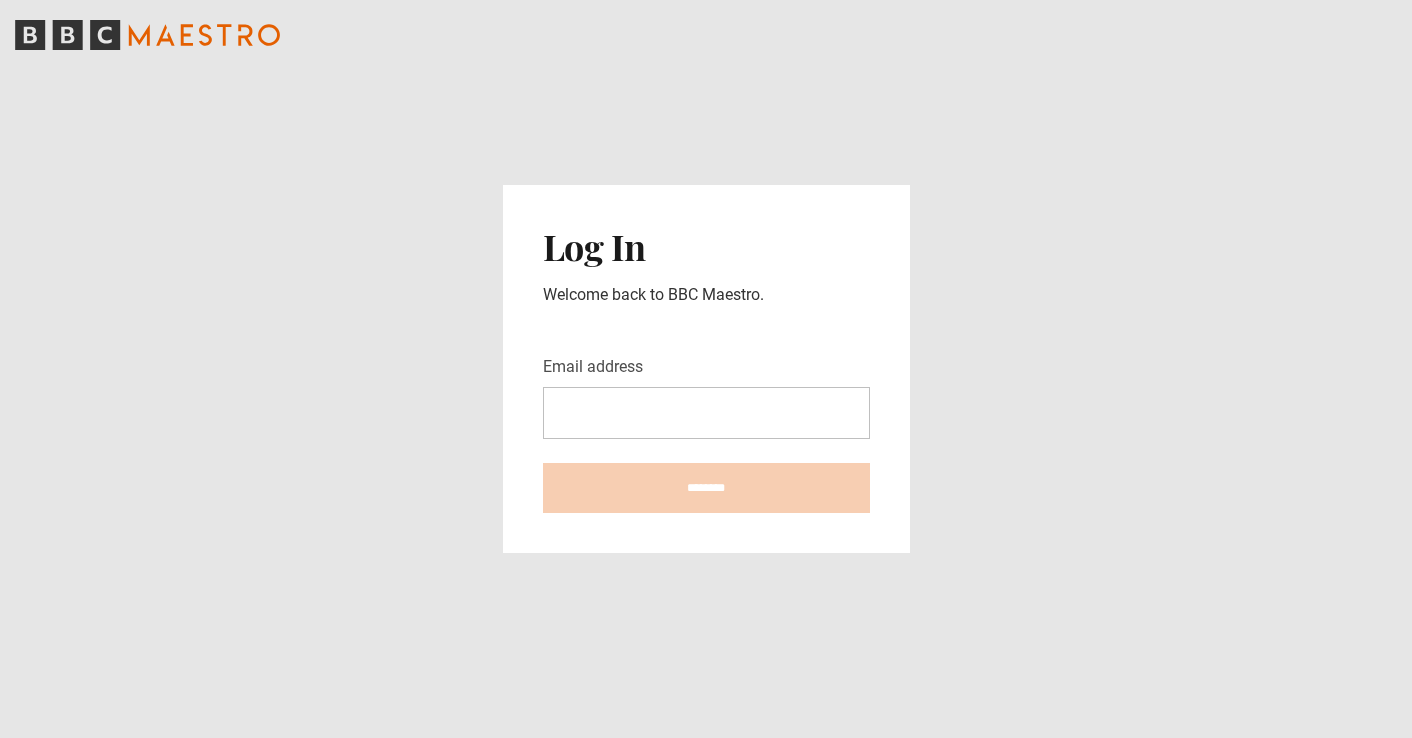 scroll, scrollTop: 0, scrollLeft: 0, axis: both 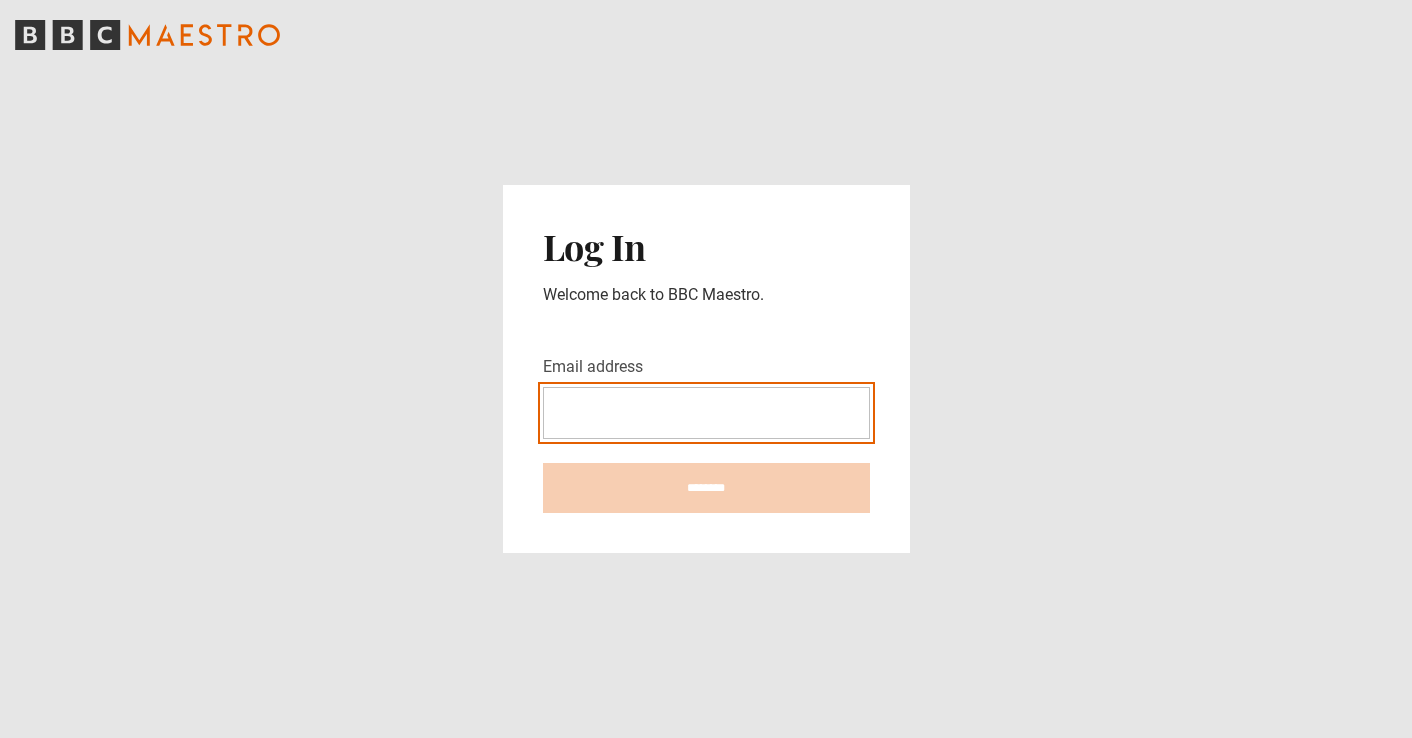 type on "**********" 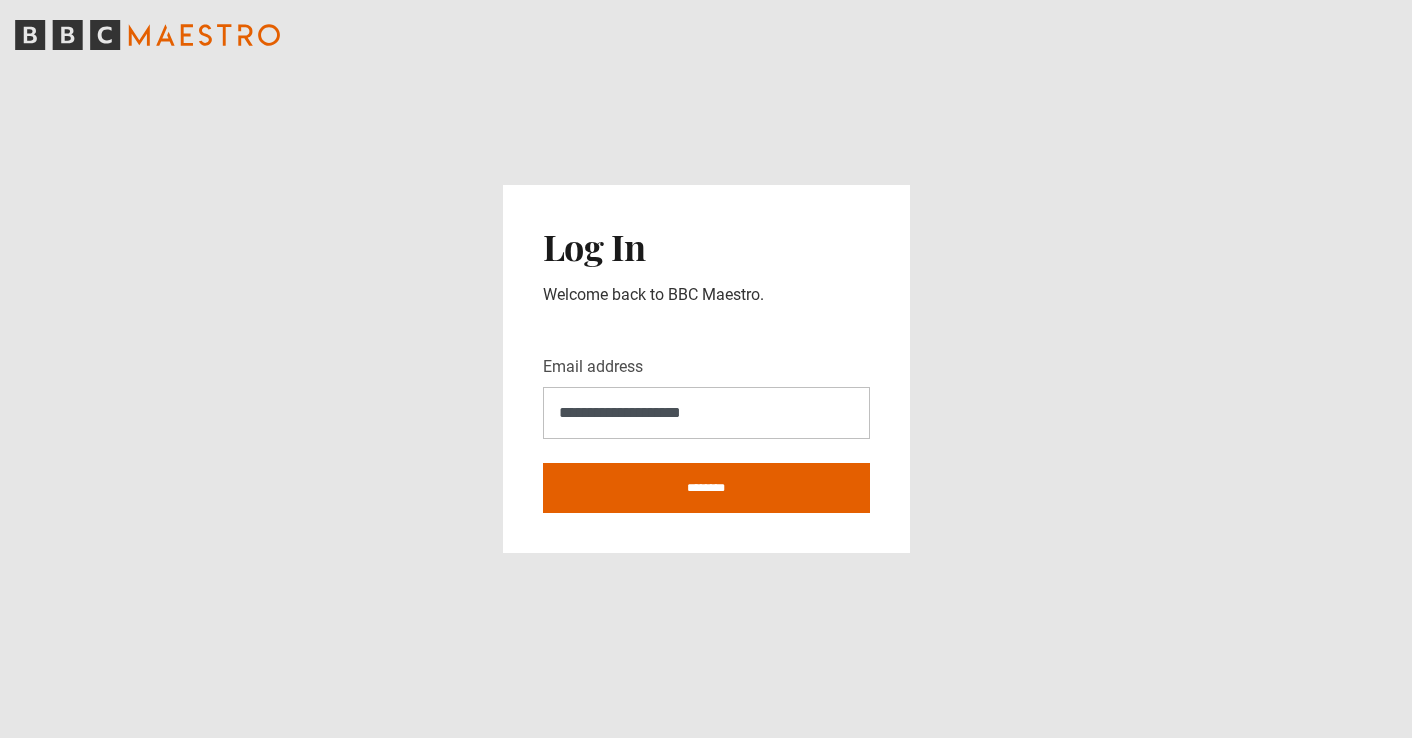 click on "********" at bounding box center [706, 488] 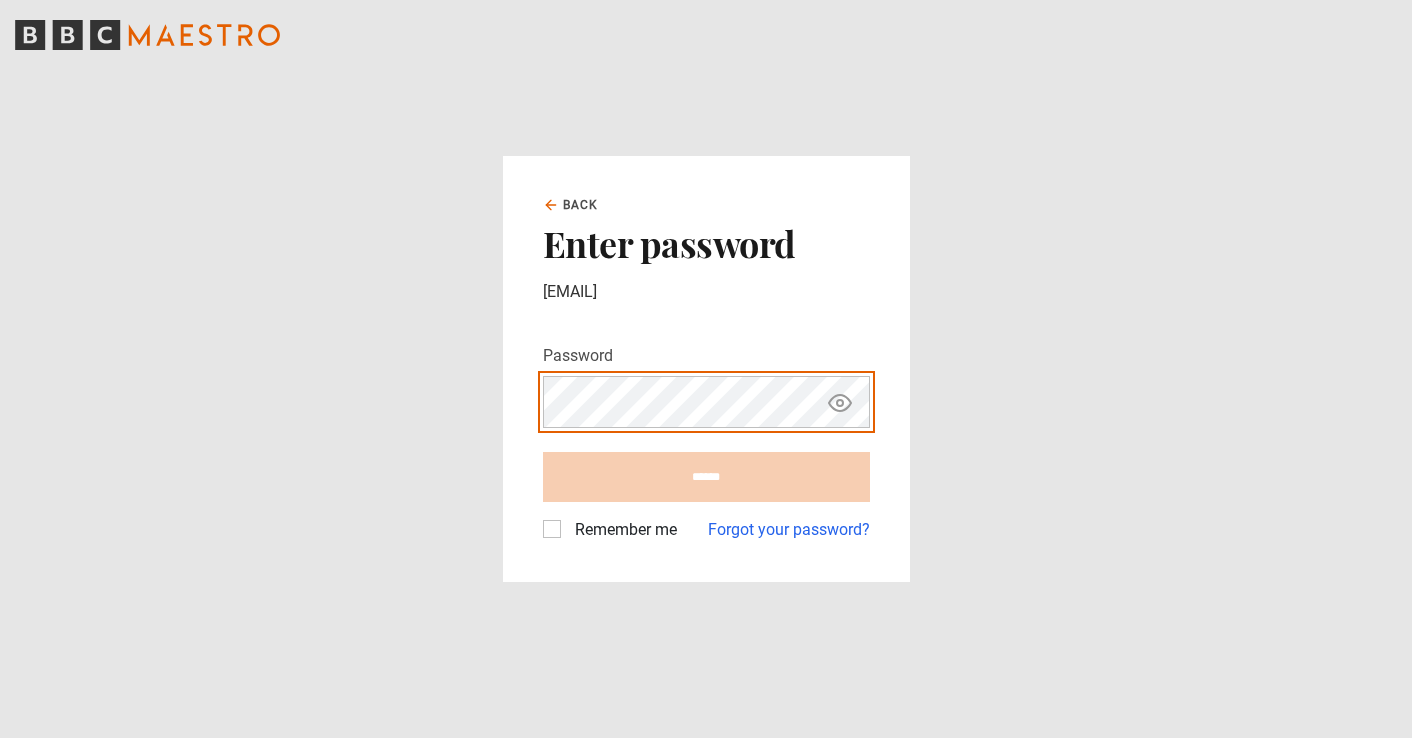 scroll, scrollTop: 0, scrollLeft: 0, axis: both 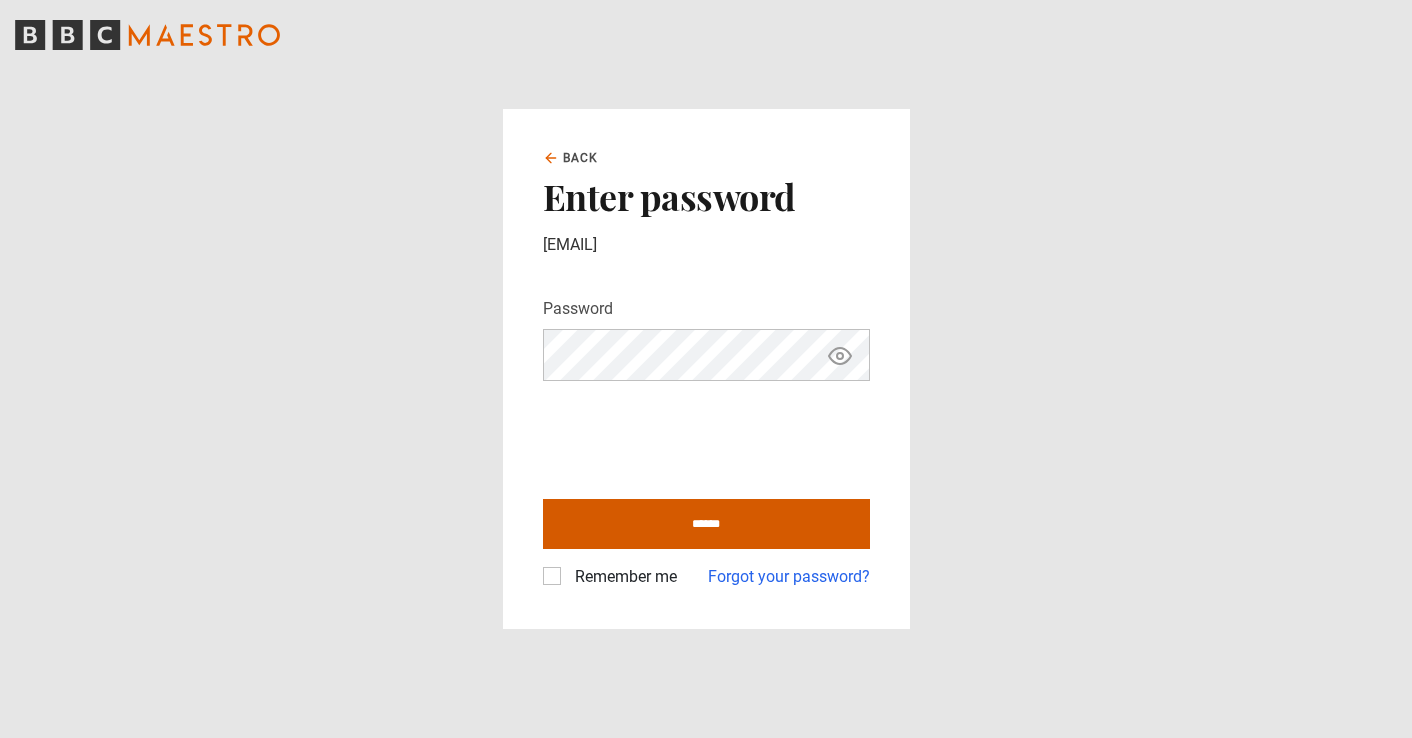 click on "******" at bounding box center [706, 524] 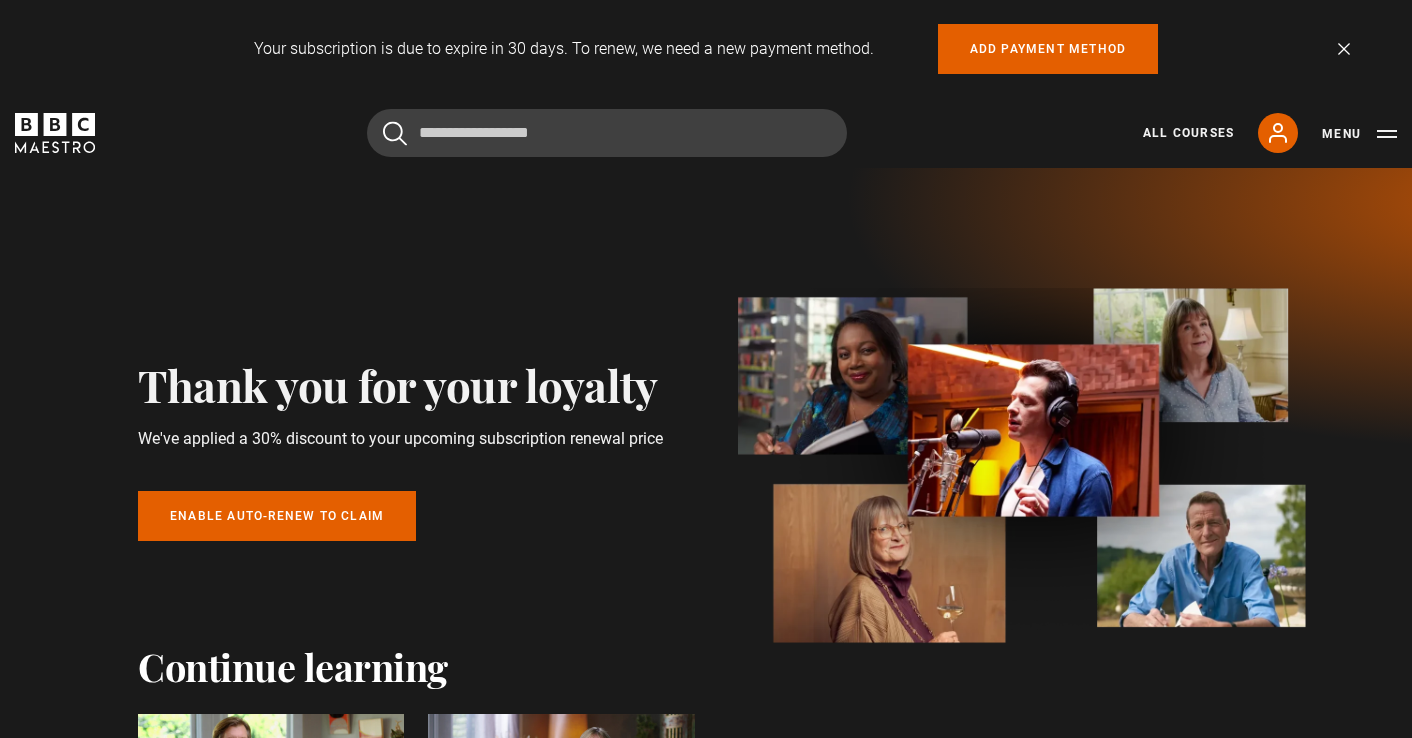scroll, scrollTop: 0, scrollLeft: 0, axis: both 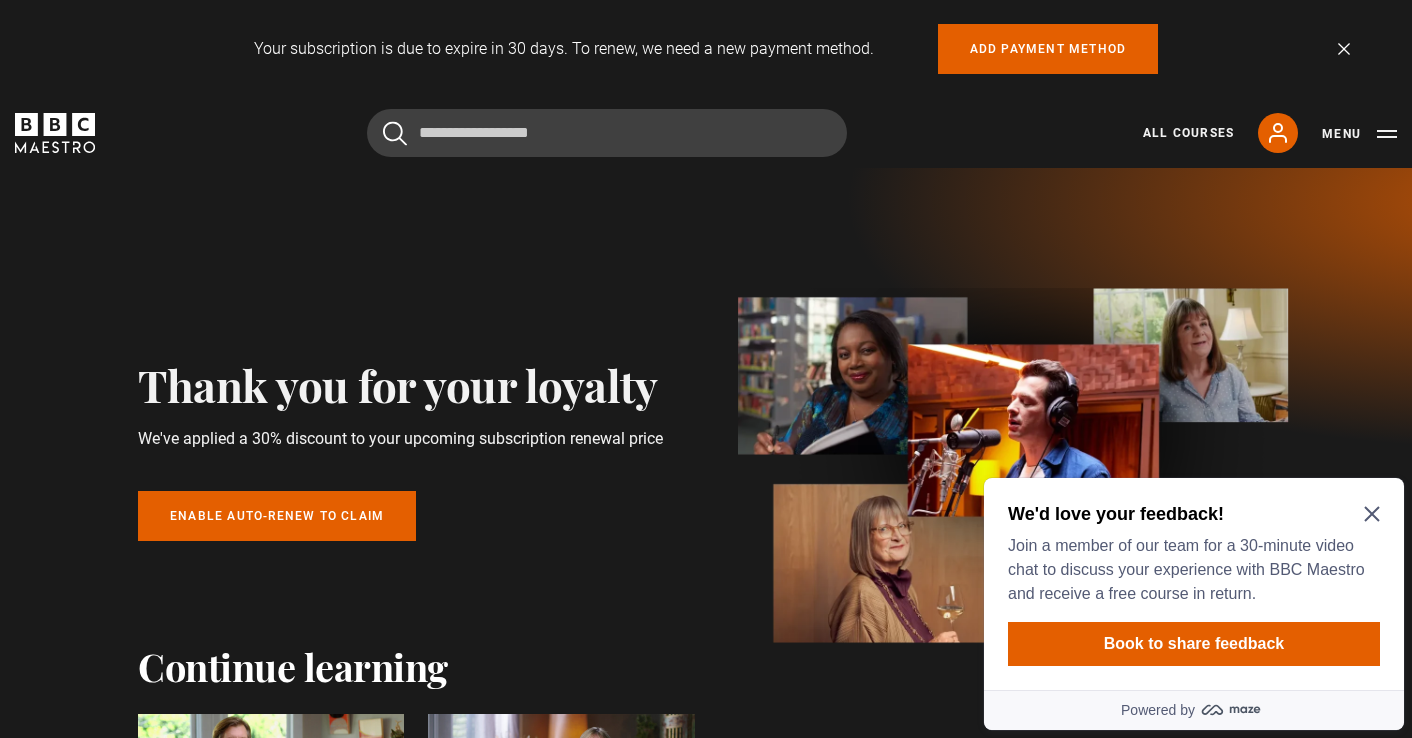 click on "We'd love your feedback! Join a member of our team for a 30-minute video chat to discuss your experience with BBC Maestro and receive a free course in return. Book to share feedback" at bounding box center [1194, 584] 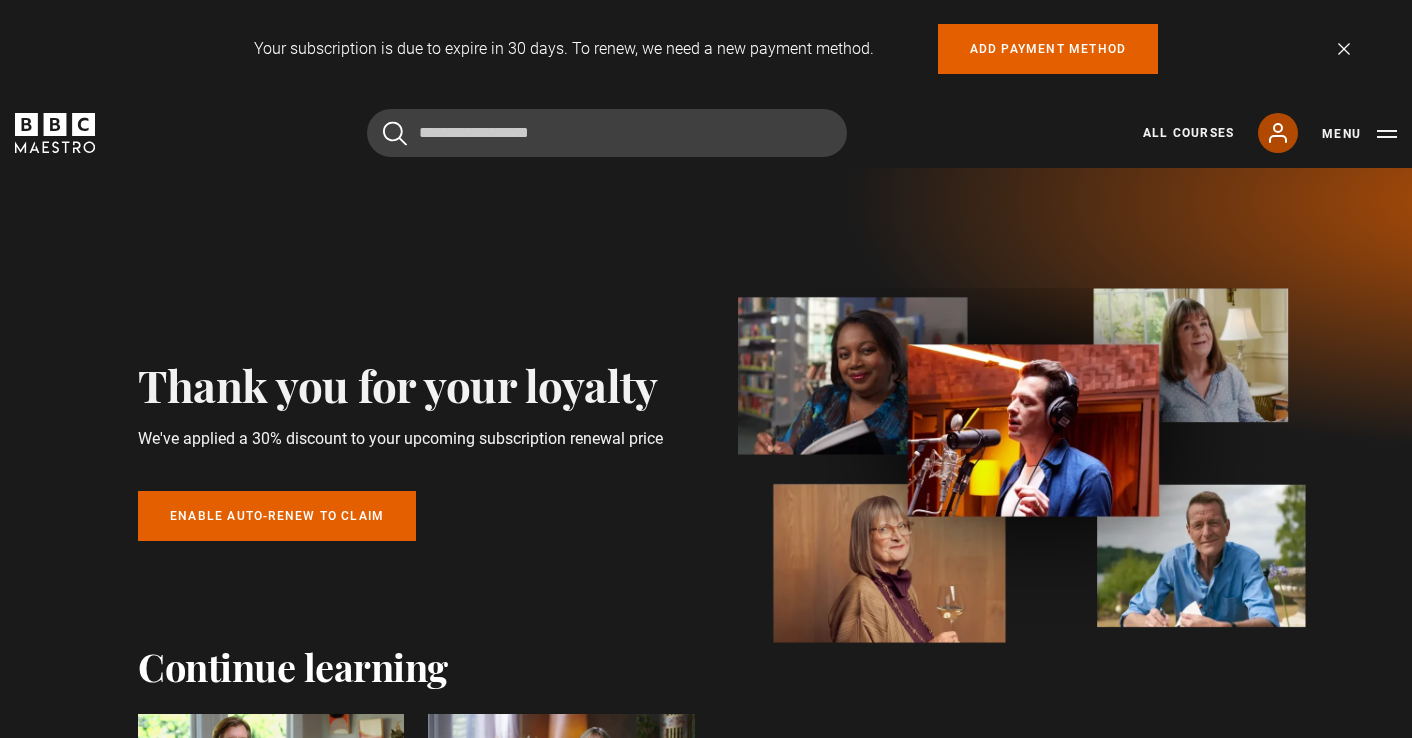 click 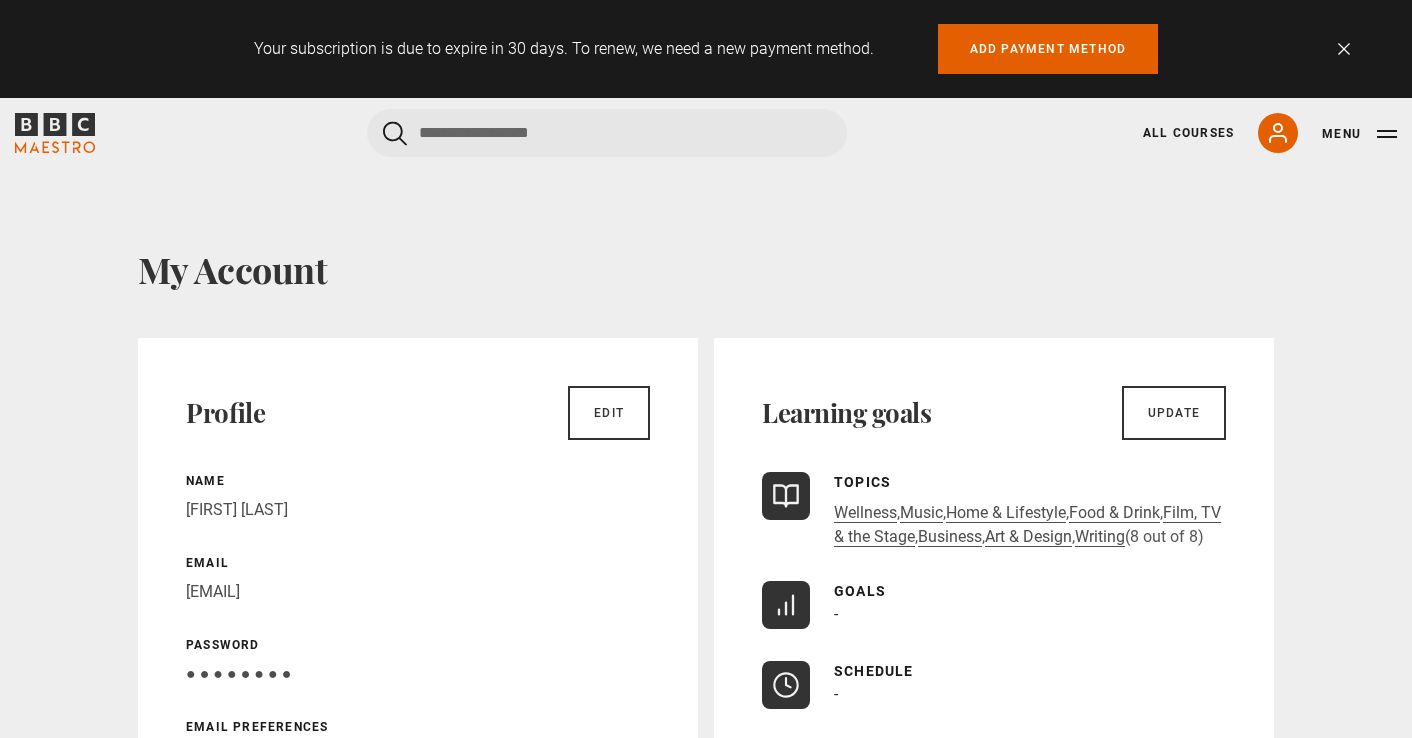 scroll, scrollTop: 0, scrollLeft: 0, axis: both 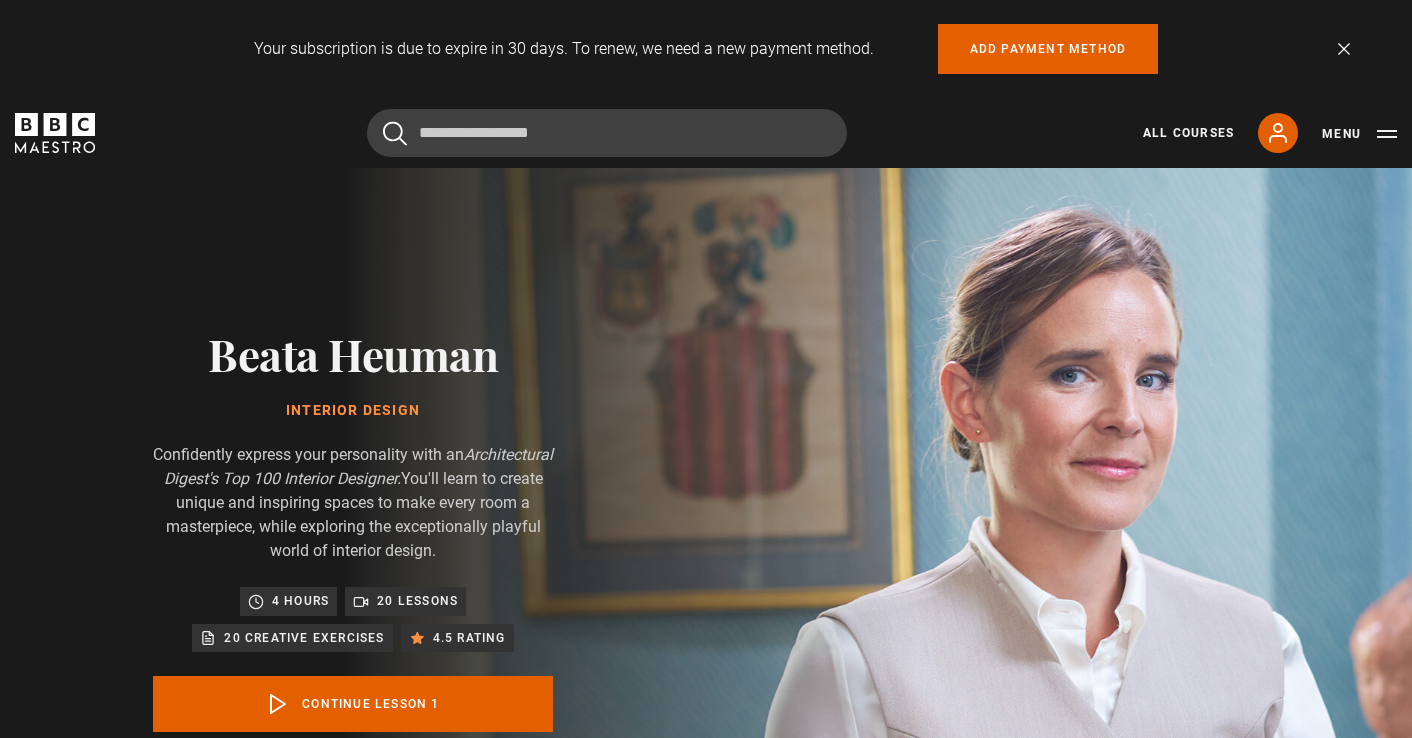 click on "Continue lesson 1" at bounding box center [353, 704] 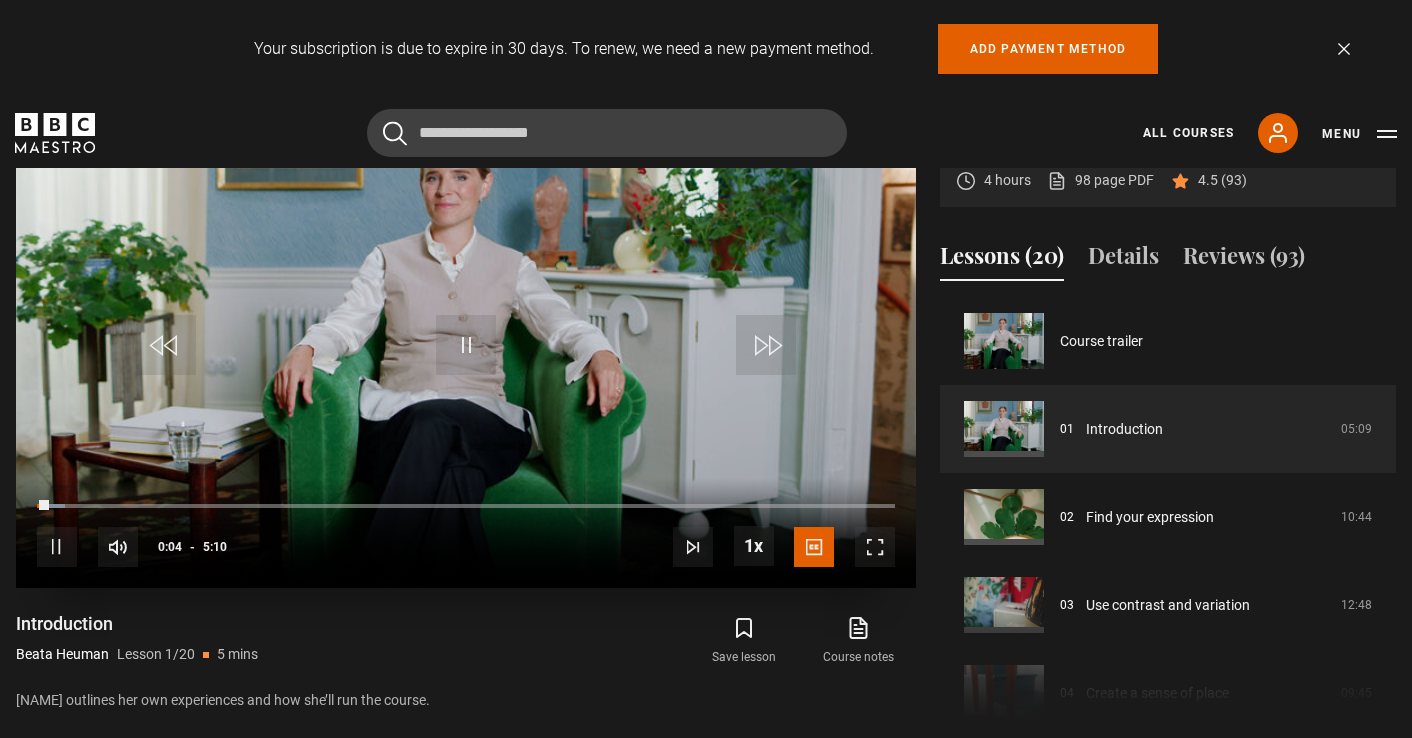 click at bounding box center [875, 547] 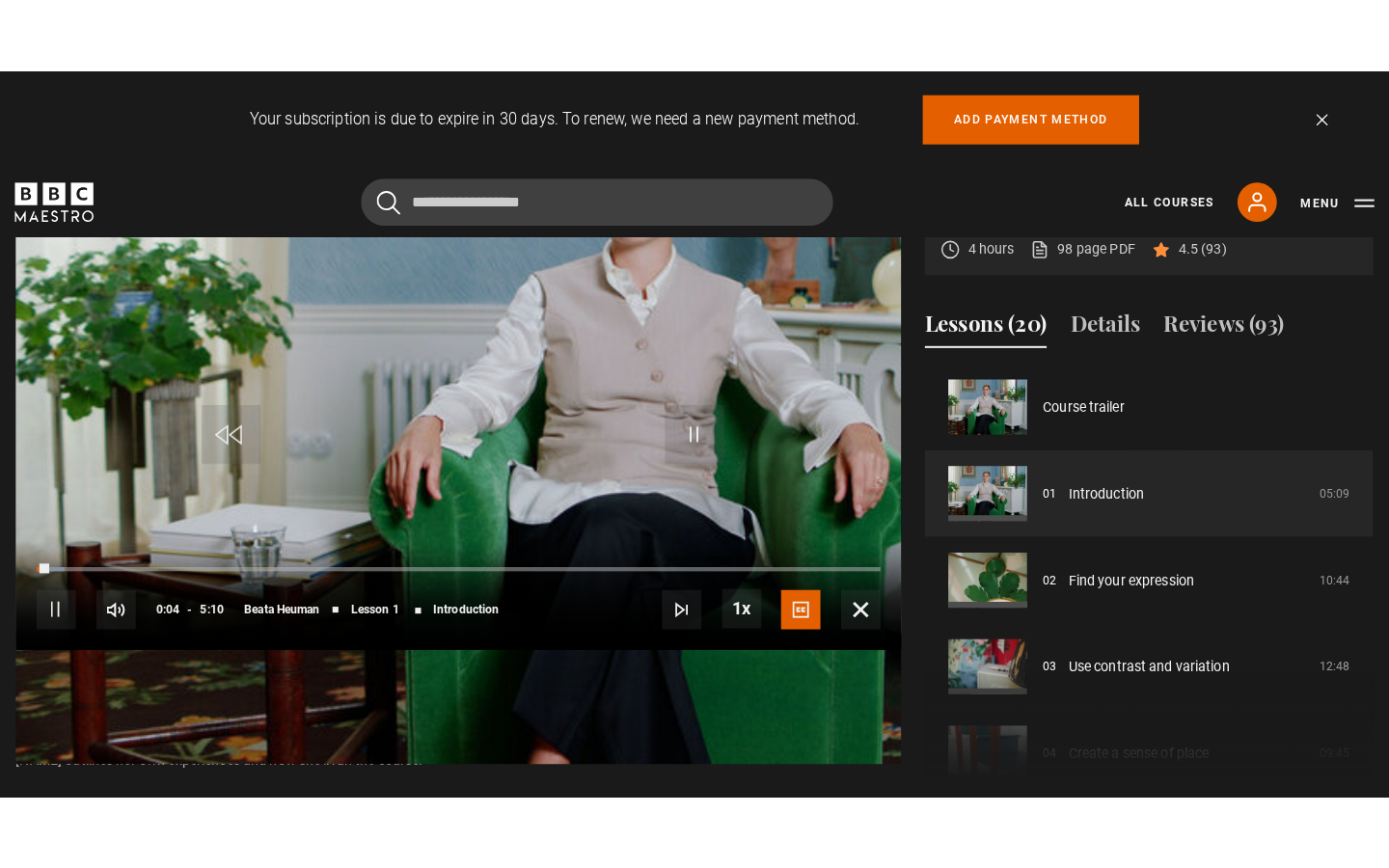 scroll, scrollTop: 0, scrollLeft: 0, axis: both 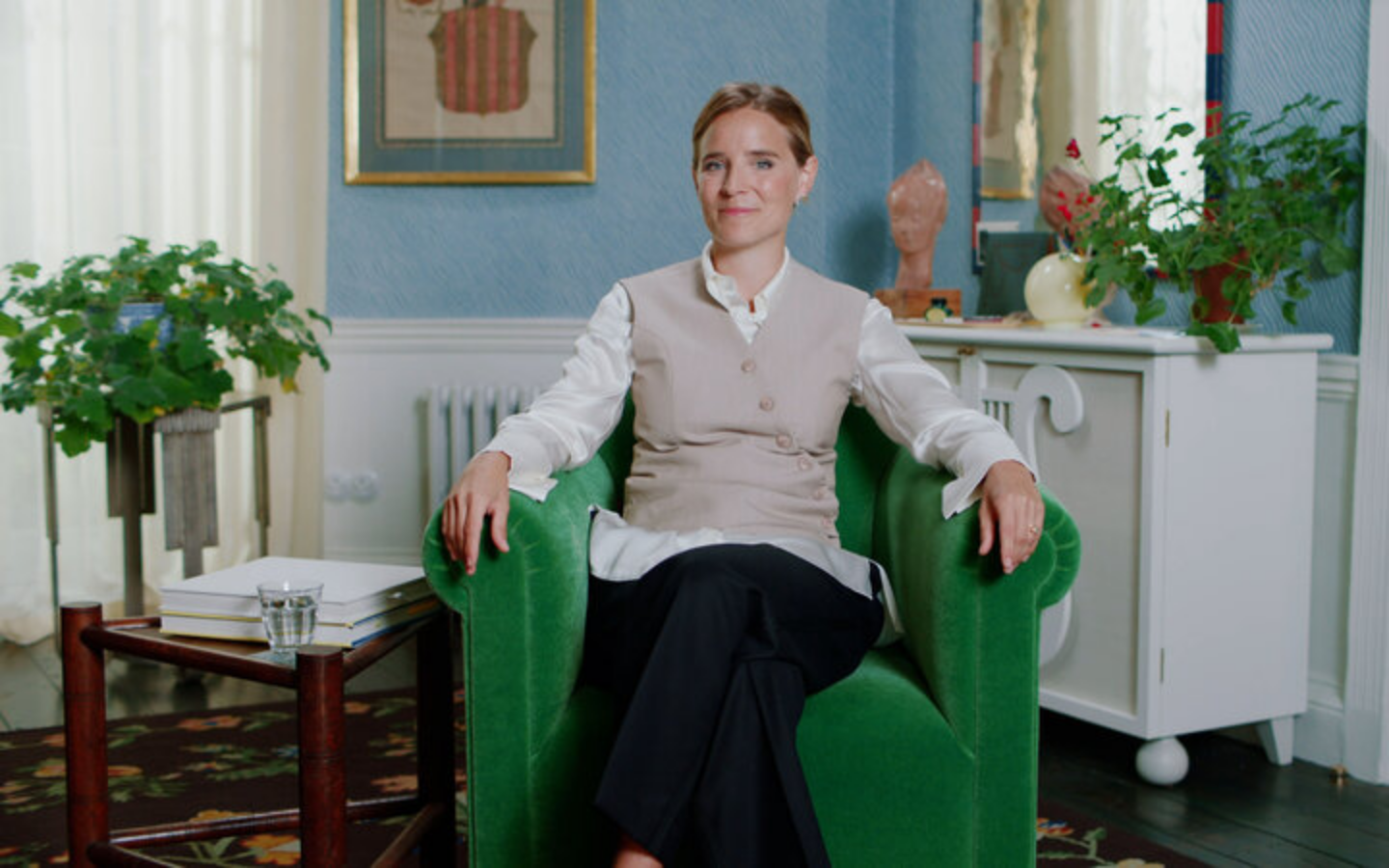 click at bounding box center (694, 434) 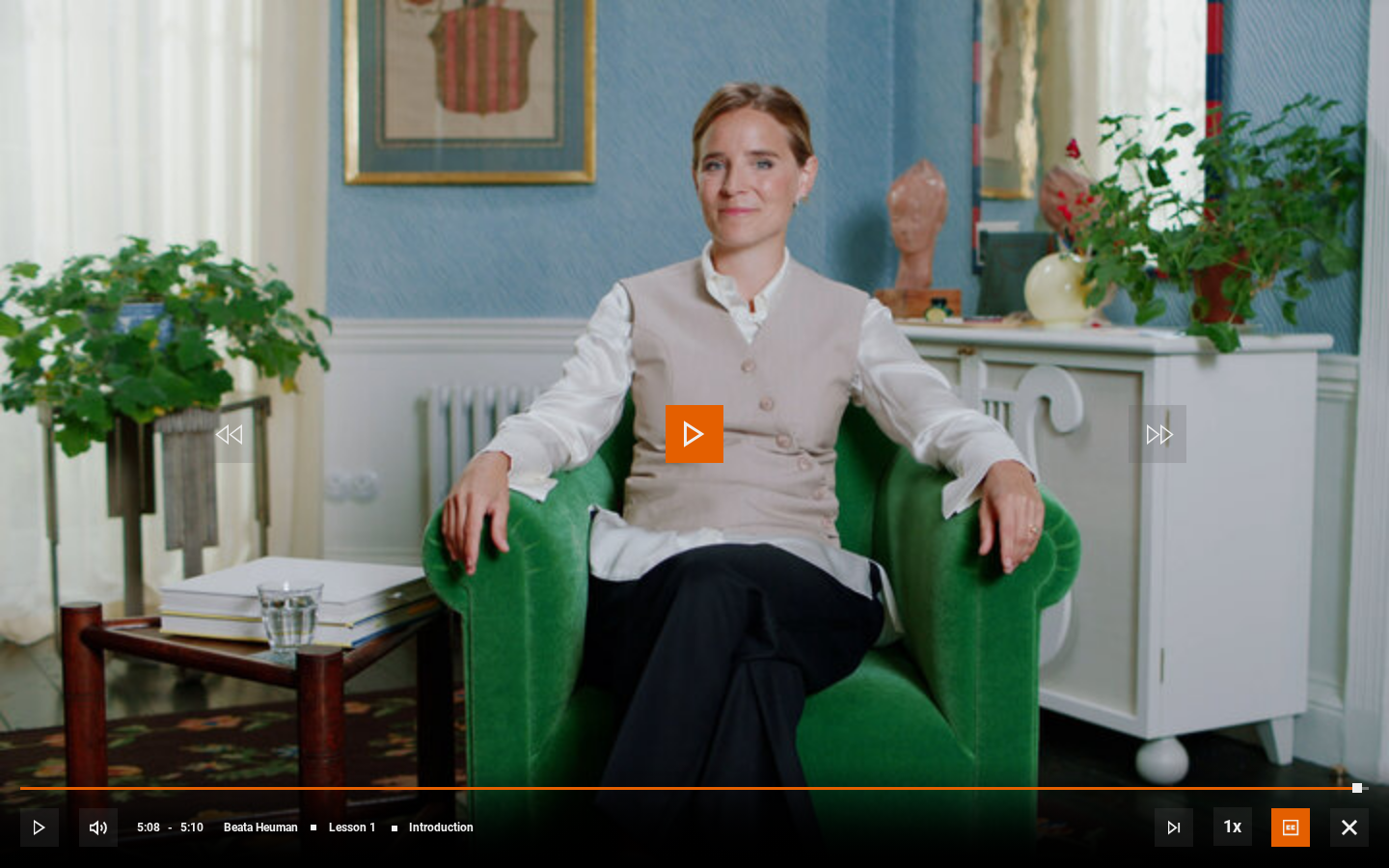 click at bounding box center (1349, 827) 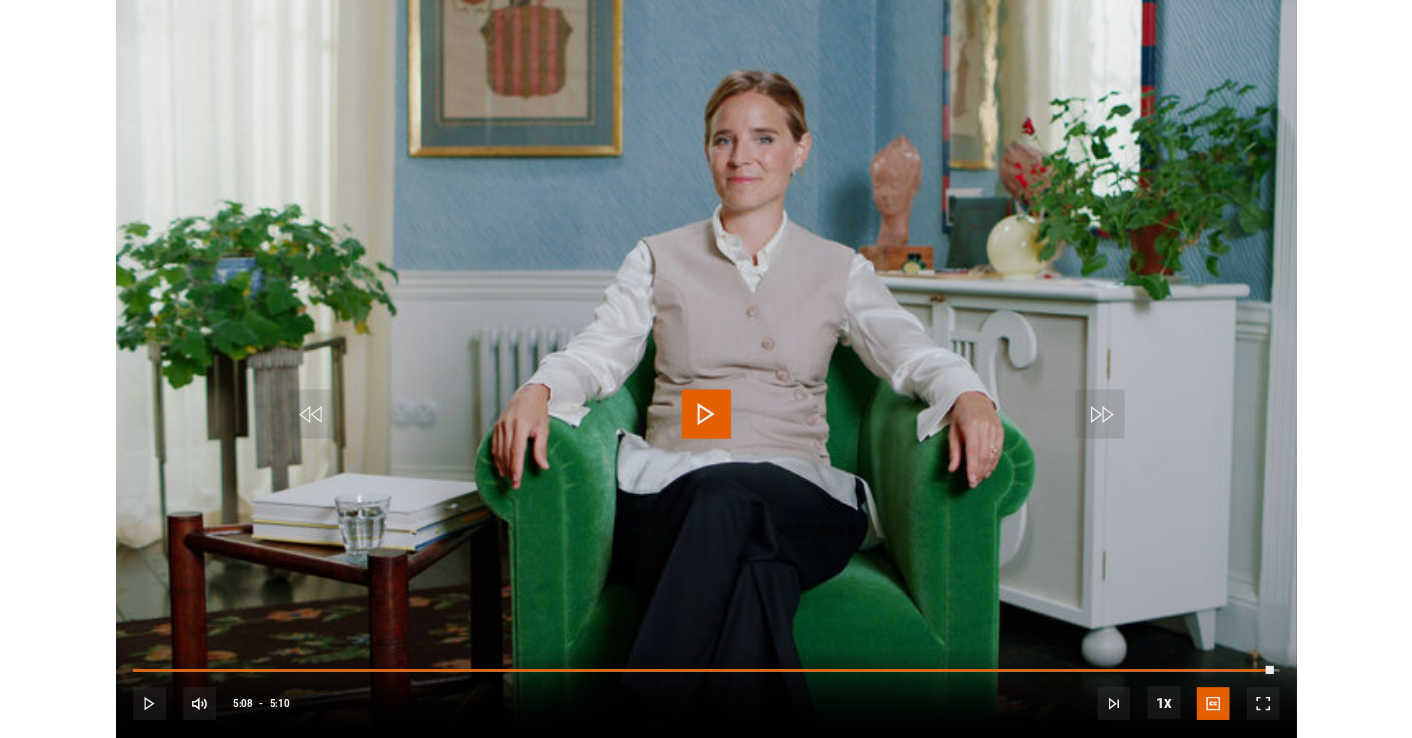 scroll, scrollTop: 972, scrollLeft: 0, axis: vertical 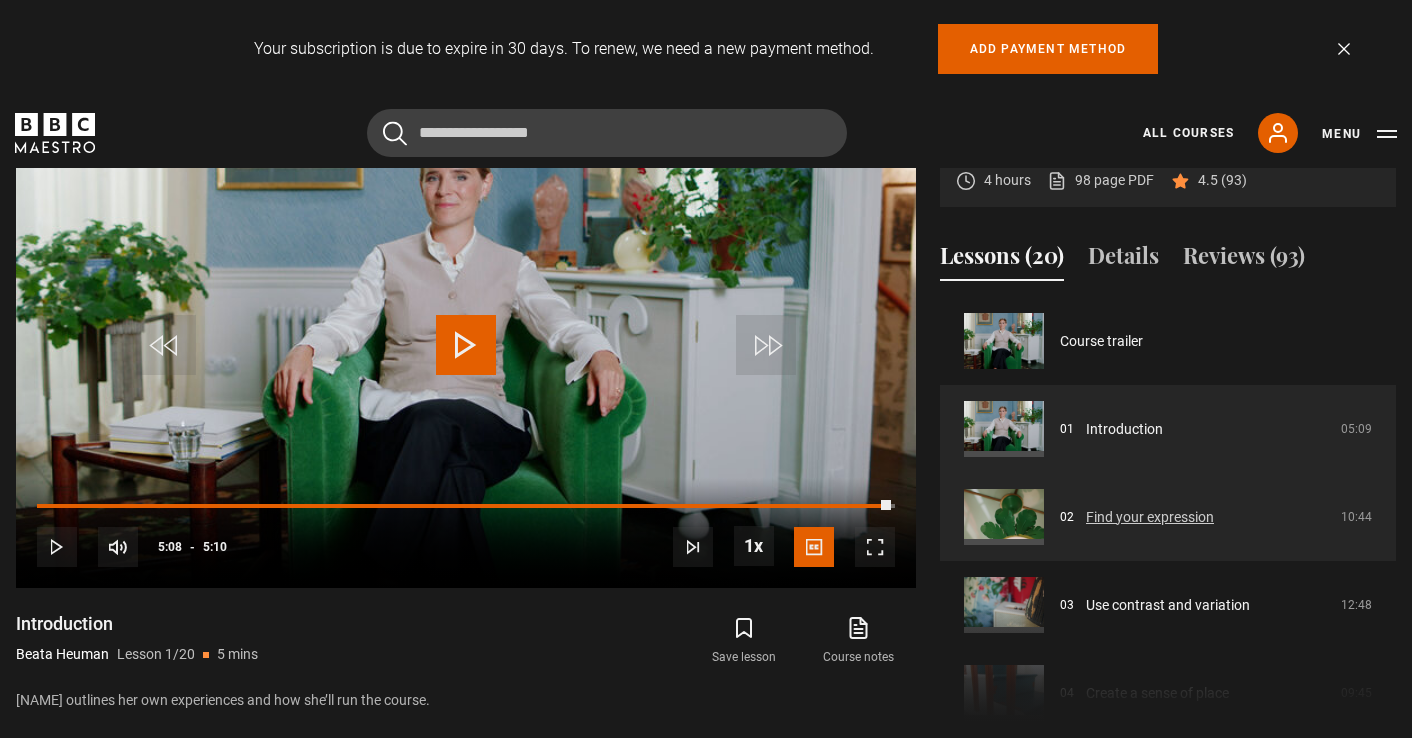 click on "Find your expression" at bounding box center [1150, 517] 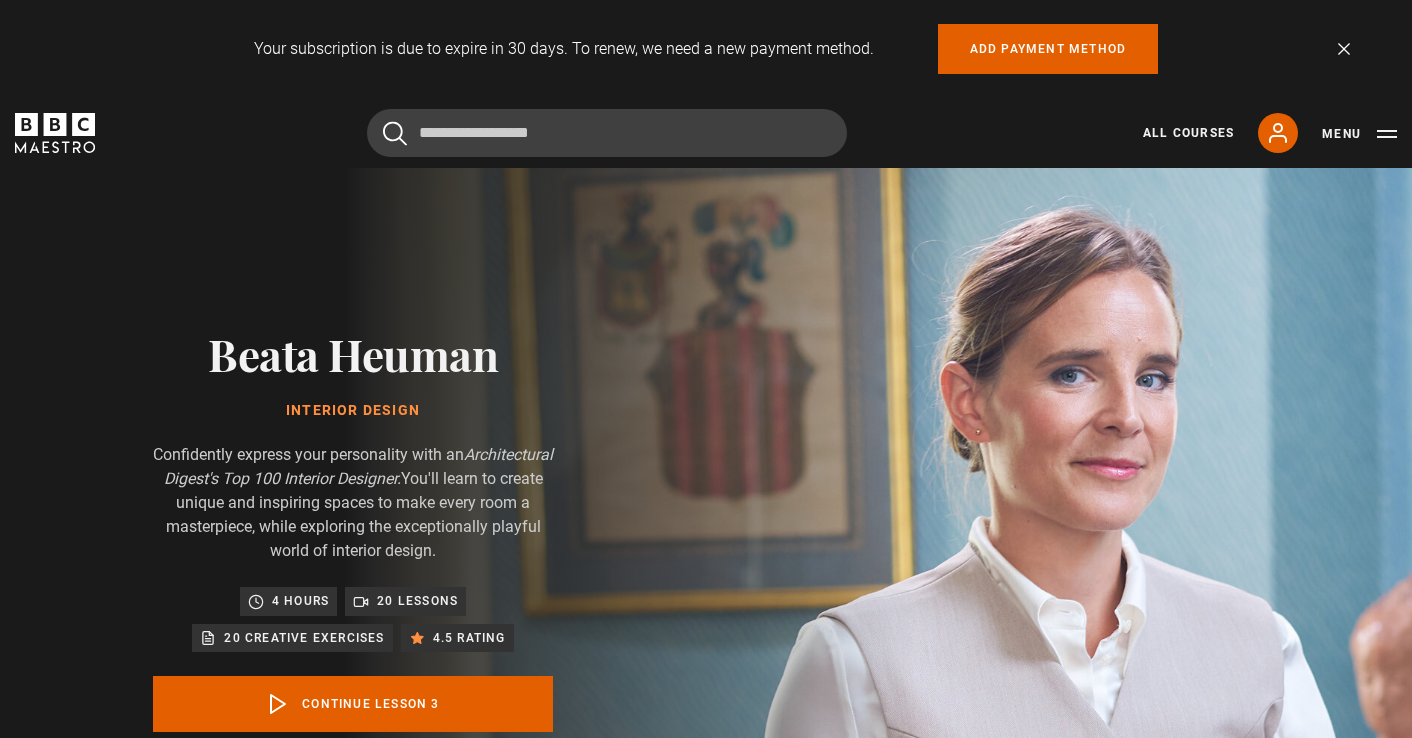 scroll, scrollTop: 0, scrollLeft: 0, axis: both 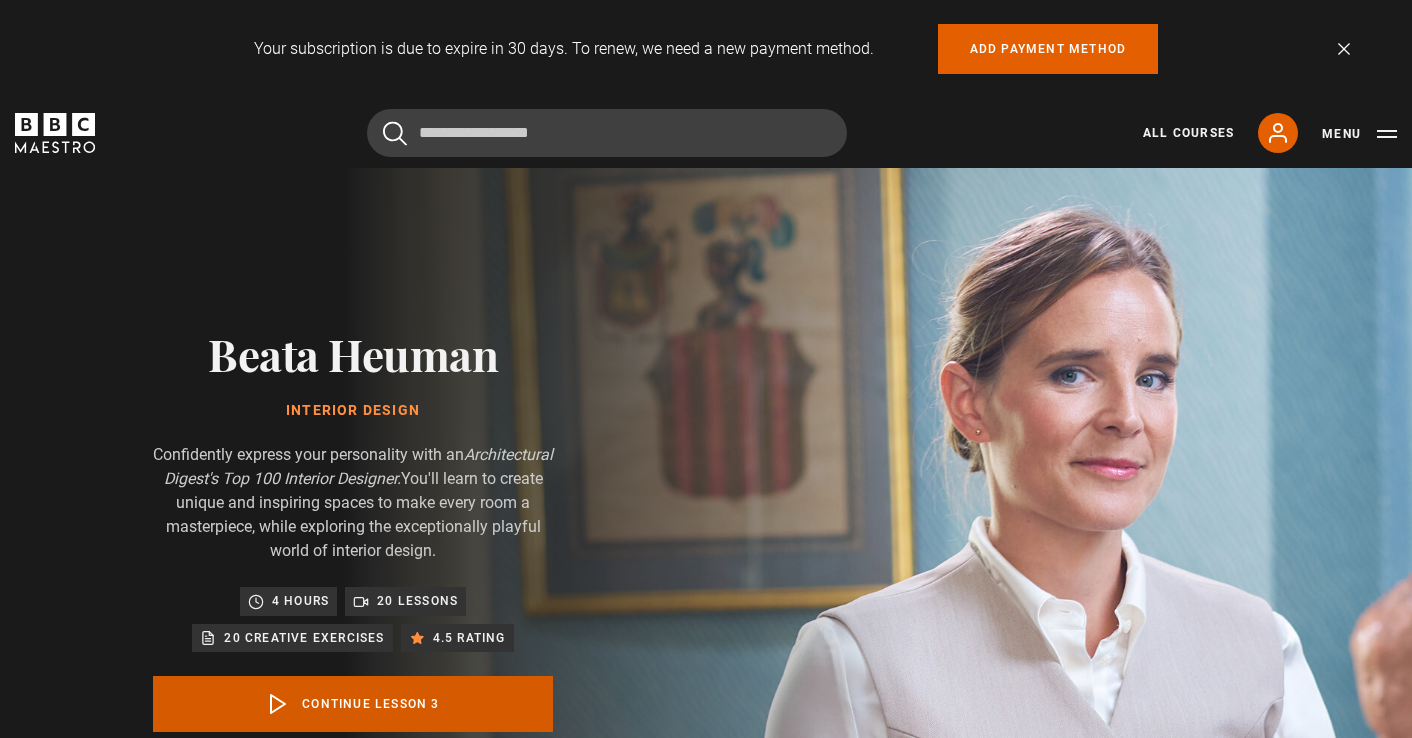 click on "Continue lesson 3" at bounding box center (353, 704) 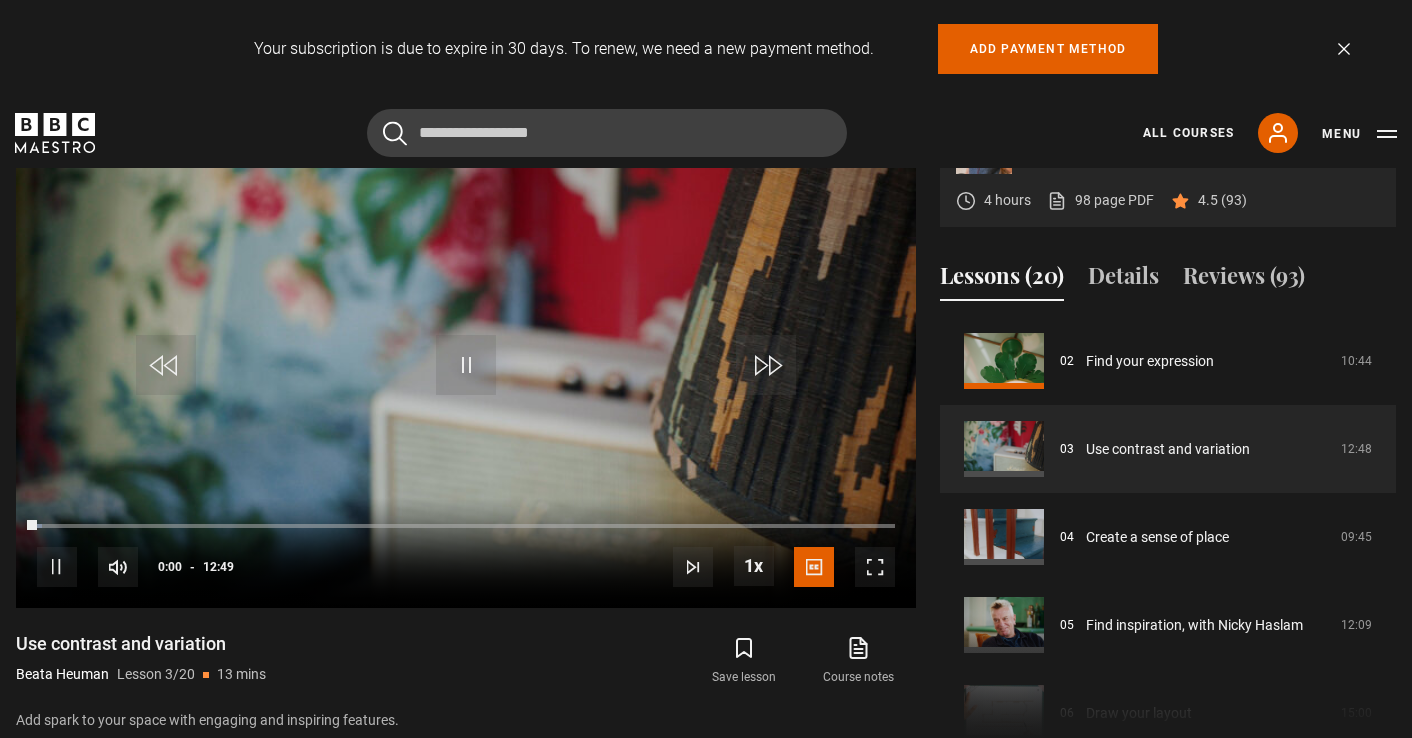 scroll, scrollTop: 972, scrollLeft: 0, axis: vertical 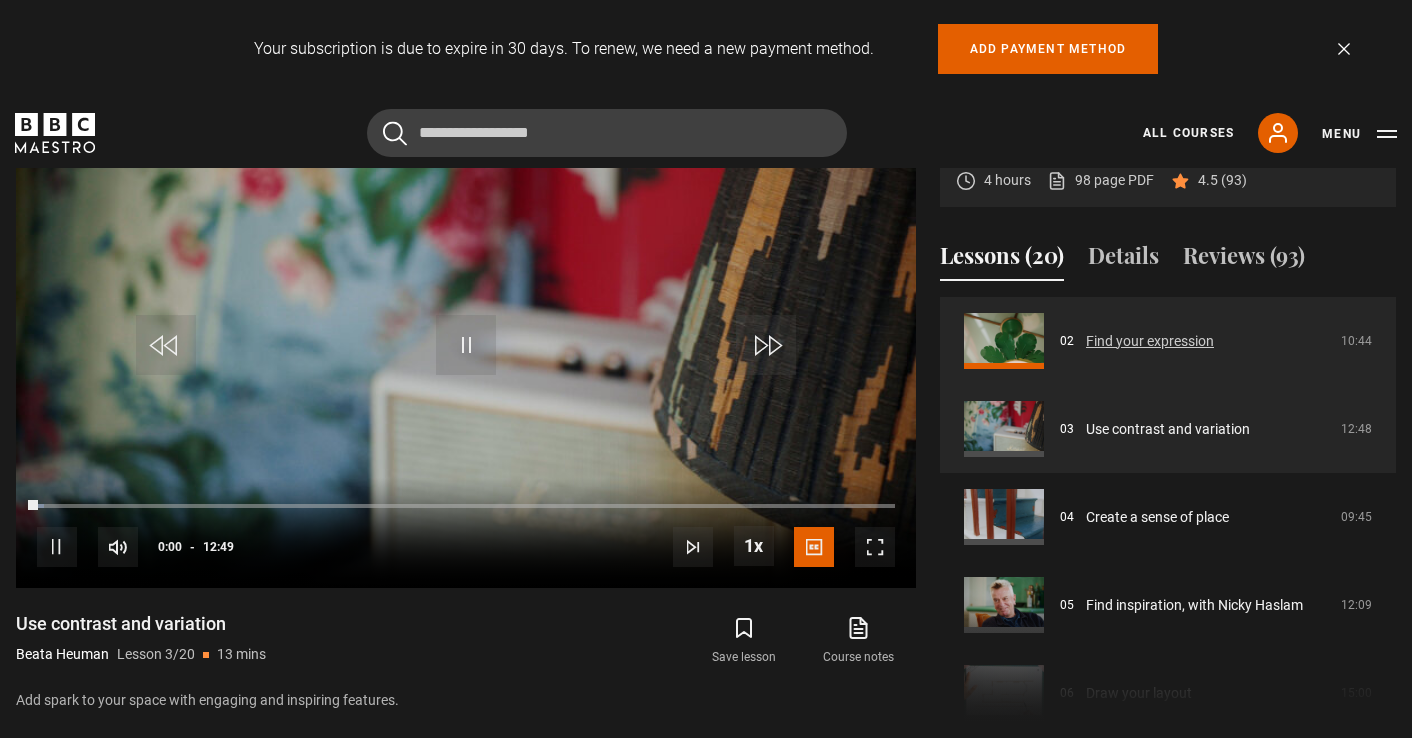 click on "Find your expression" at bounding box center (1150, 341) 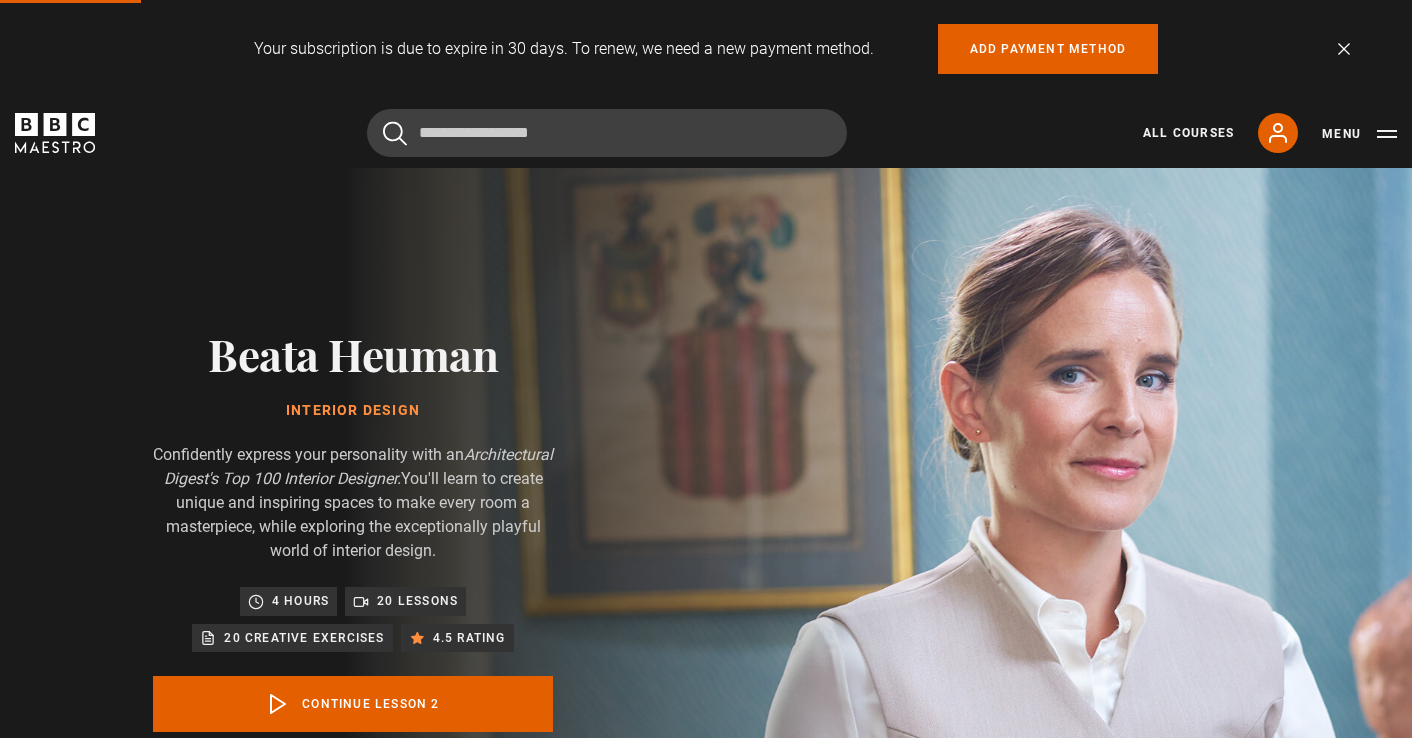 scroll, scrollTop: 972, scrollLeft: 0, axis: vertical 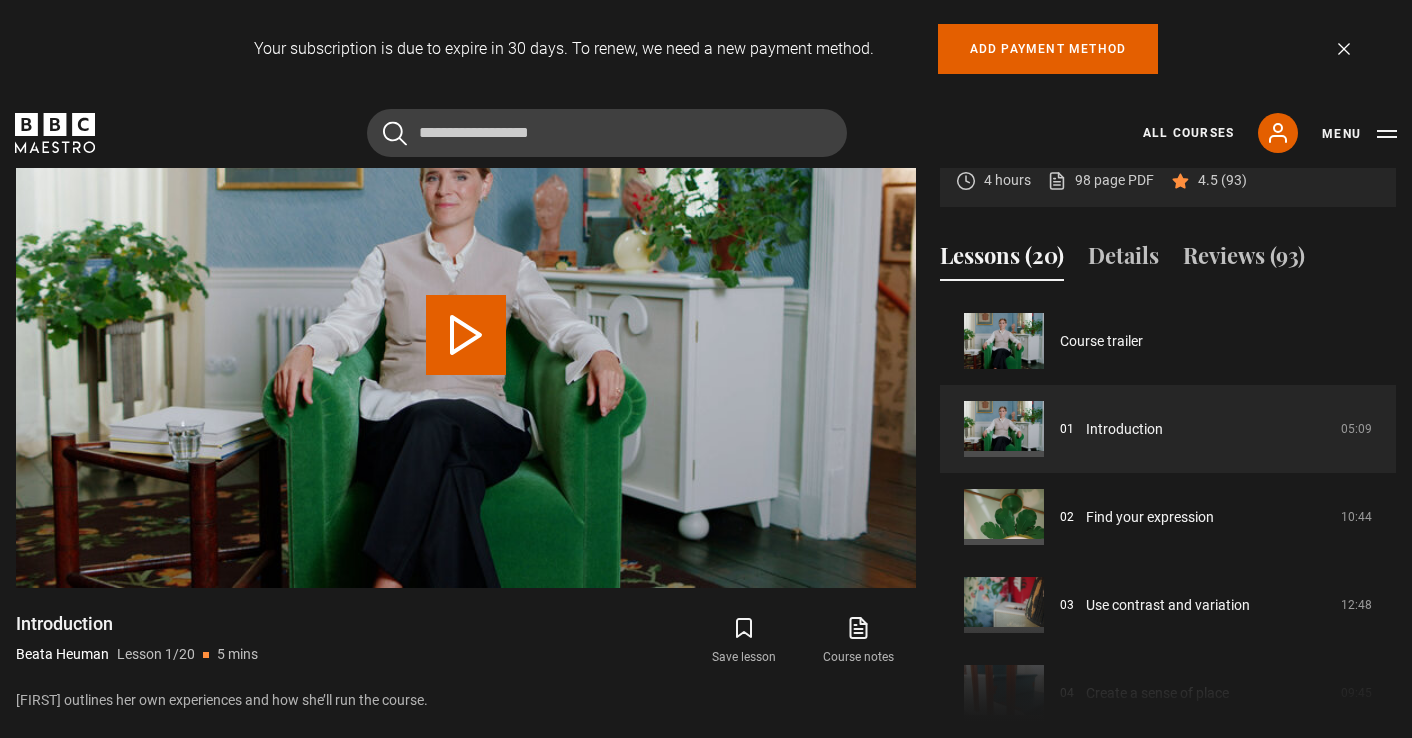 click at bounding box center [466, 335] 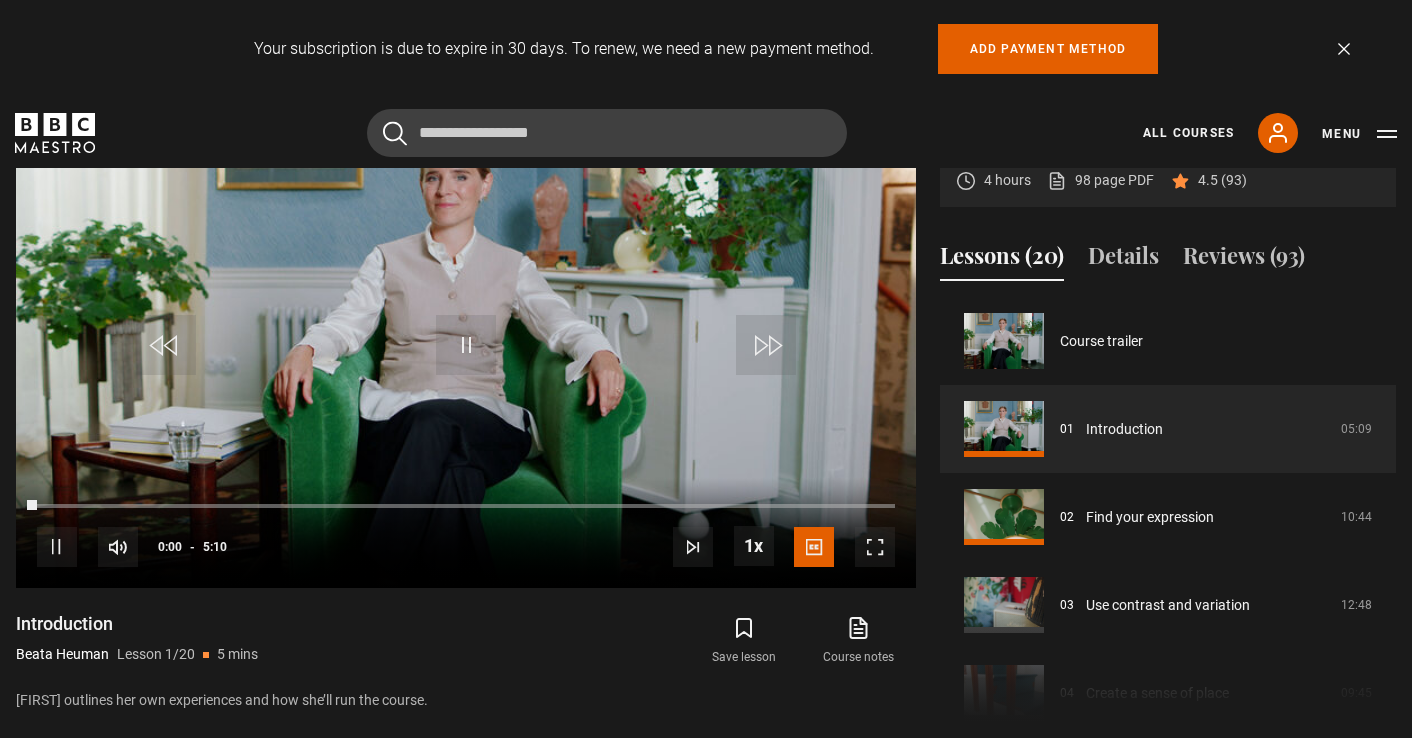 click 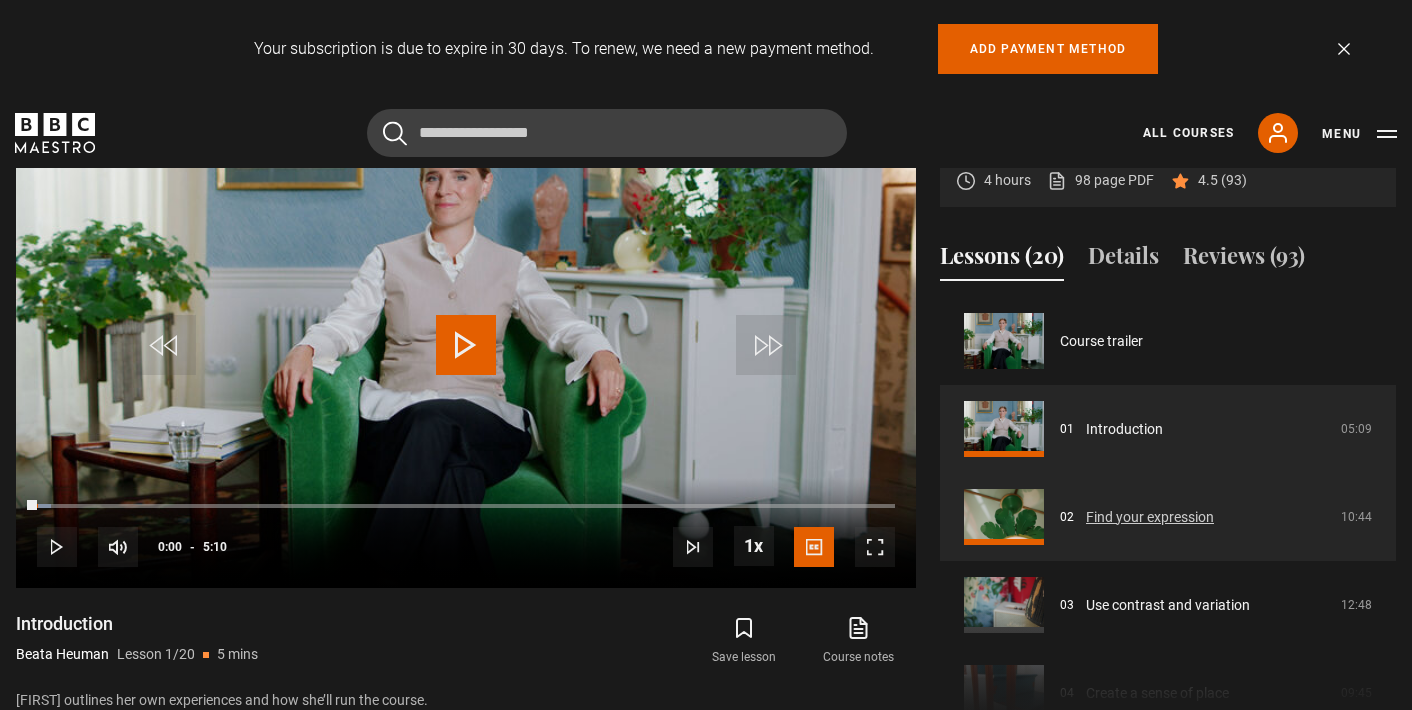 click on "Find your expression" at bounding box center (1150, 517) 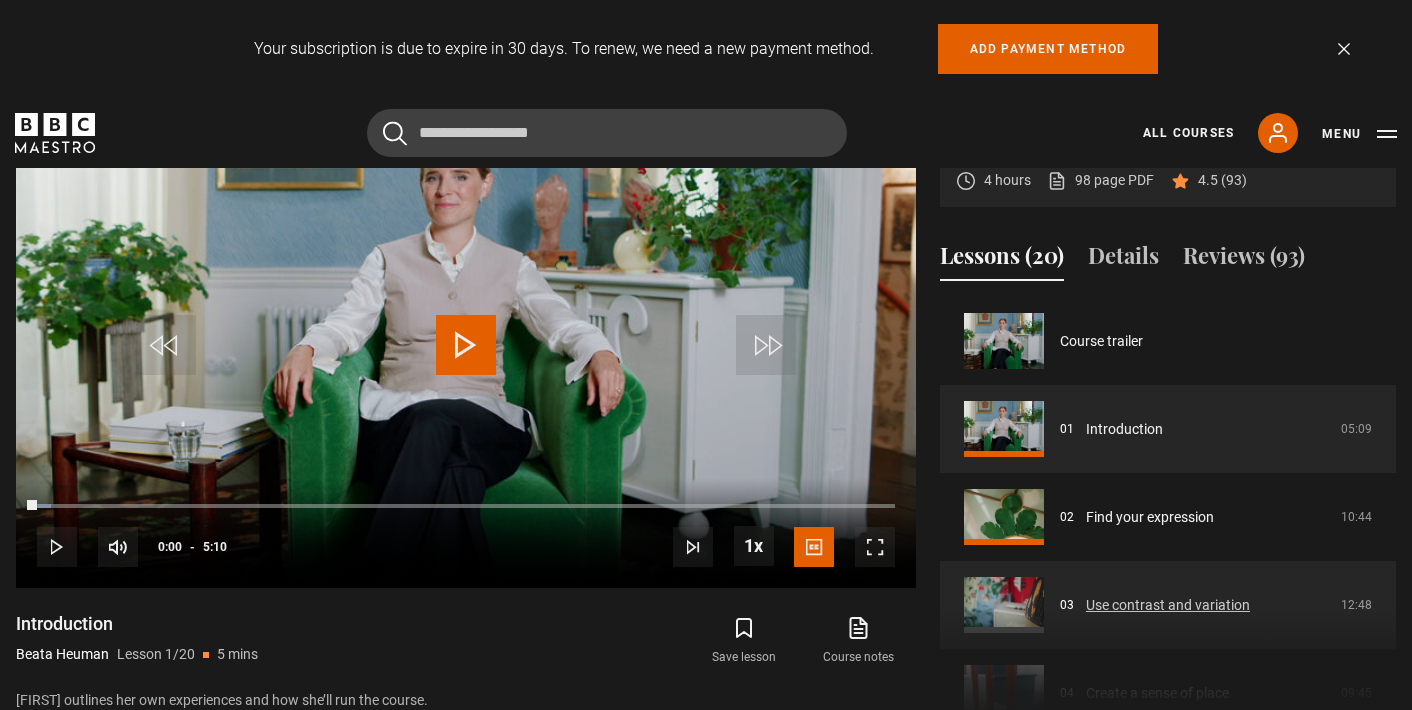 click on "Use contrast and variation" at bounding box center (1168, 605) 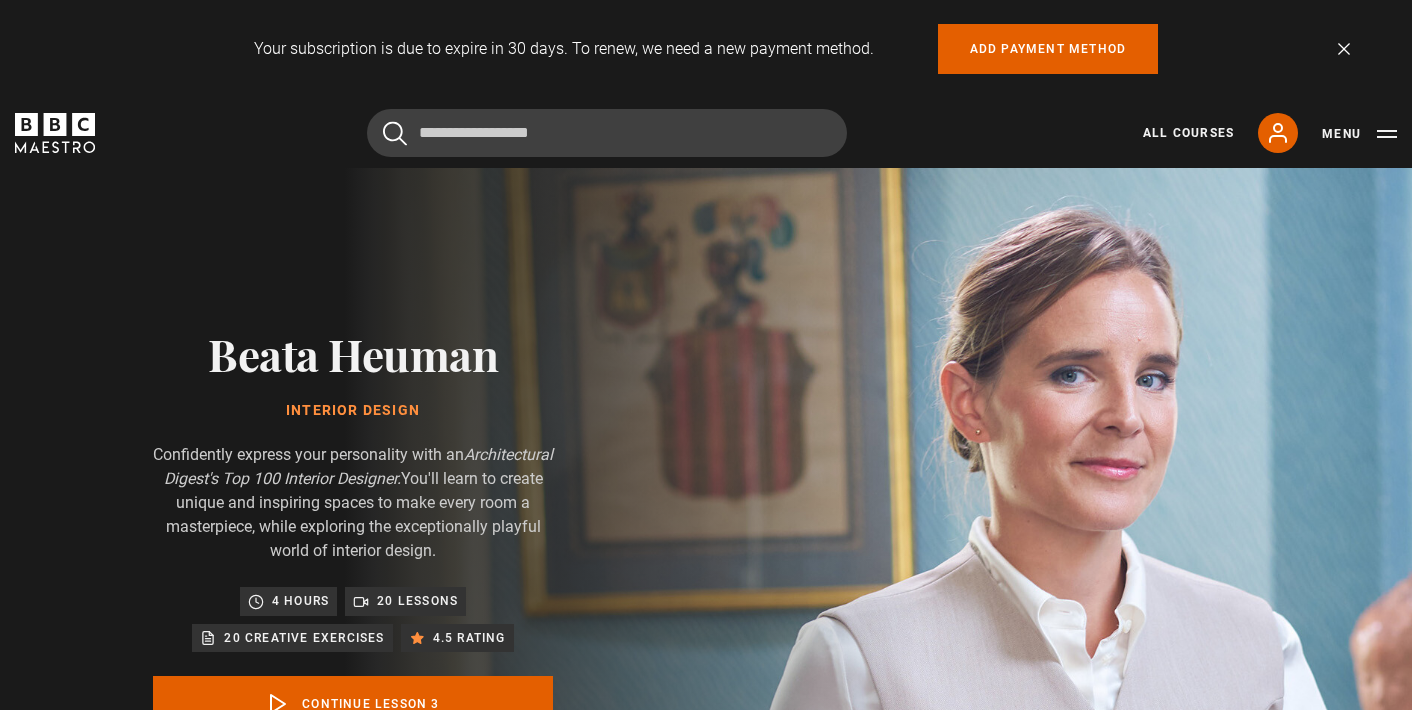 scroll, scrollTop: 972, scrollLeft: 0, axis: vertical 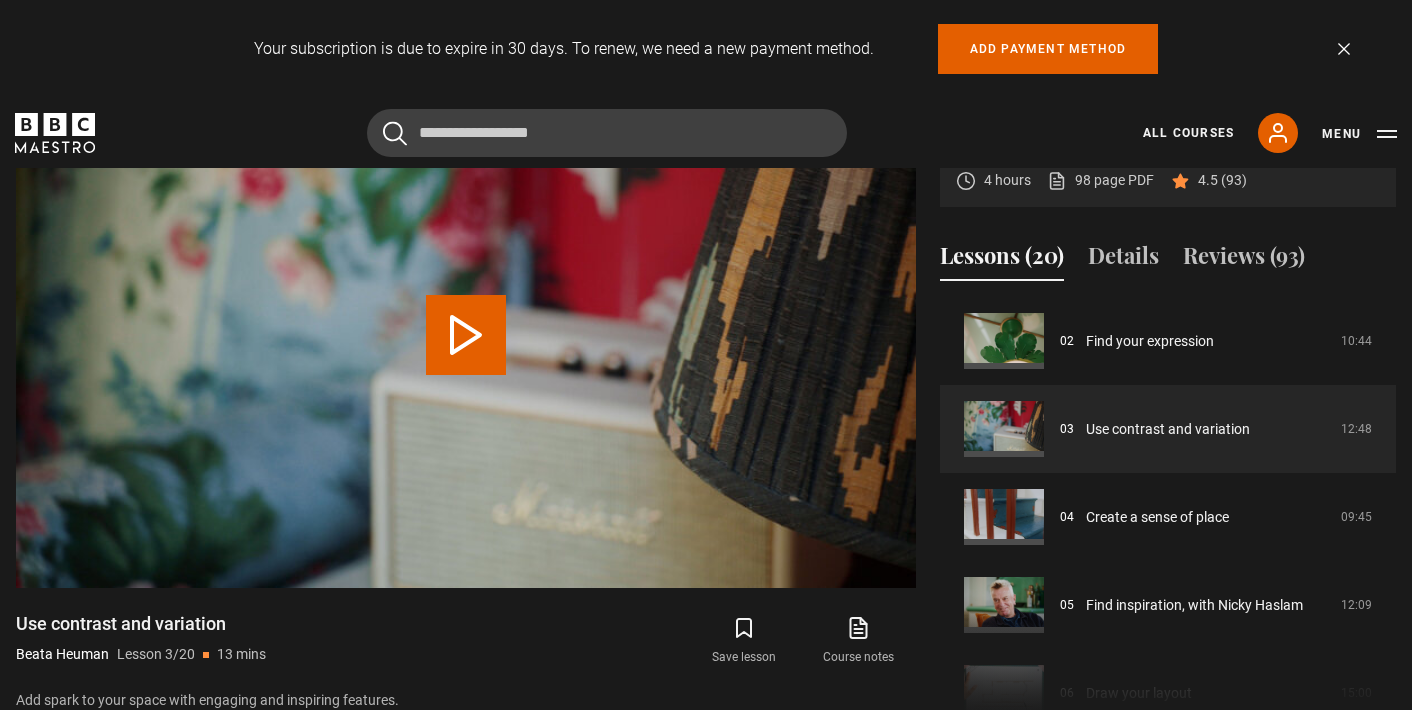 click on "Play Lesson Use contrast and variation" at bounding box center (466, 335) 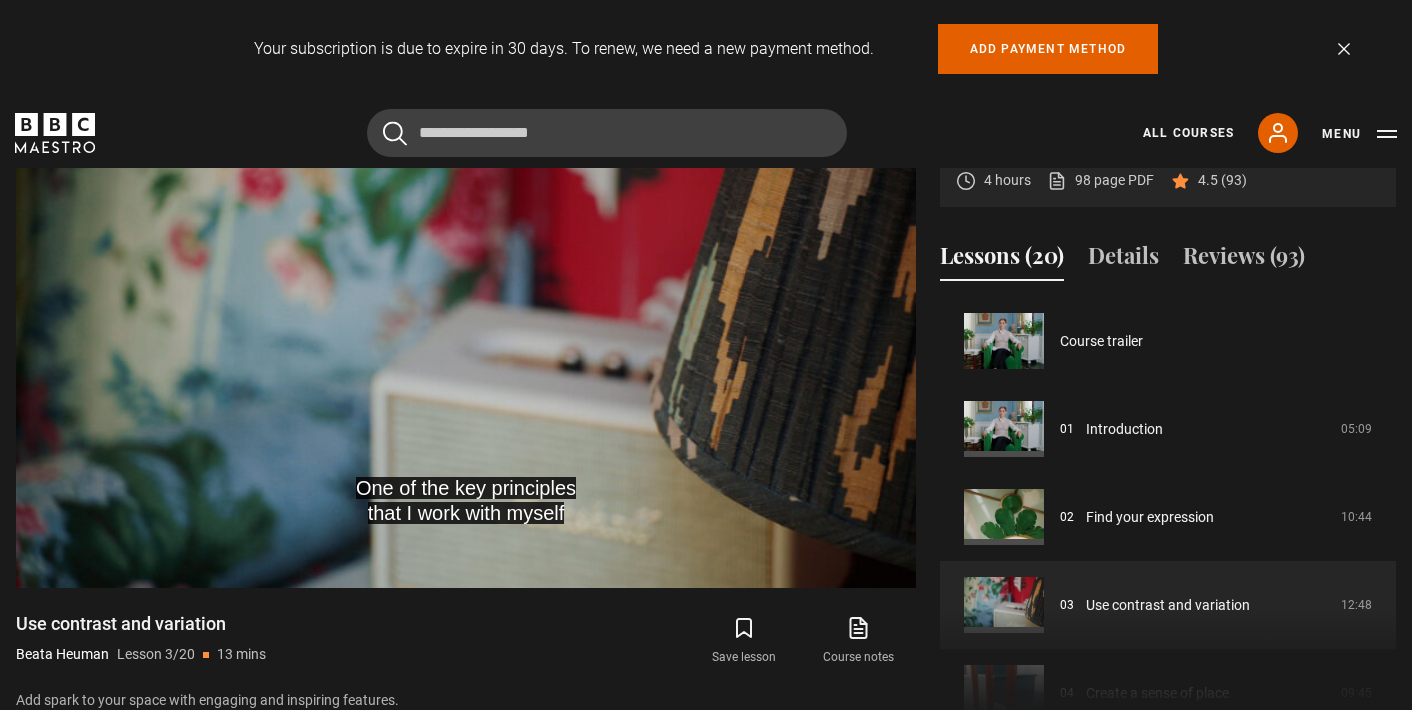 scroll, scrollTop: 0, scrollLeft: 0, axis: both 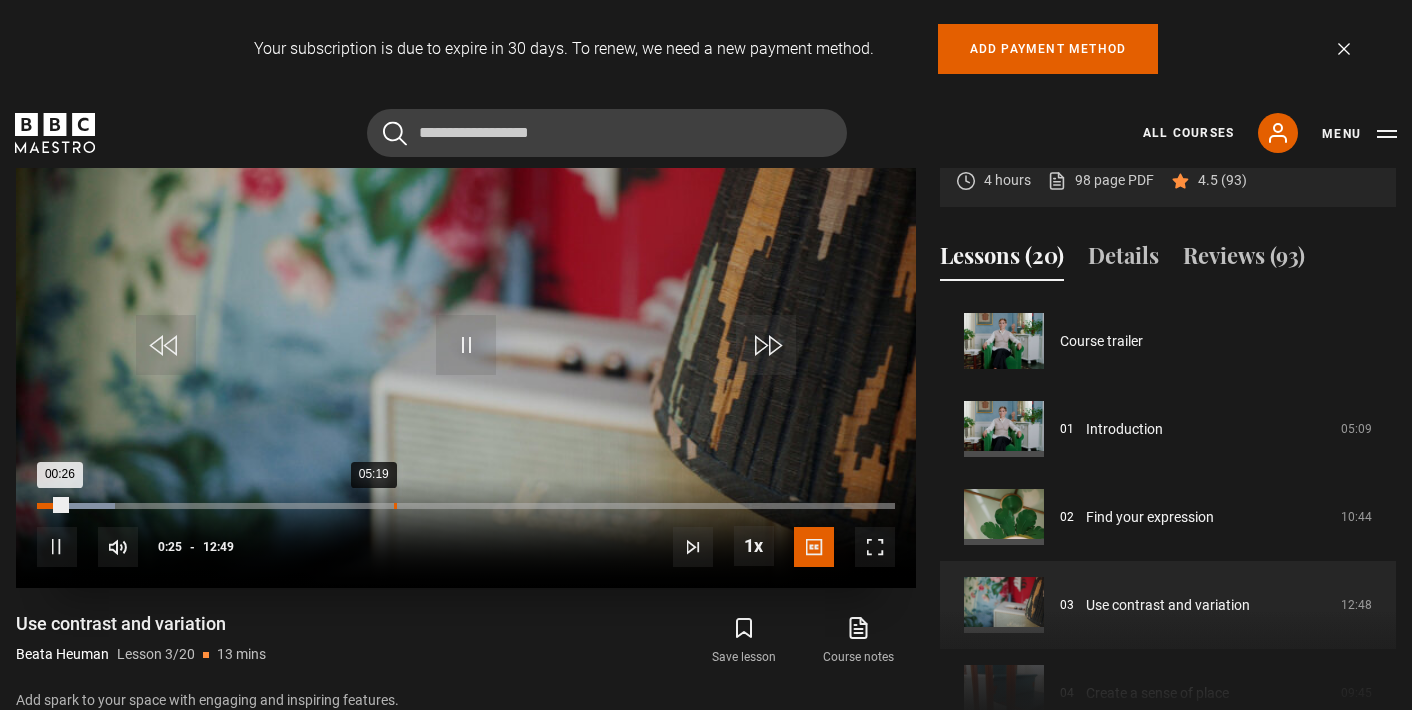 click on "05:19" at bounding box center [395, 506] 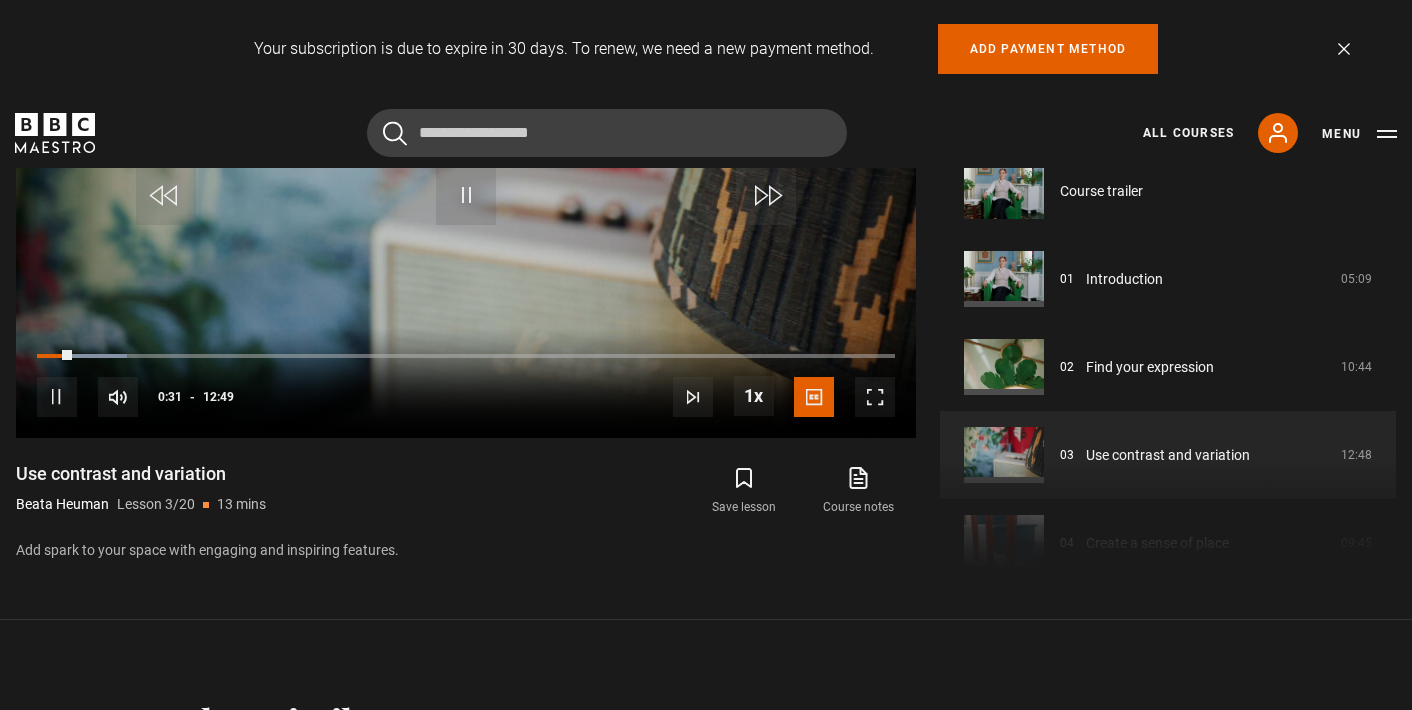 scroll, scrollTop: 1119, scrollLeft: 0, axis: vertical 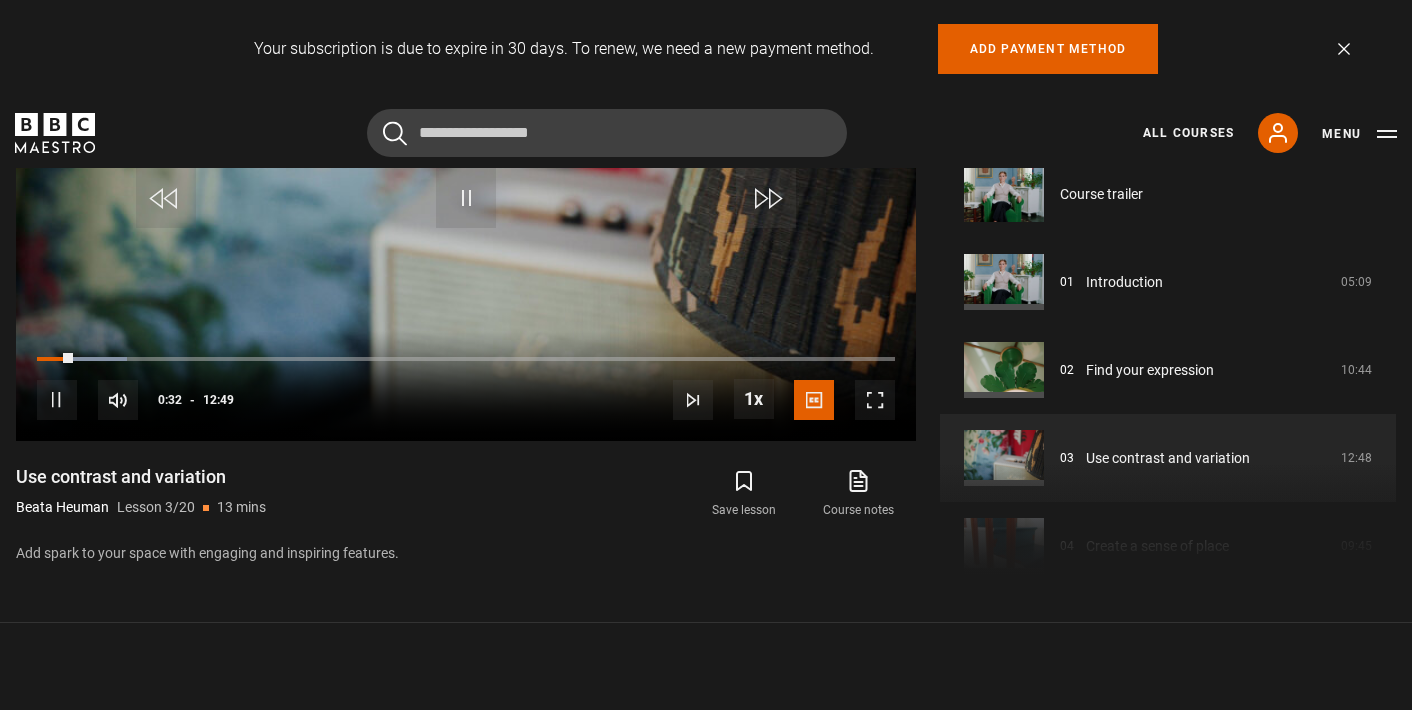 click on "Course trailer
01
Introduction
05:09
02
Find your expression
10:44
03
Use contrast and variation
12:48
04
Create a sense of place
09:45
05
Find inspiration, with Nicky Haslam
12:09
06" at bounding box center [1168, 366] 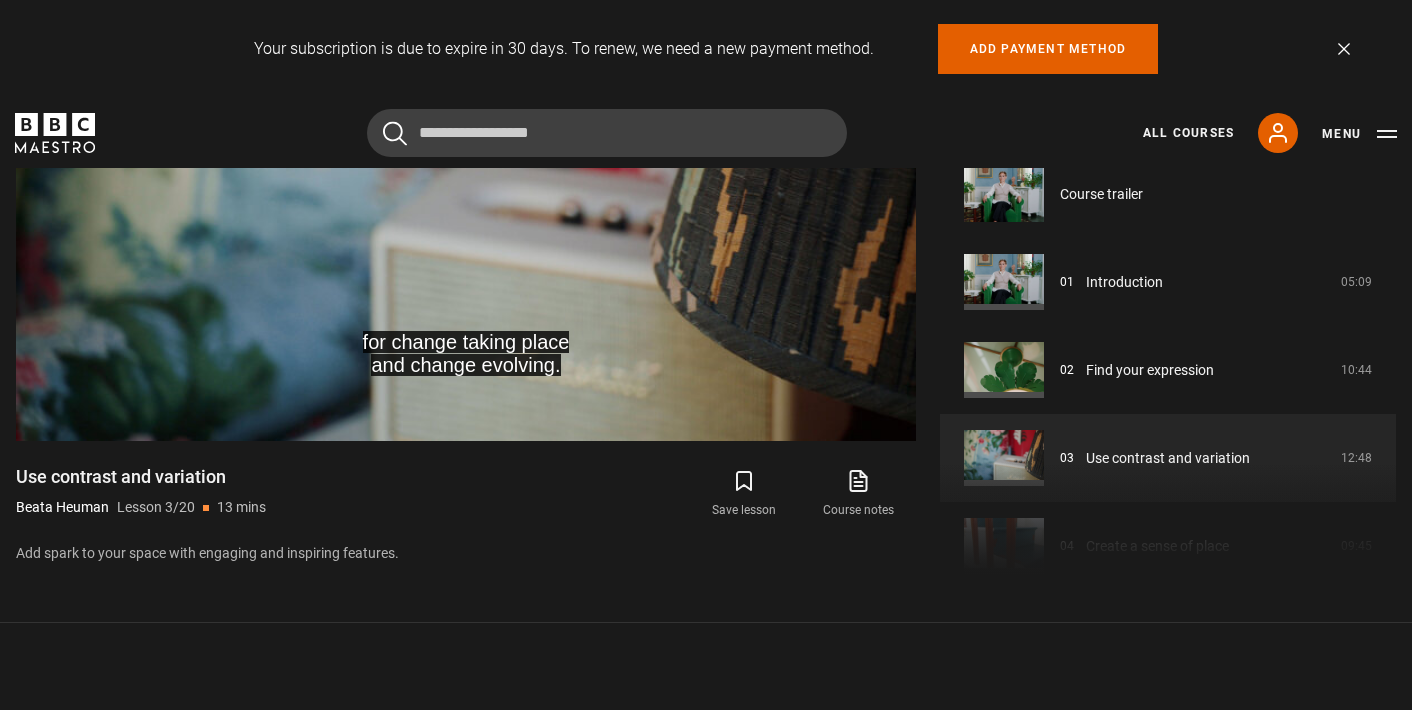 click on "Course trailer
01
Introduction
05:09
02
Find your expression
10:44
03
Use contrast and variation
12:48
04
Create a sense of place
09:45
05
Find inspiration, with Nicky Haslam
12:09
06" at bounding box center (1168, 366) 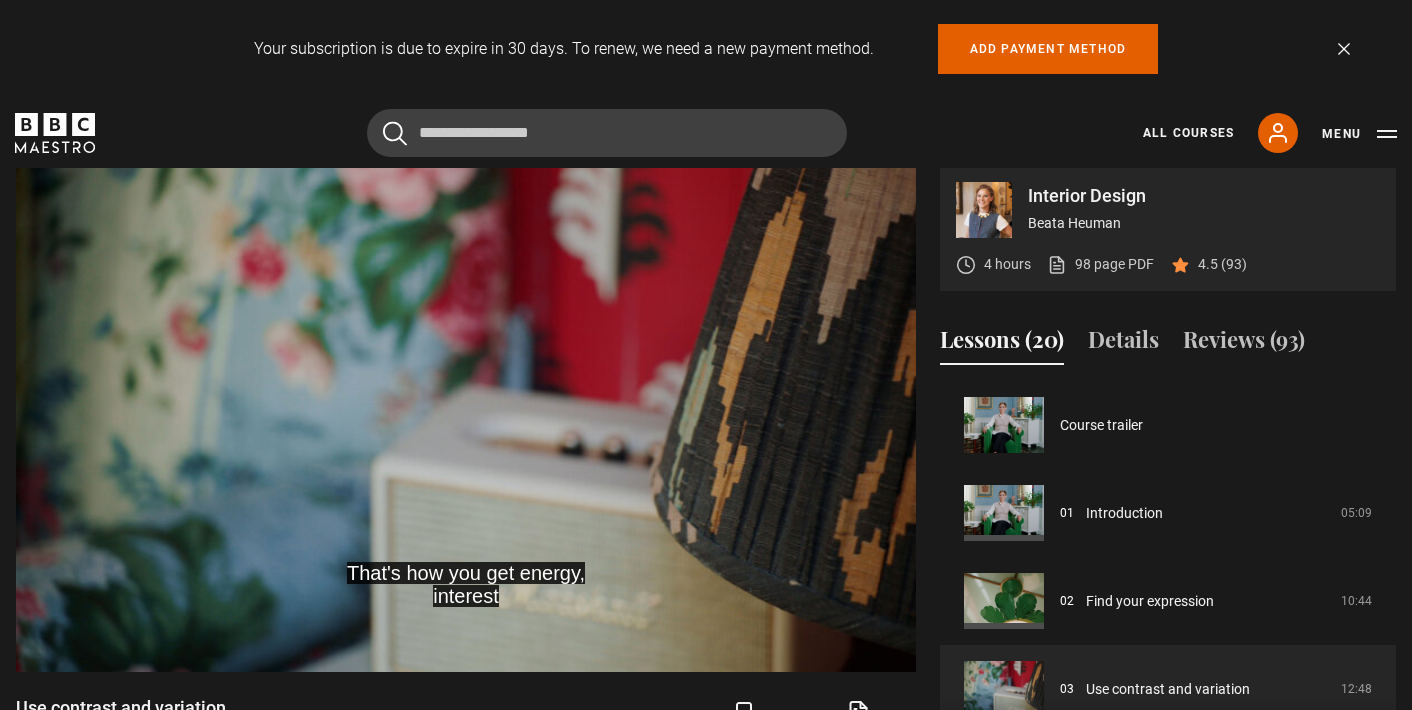 scroll, scrollTop: 869, scrollLeft: 0, axis: vertical 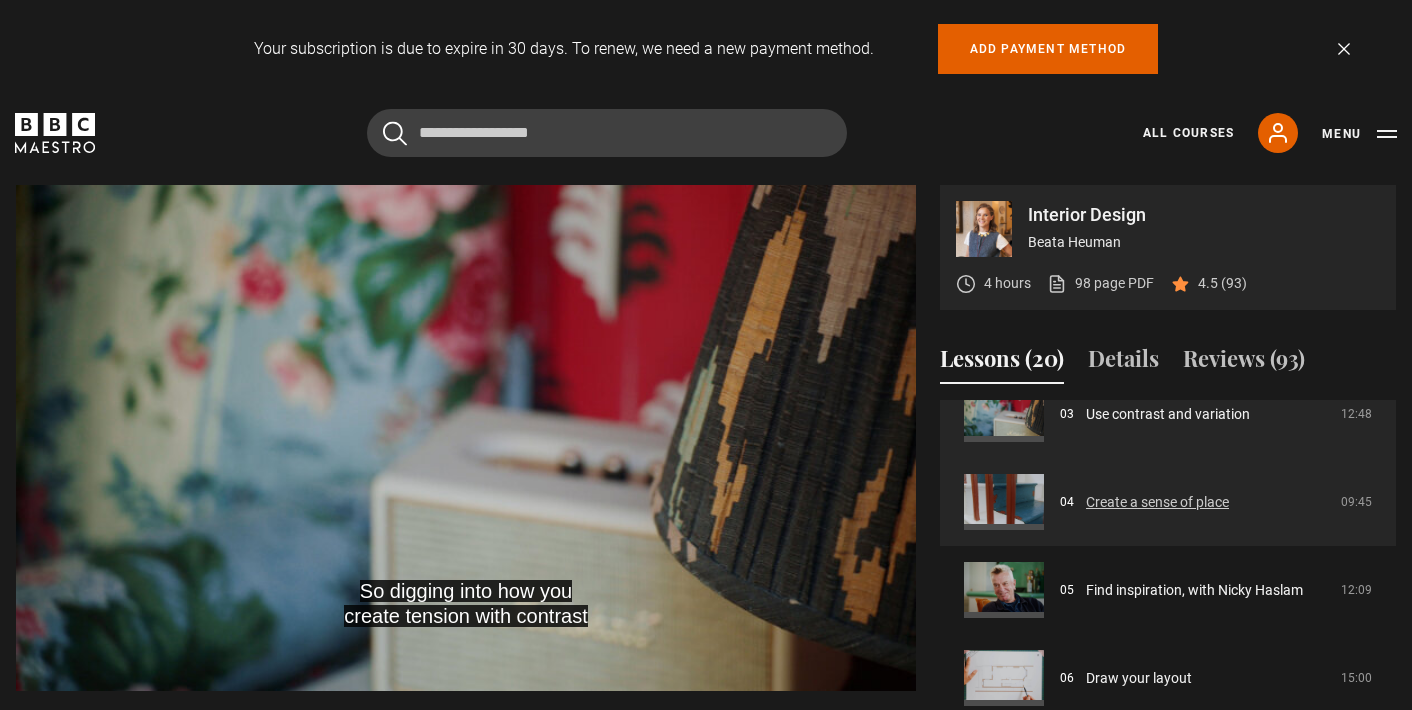 click on "Create a sense of place" at bounding box center (1157, 502) 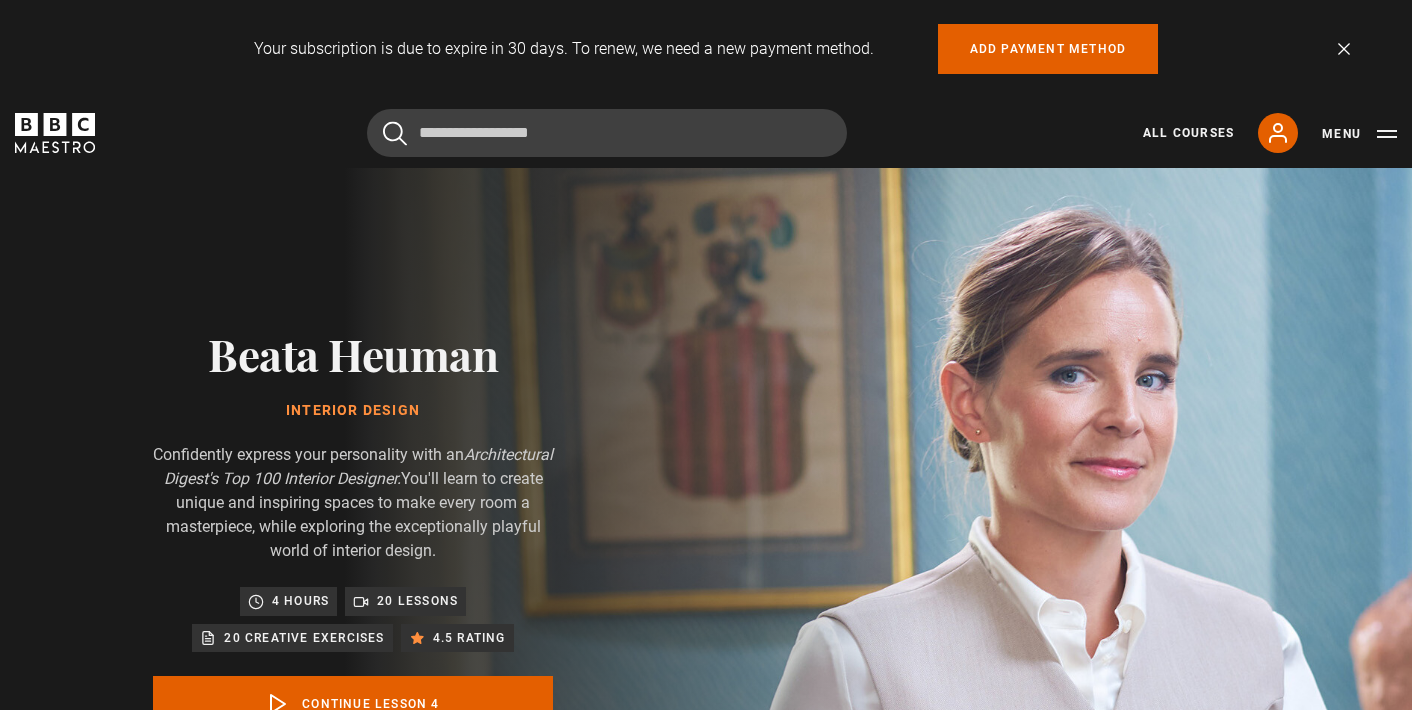 scroll, scrollTop: 972, scrollLeft: 0, axis: vertical 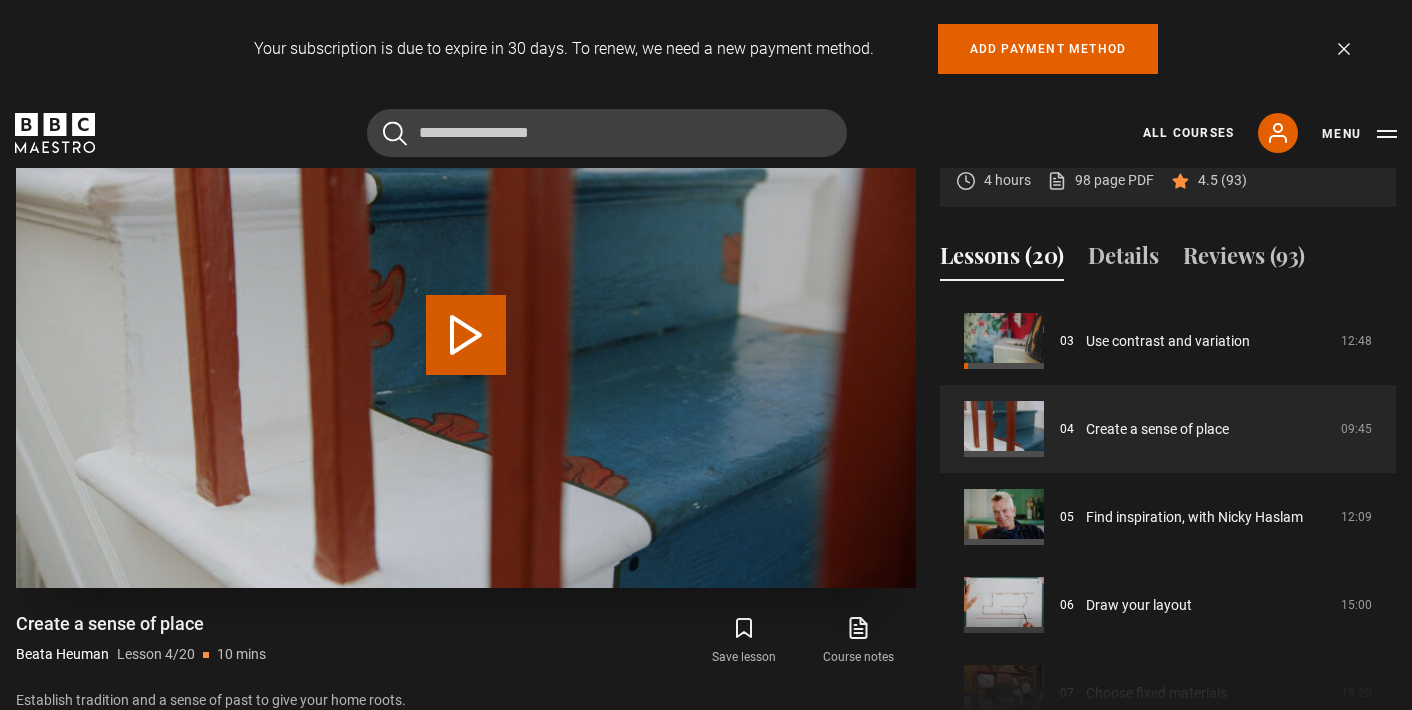 click on "Play Lesson Create a sense of place" at bounding box center [466, 335] 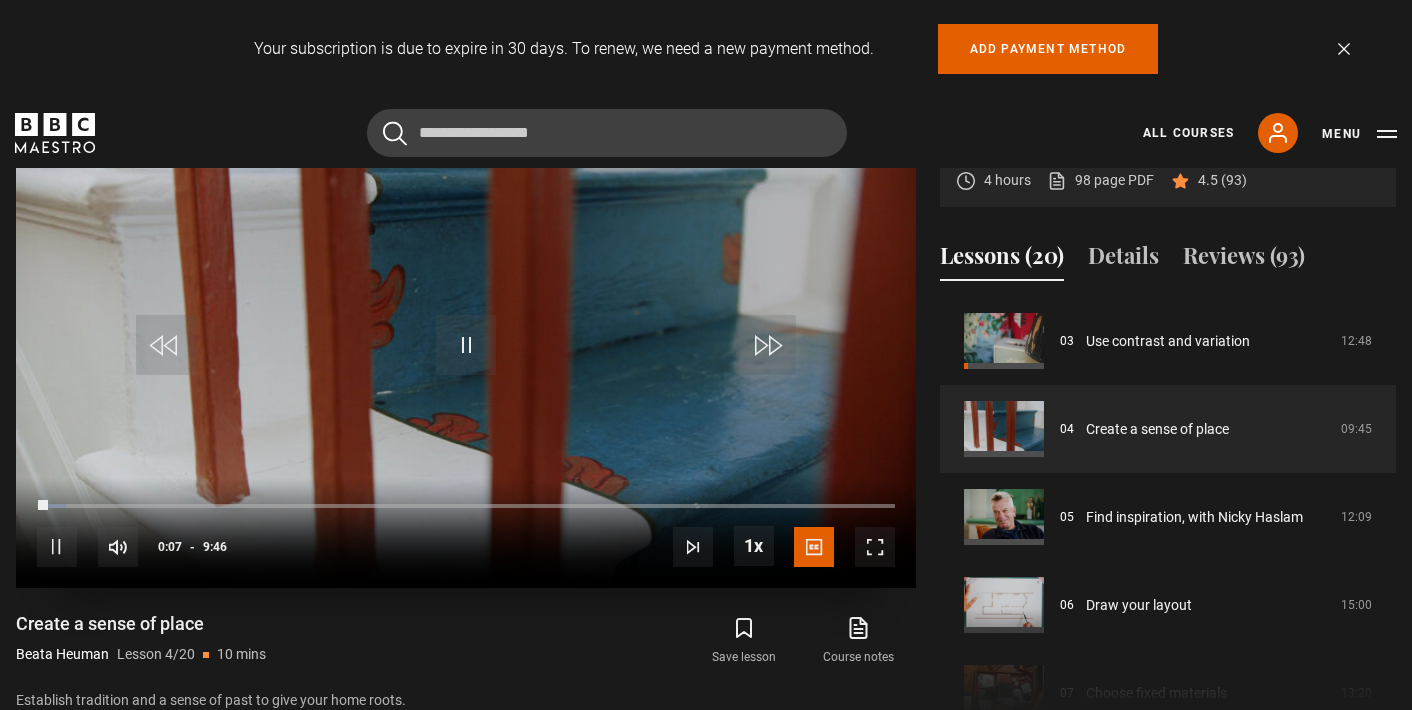 scroll, scrollTop: 901, scrollLeft: 0, axis: vertical 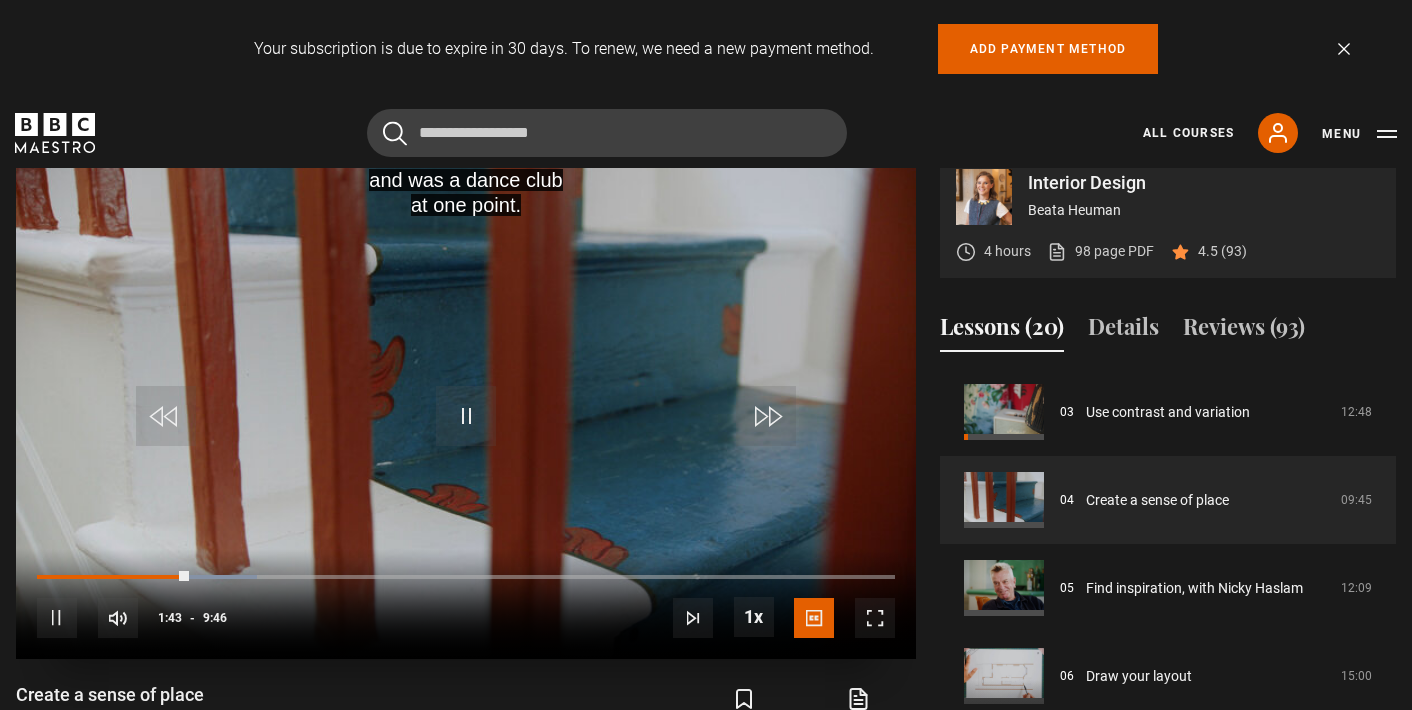 click at bounding box center (466, 406) 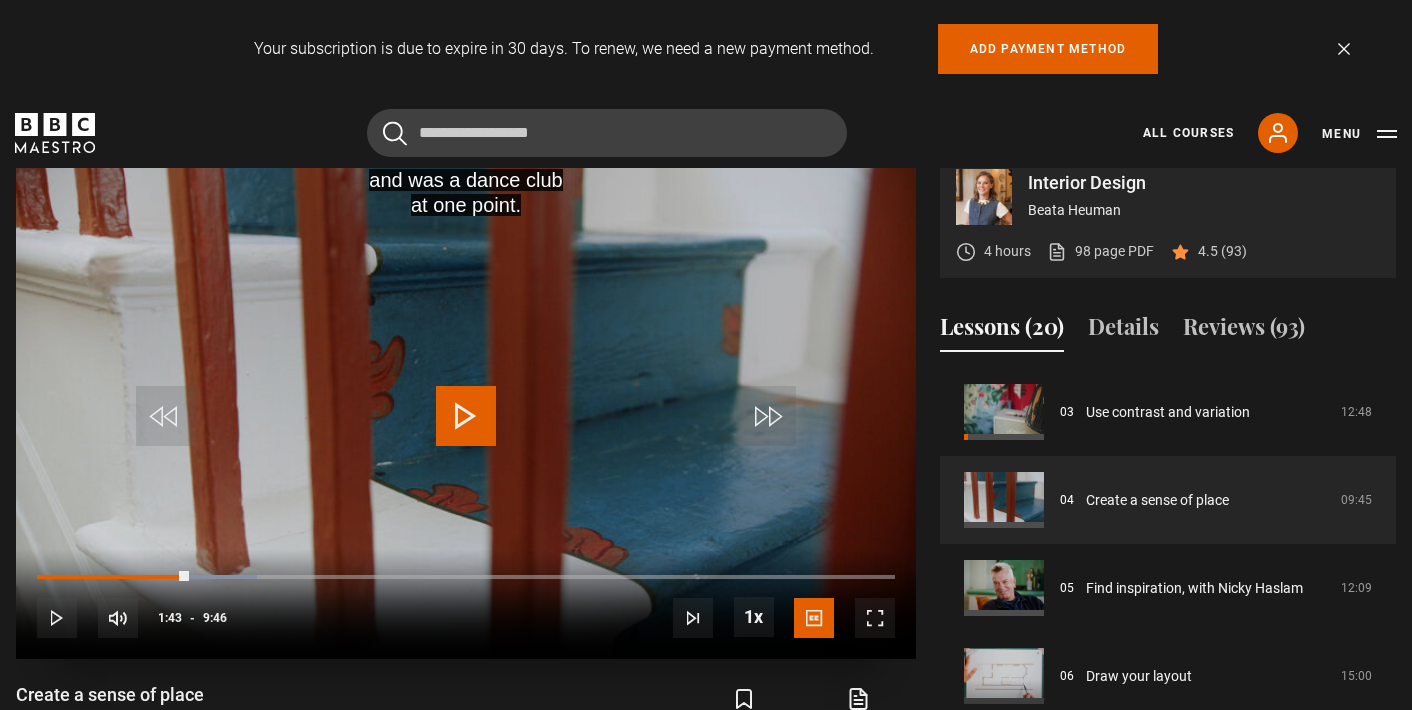 click at bounding box center [466, 406] 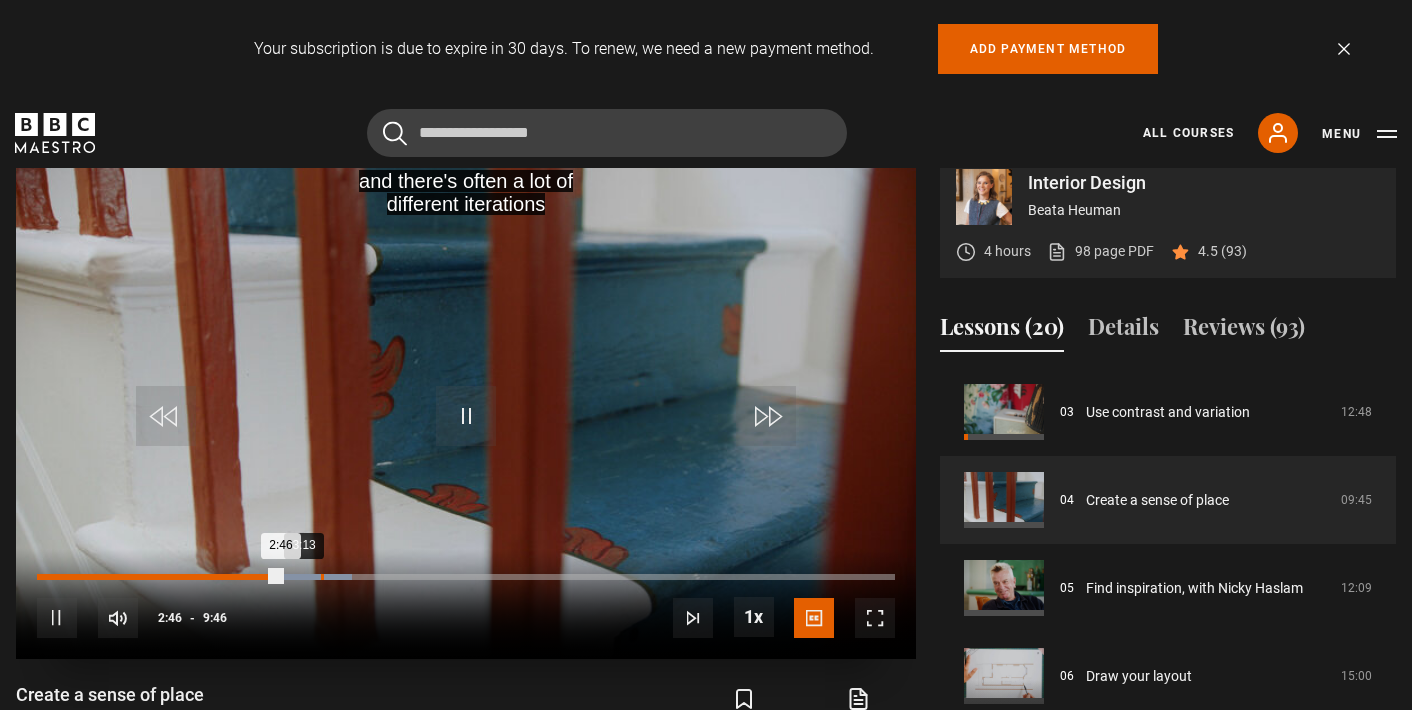 click on "3:13" at bounding box center [322, 577] 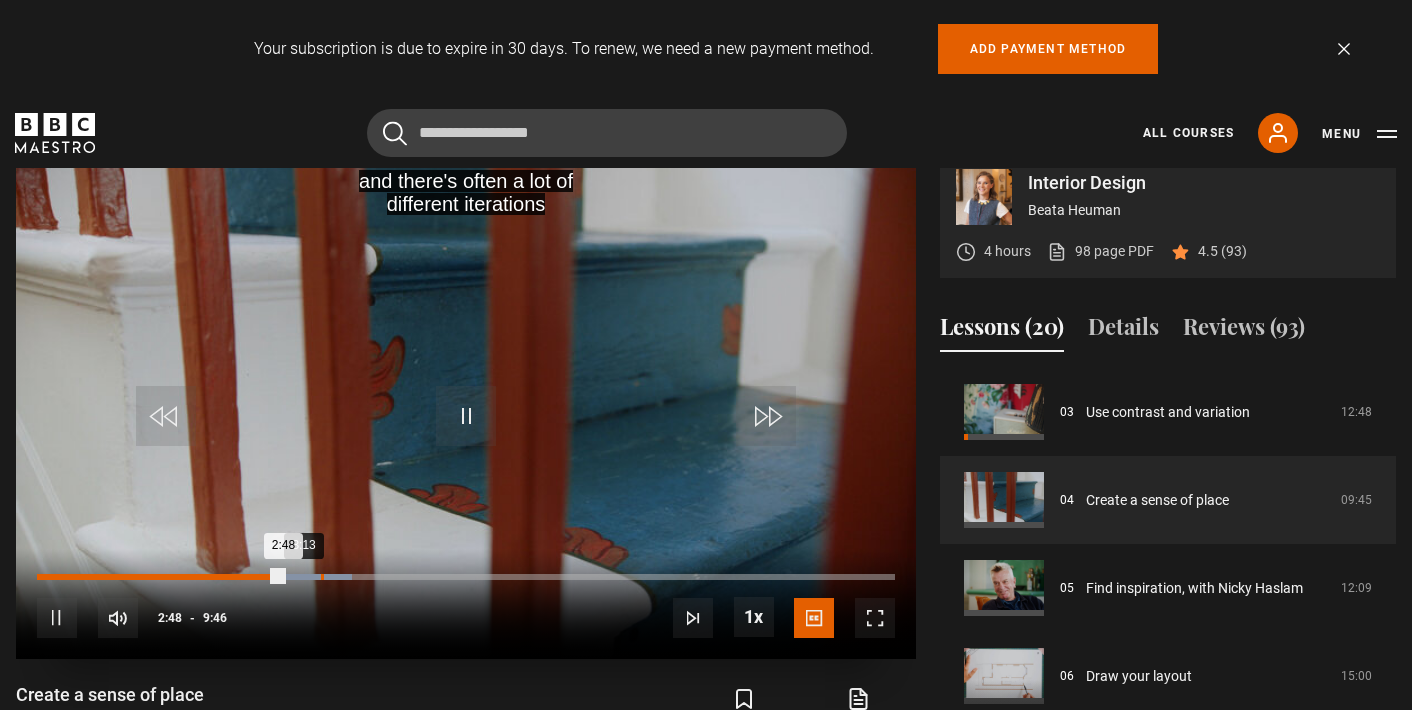click on "3:13" at bounding box center [322, 577] 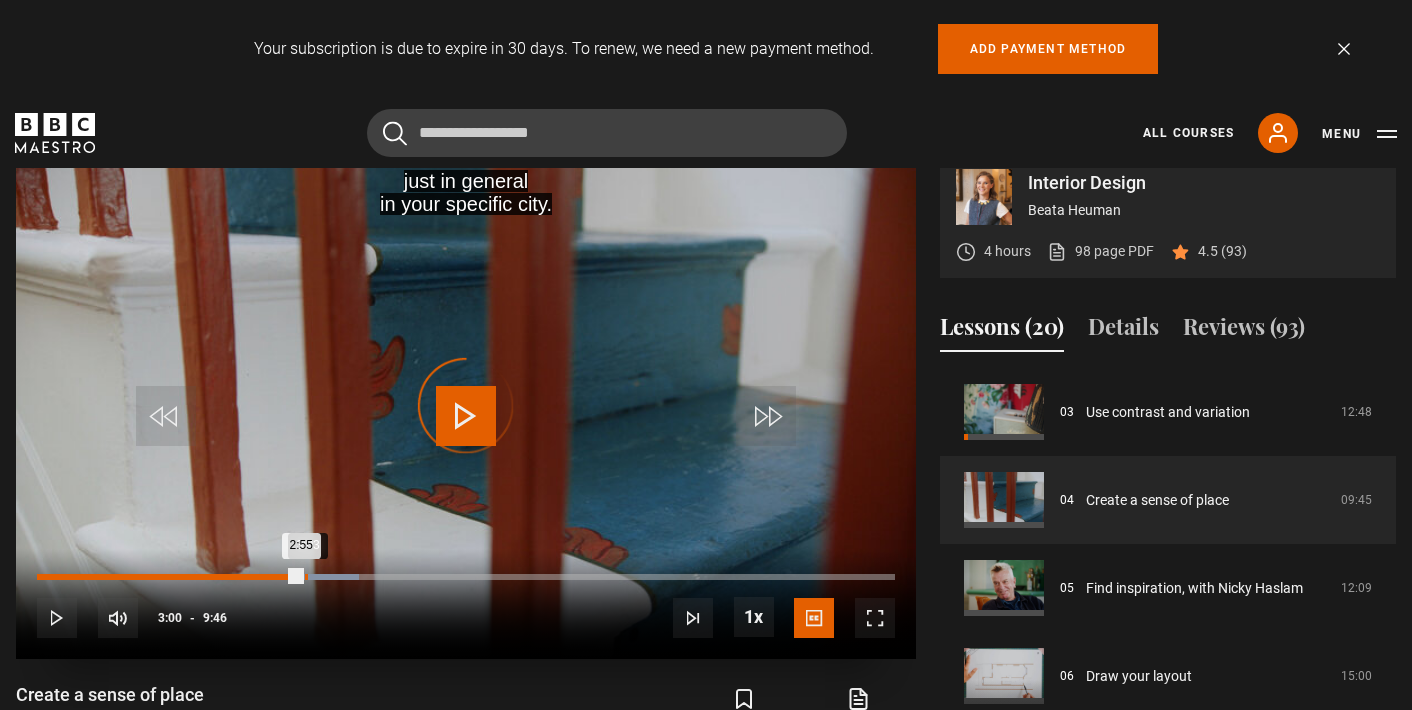 drag, startPoint x: 279, startPoint y: 571, endPoint x: 306, endPoint y: 574, distance: 27.166155 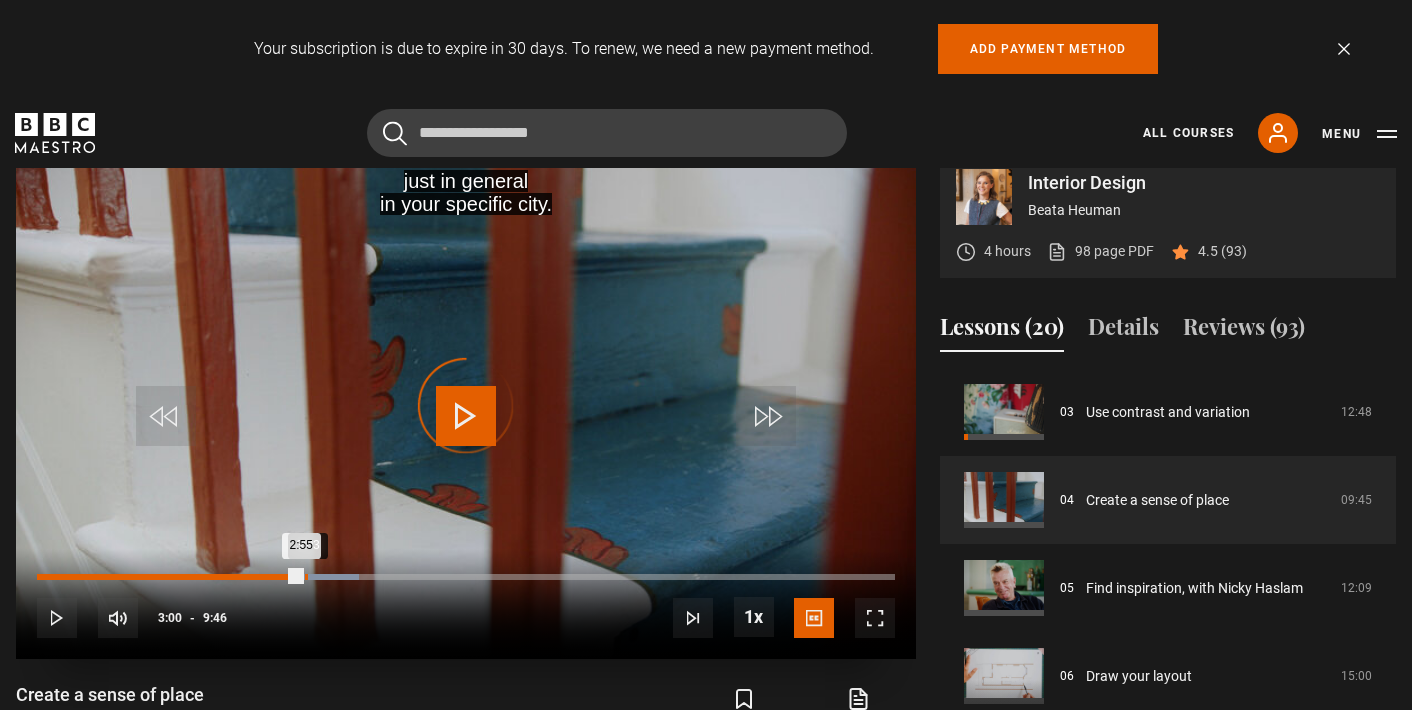 click on "2:55" at bounding box center [169, 577] 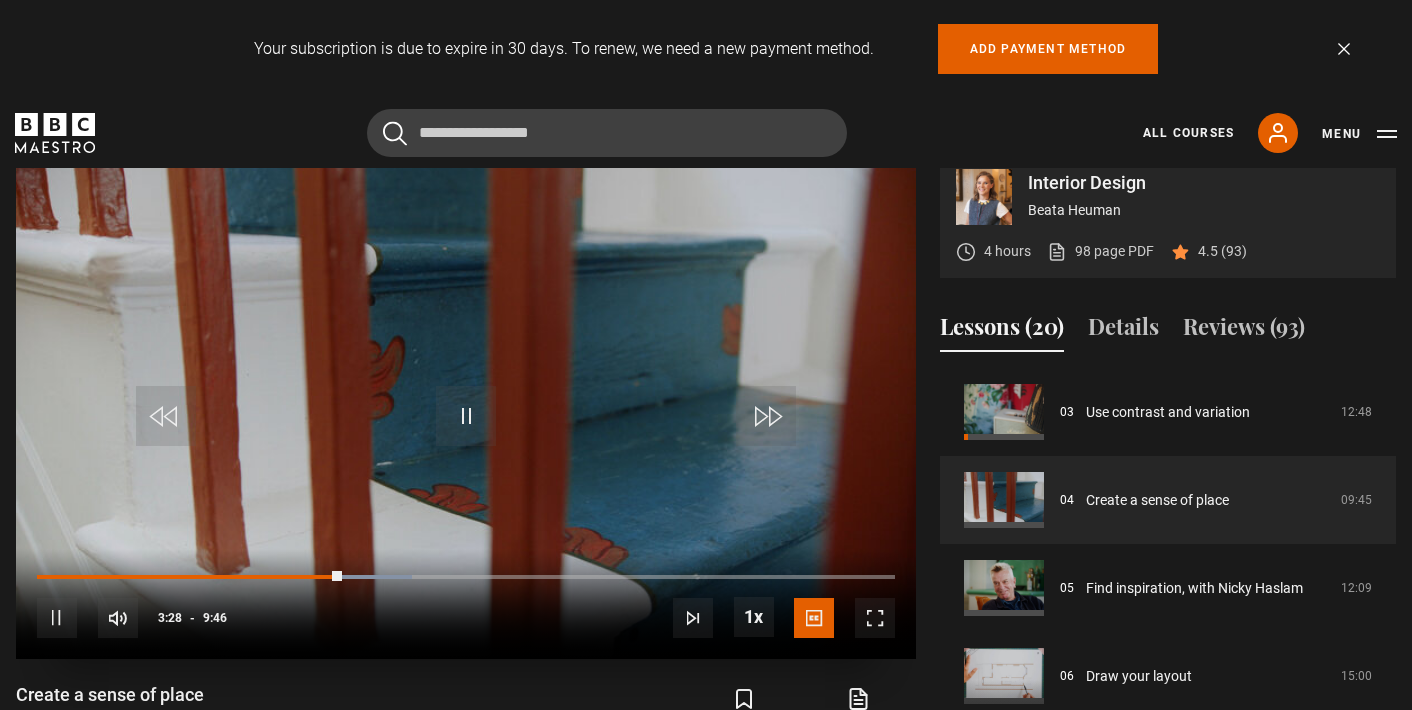 click on "10s Skip Back 10 seconds Pause 10s Skip Forward 10 seconds Loaded :  43.69% 5:32 3:28 Pause Mute Current Time  3:28 - Duration  9:46
Beata Heuman
Lesson 4
Create a sense of place
1x Playback Rate 2x 1.5x 1x , selected 0.5x Captions captions off English  Captions , selected" at bounding box center (466, 604) 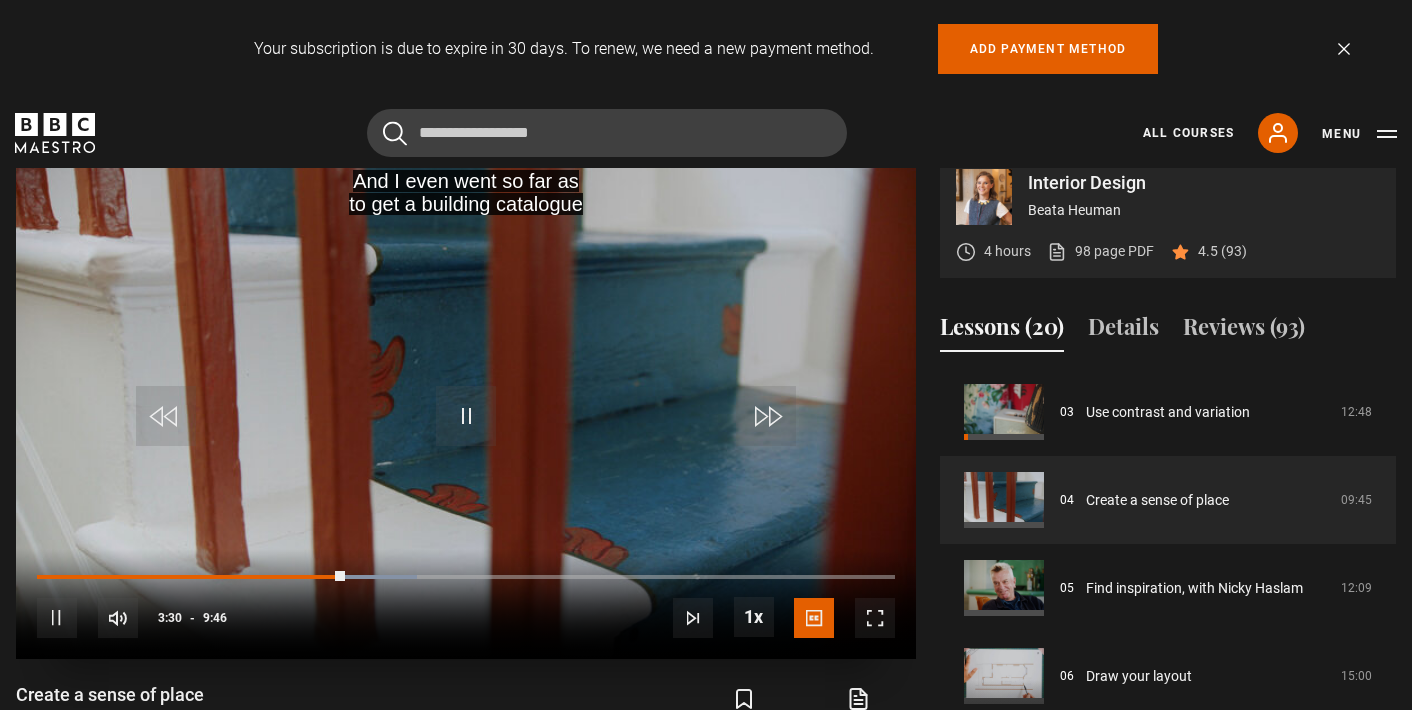 click on "10s Skip Back 10 seconds Pause 10s Skip Forward 10 seconds Loaded :  44.31% 5:32 3:30 Pause Mute Current Time  3:30 - Duration  9:46
Beata Heuman
Lesson 4
Create a sense of place
1x Playback Rate 2x 1.5x 1x , selected 0.5x Captions captions off English  Captions , selected" at bounding box center (466, 604) 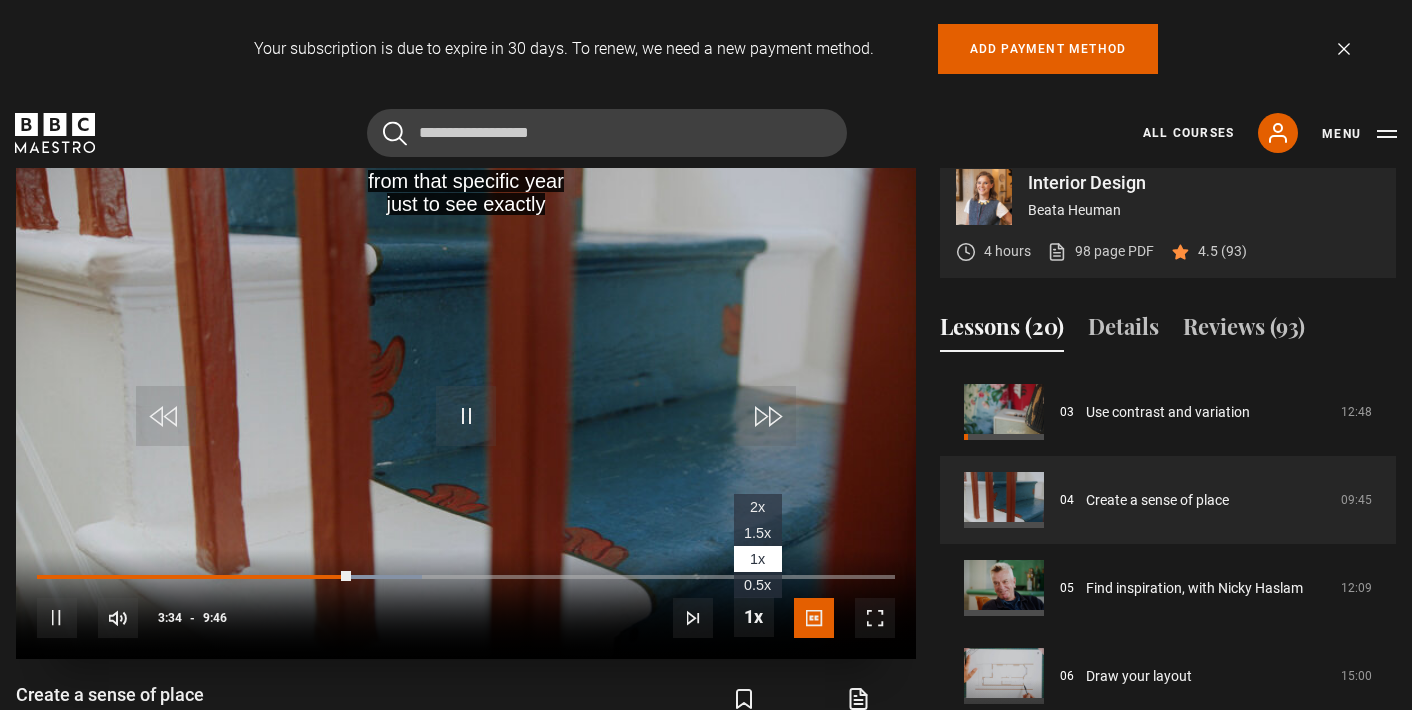 click on "1.5x" at bounding box center (757, 533) 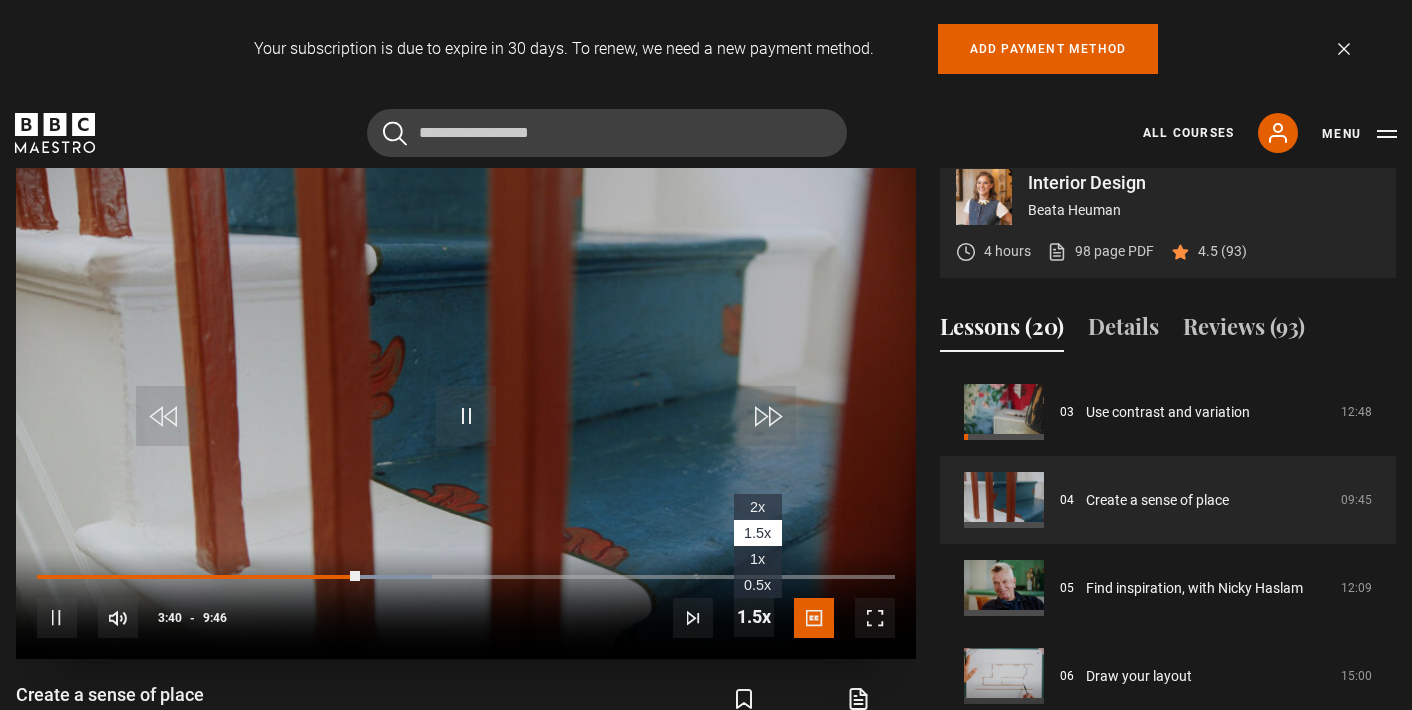 click on "2x" at bounding box center [757, 507] 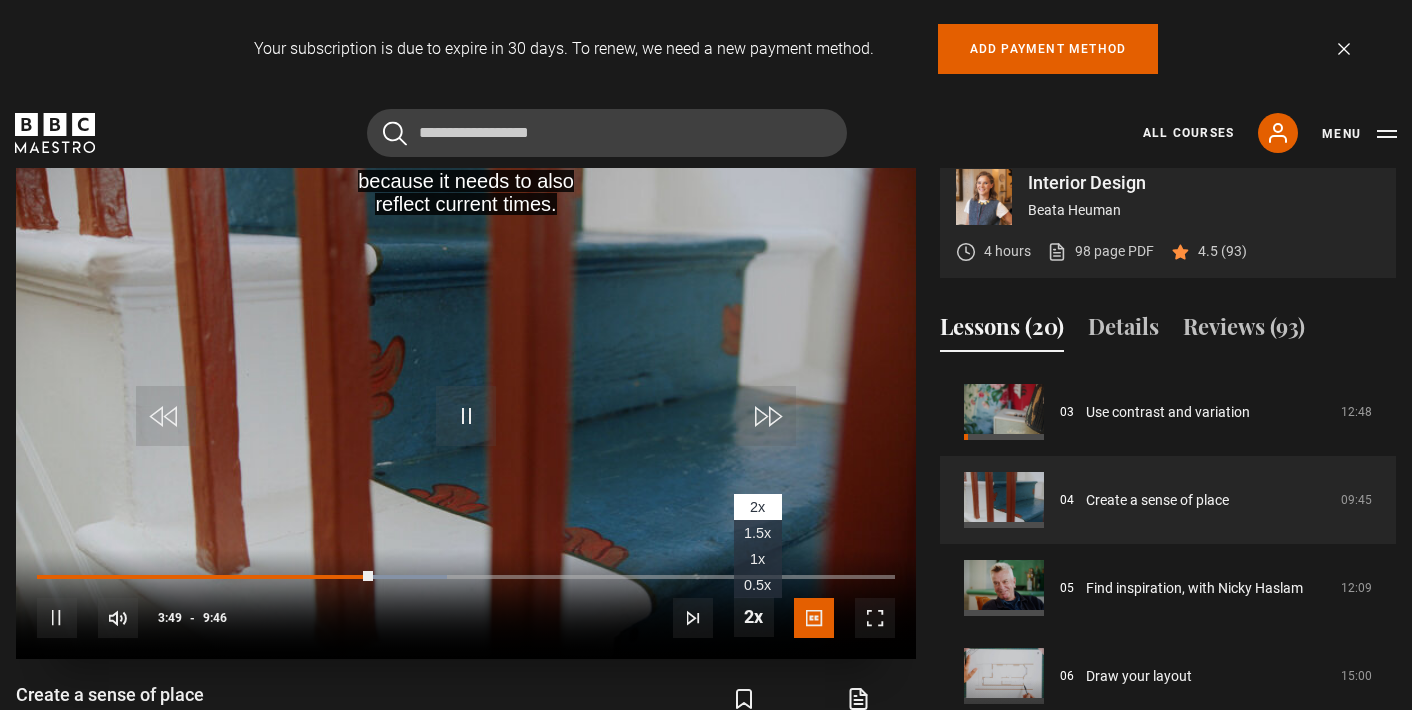 click on "1.5x" at bounding box center (757, 533) 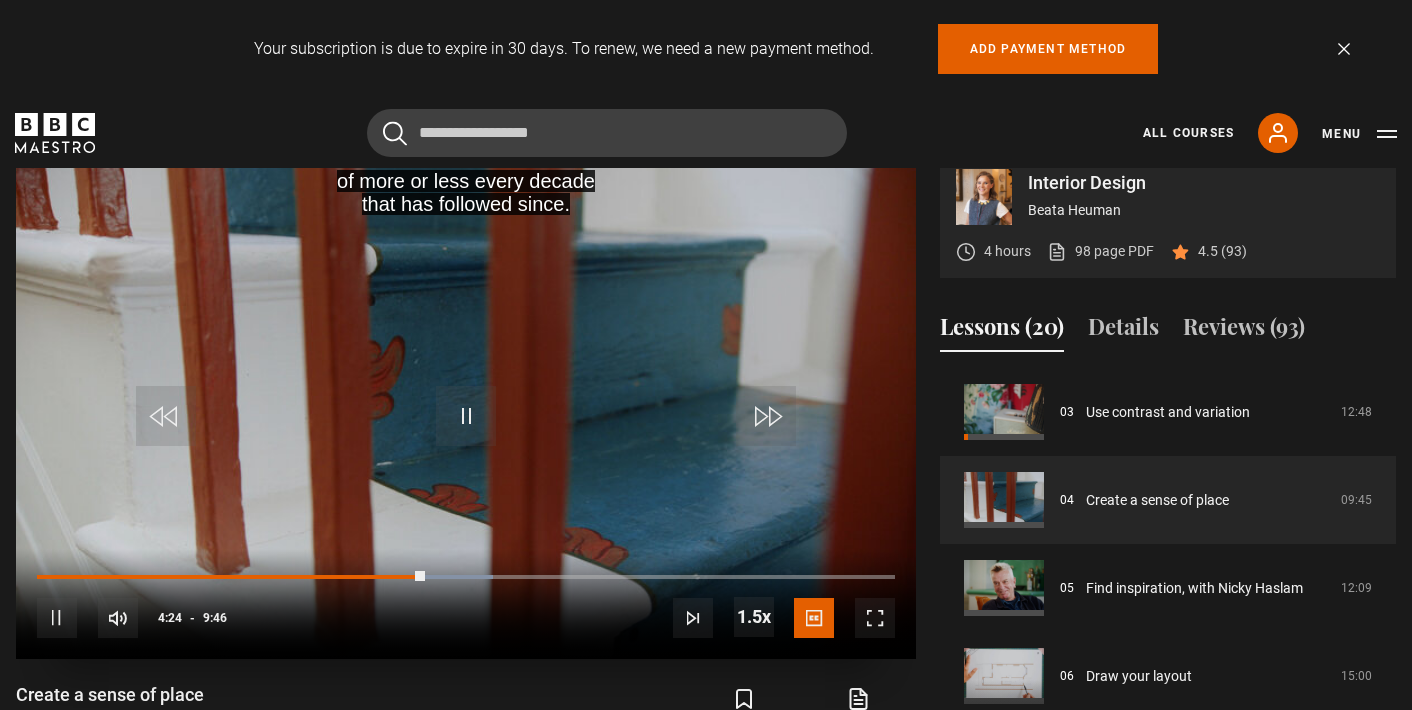 click at bounding box center [766, 416] 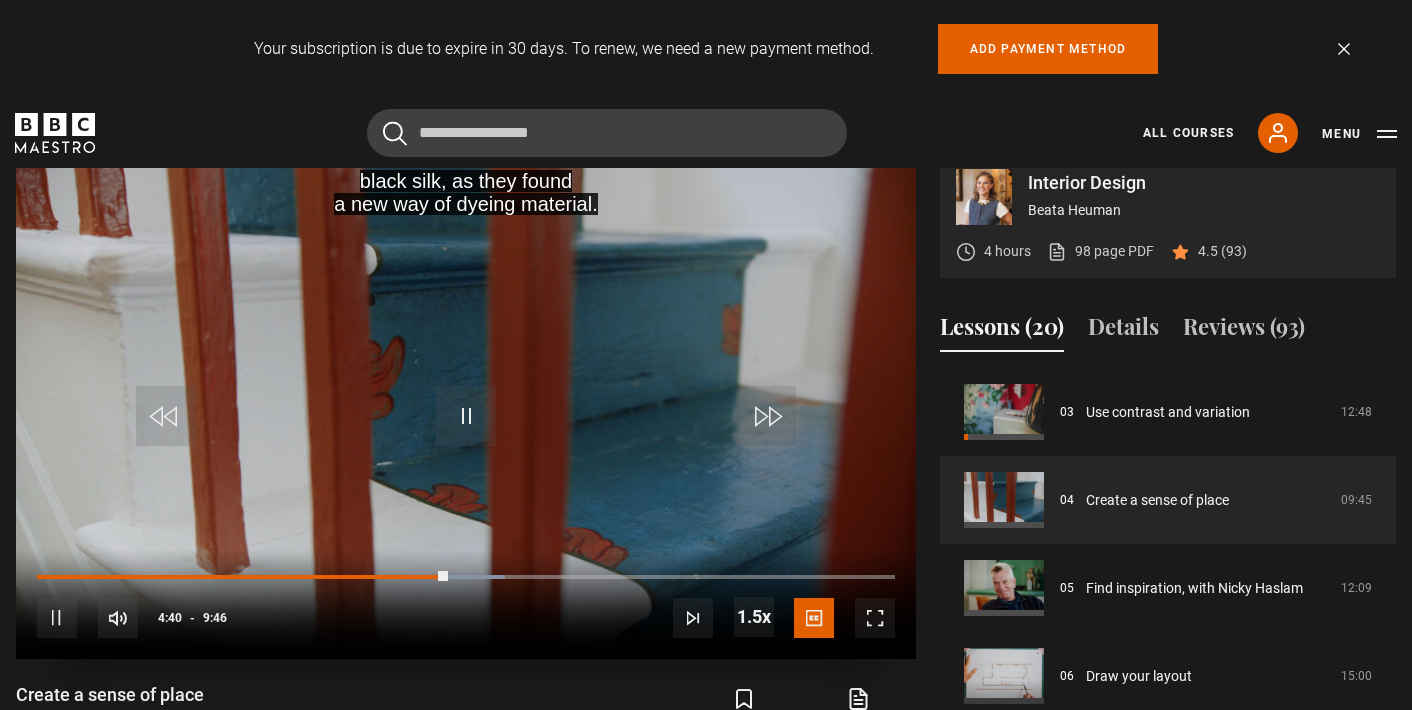 click at bounding box center [766, 416] 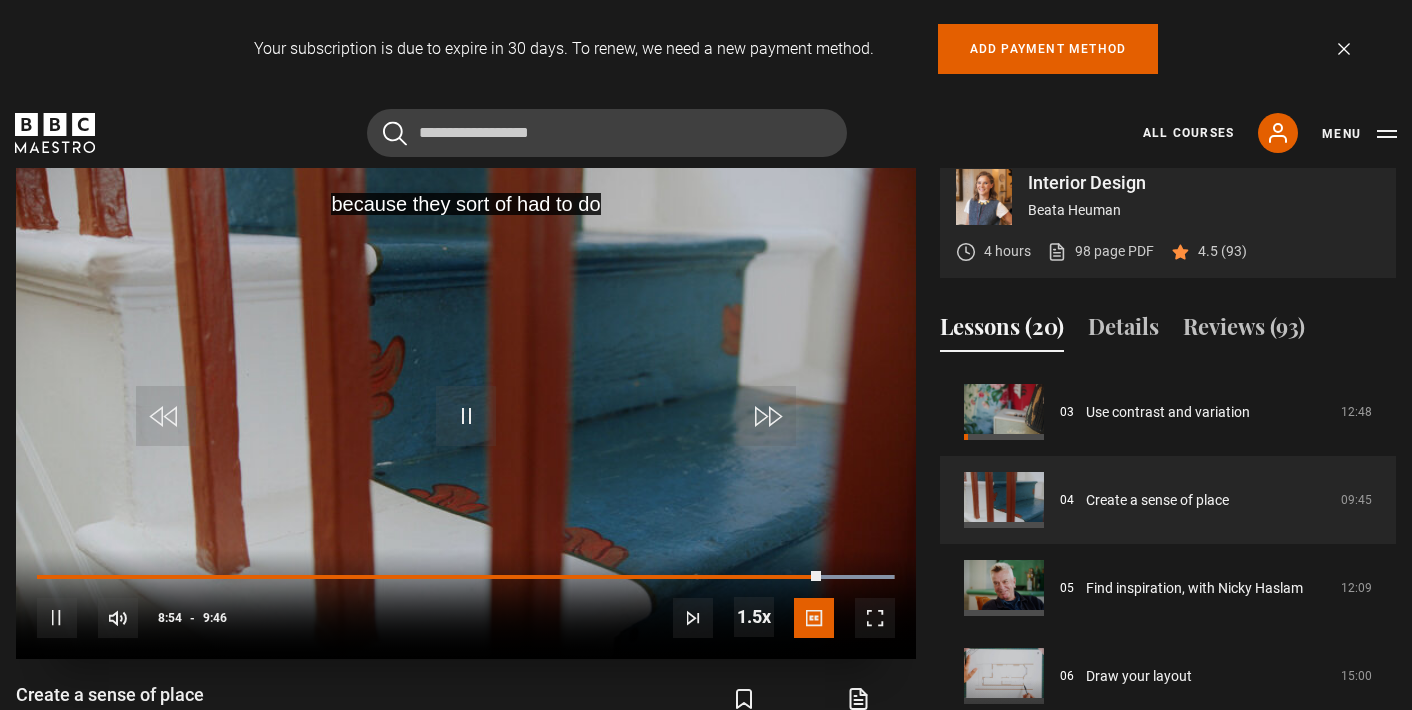 click at bounding box center (466, 406) 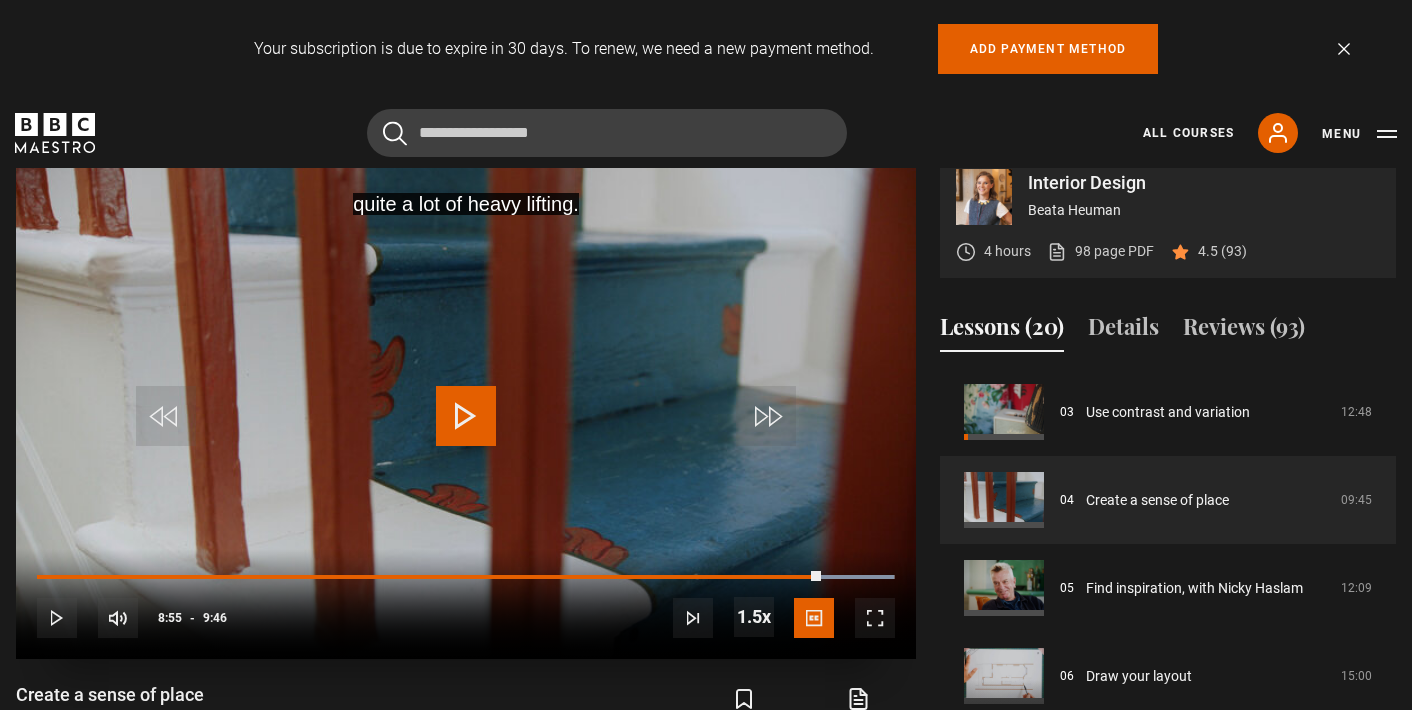 click at bounding box center [466, 416] 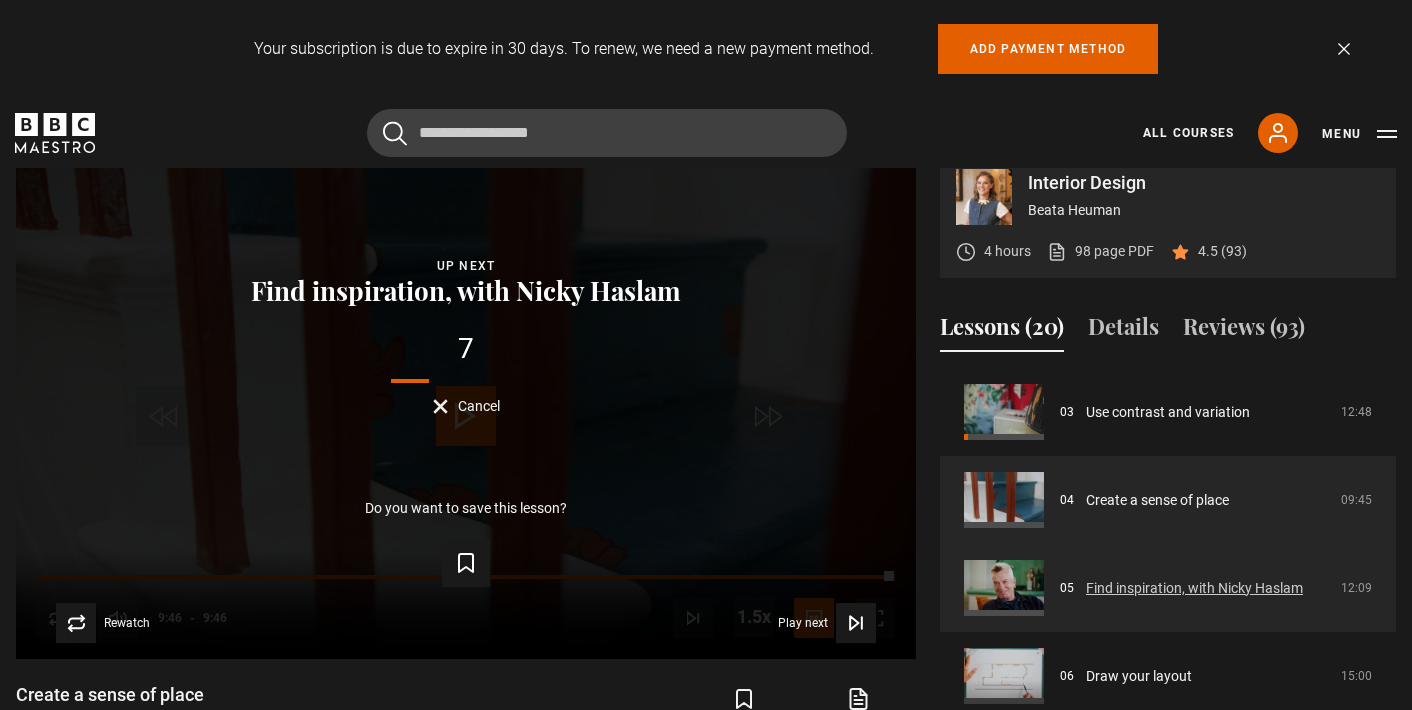 click on "Find inspiration, with Nicky Haslam" at bounding box center [1194, 588] 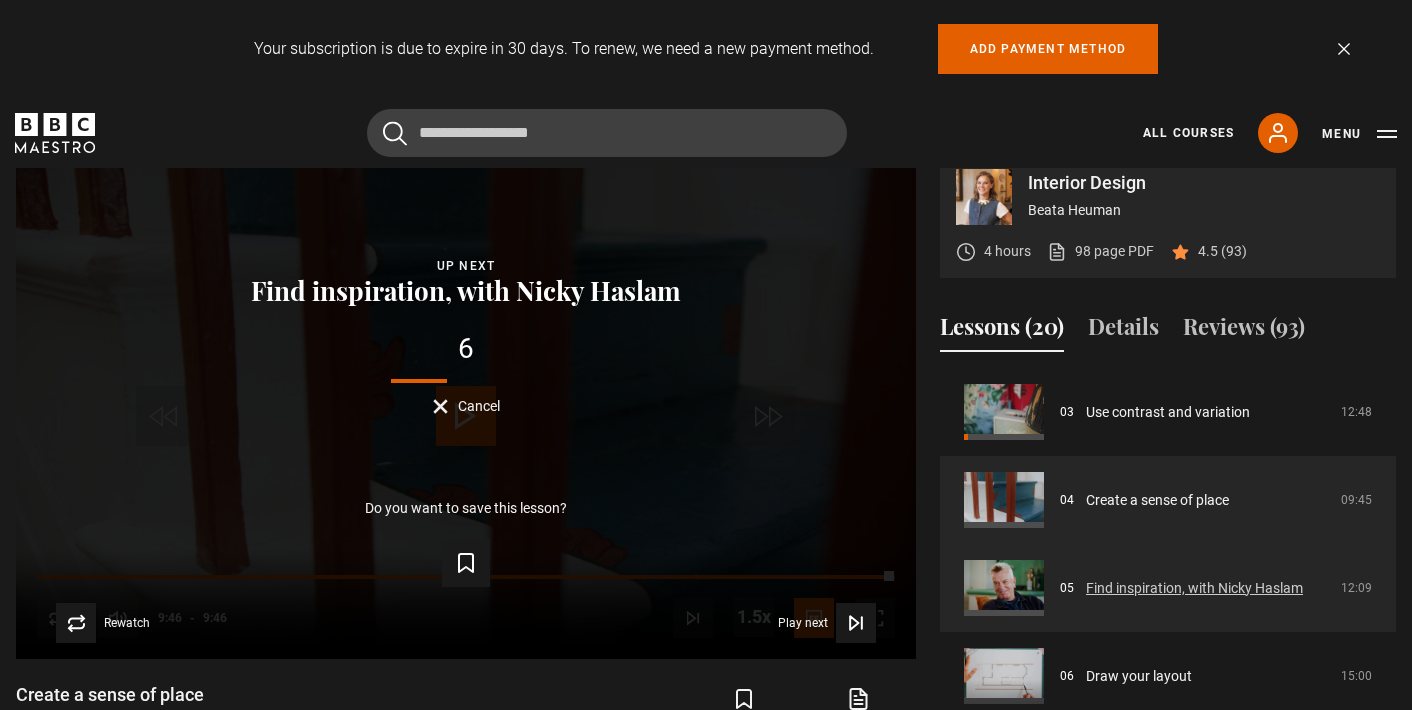 click on "Find inspiration, with Nicky Haslam" at bounding box center (1194, 588) 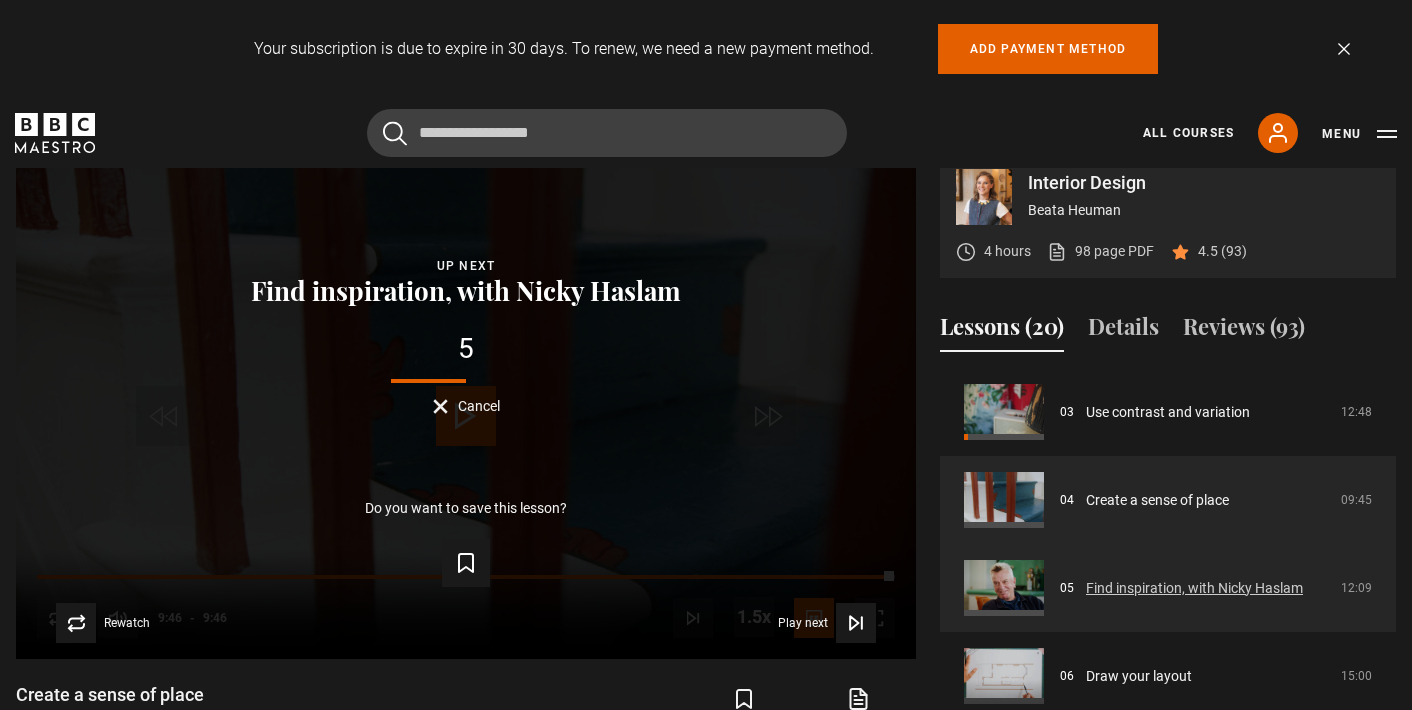 click on "Find inspiration, with Nicky Haslam" at bounding box center (1194, 588) 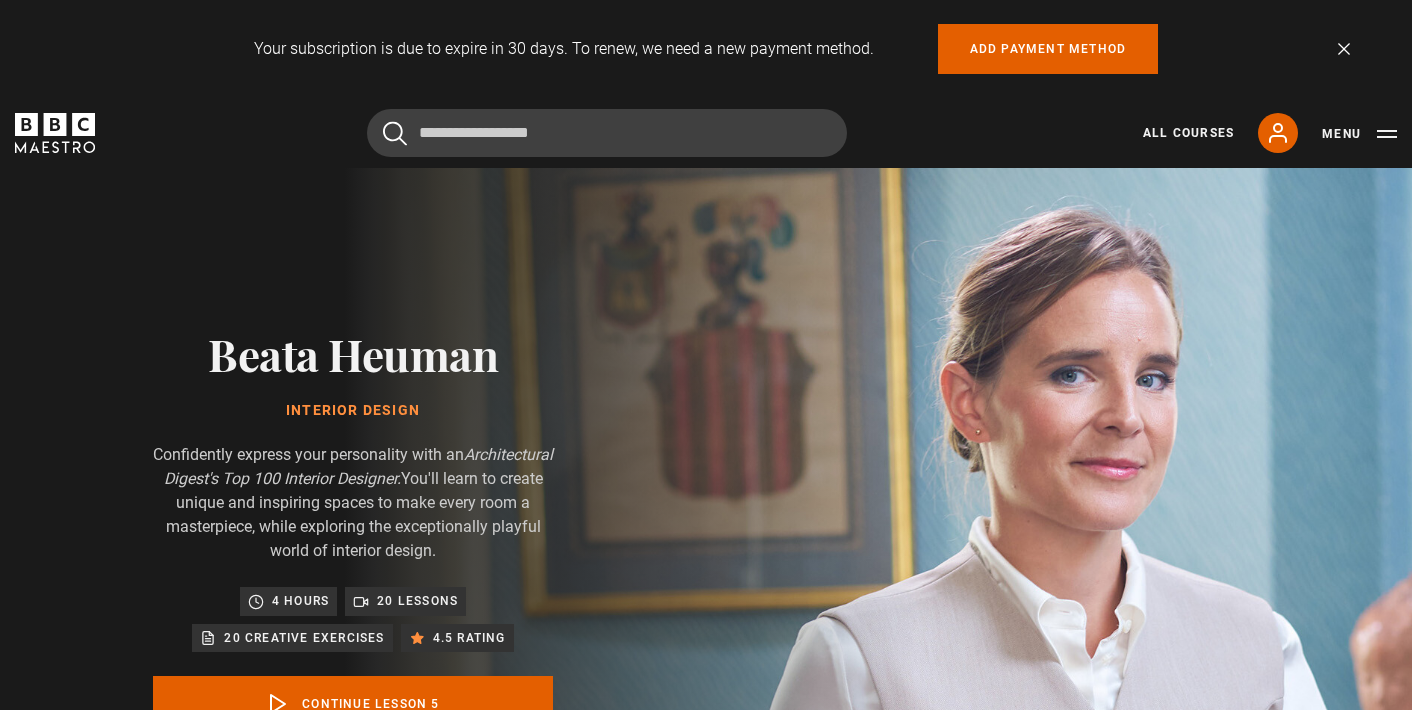 scroll, scrollTop: 972, scrollLeft: 0, axis: vertical 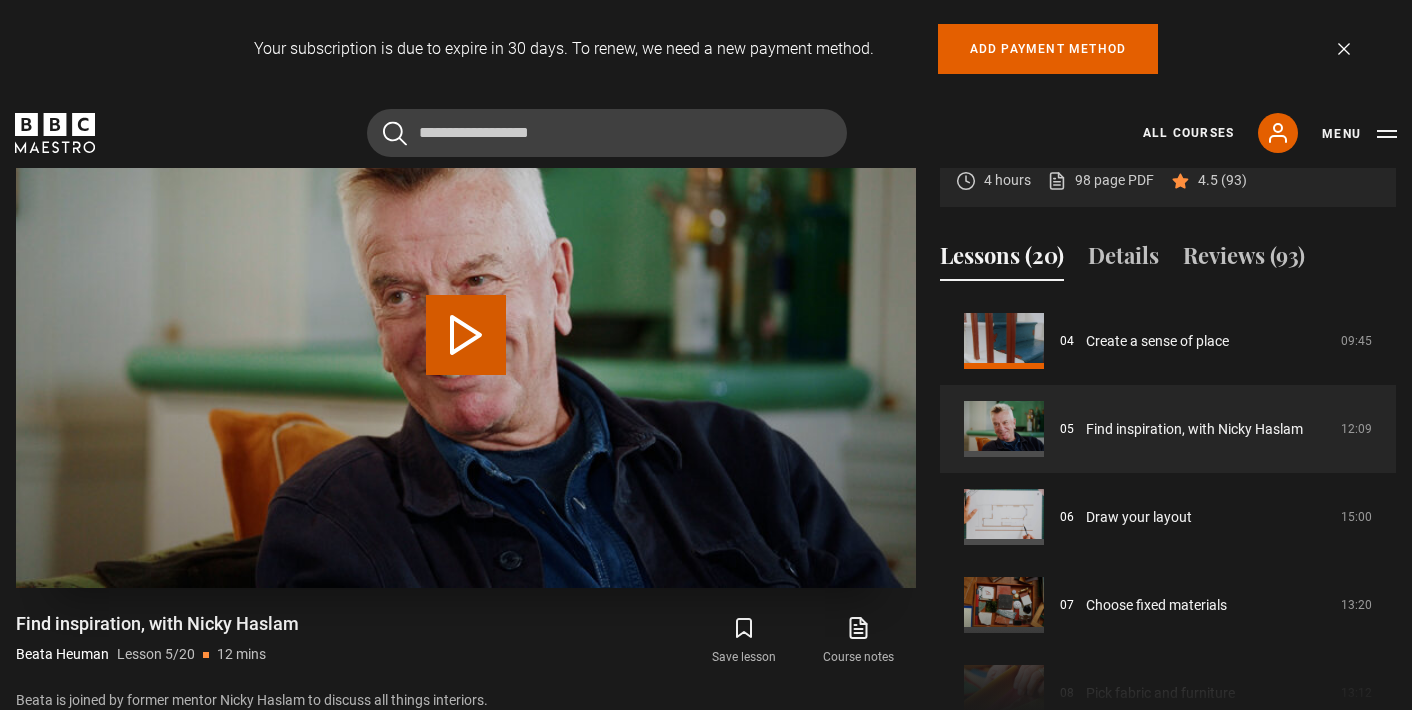 click on "Play Lesson Find inspiration, with Nicky Haslam" at bounding box center [466, 335] 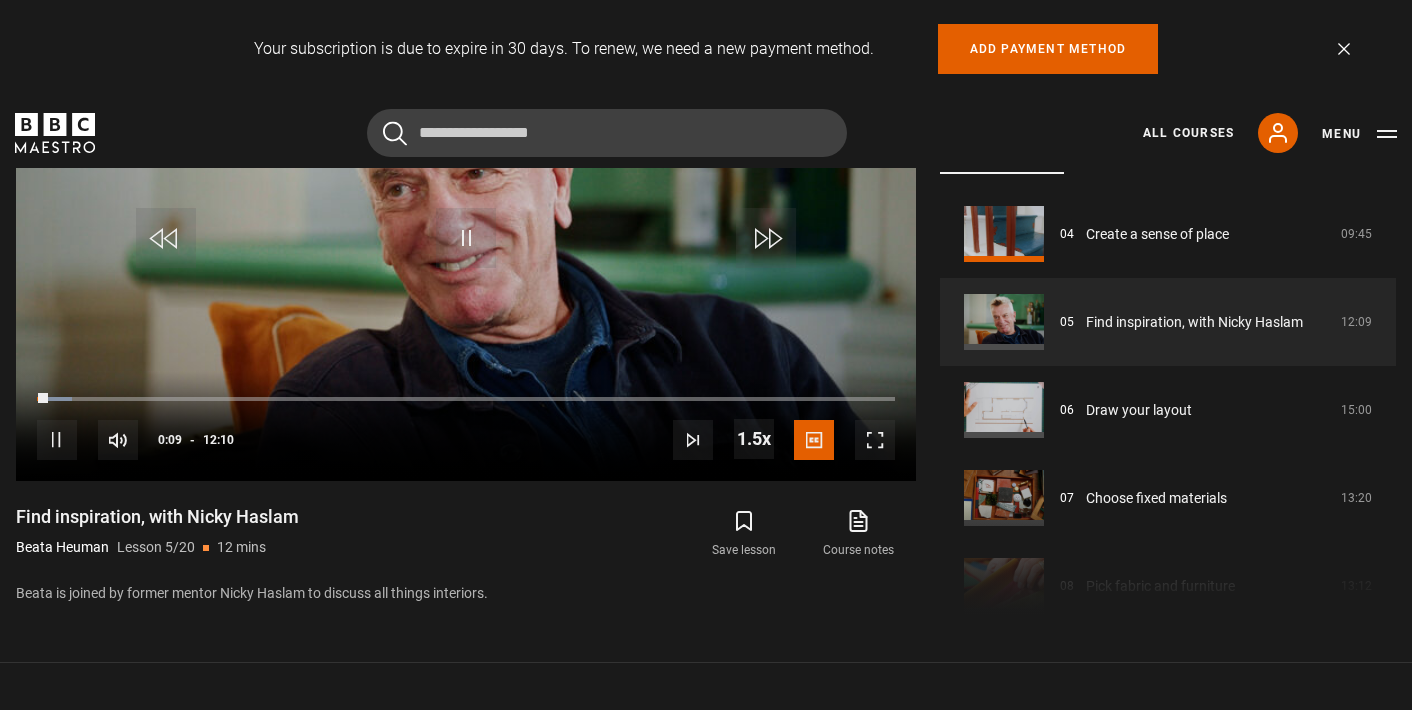 scroll, scrollTop: 1057, scrollLeft: 0, axis: vertical 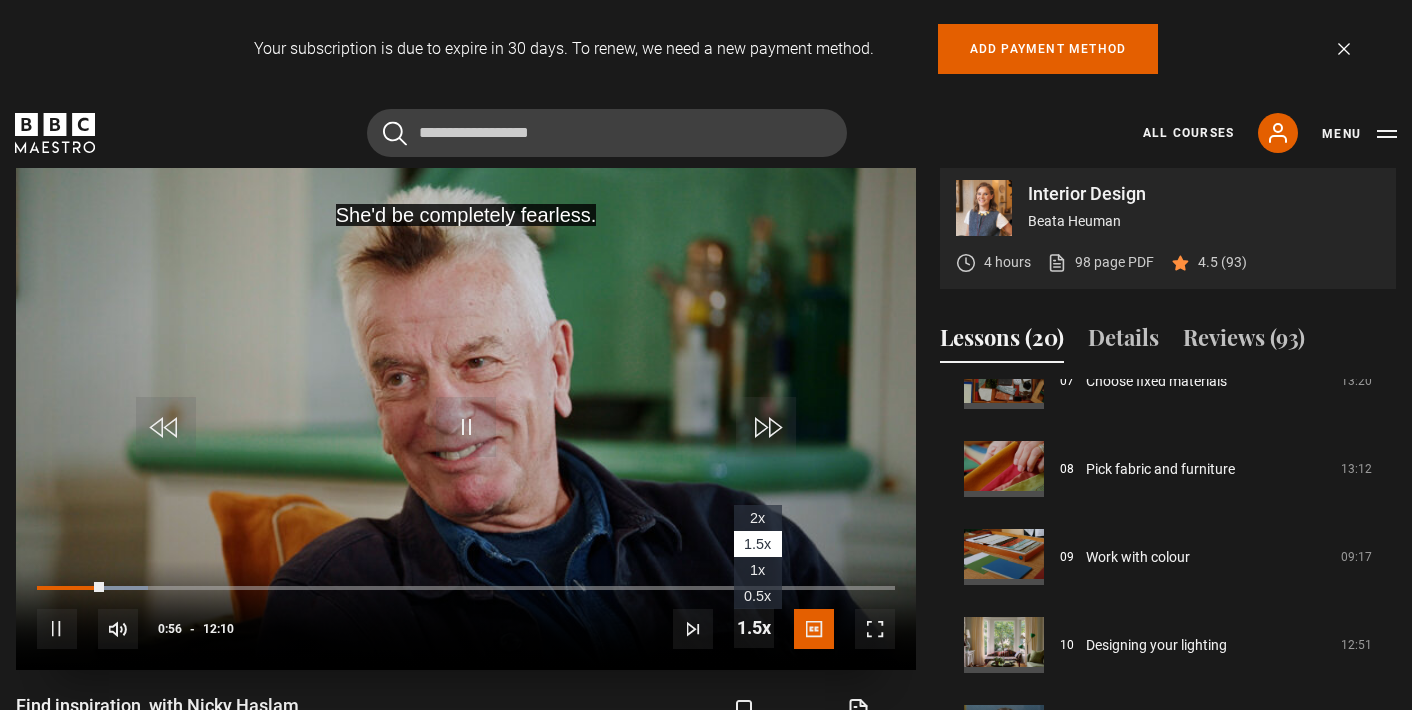 click on "1x" at bounding box center (757, 570) 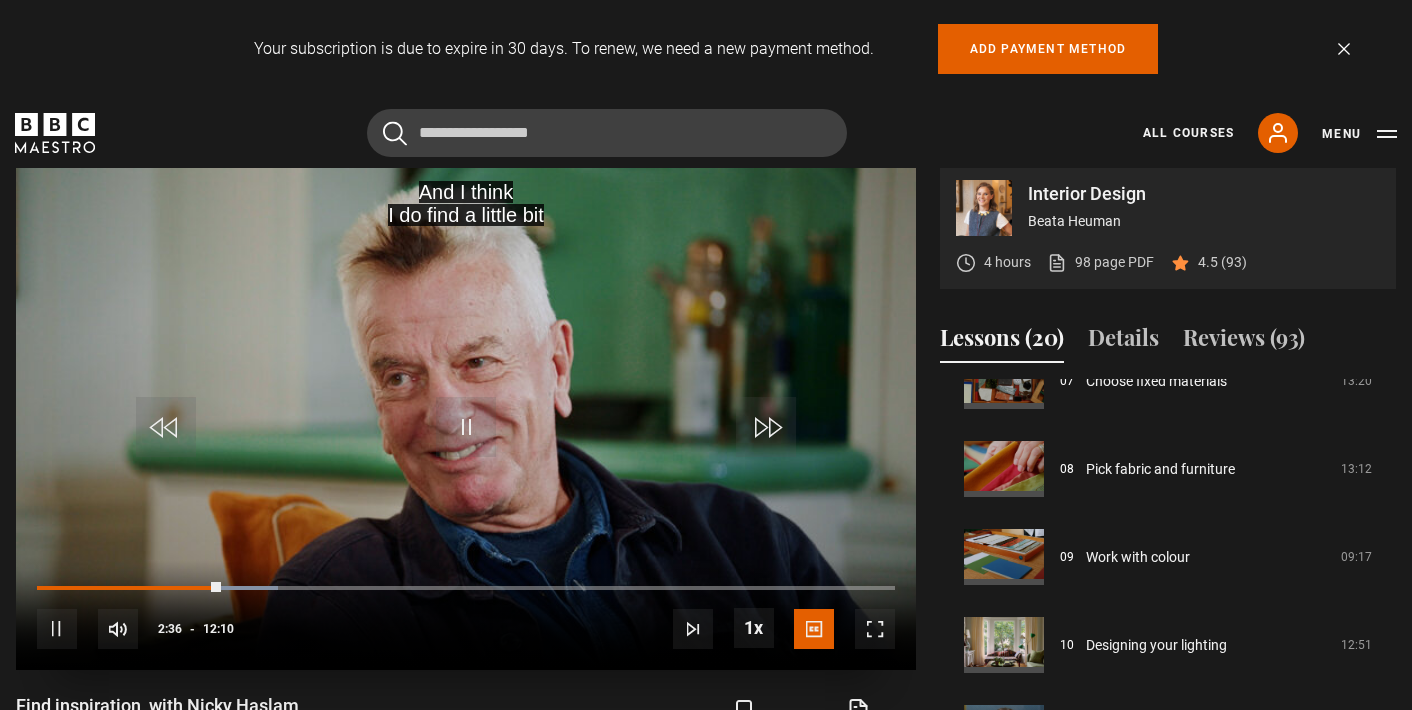 click on "10s Skip Back 10 seconds Pause 10s Skip Forward 10 seconds Loaded :  28.07% 02:28 02:36 Pause Mute Current Time  2:36 - Duration  12:10
Beata Heuman
Lesson 5
Find inspiration, with Nicky Haslam
1x Playback Rate 2x 1.5x 1x , selected 0.5x Captions captions off English  Captions , selected" at bounding box center [466, 615] 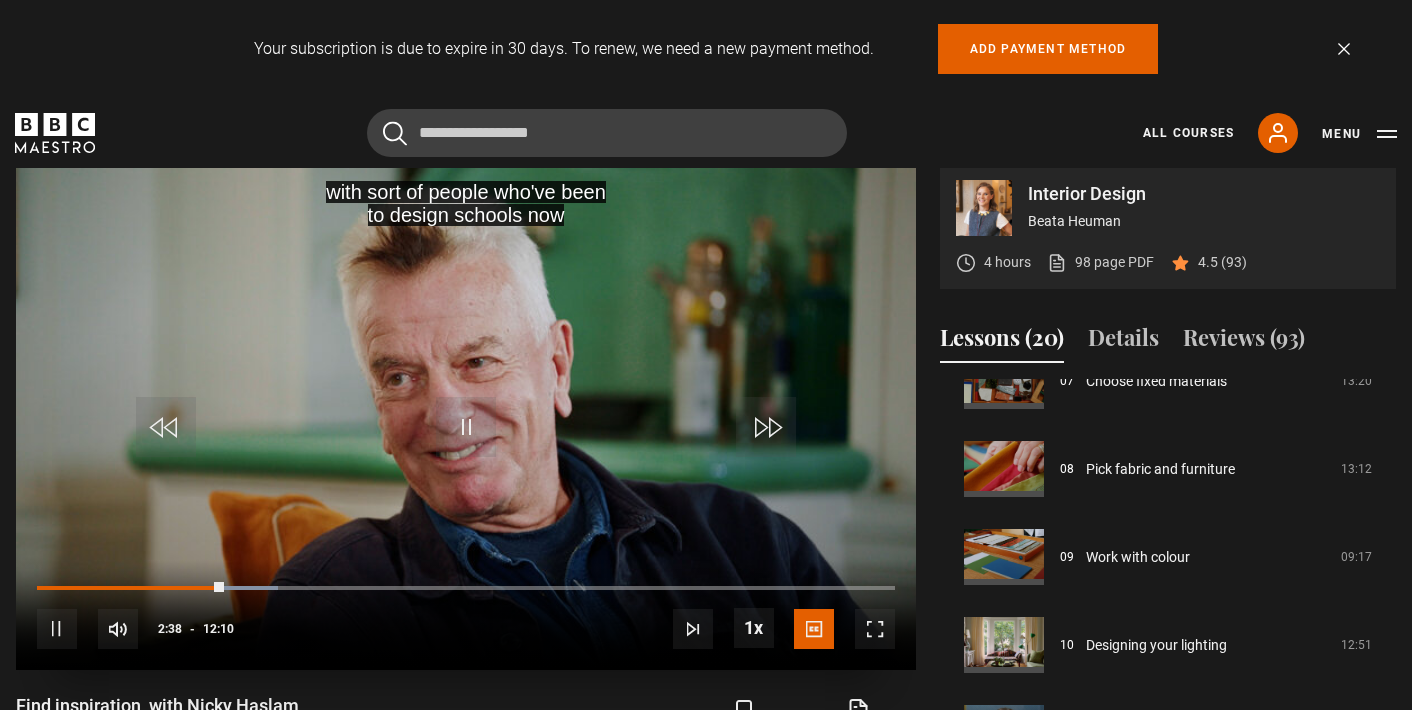 drag, startPoint x: 214, startPoint y: 579, endPoint x: 200, endPoint y: 588, distance: 16.643316 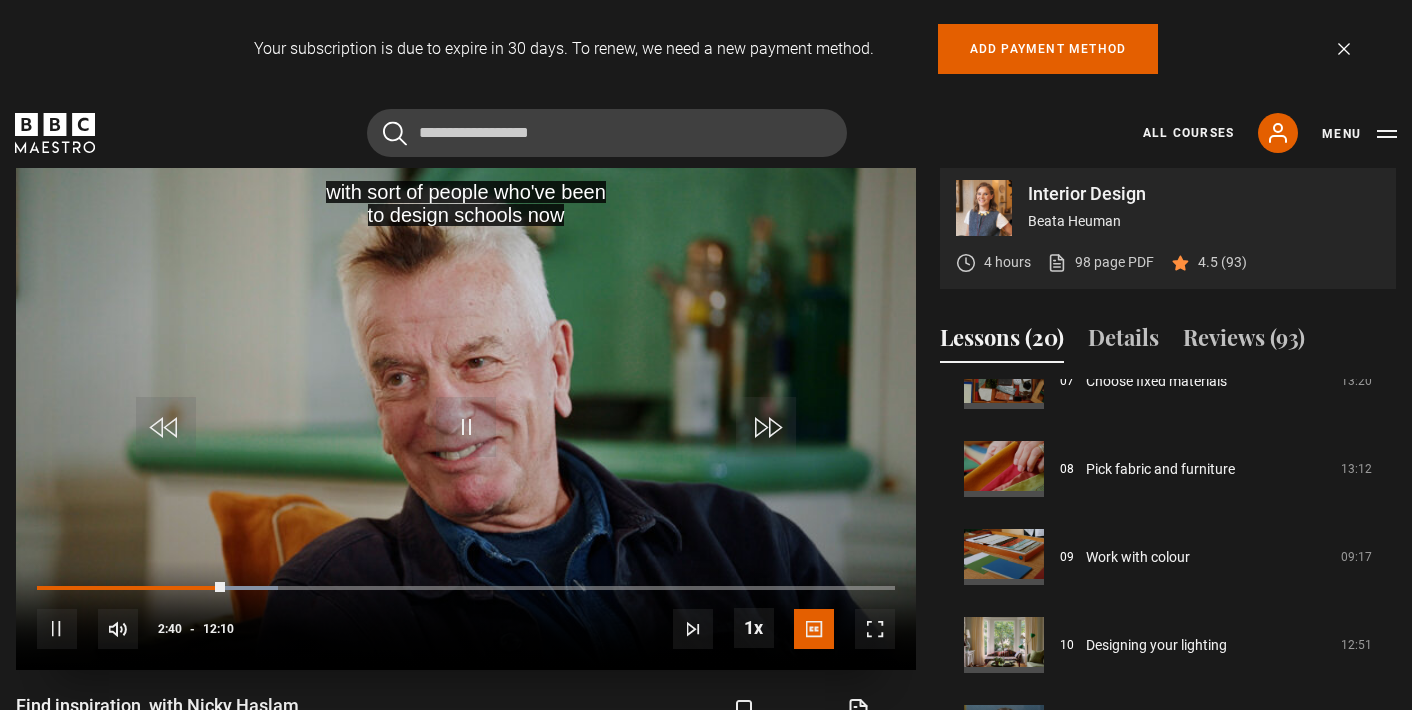click at bounding box center [166, 427] 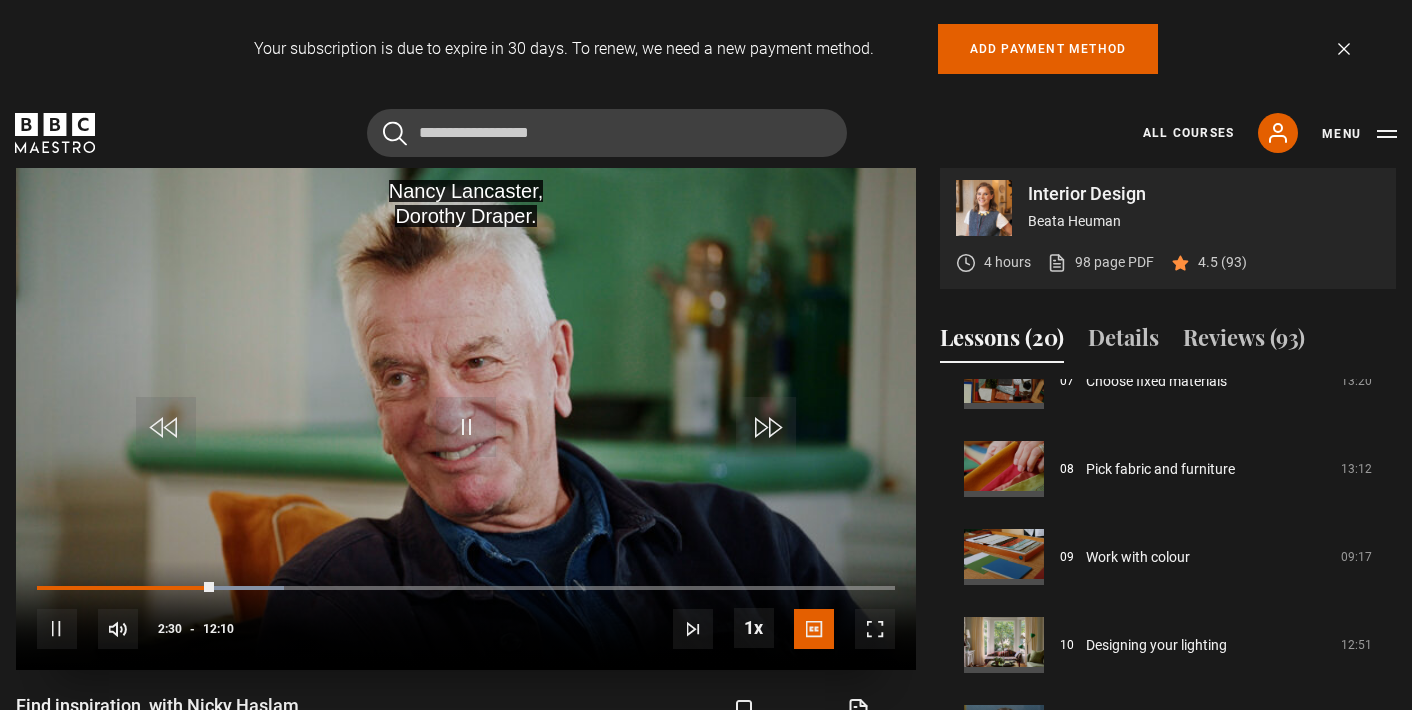click at bounding box center [166, 427] 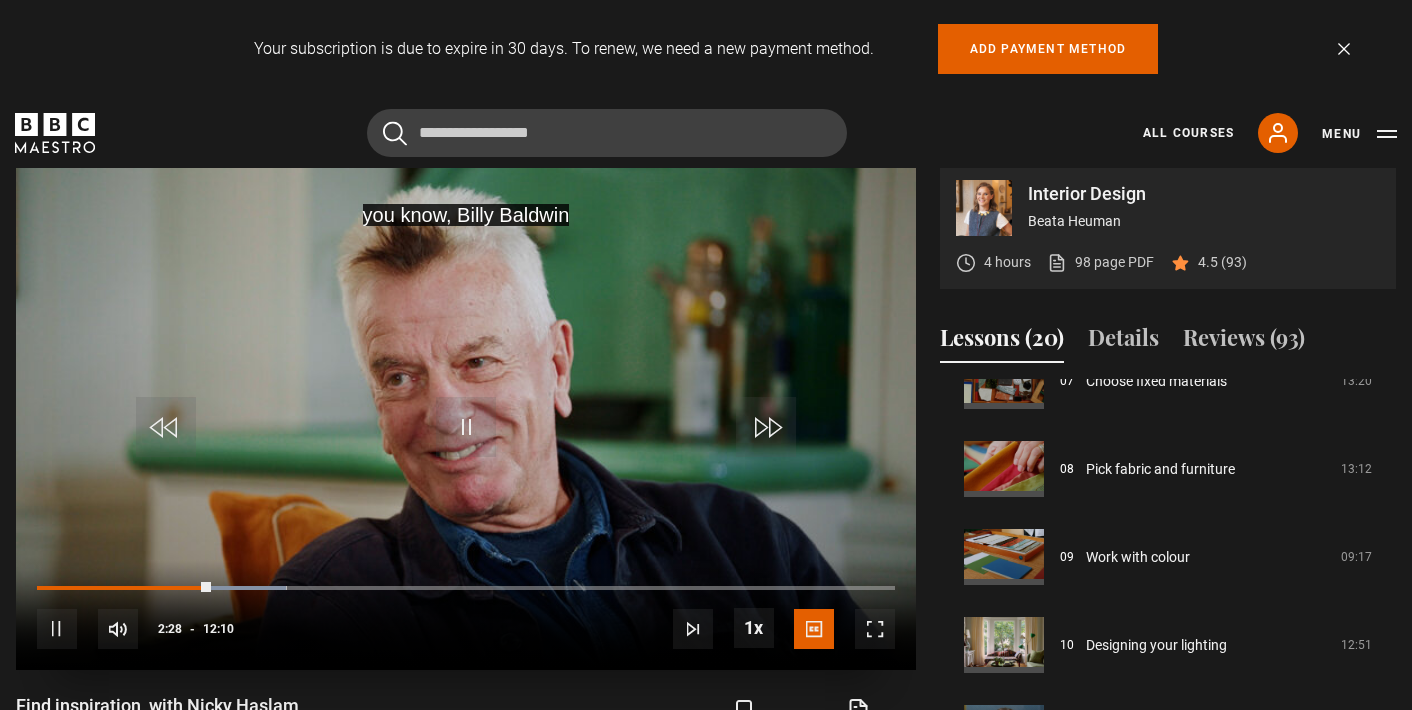 click at bounding box center (466, 427) 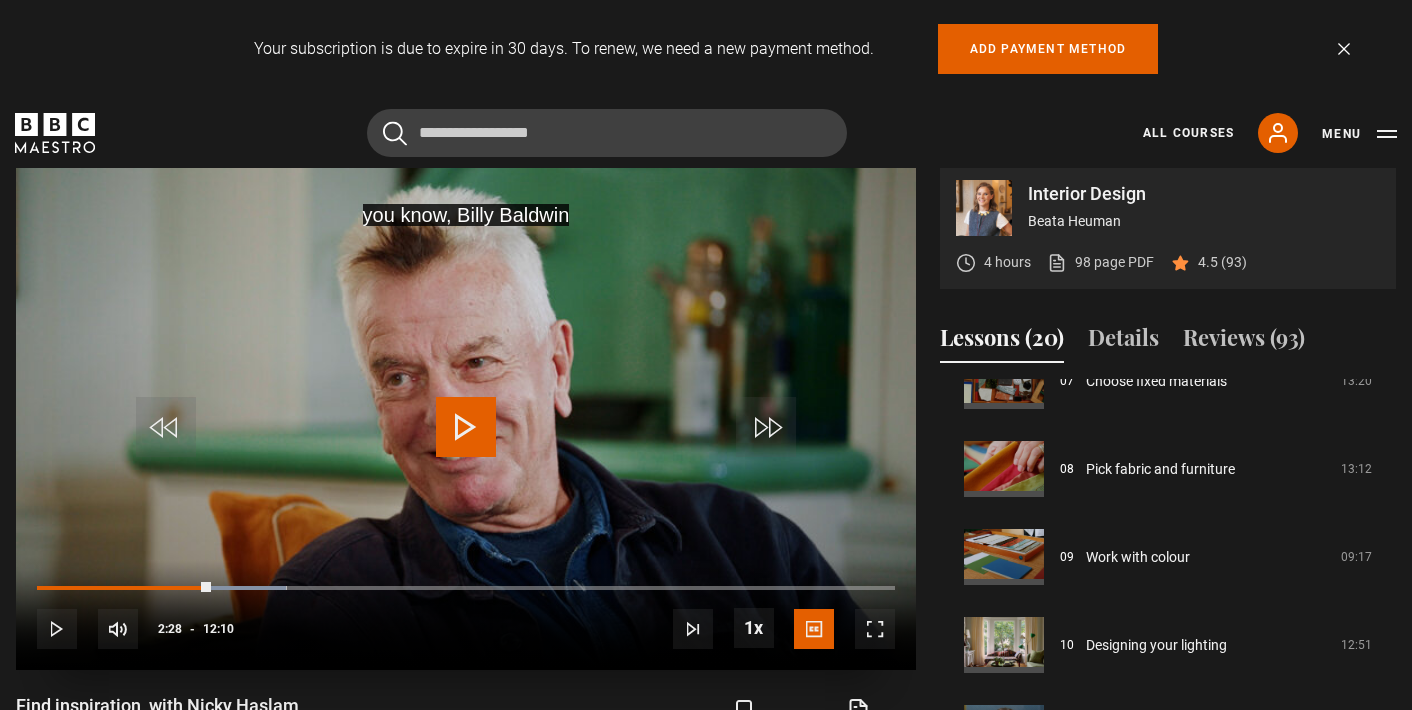 click at bounding box center [466, 427] 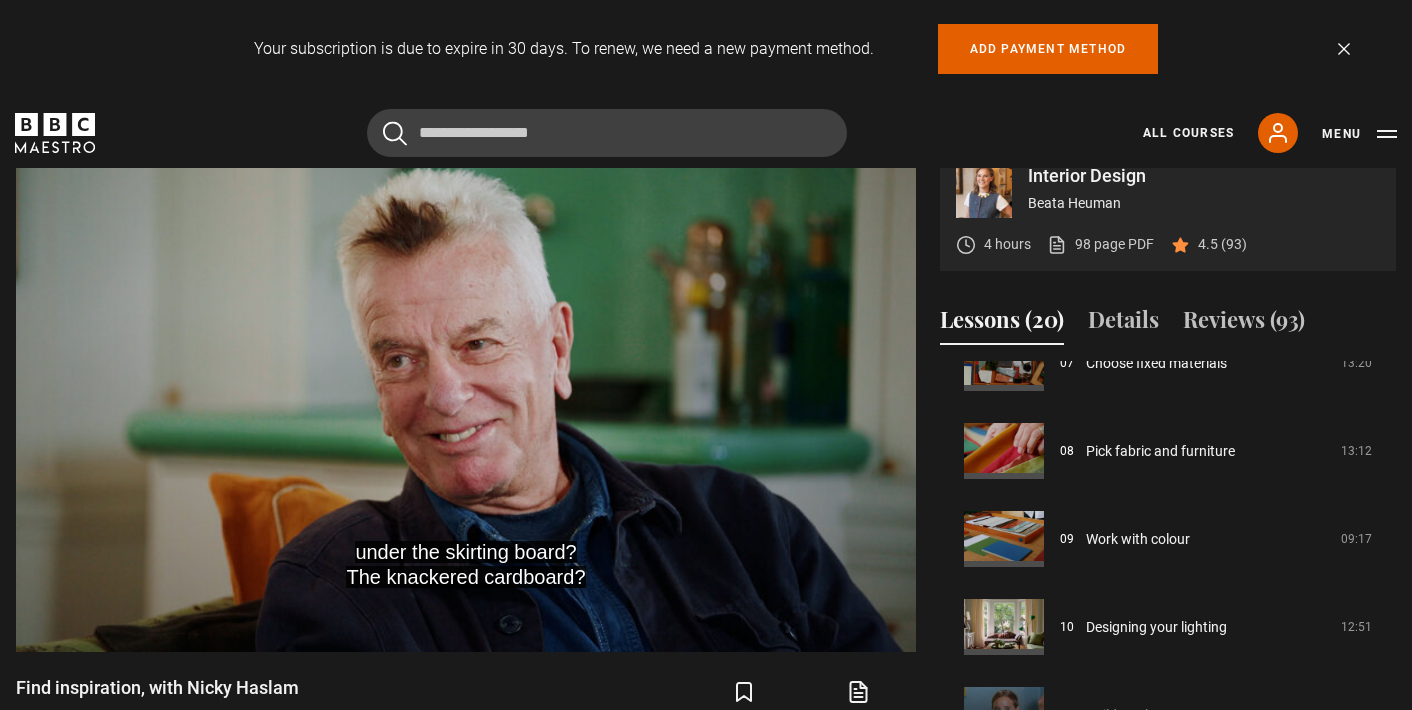 scroll, scrollTop: 900, scrollLeft: 0, axis: vertical 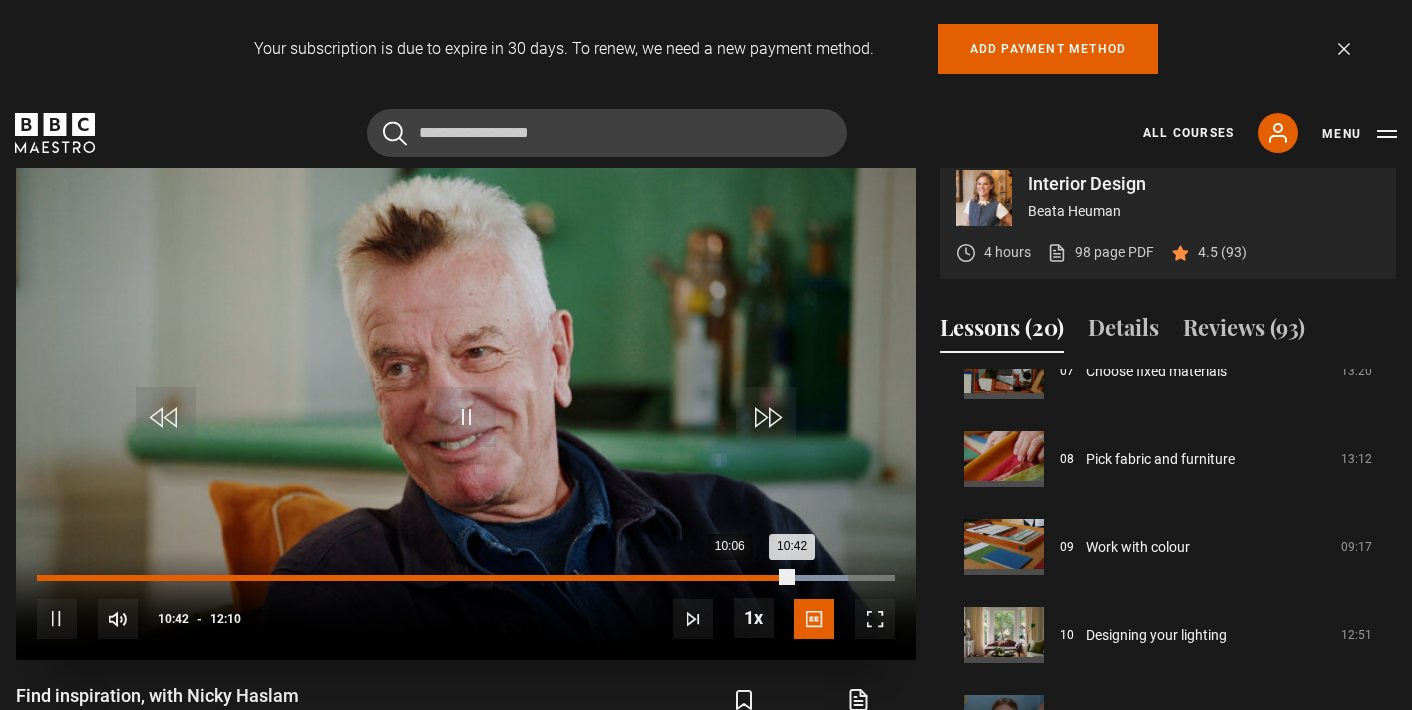 click on "10:06" at bounding box center (751, 578) 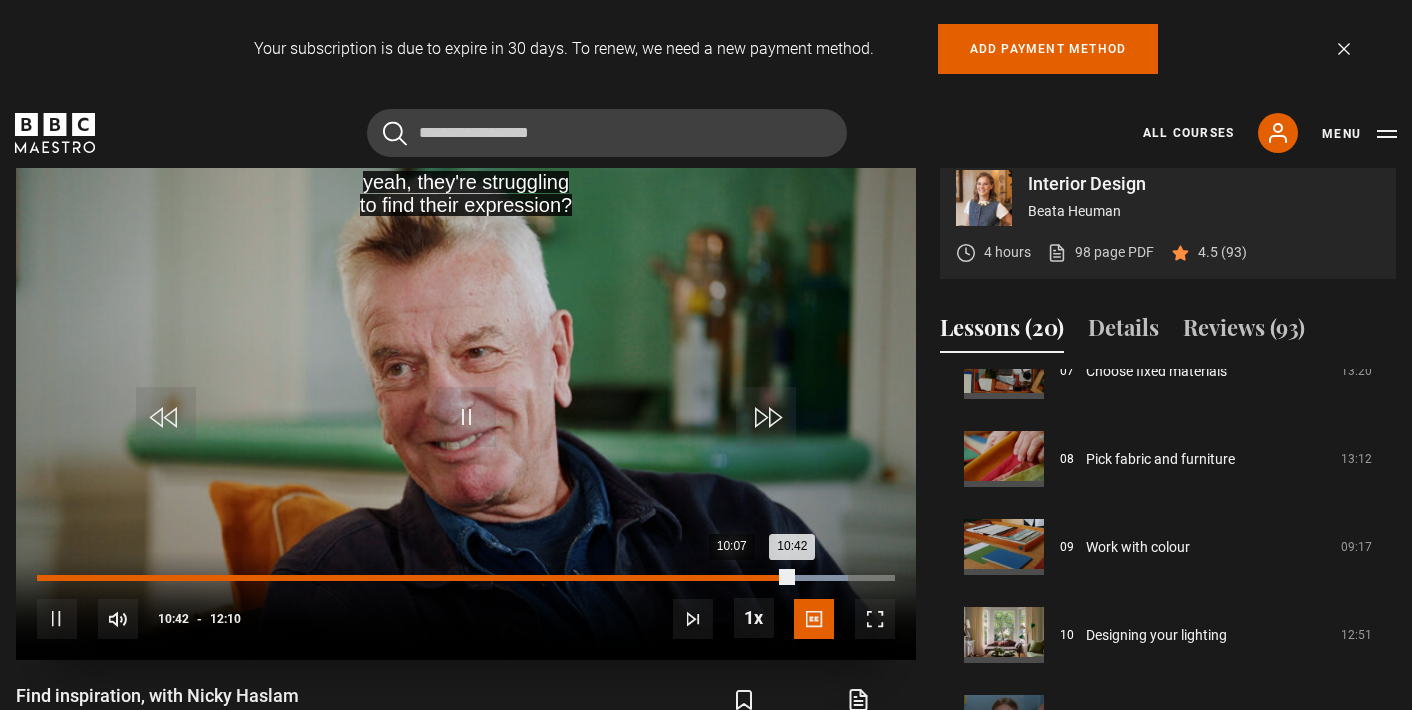click on "10:07" at bounding box center (753, 578) 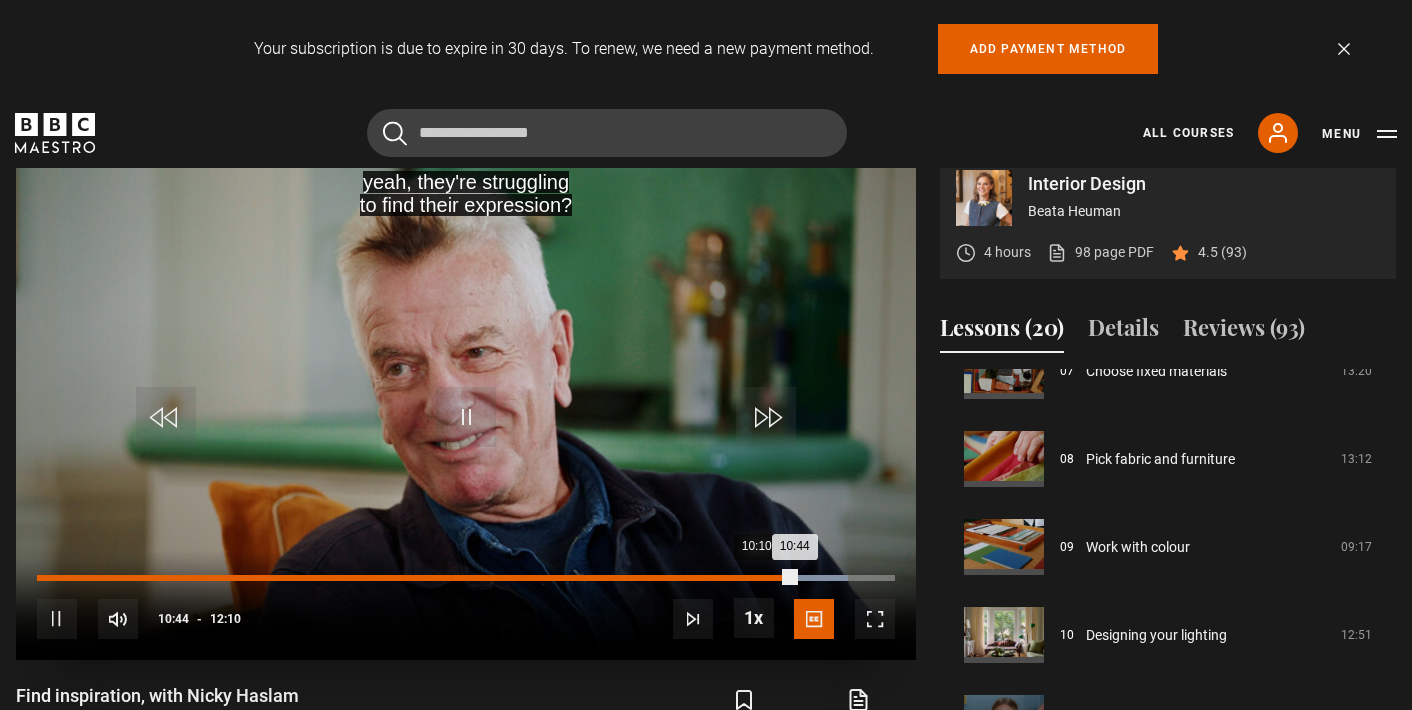 click on "10:10" at bounding box center [755, 578] 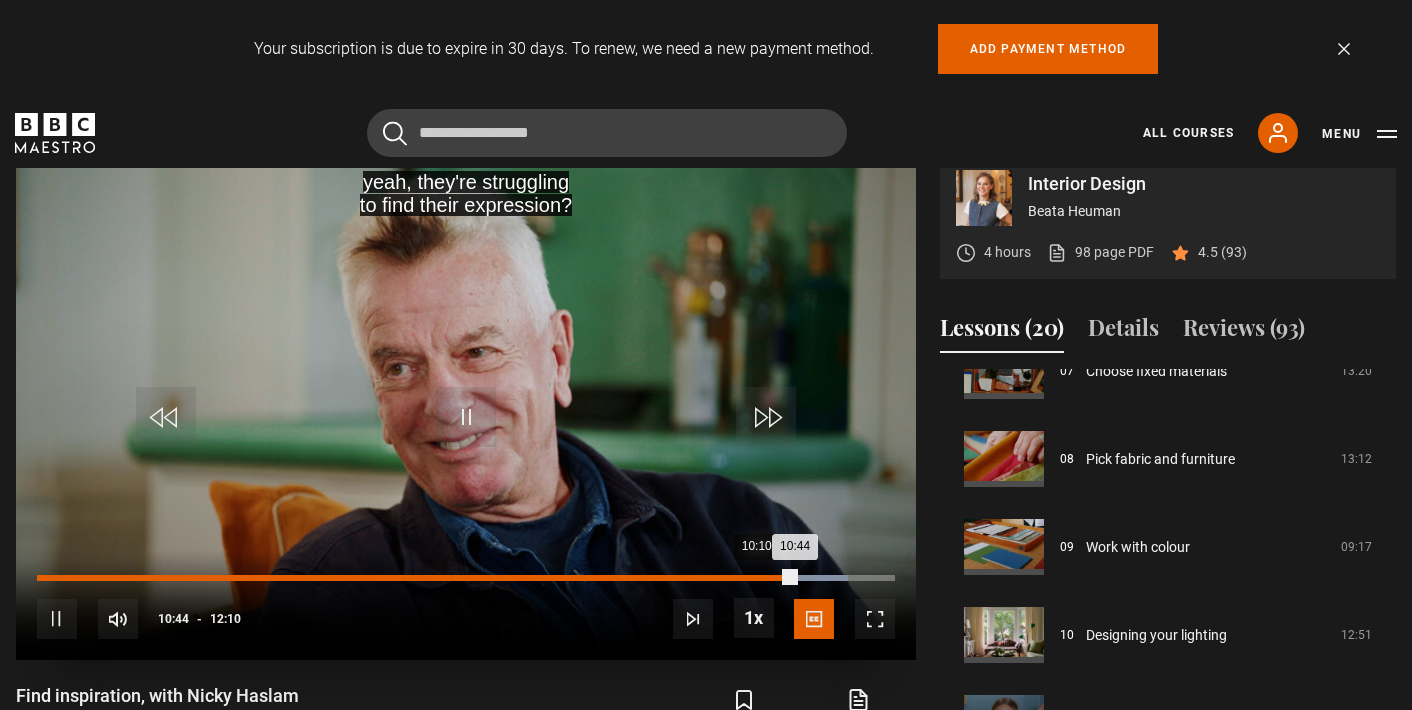 click on "10:10" at bounding box center [755, 578] 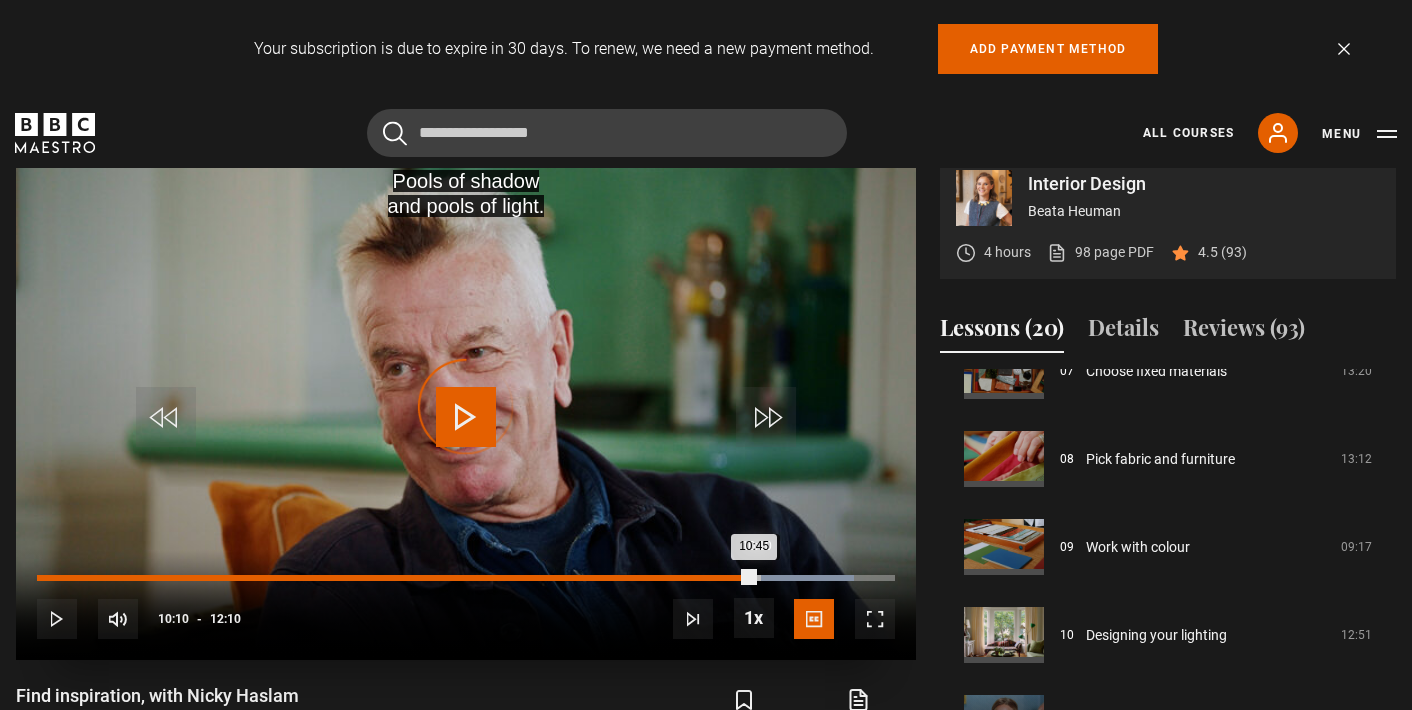 click on "Loaded :  95.23% 10:10 10:45" at bounding box center [466, 578] 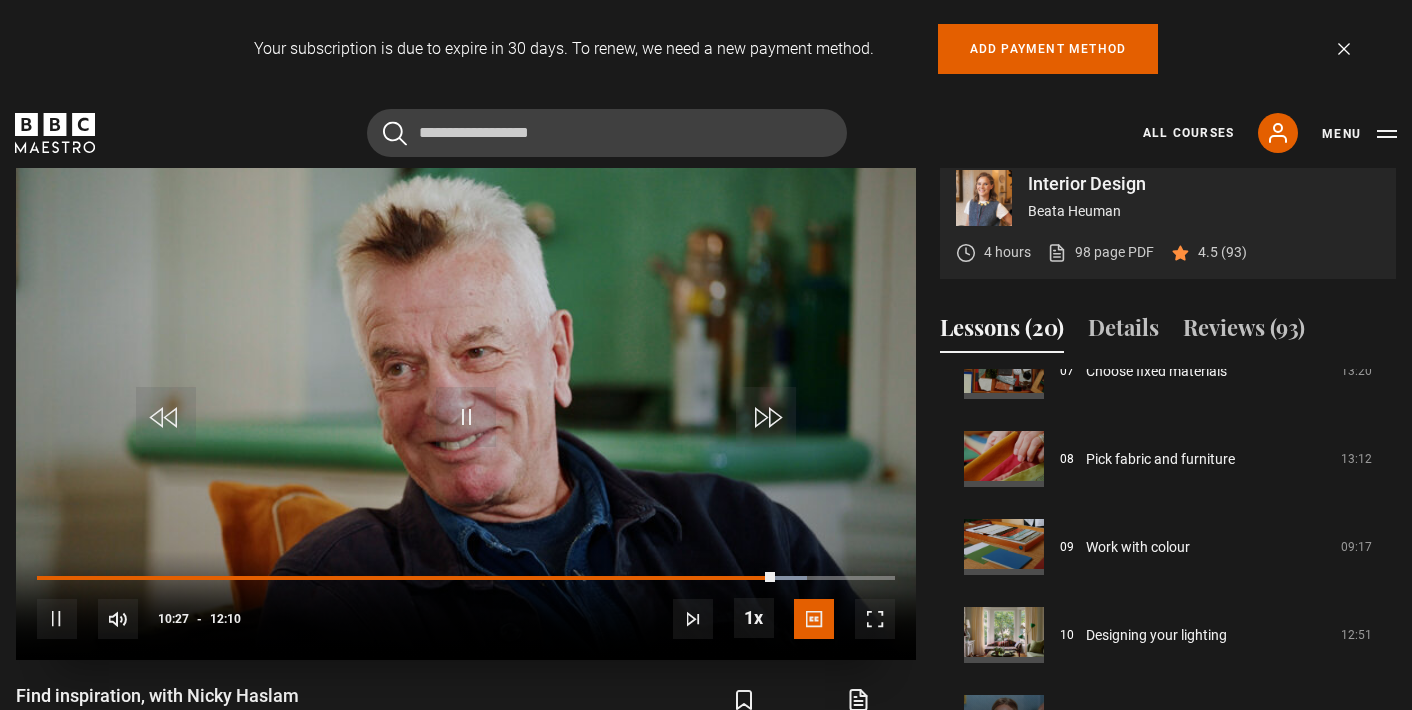 click at bounding box center (466, 407) 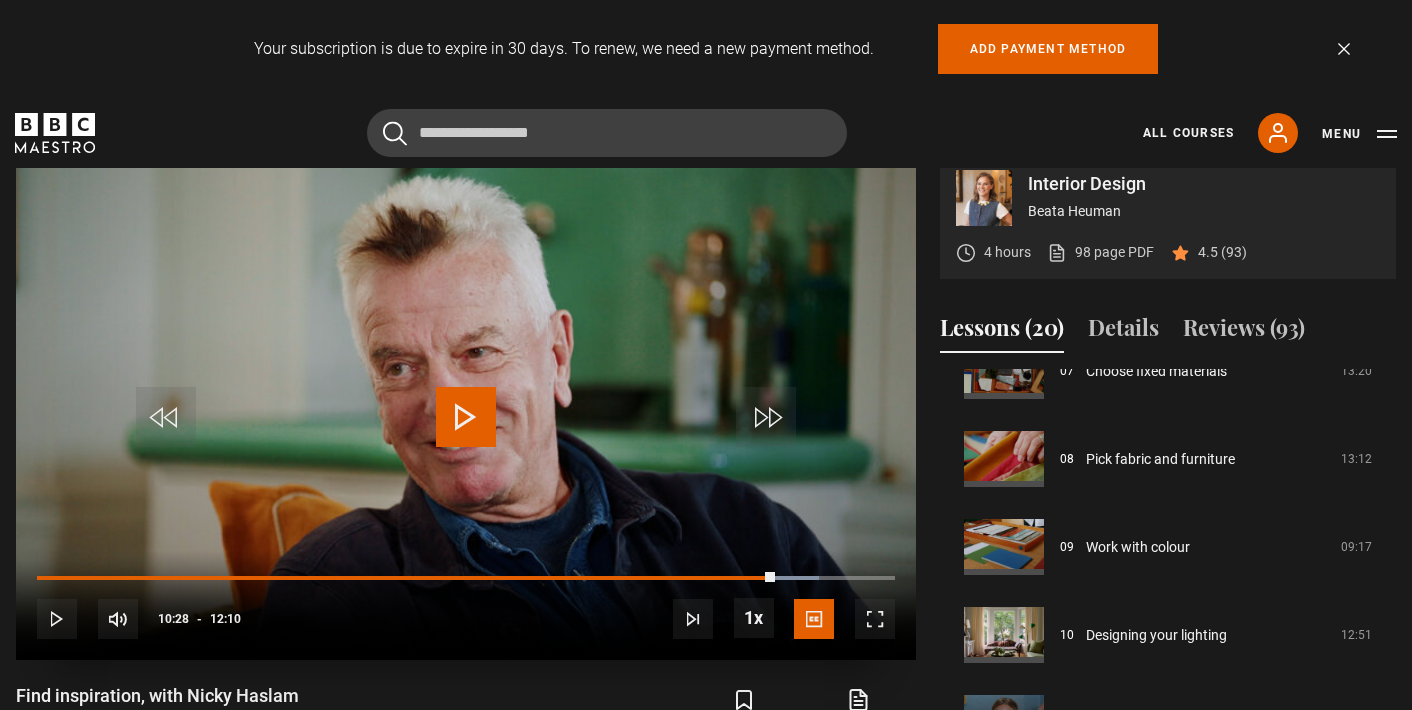 click at bounding box center [466, 417] 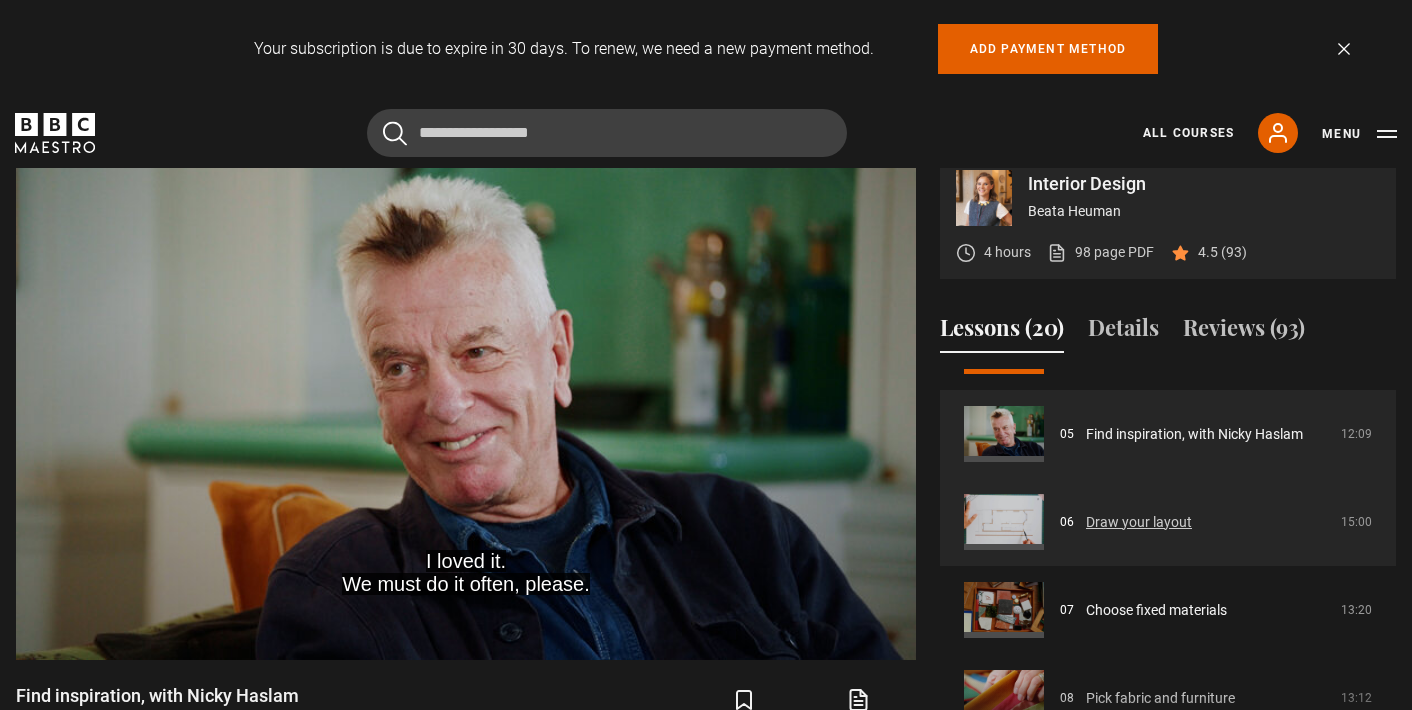 scroll, scrollTop: 429, scrollLeft: 0, axis: vertical 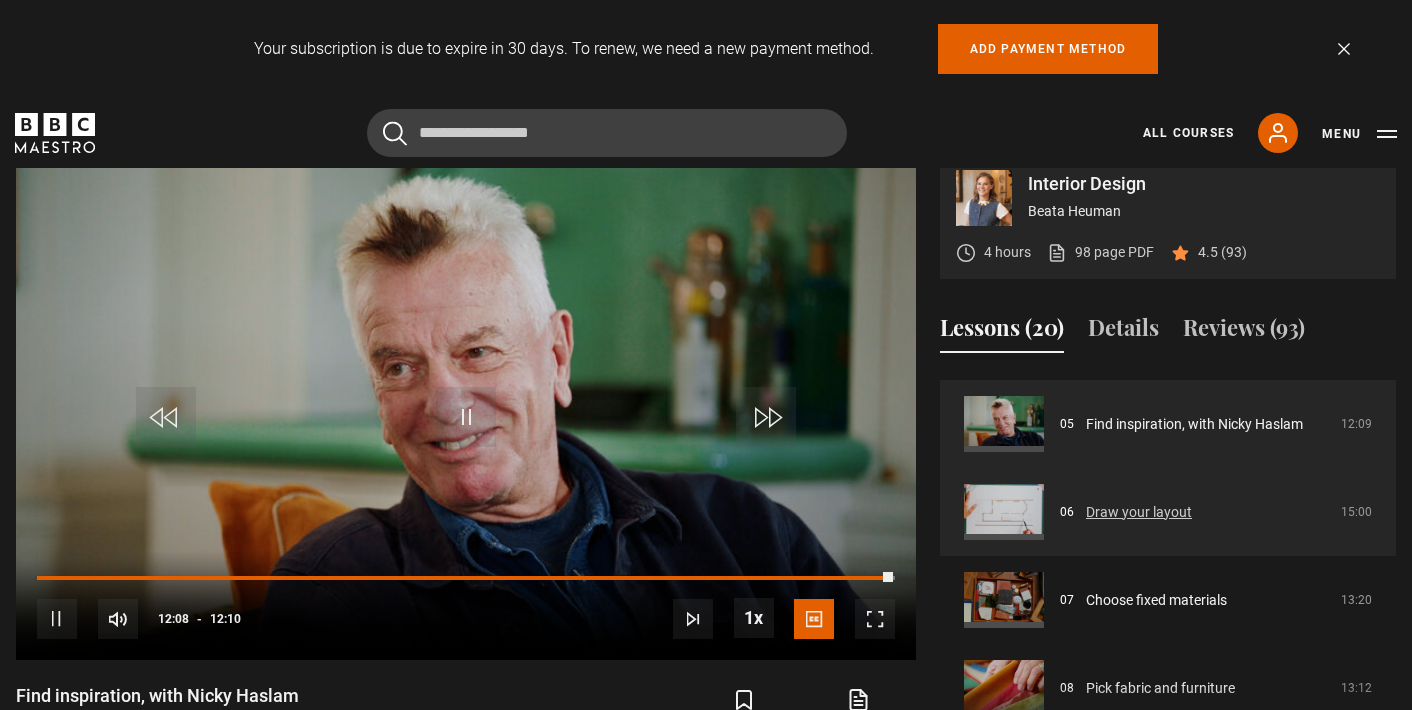 click on "Draw your layout" at bounding box center [1139, 512] 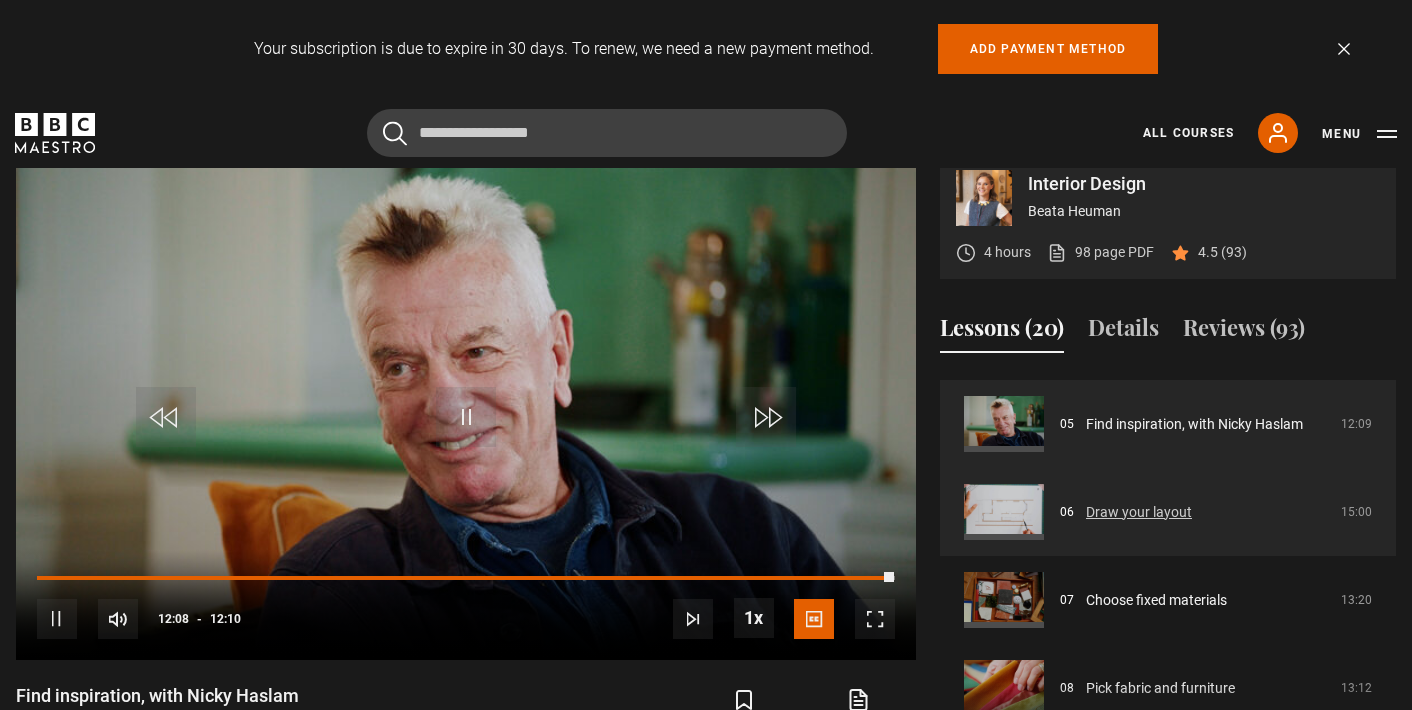 click on "Draw your layout" at bounding box center [1139, 512] 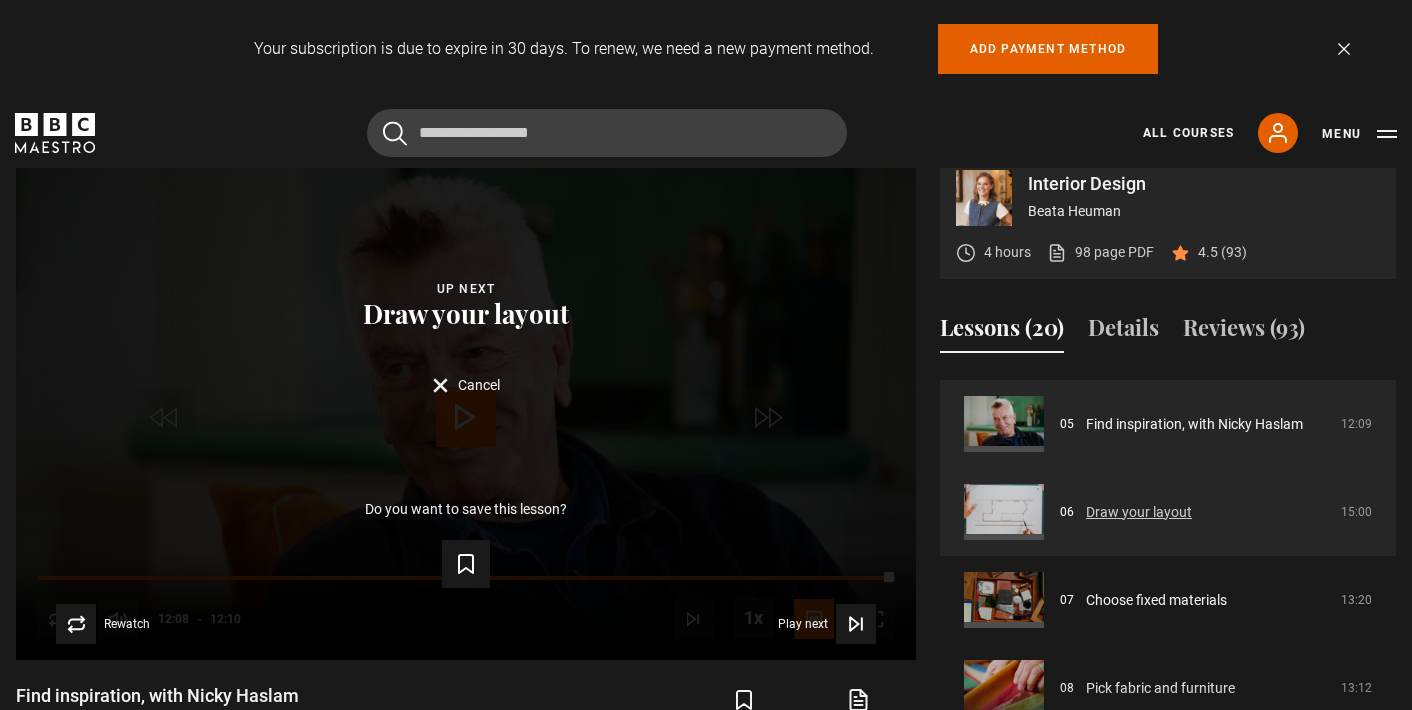 click on "Draw your layout" at bounding box center (1139, 512) 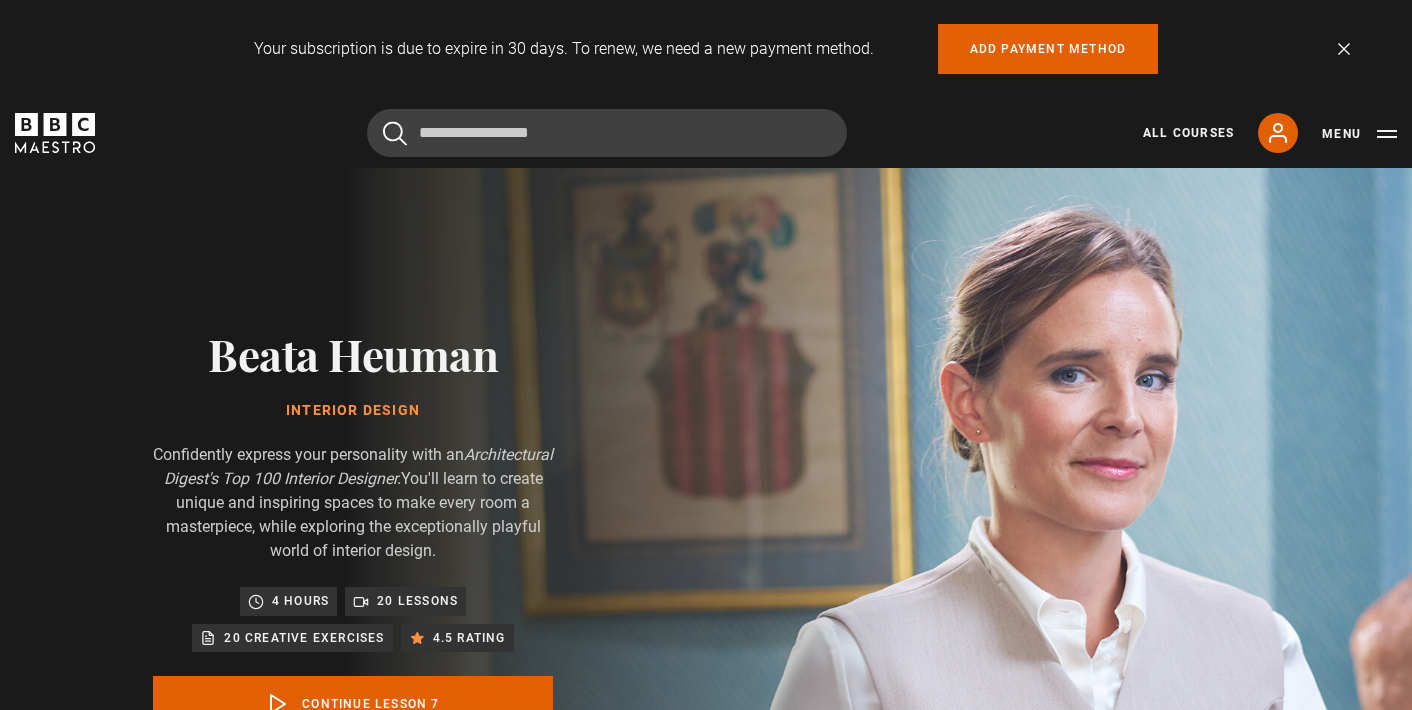 scroll, scrollTop: 1035, scrollLeft: 0, axis: vertical 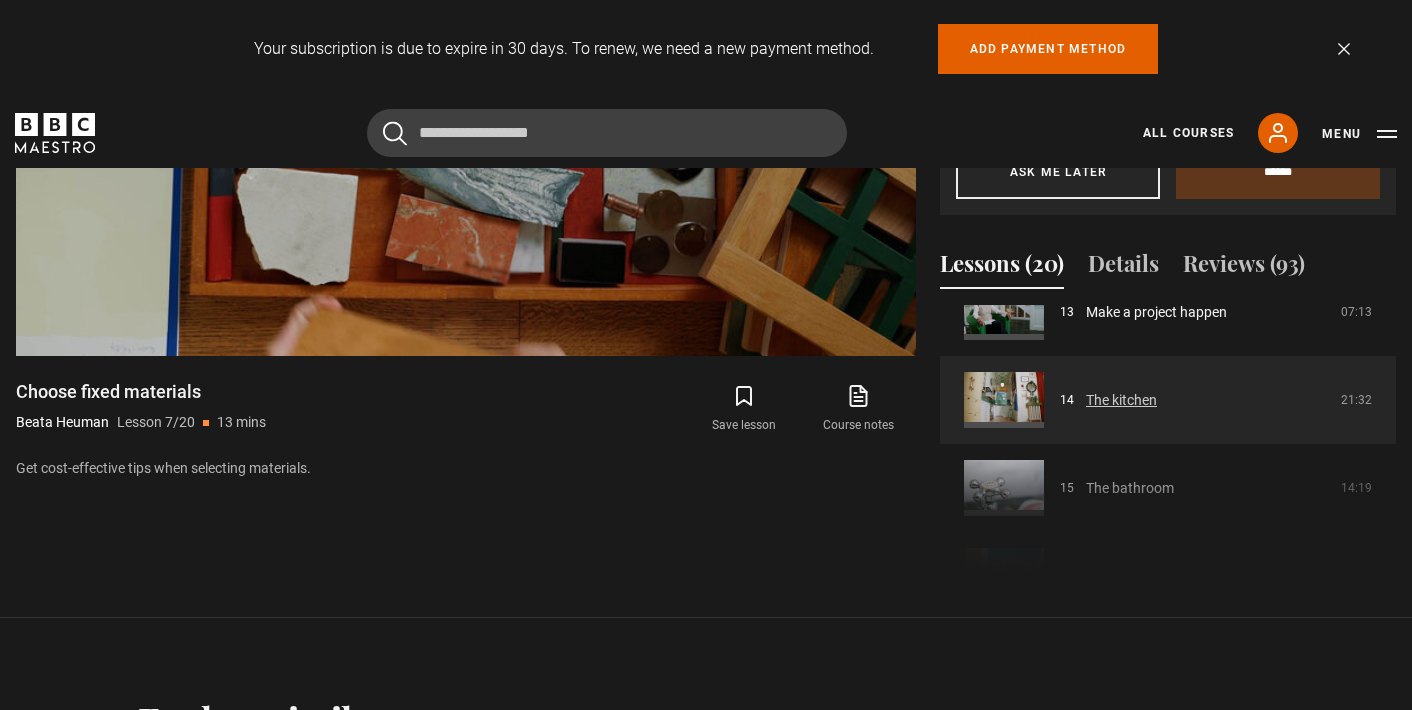 click on "The kitchen" at bounding box center [1121, 400] 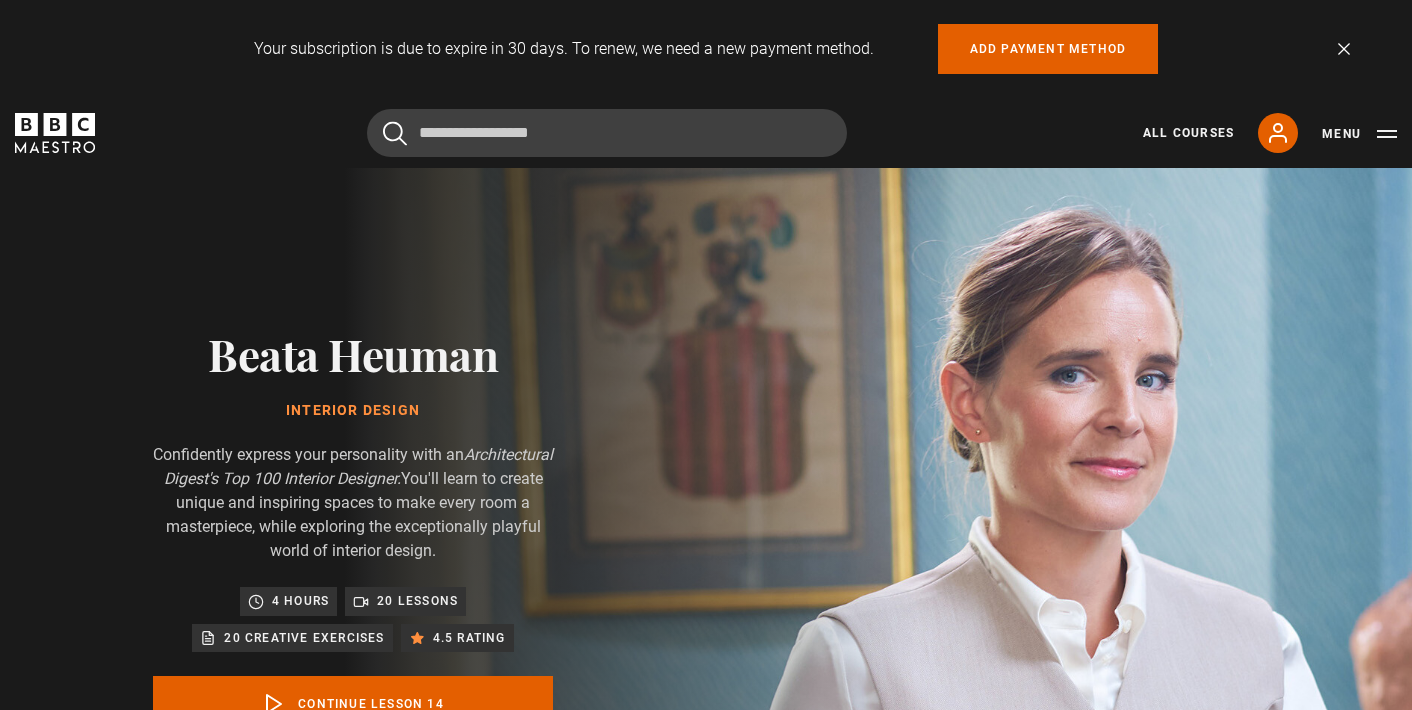 scroll, scrollTop: 972, scrollLeft: 0, axis: vertical 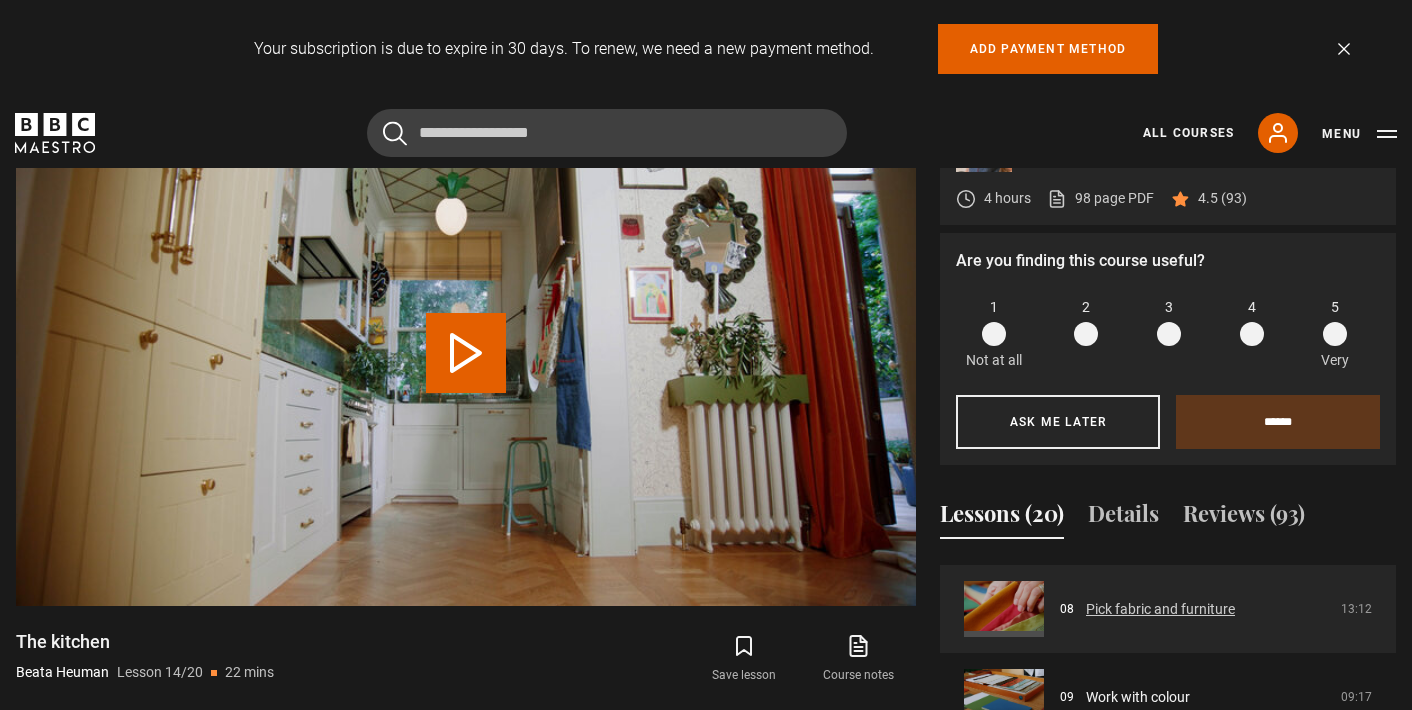click on "Pick fabric and furniture" at bounding box center [1160, 609] 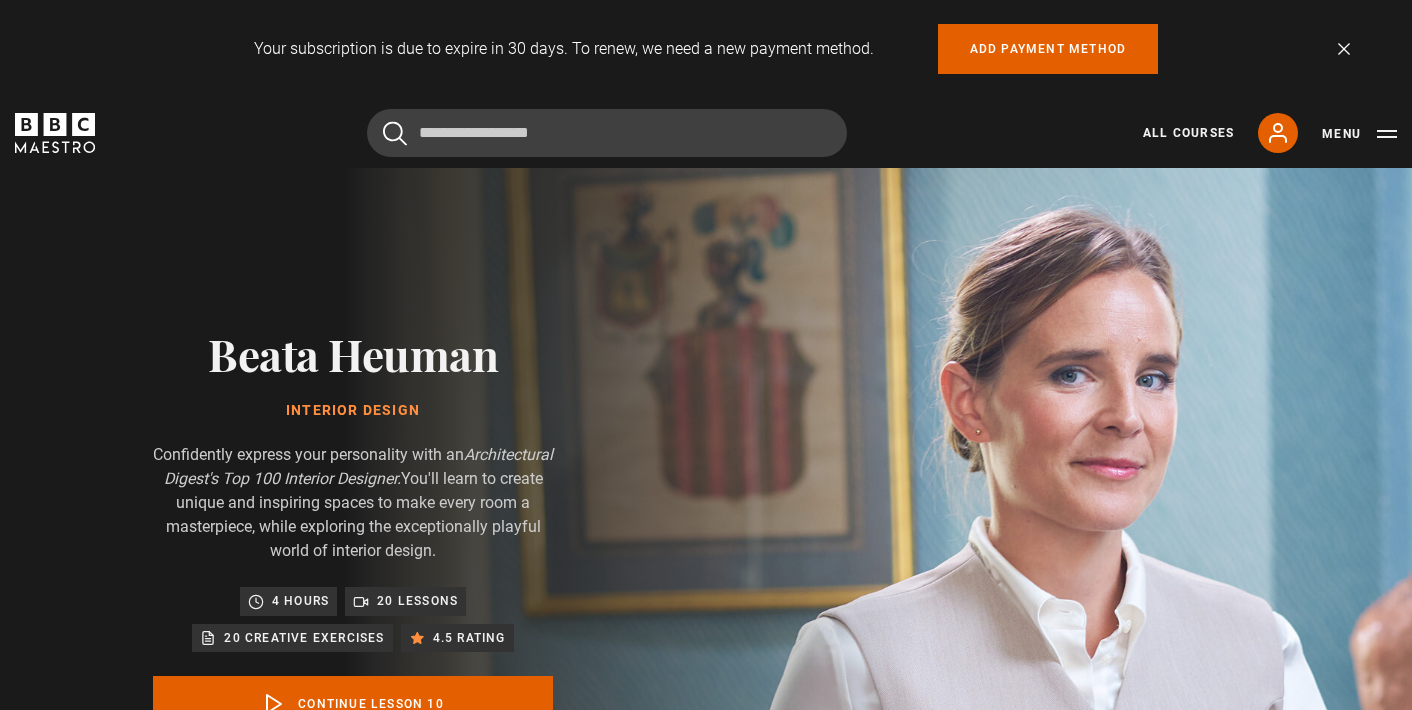 scroll, scrollTop: 1035, scrollLeft: 0, axis: vertical 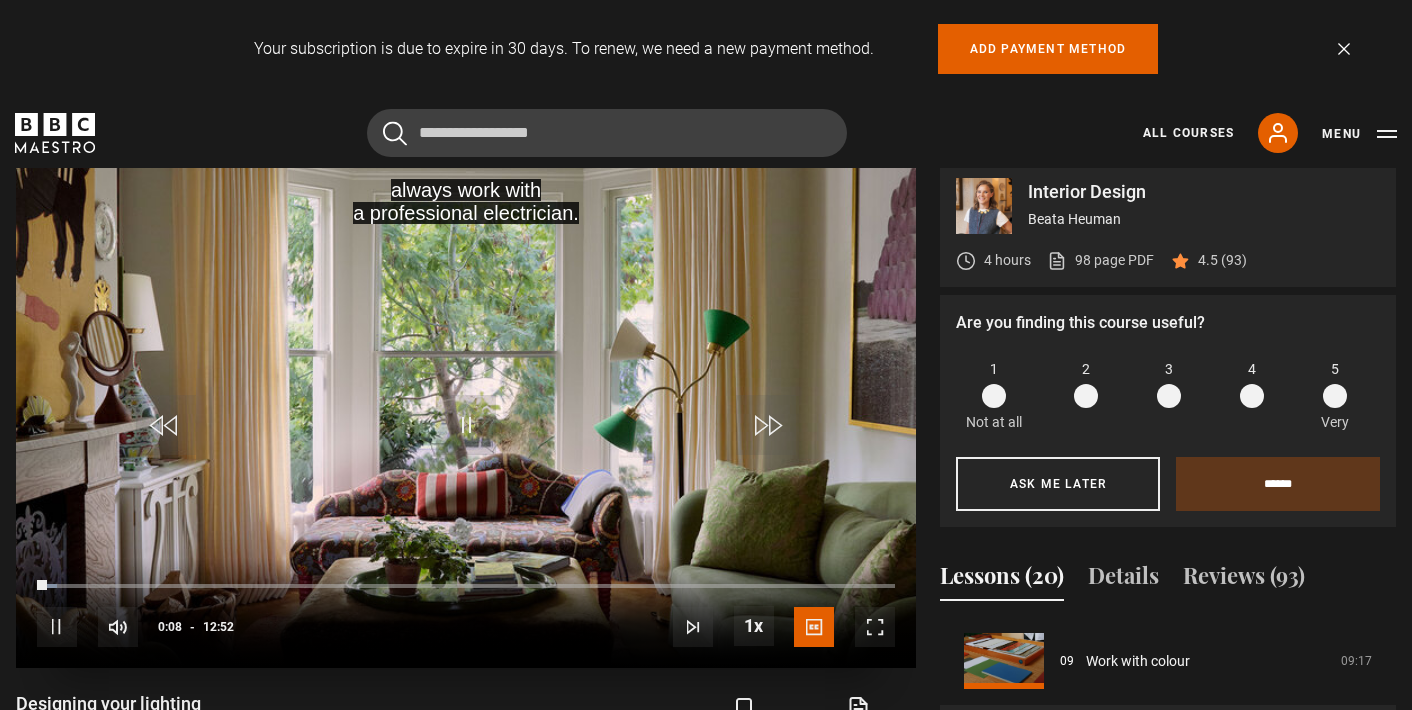 click at bounding box center (766, 425) 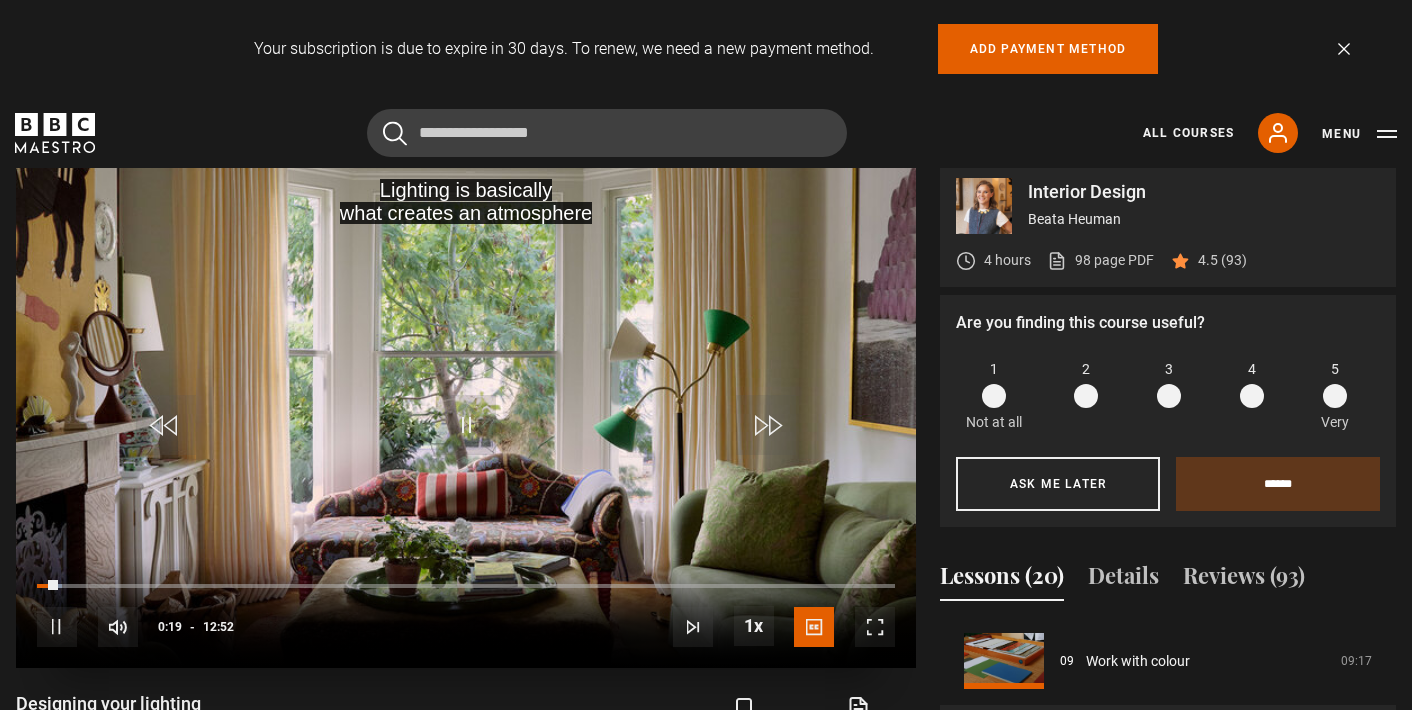 click at bounding box center [766, 425] 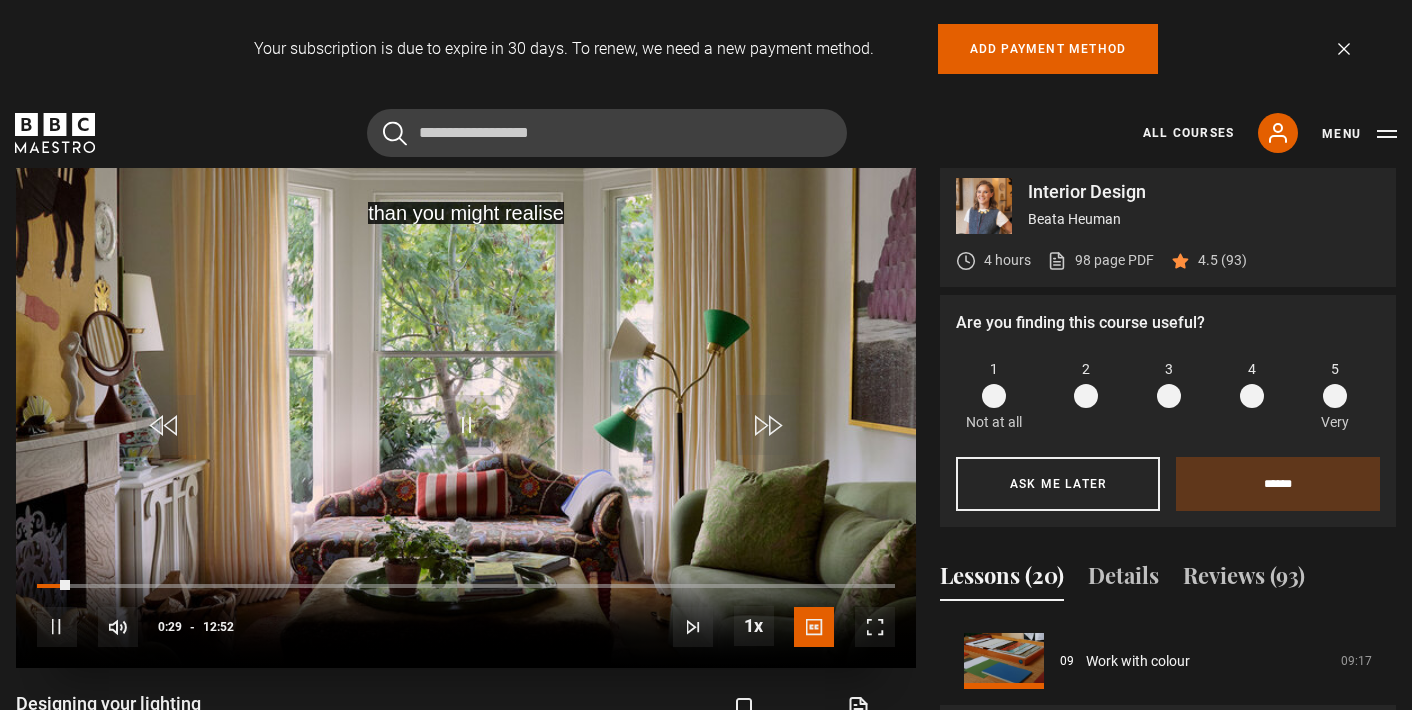 click at bounding box center [766, 425] 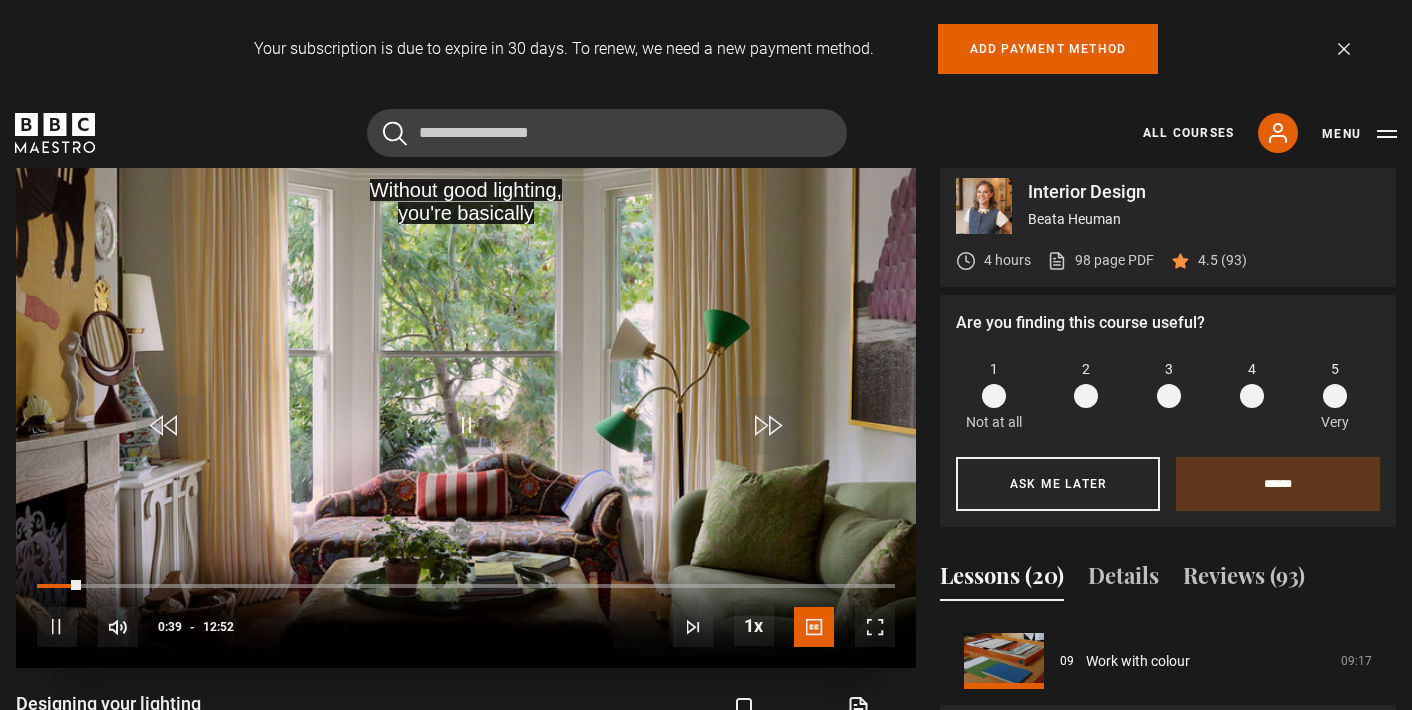click at bounding box center [766, 425] 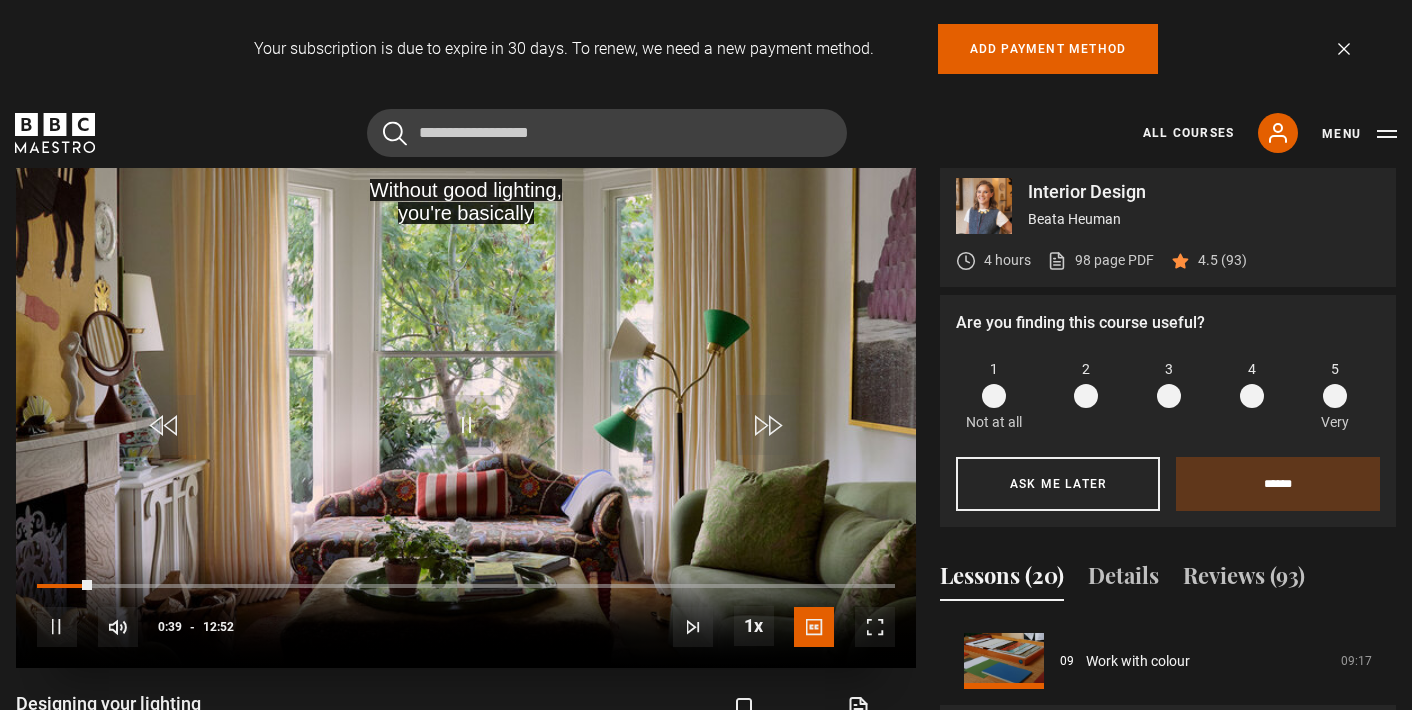click at bounding box center [766, 425] 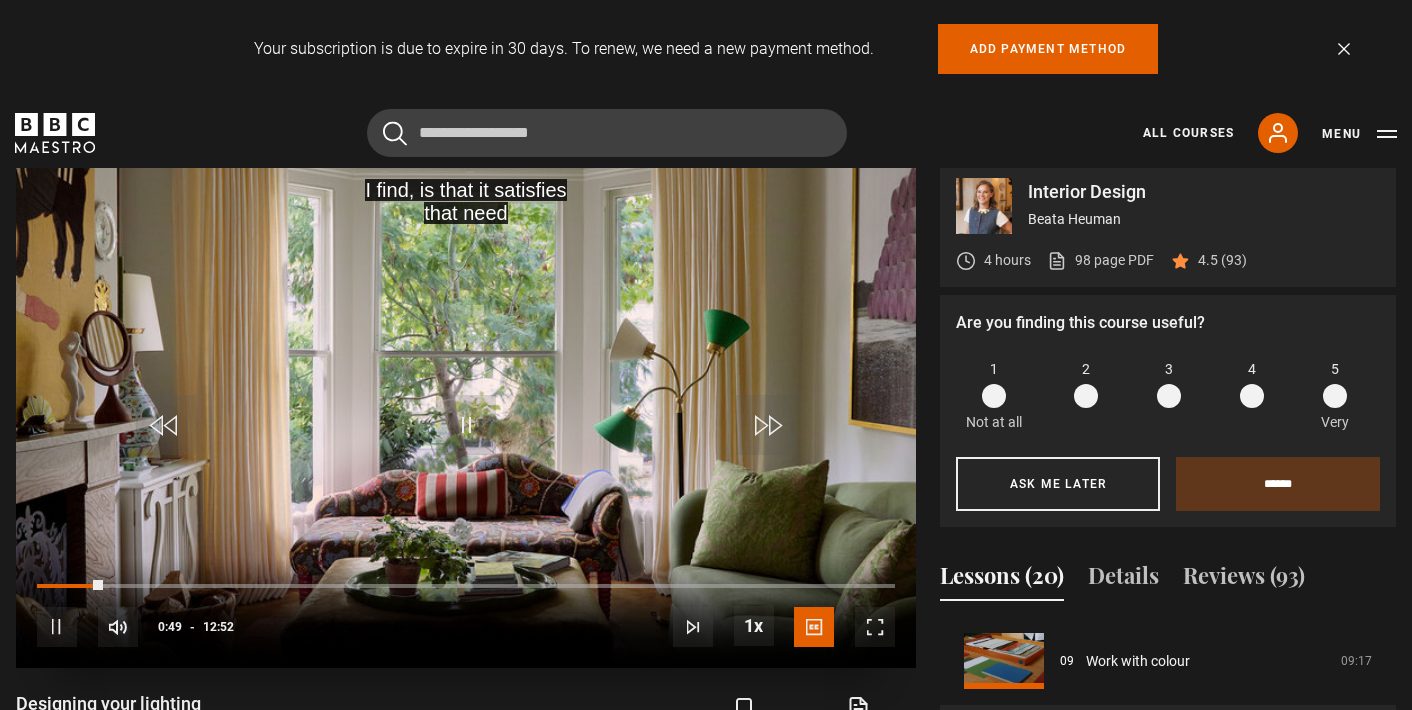 click at bounding box center [766, 425] 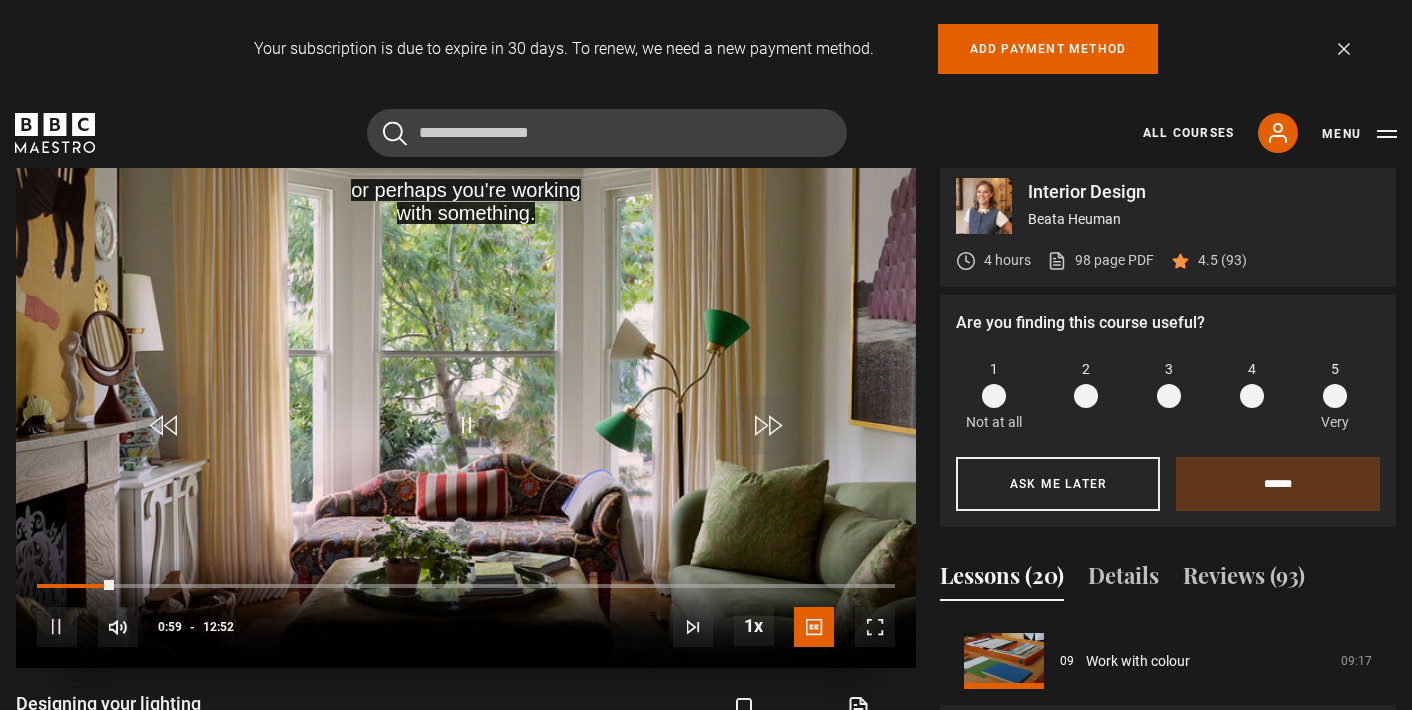 click at bounding box center [766, 425] 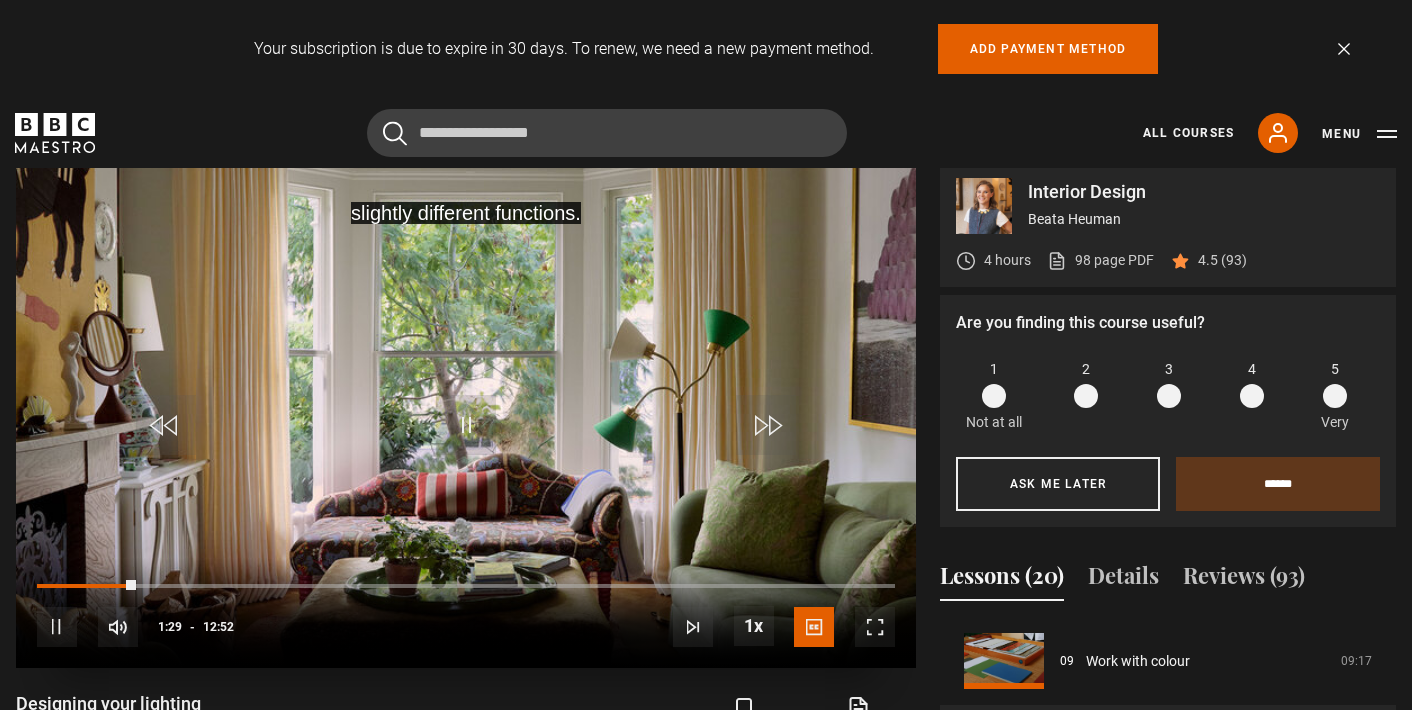 click at bounding box center [766, 425] 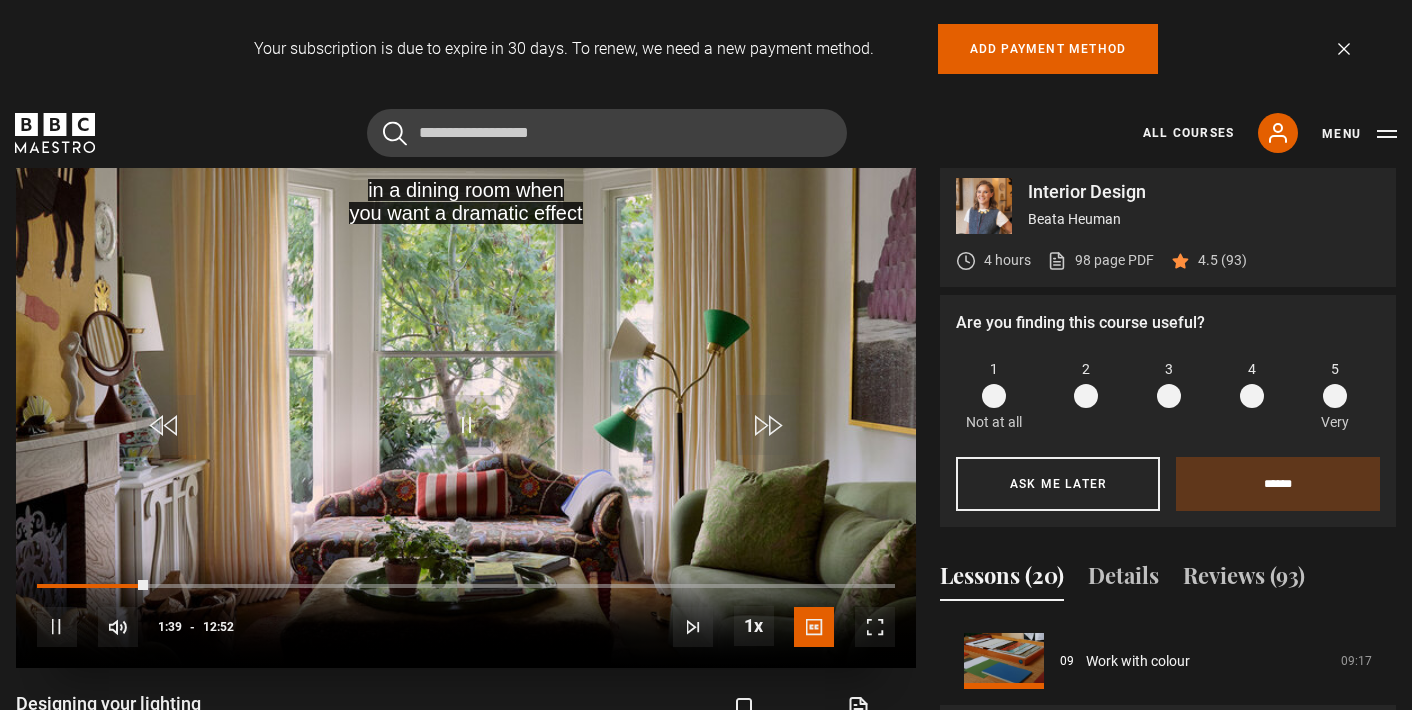 click at bounding box center (466, 425) 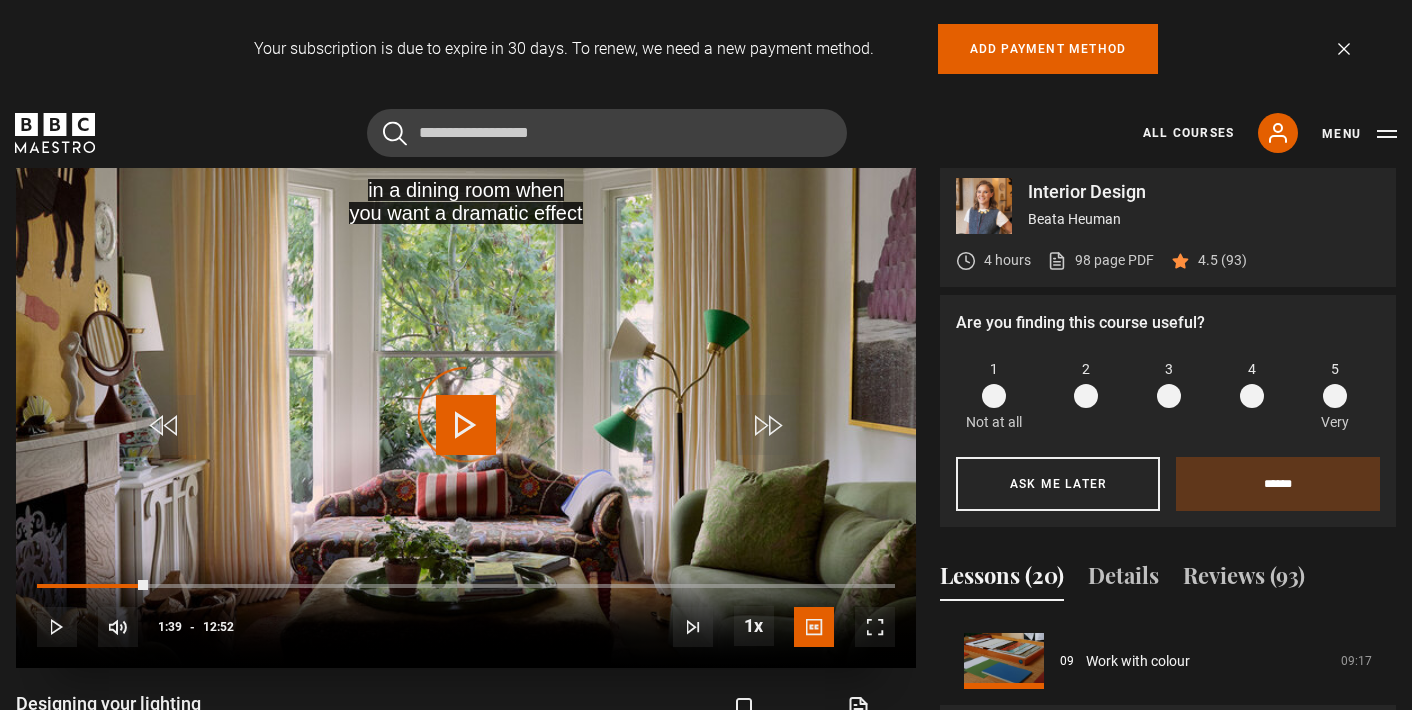 click on "Video Player is loading." at bounding box center (466, 415) 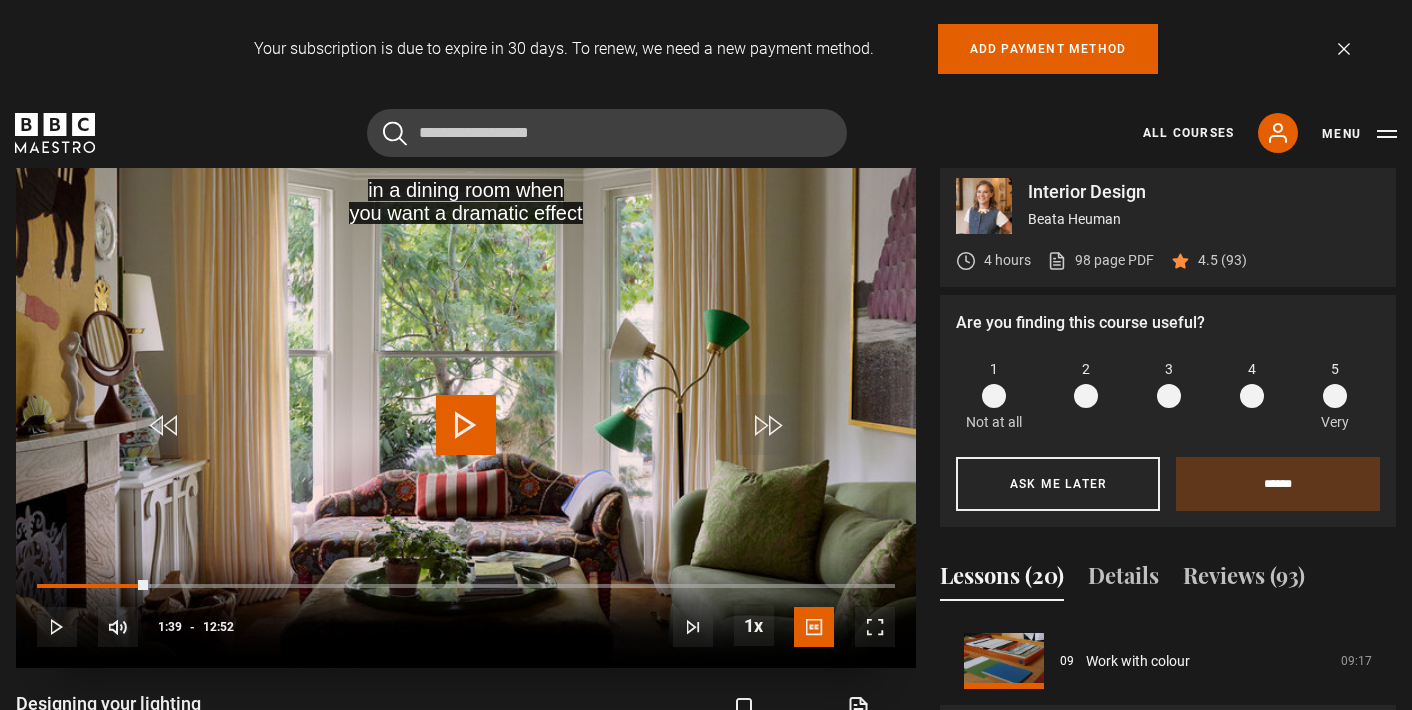 click at bounding box center [466, 425] 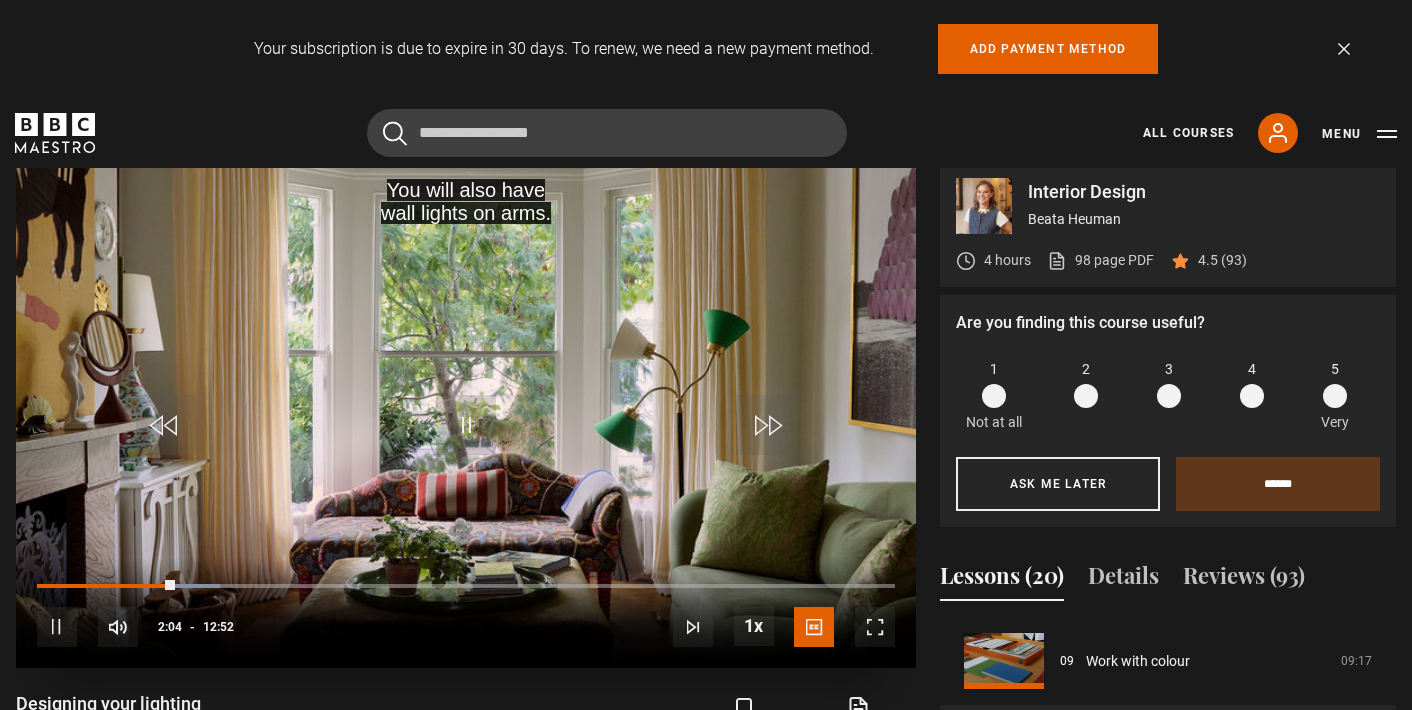 click at bounding box center [766, 425] 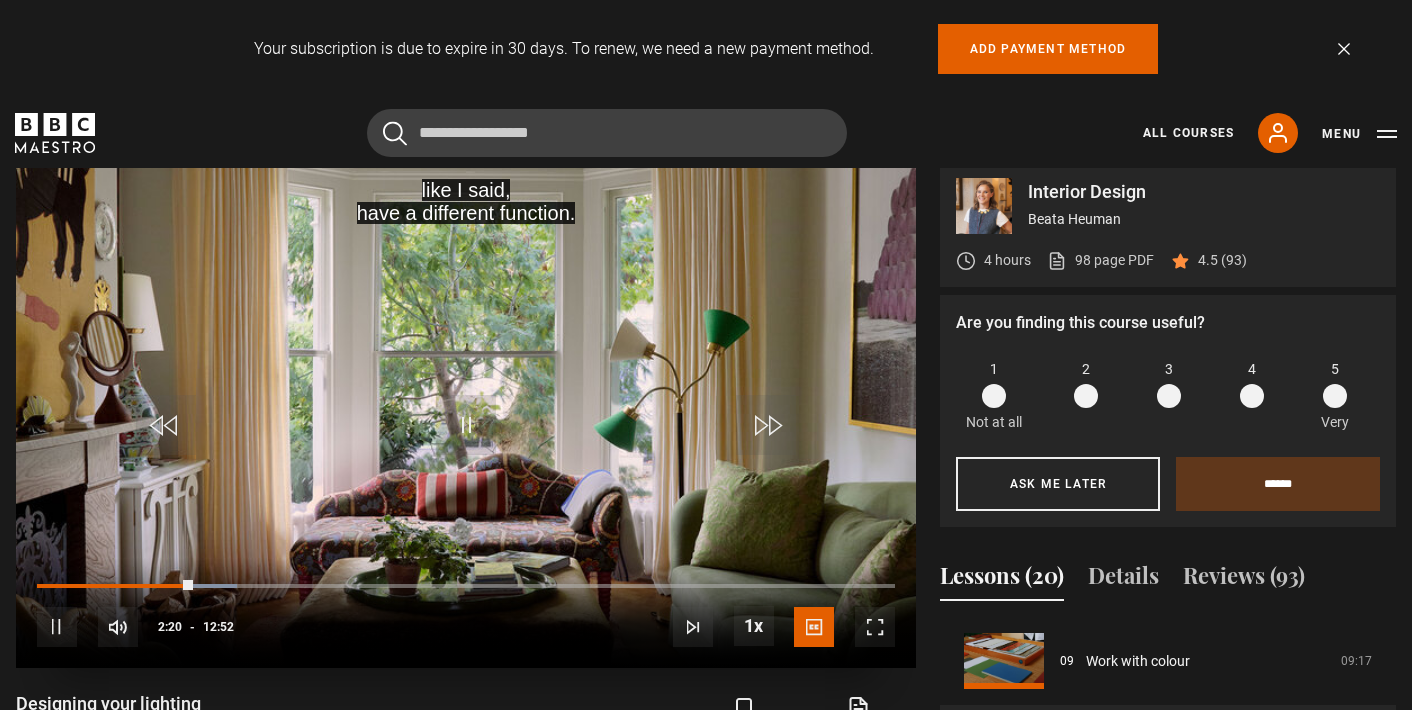 click at bounding box center [766, 425] 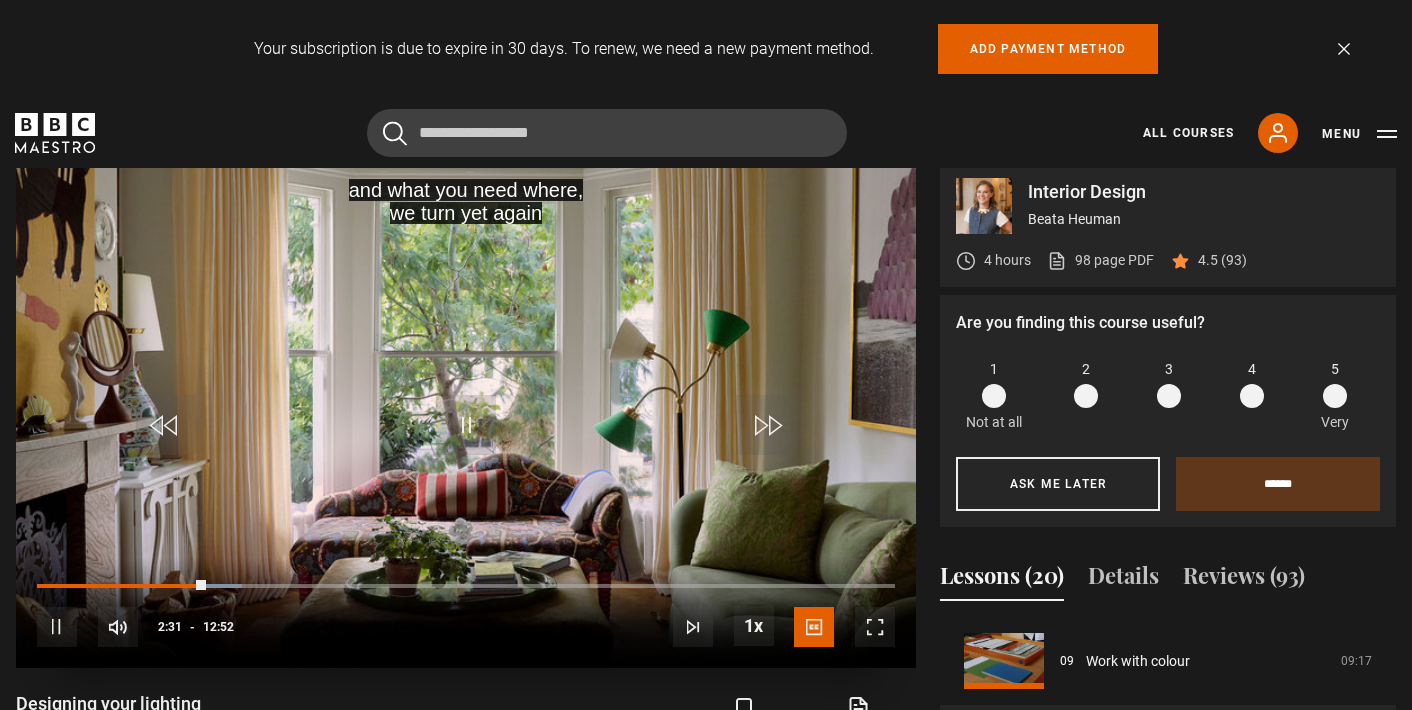 click at bounding box center (766, 425) 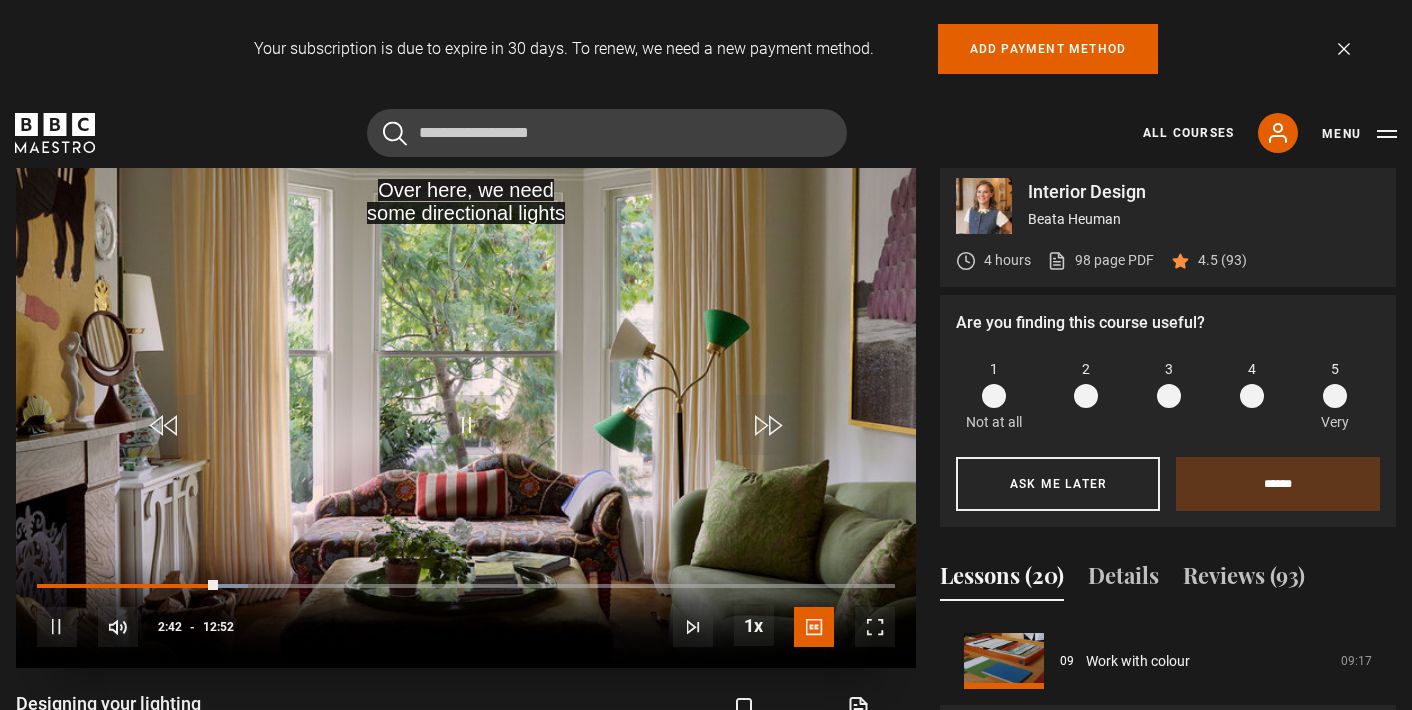 click at bounding box center [766, 425] 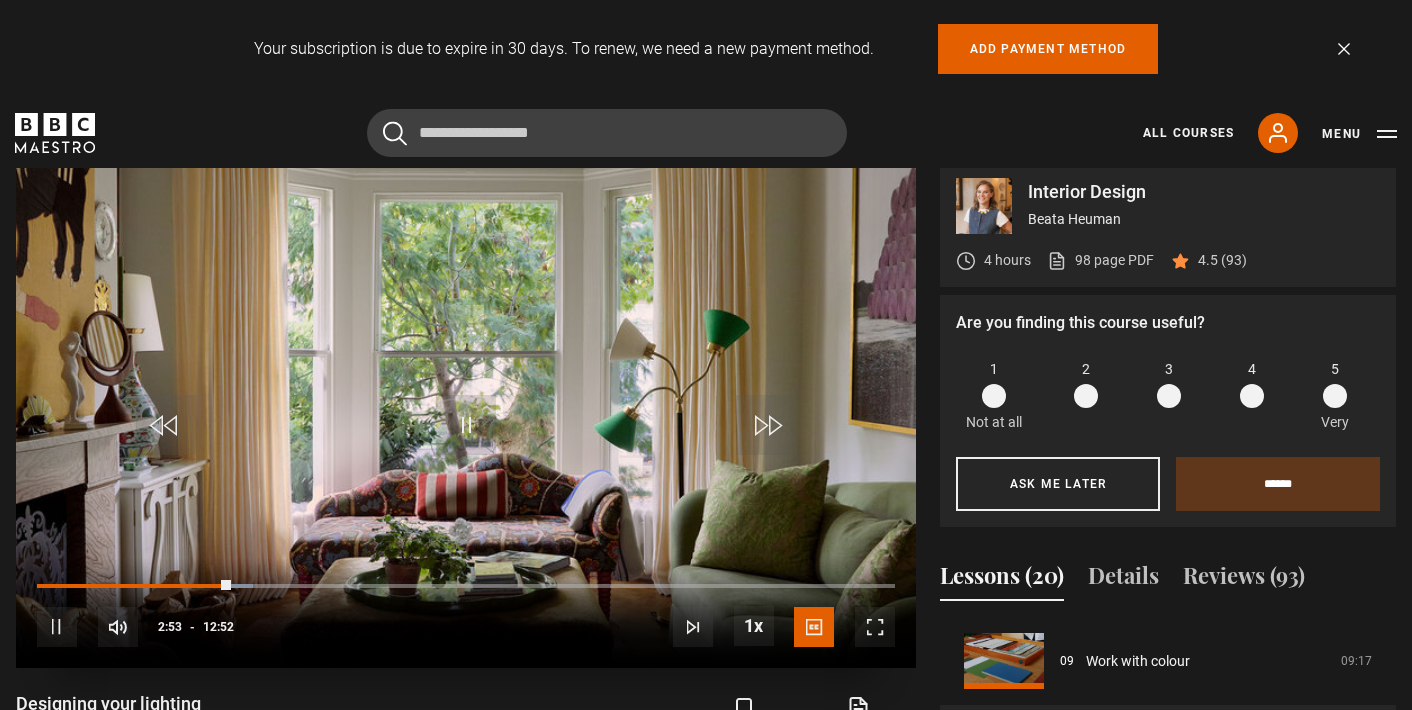click at bounding box center (766, 425) 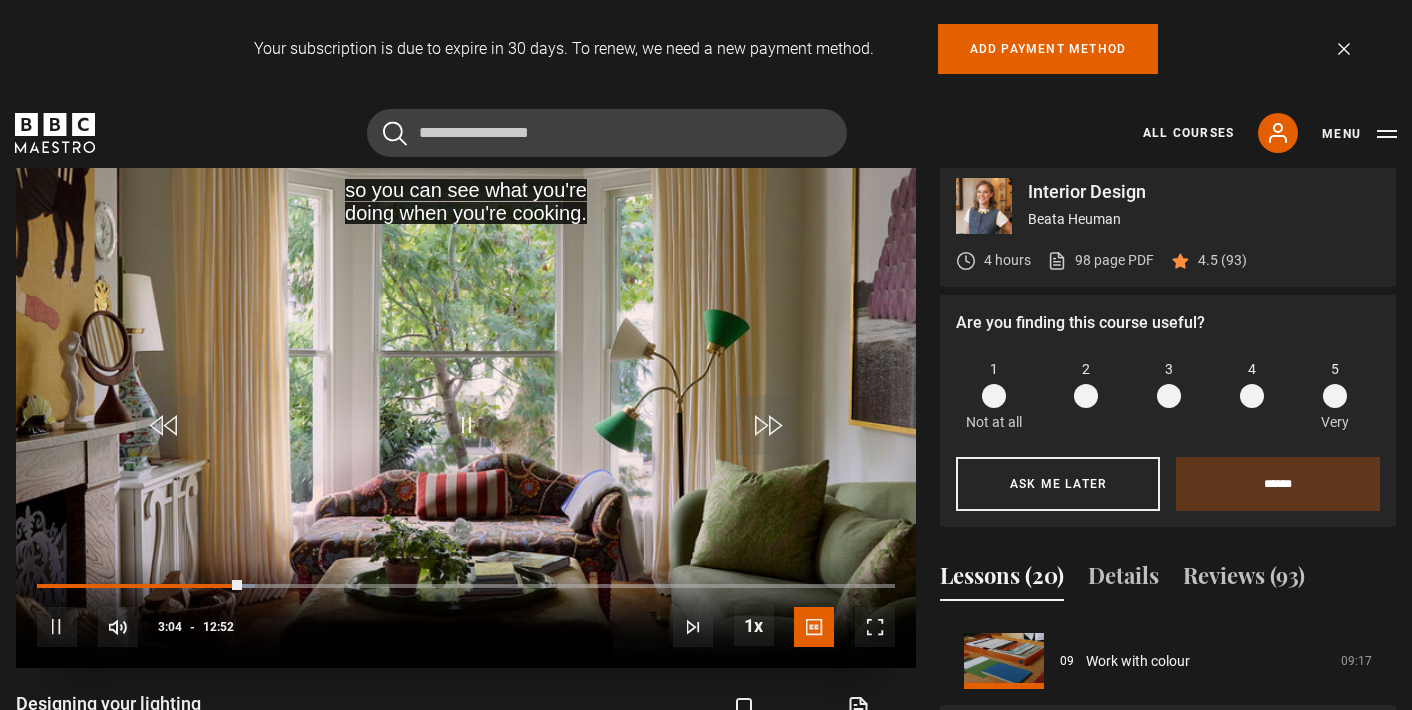 click at bounding box center [766, 425] 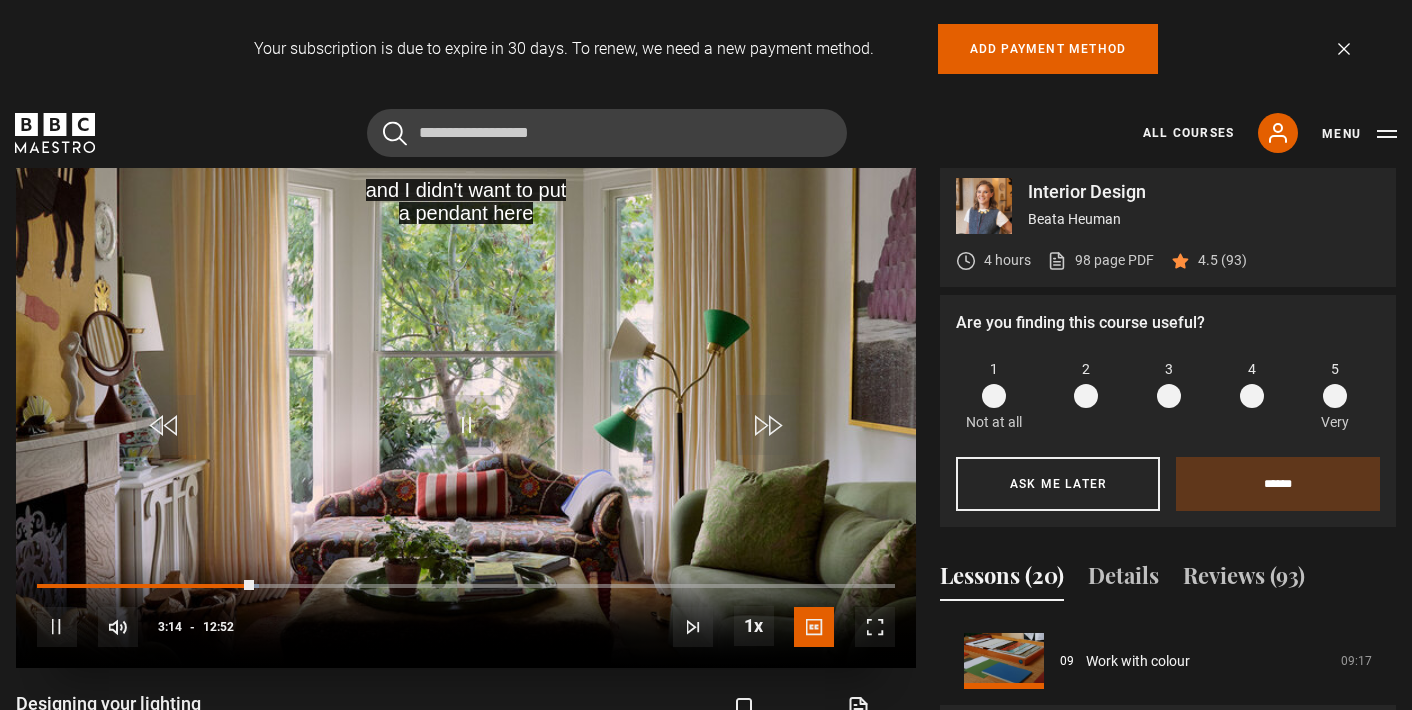 click at bounding box center (766, 425) 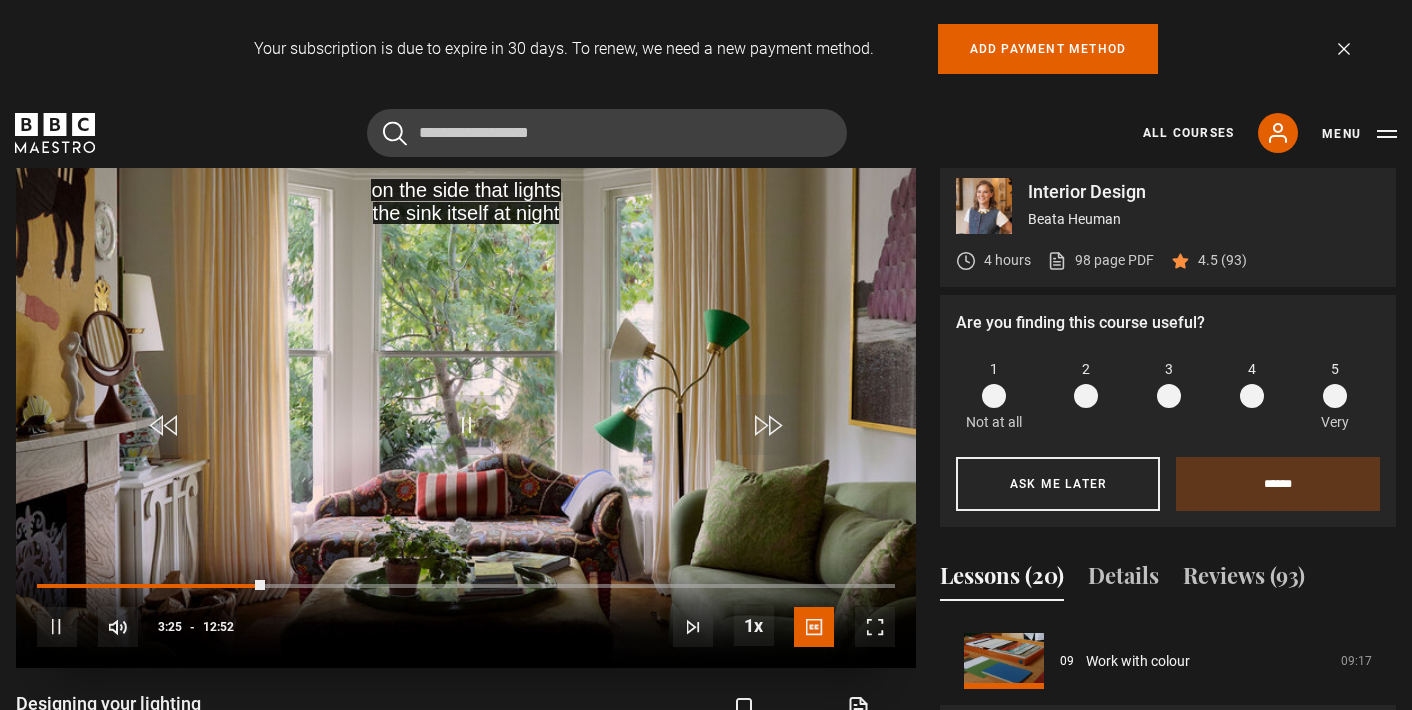 click at bounding box center (766, 425) 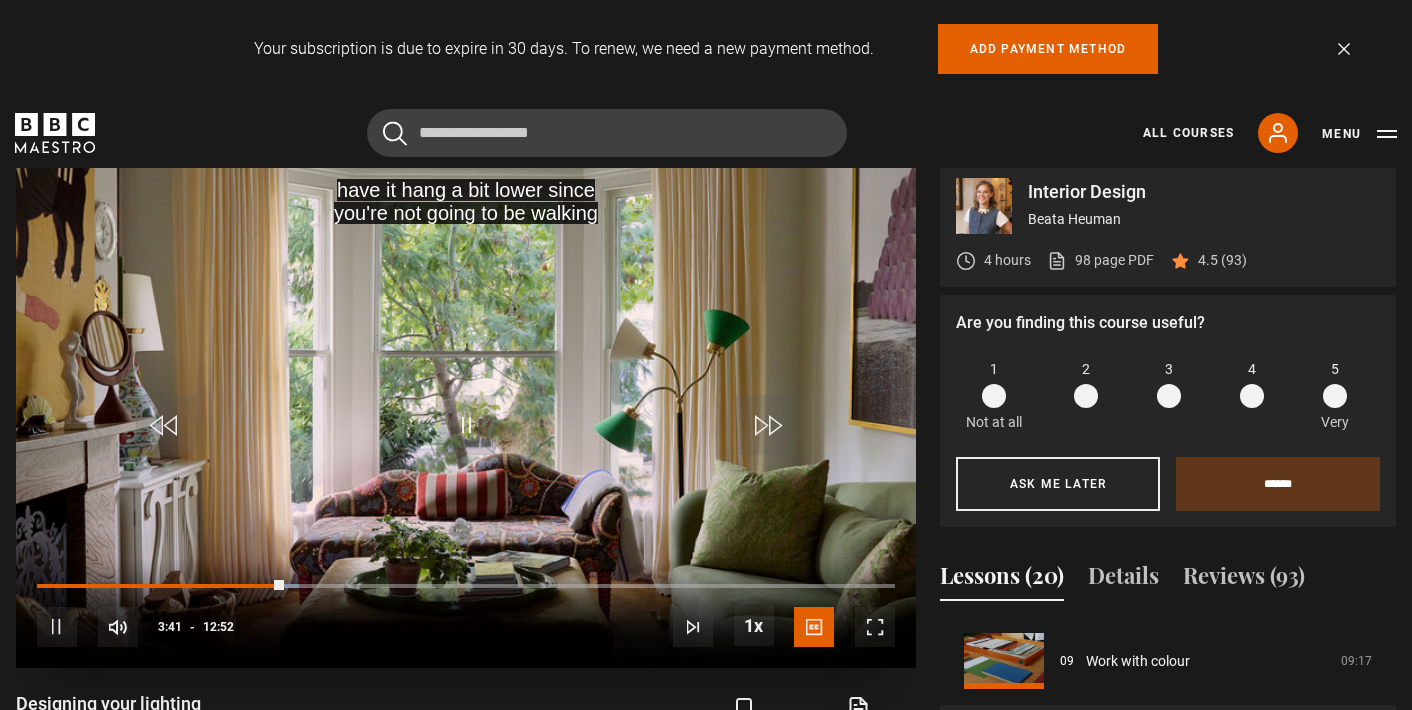 click at bounding box center (766, 425) 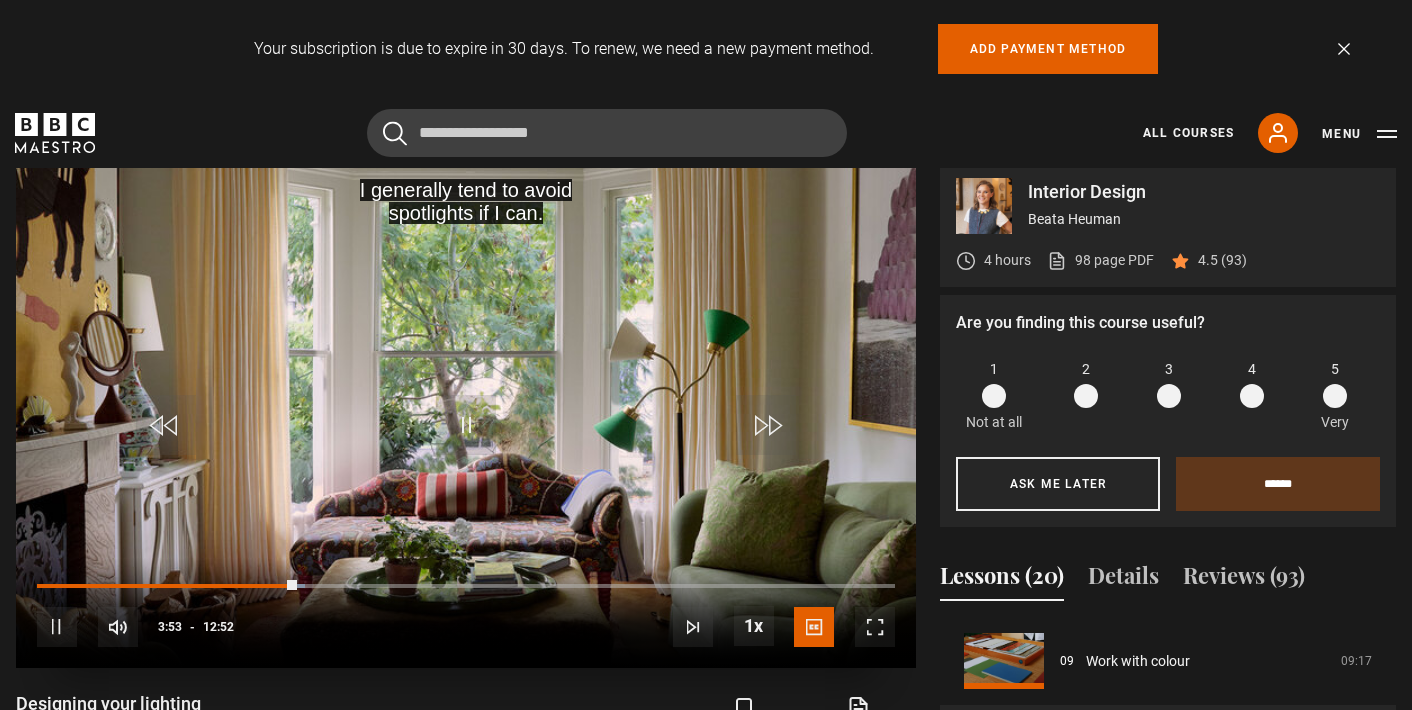 click at bounding box center (766, 425) 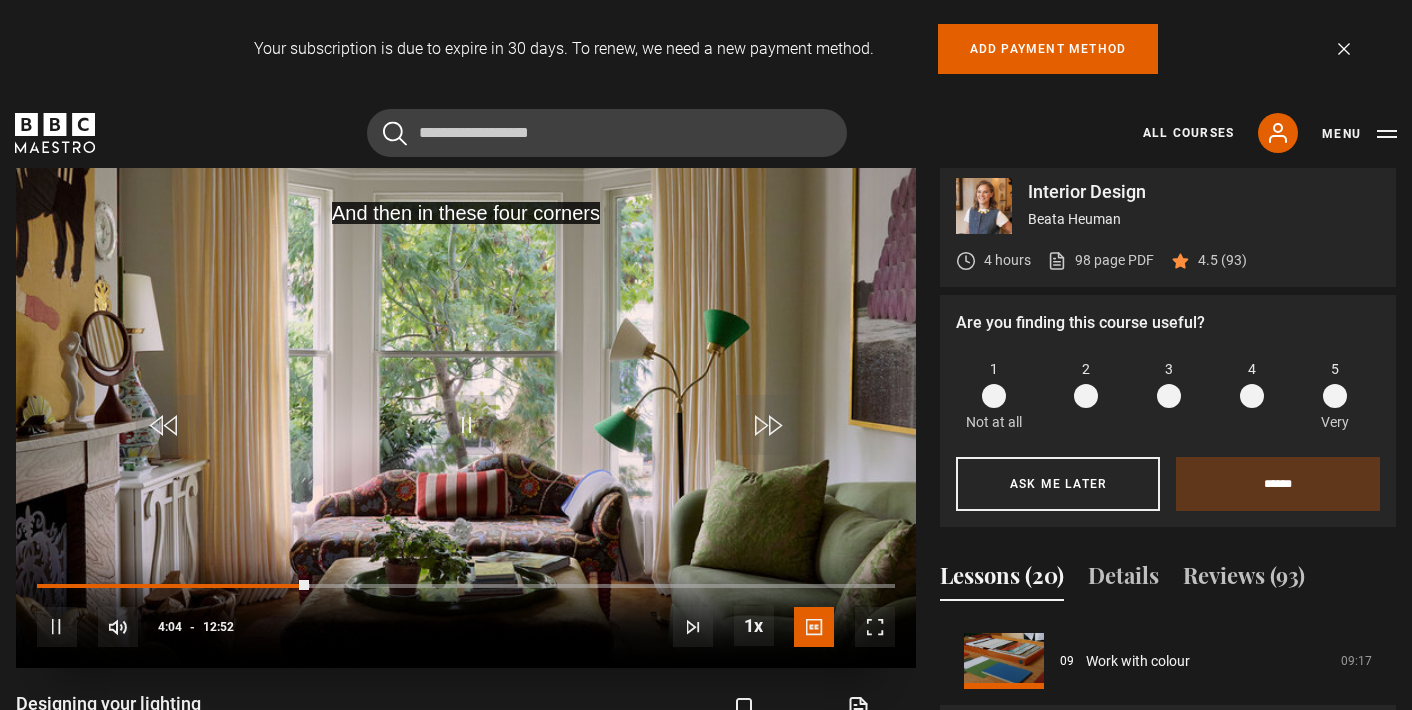 click at bounding box center (766, 425) 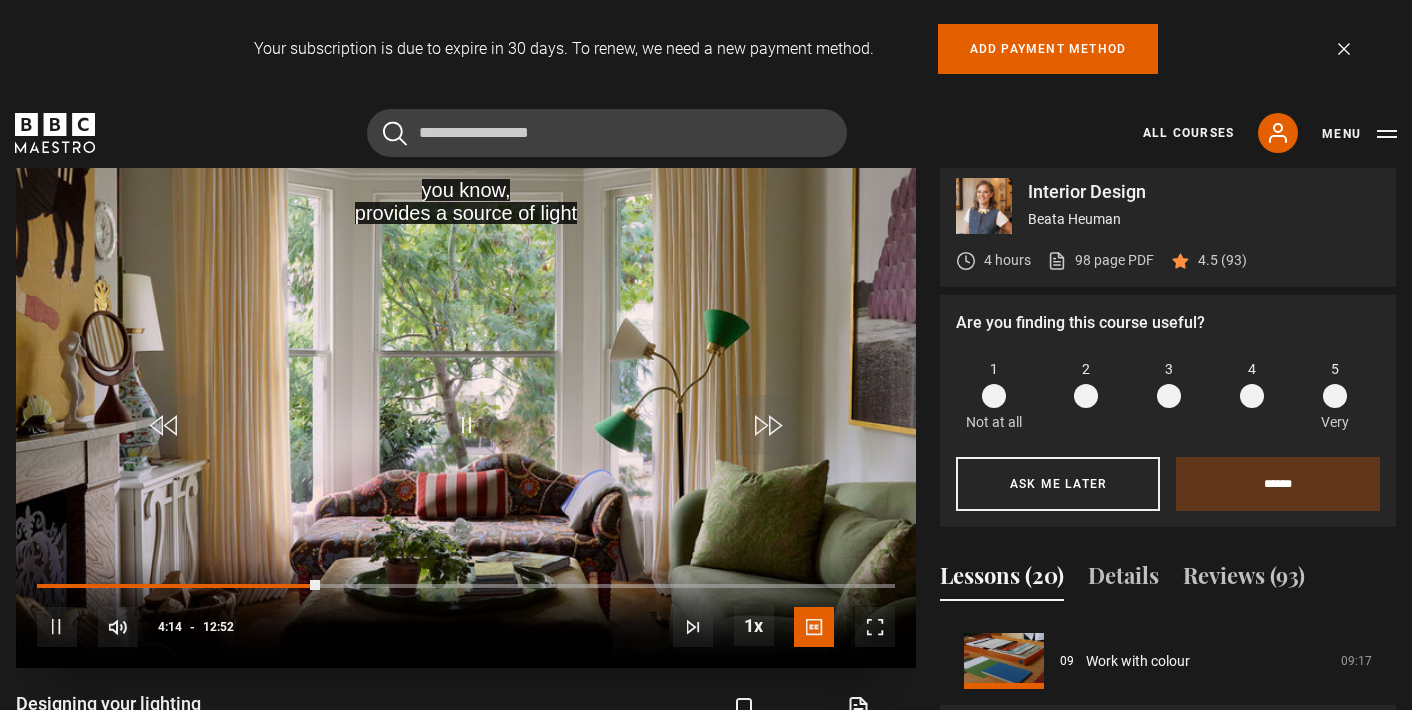 click at bounding box center [766, 425] 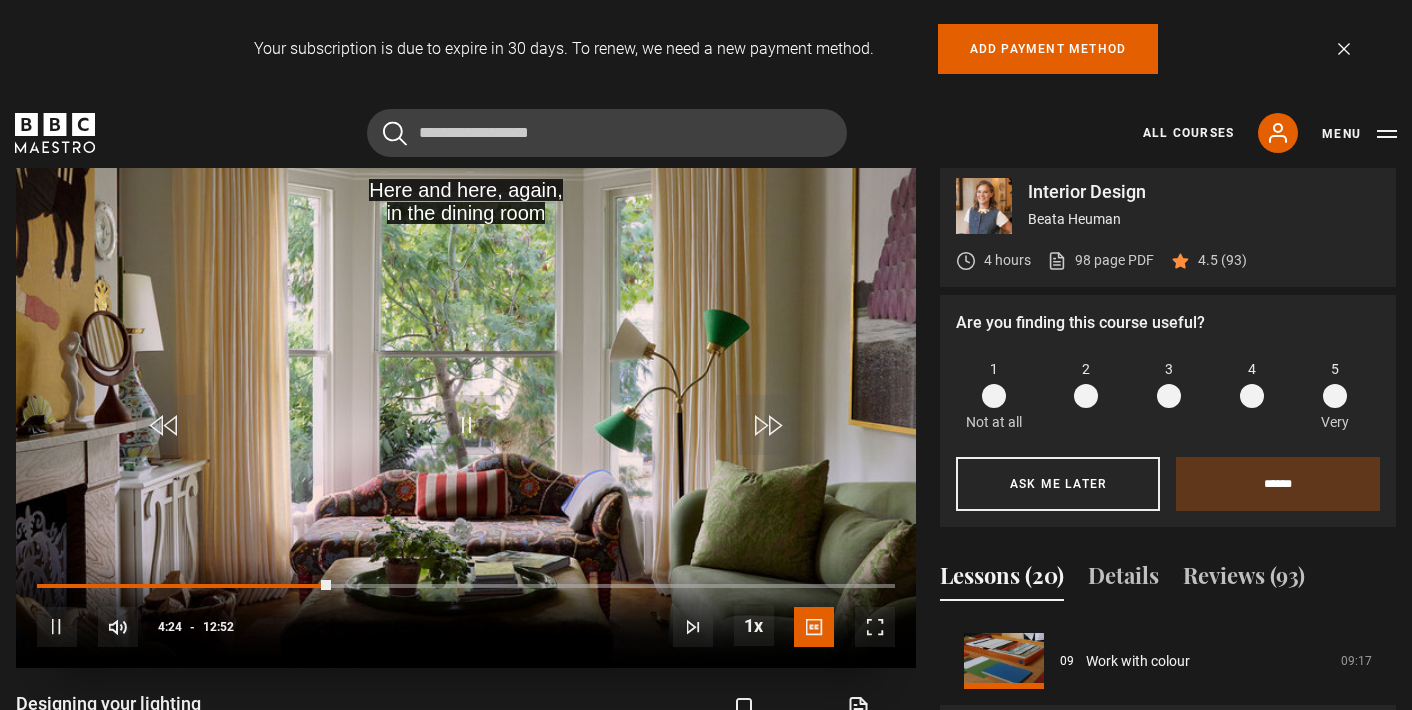 click at bounding box center [766, 425] 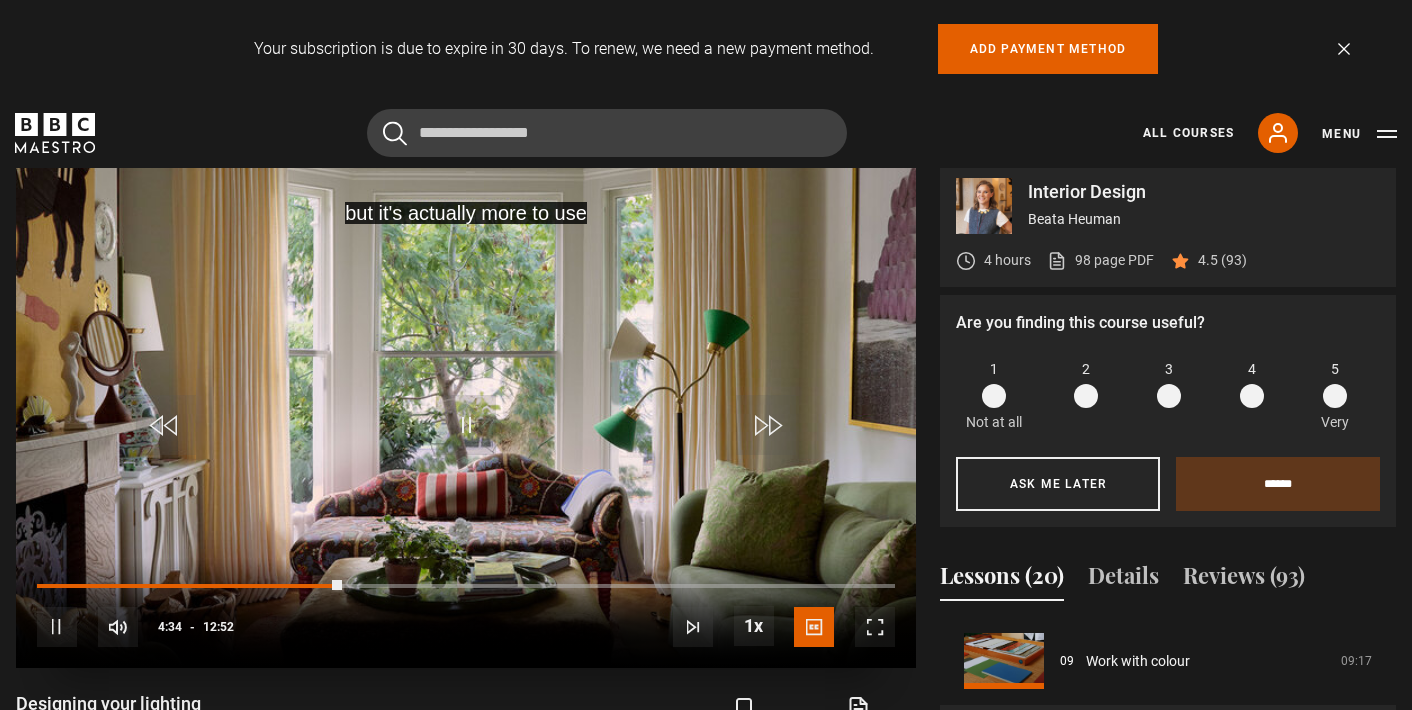 click at bounding box center [766, 425] 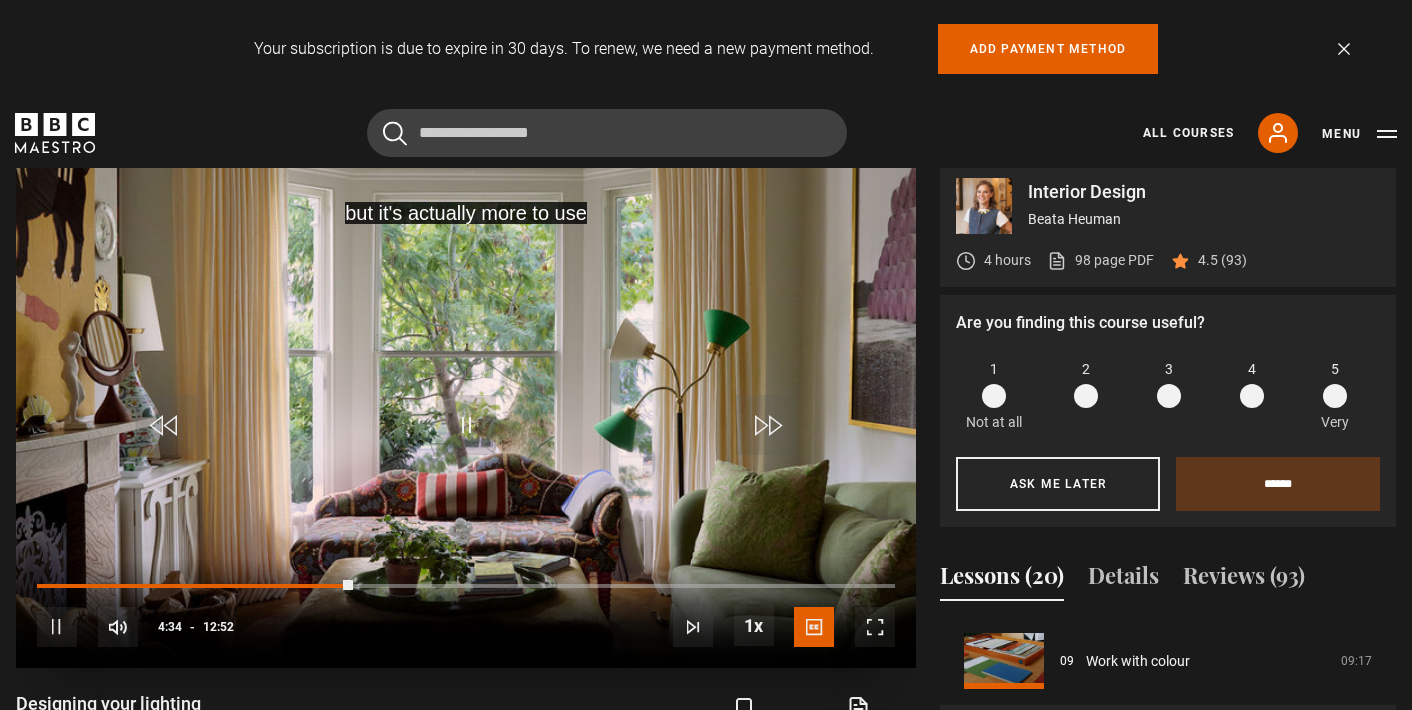 click at bounding box center [766, 425] 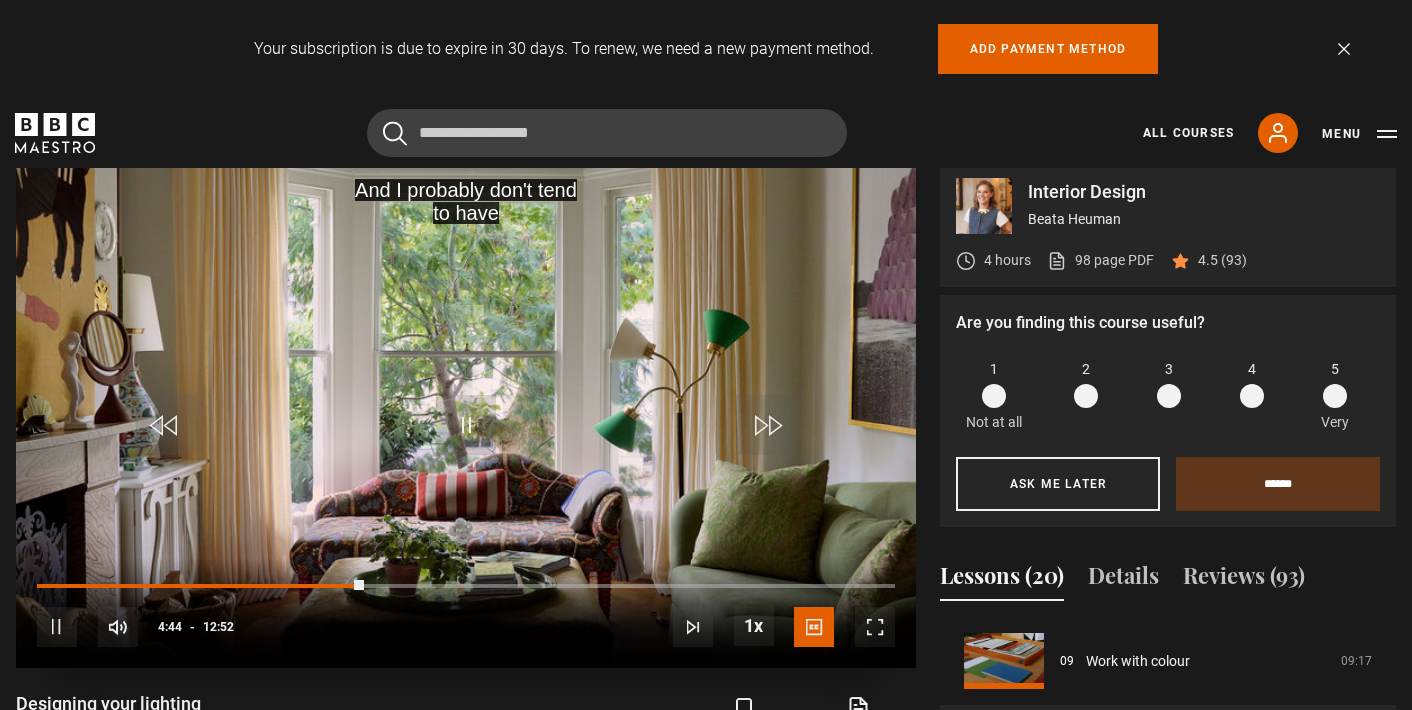 click at bounding box center (766, 425) 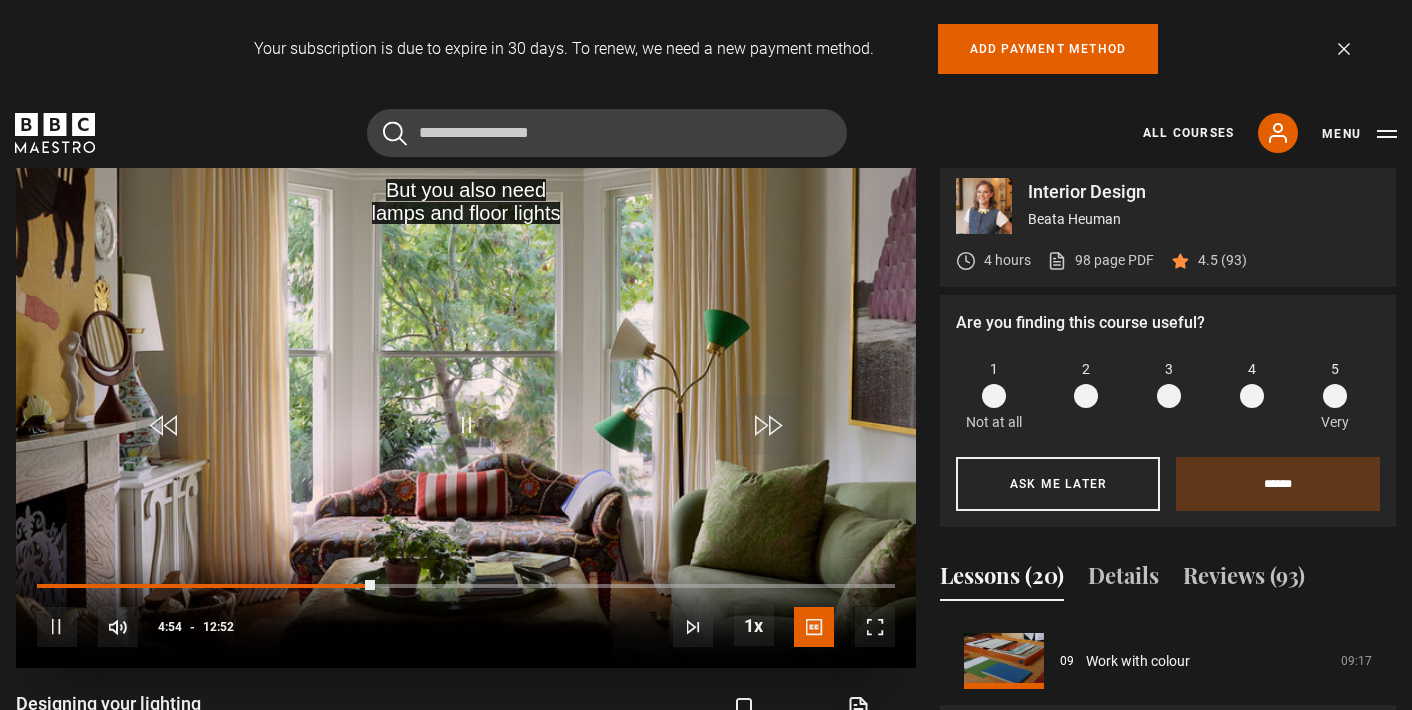 click at bounding box center [766, 425] 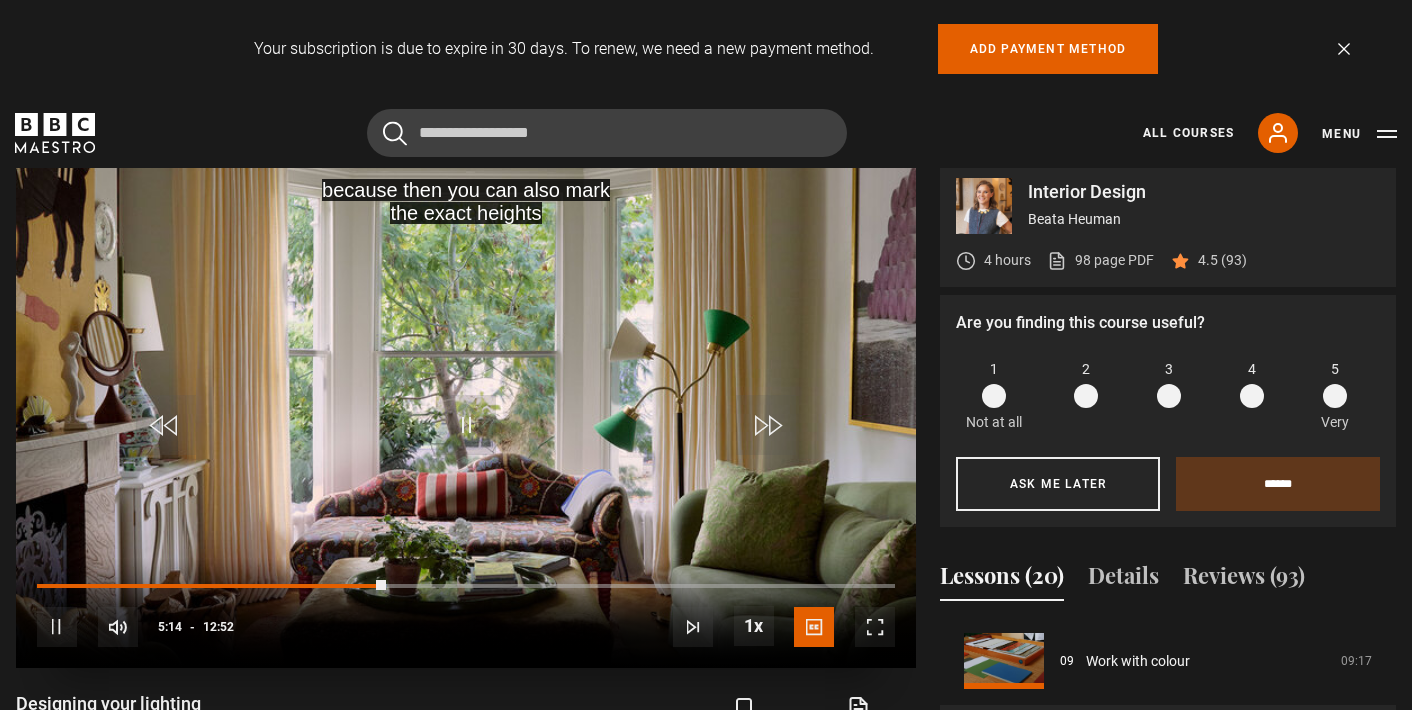click at bounding box center (766, 425) 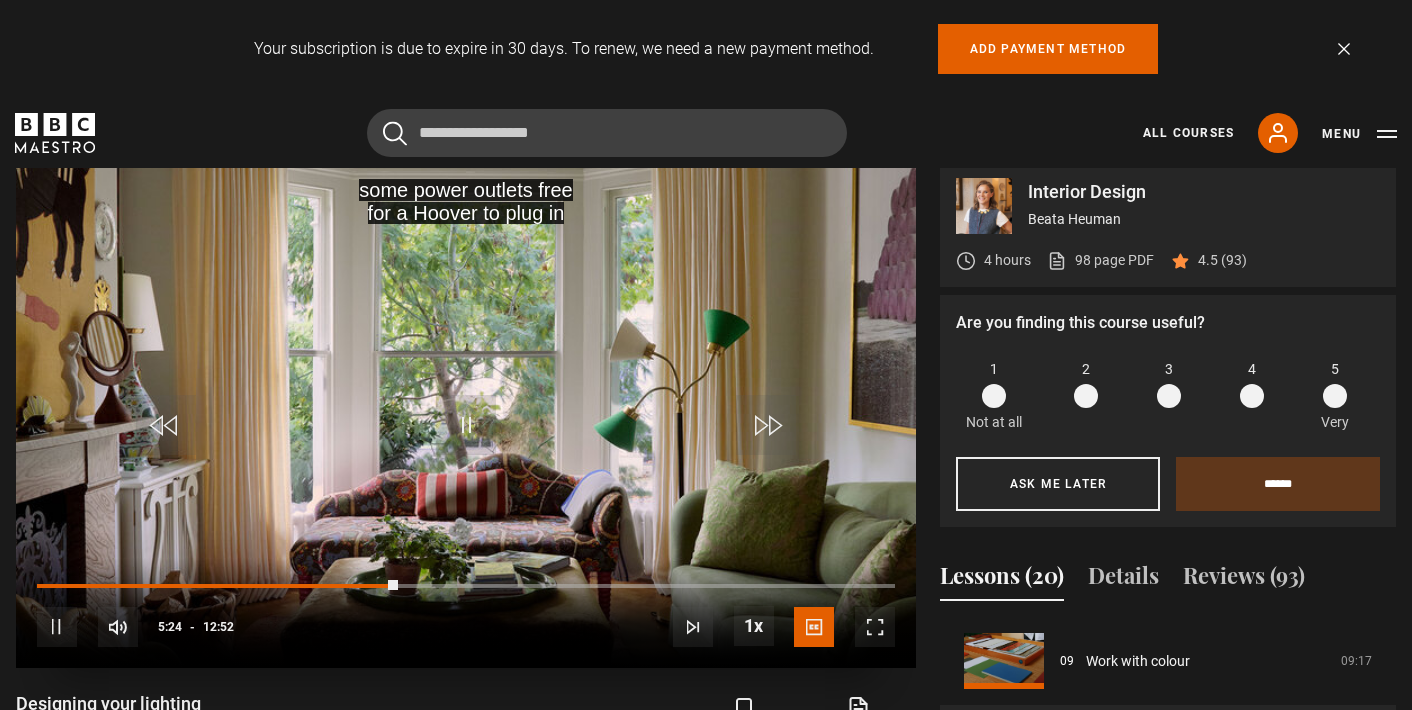 click at bounding box center [766, 425] 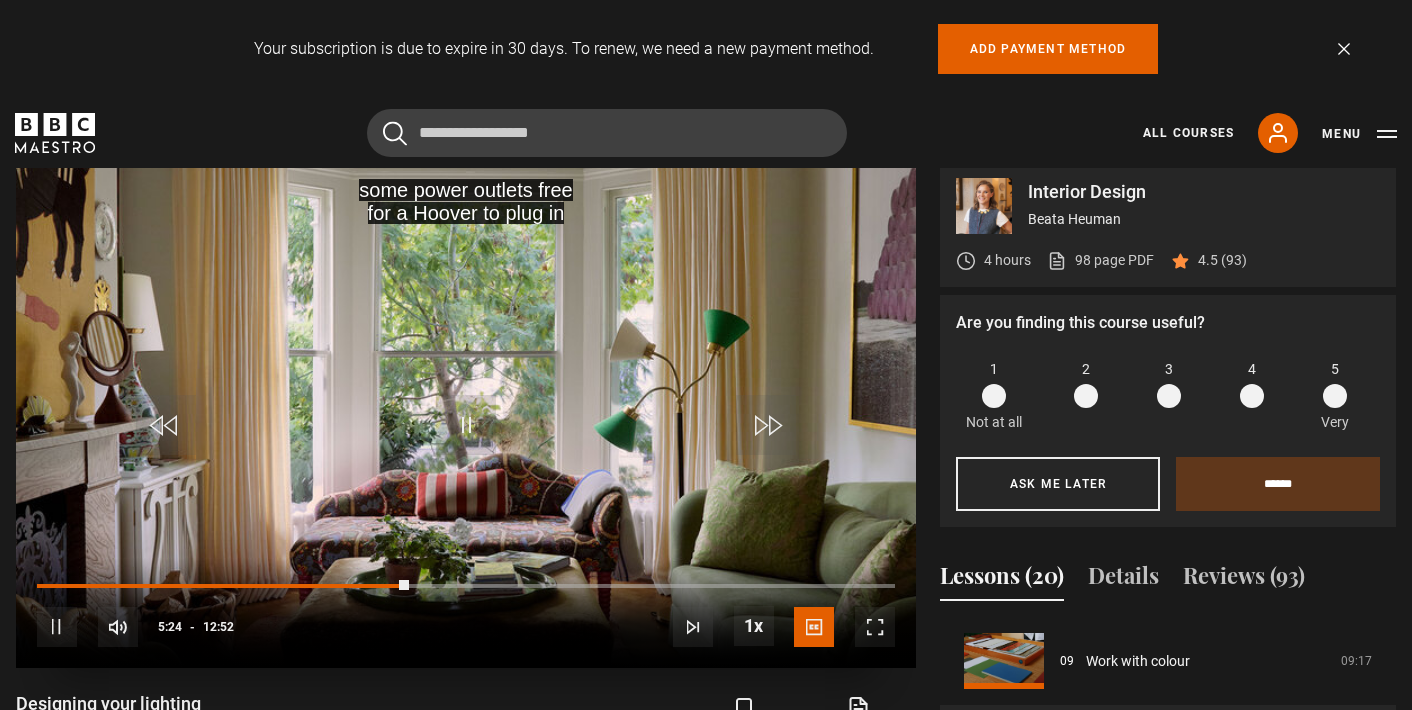 click at bounding box center (766, 425) 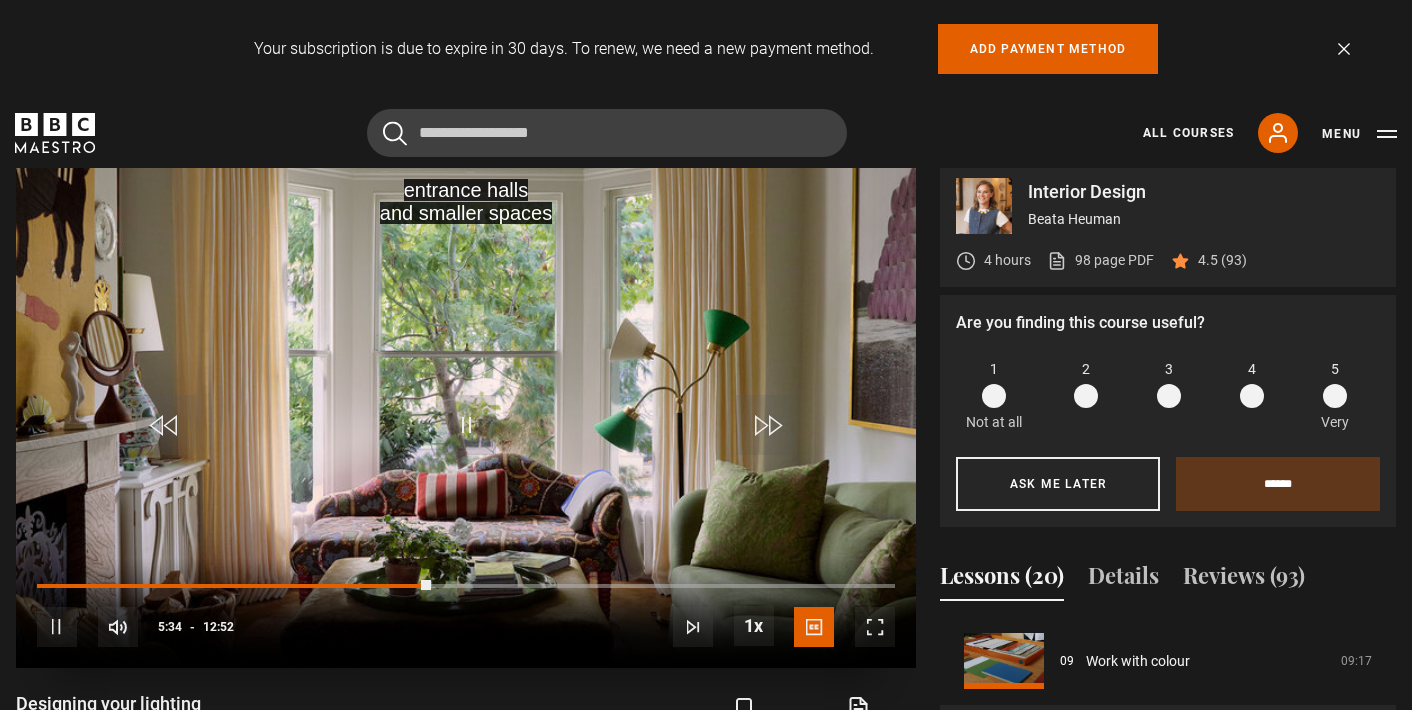 click at bounding box center (766, 425) 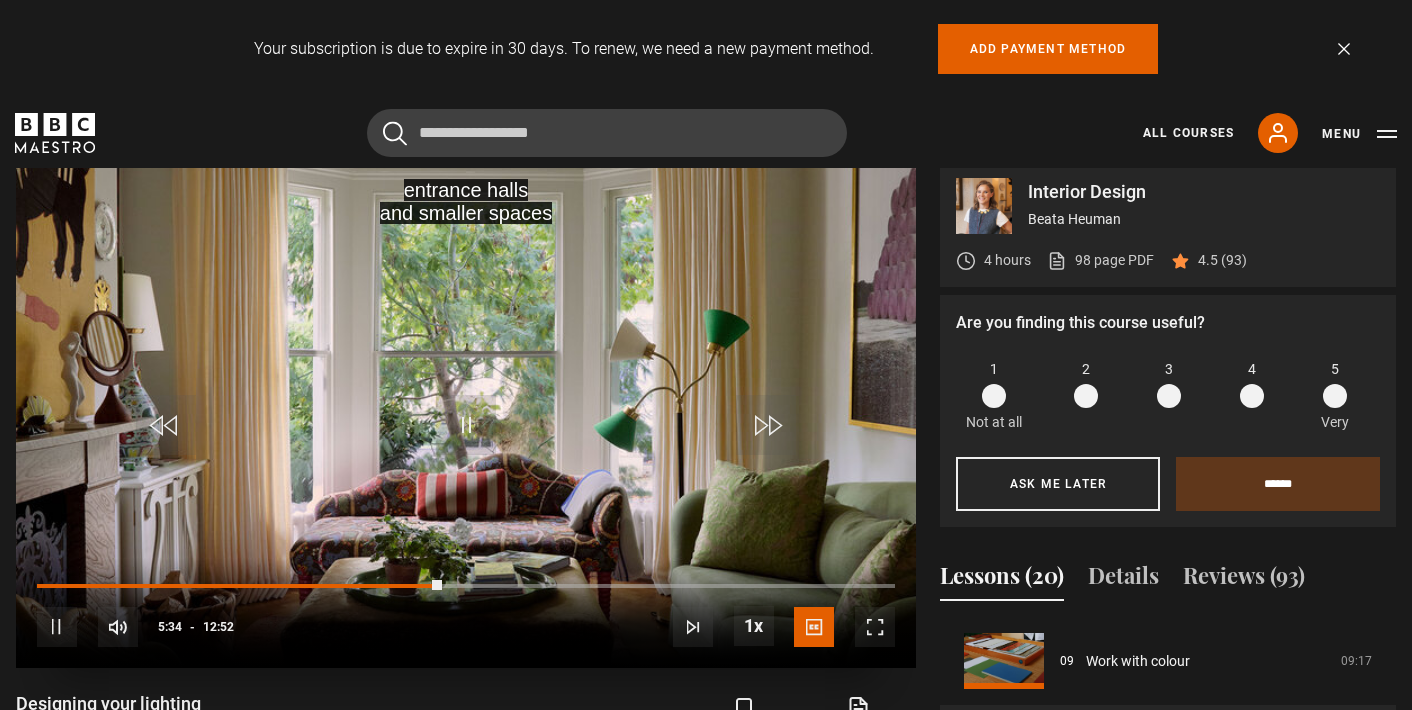 click at bounding box center [766, 425] 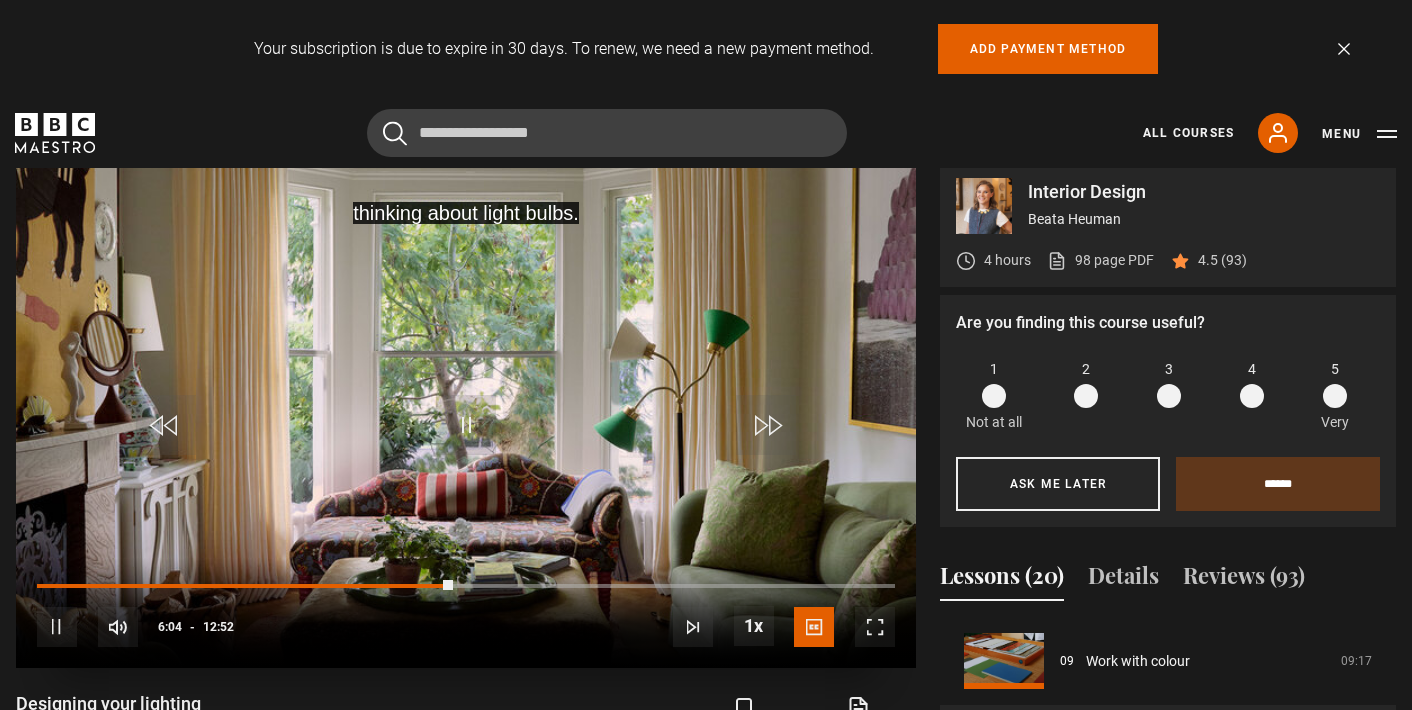 click at bounding box center (766, 425) 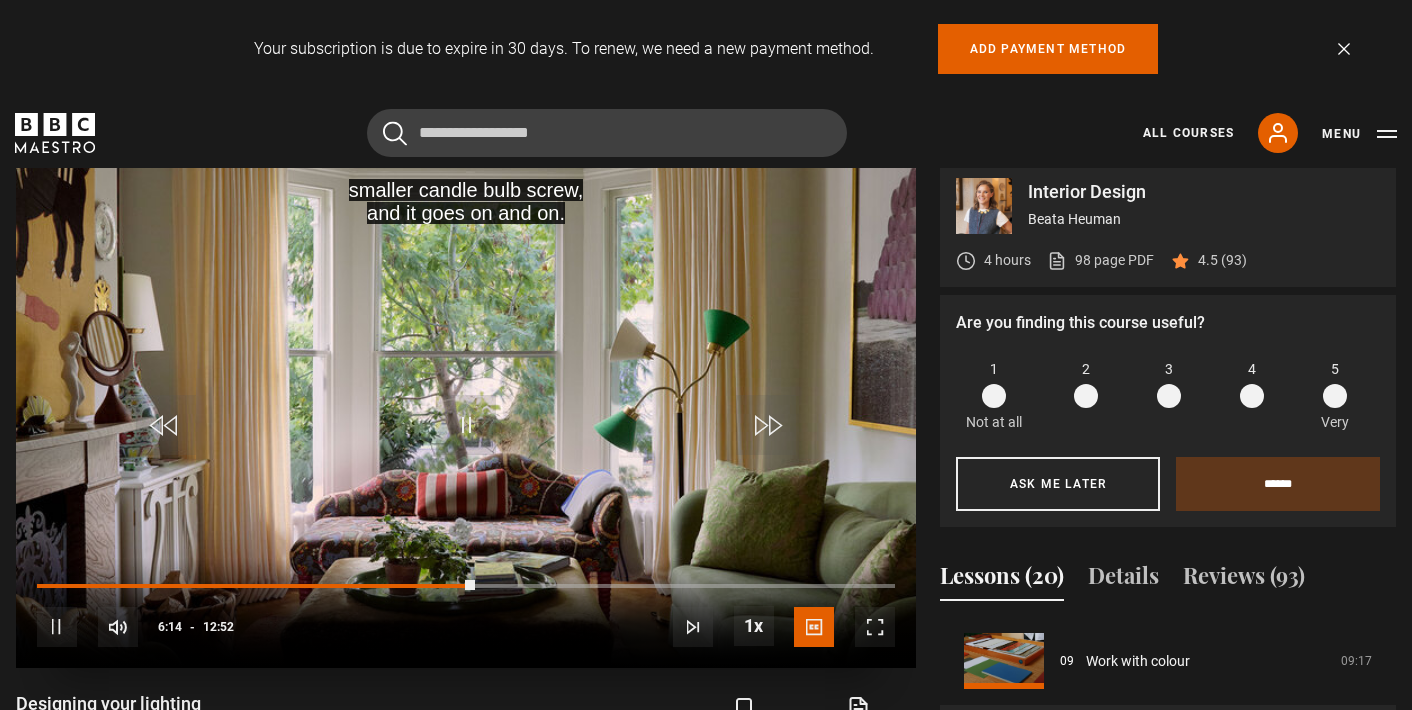 click at bounding box center [766, 425] 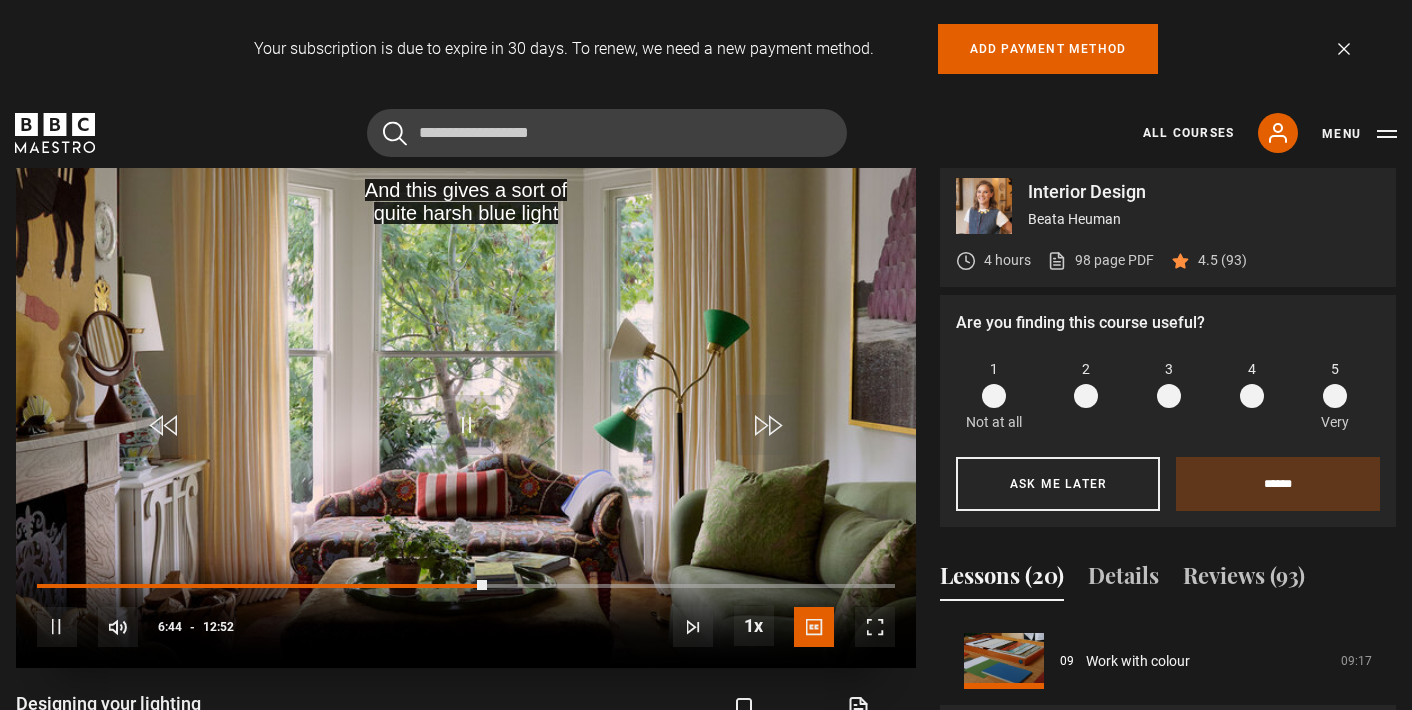 click at bounding box center [466, 415] 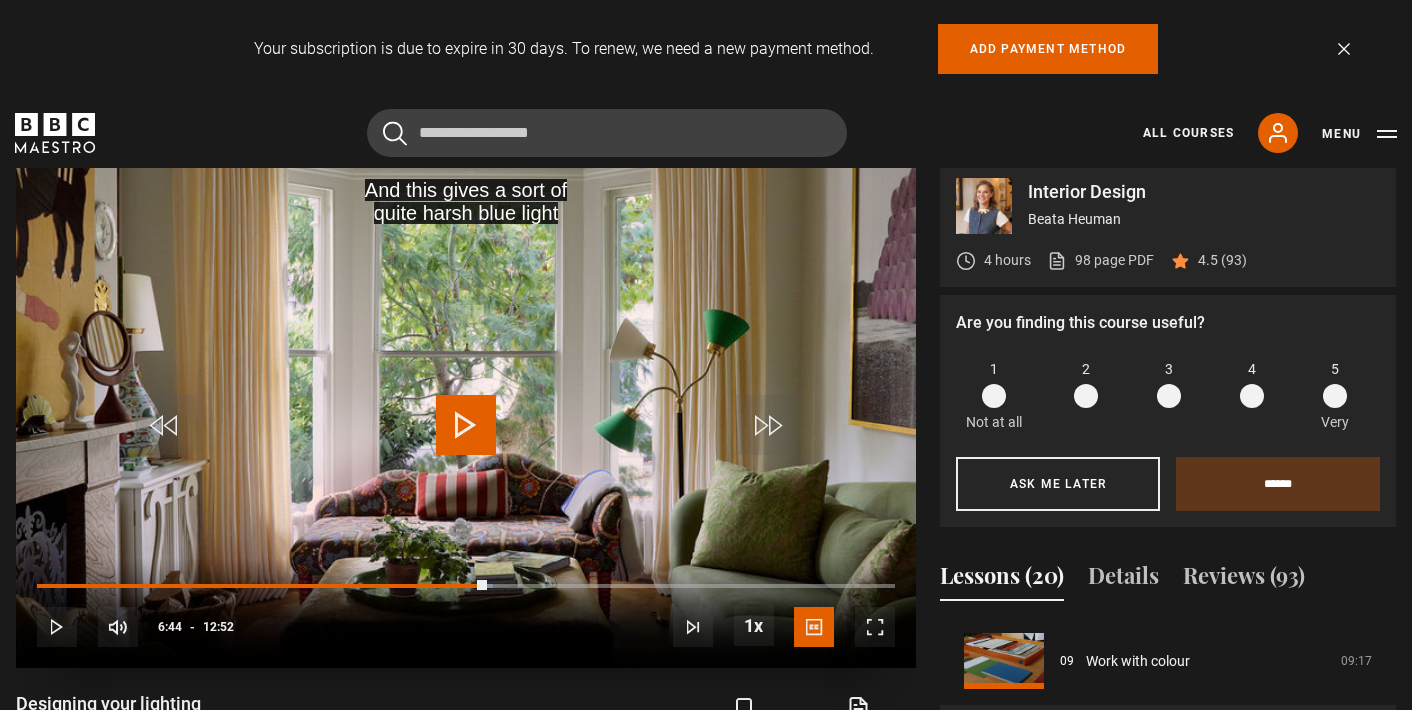 click at bounding box center (466, 415) 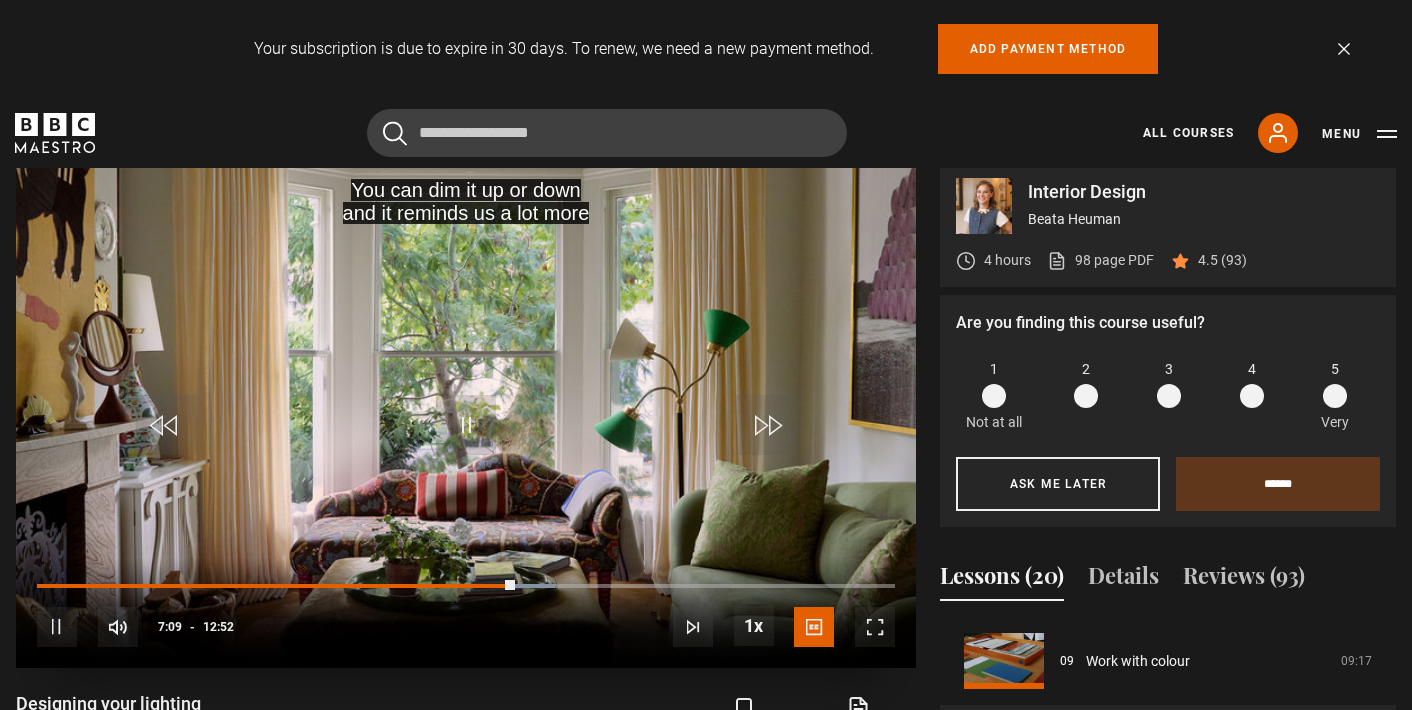 click at bounding box center (766, 425) 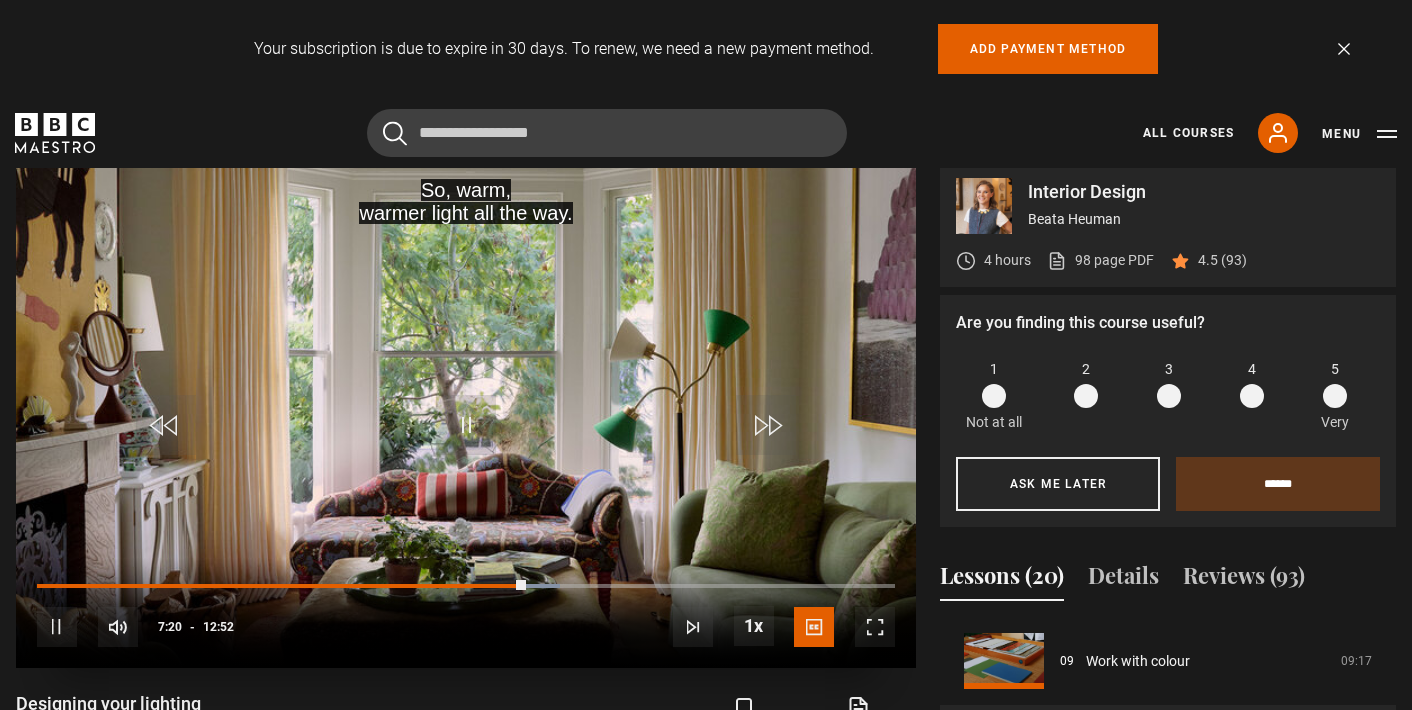 click at bounding box center (766, 425) 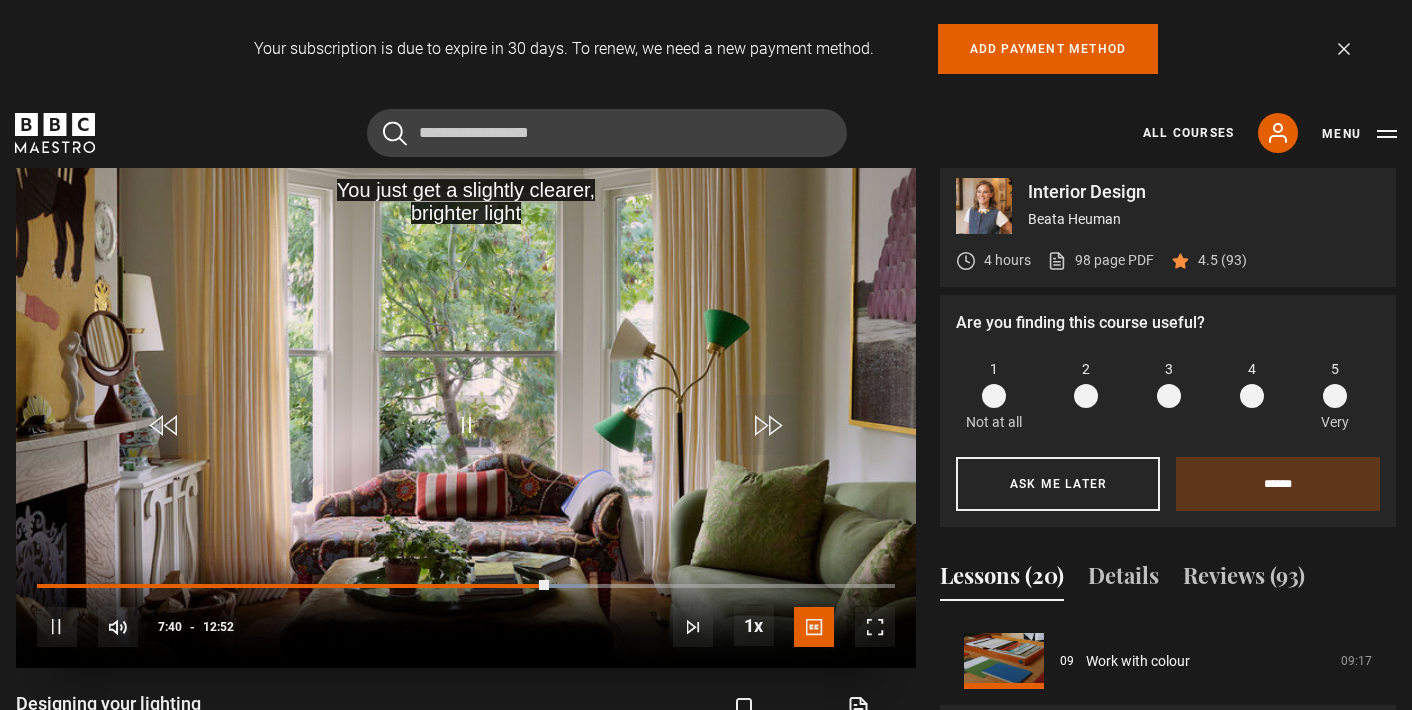 click at bounding box center (766, 425) 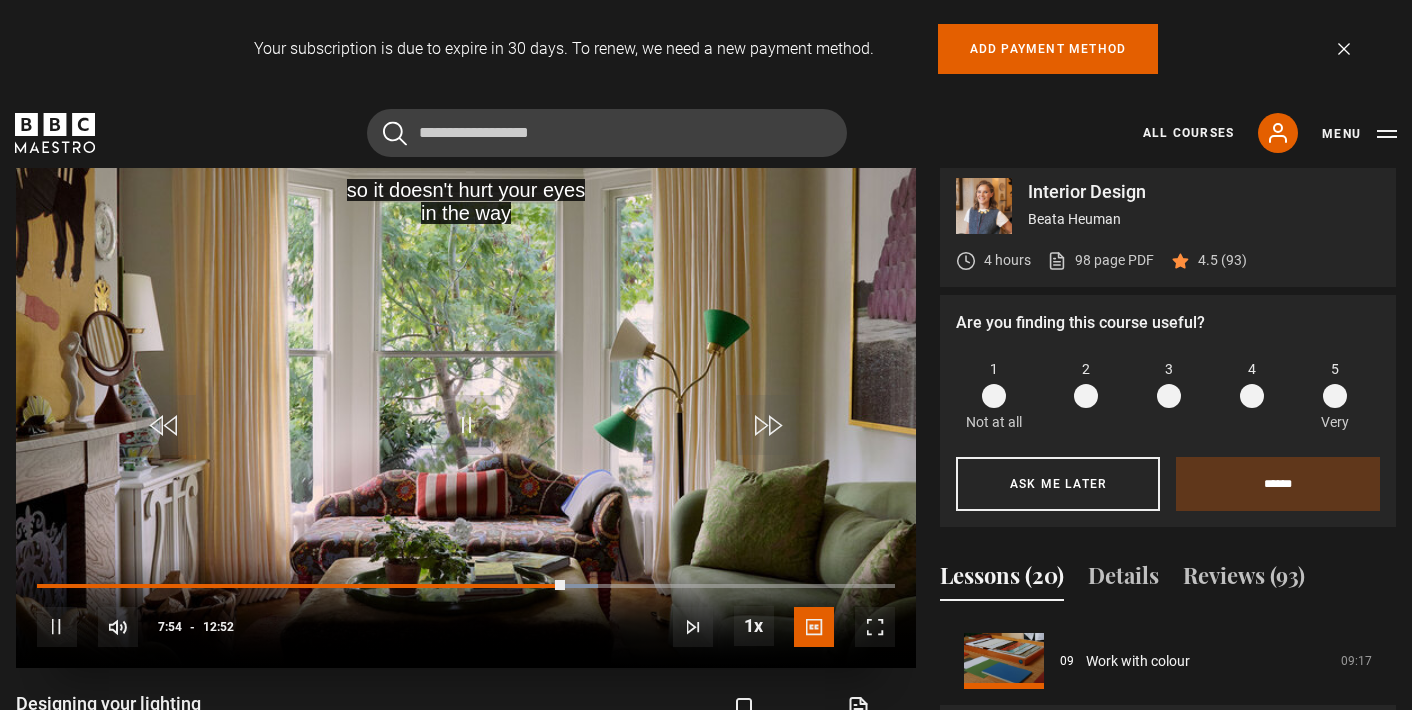 click at bounding box center [766, 425] 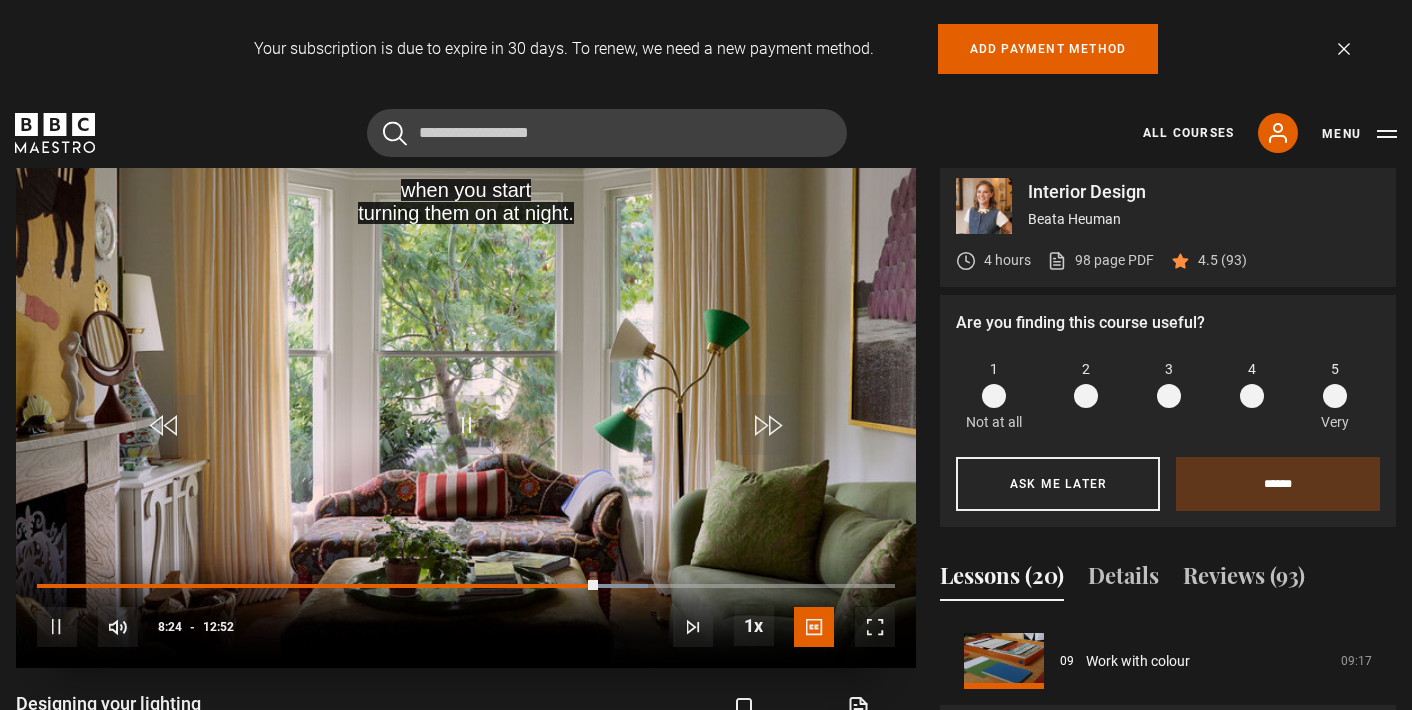 click at bounding box center (766, 425) 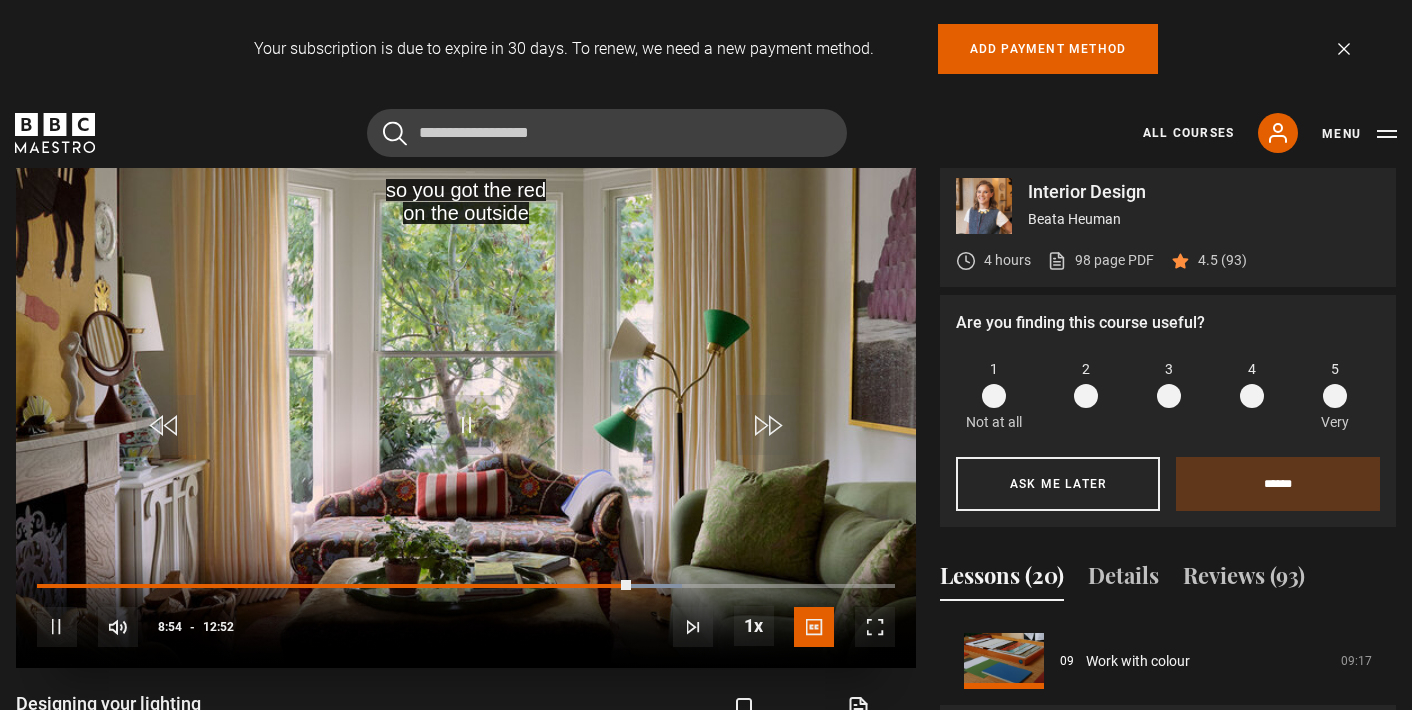 click at bounding box center (466, 425) 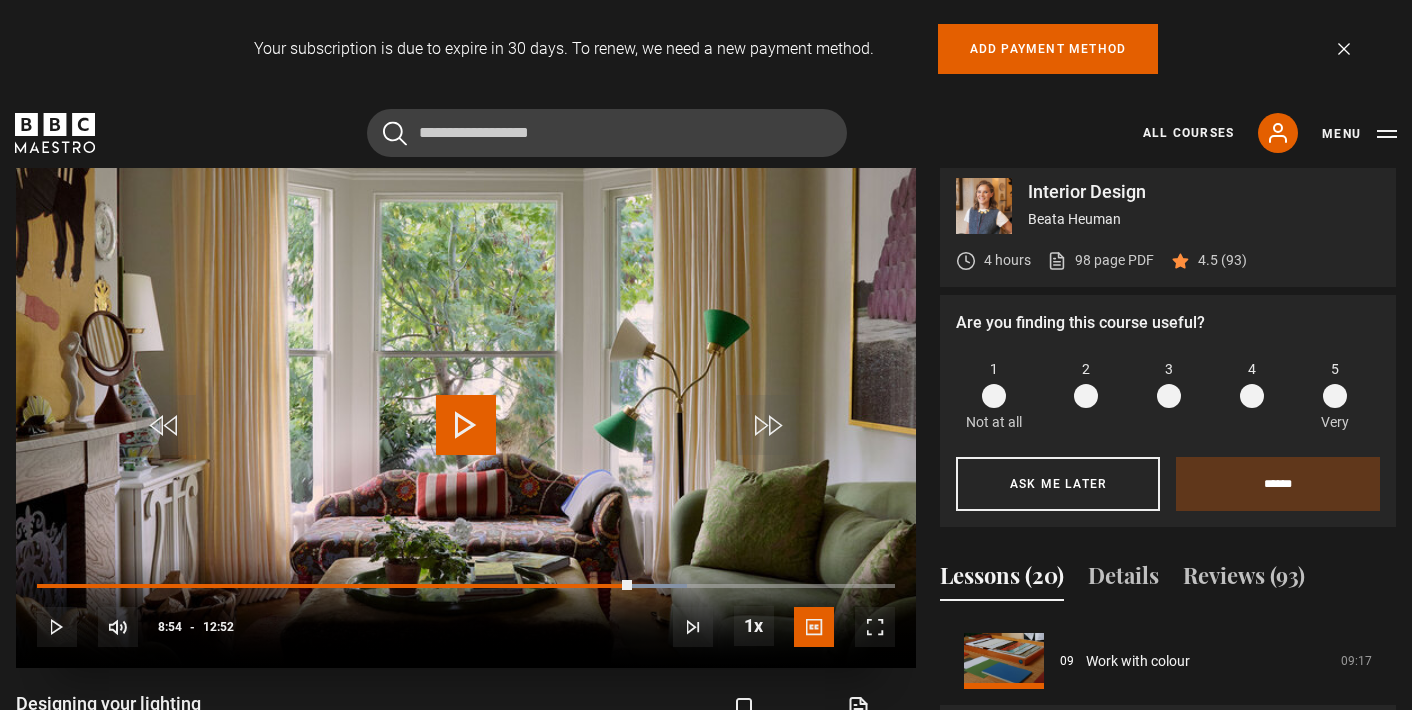 click at bounding box center [466, 425] 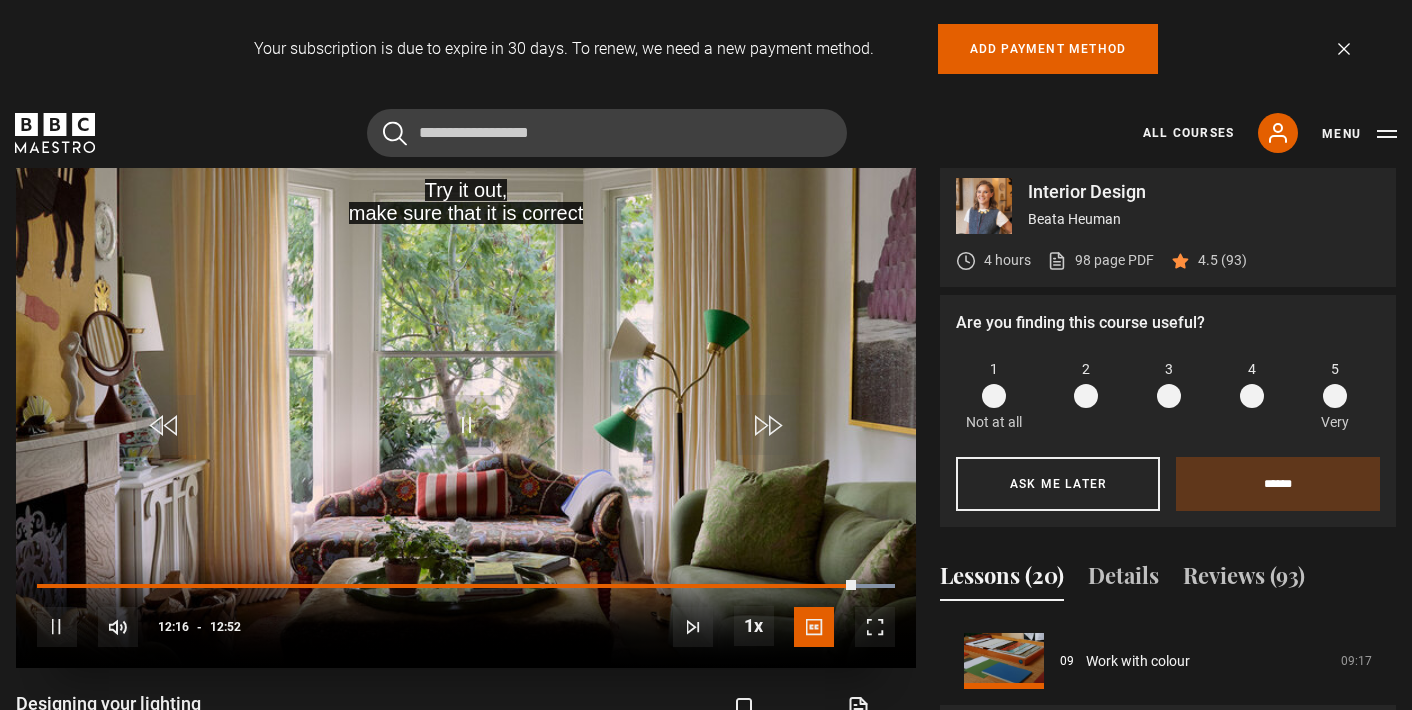 click at bounding box center [766, 425] 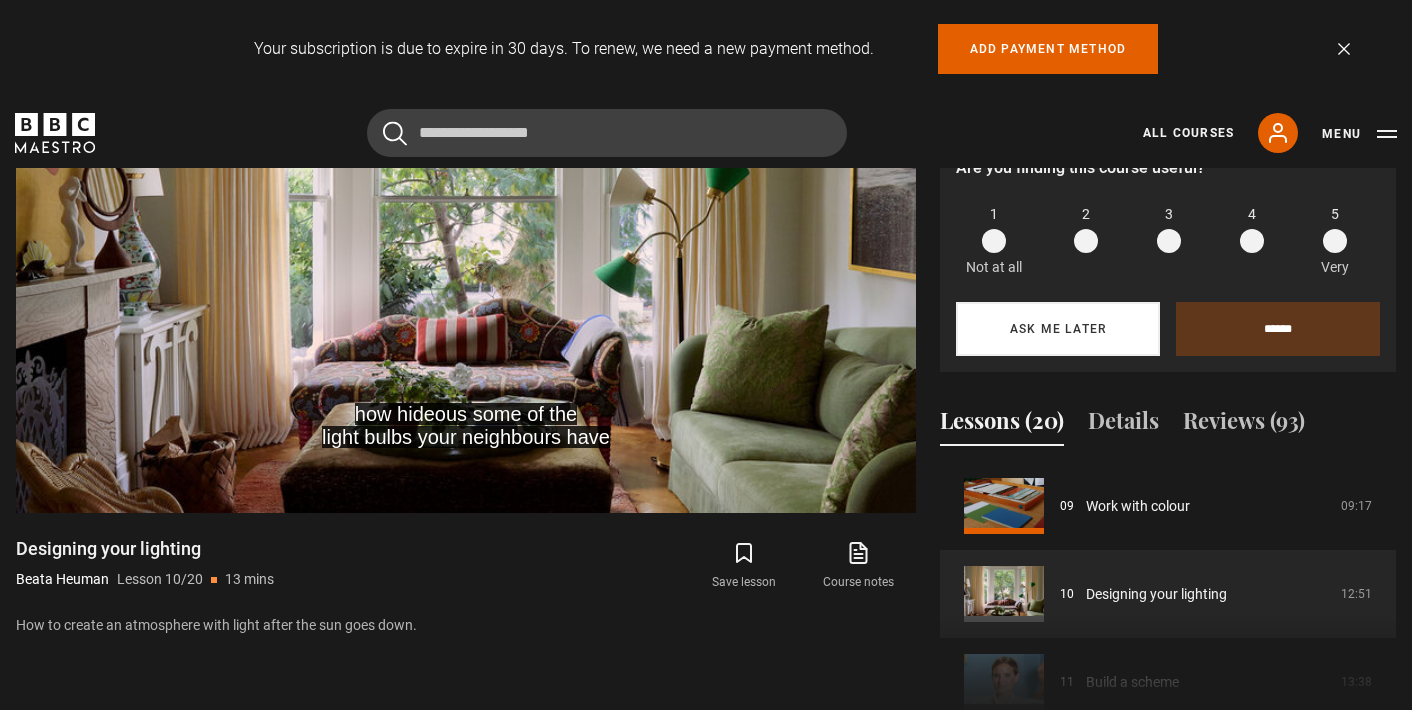 scroll, scrollTop: 1049, scrollLeft: 1, axis: both 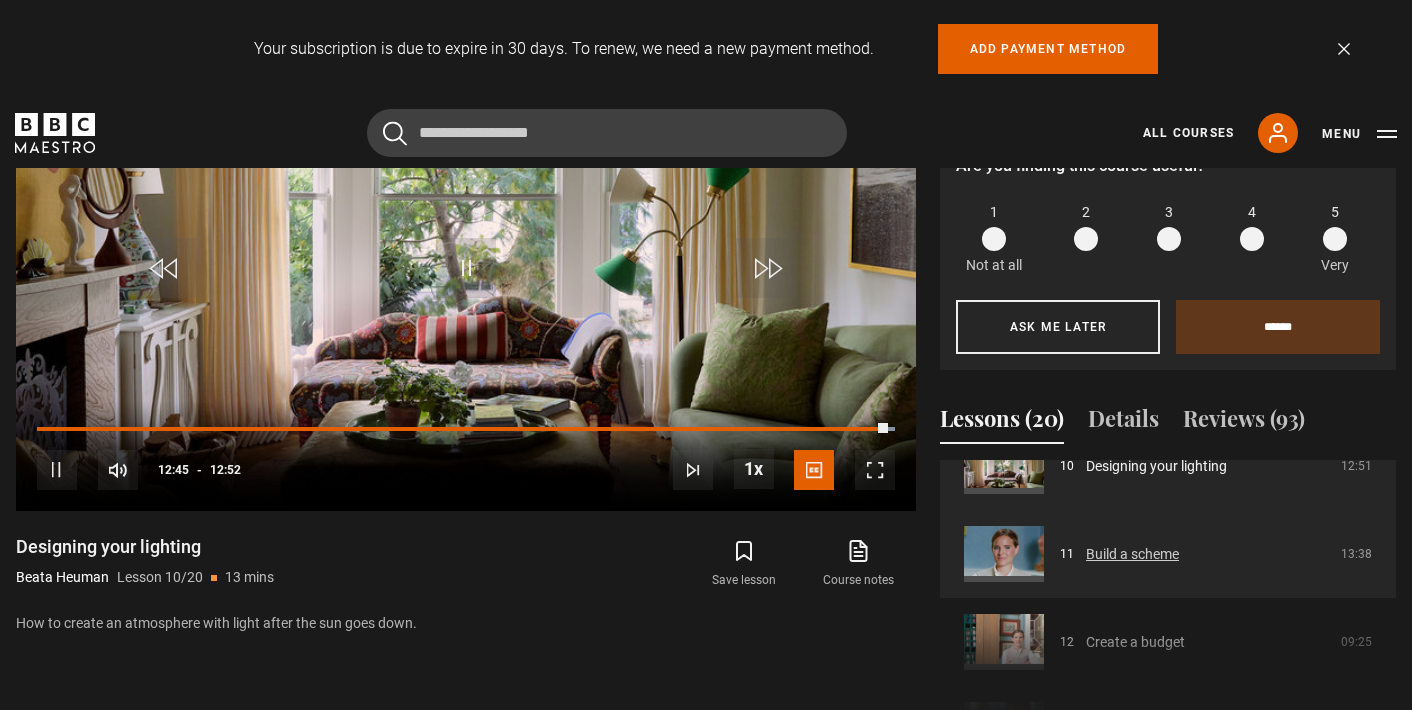 click on "Build a scheme" at bounding box center [1132, 554] 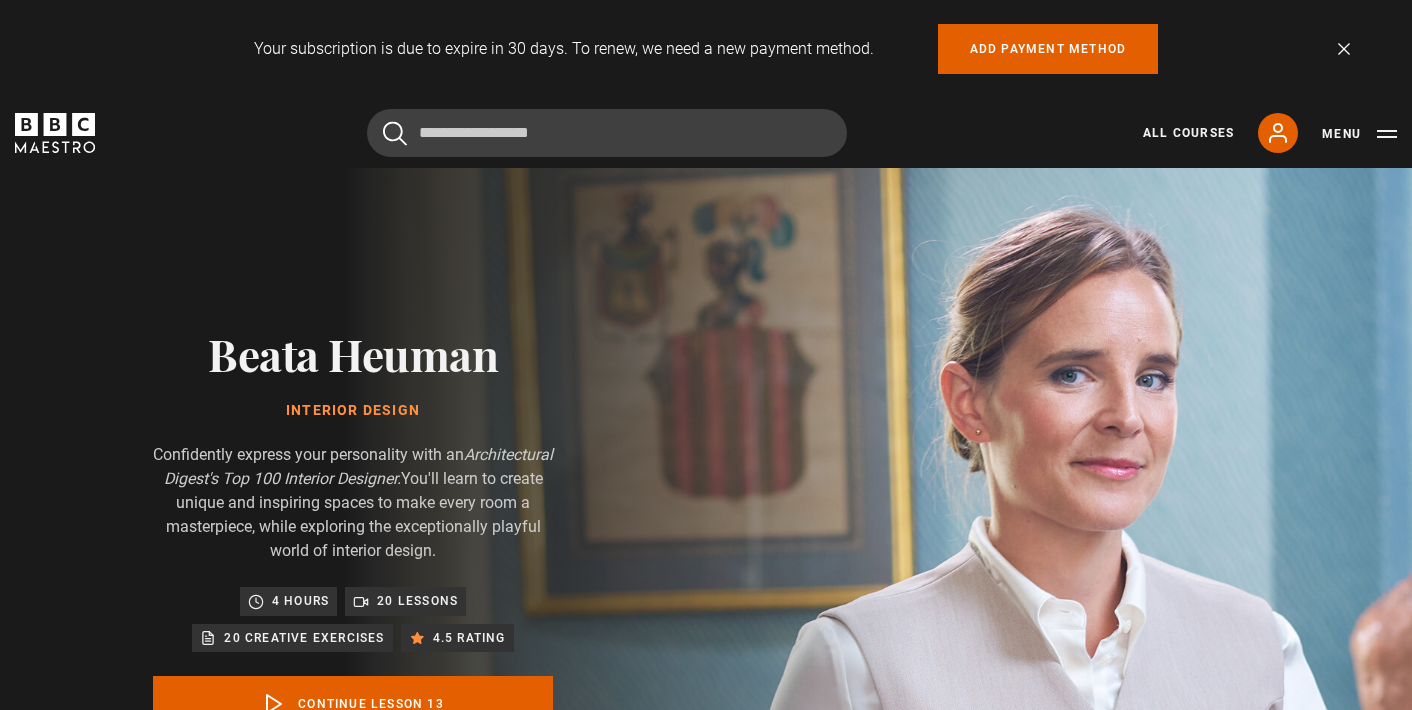 scroll, scrollTop: 1035, scrollLeft: 0, axis: vertical 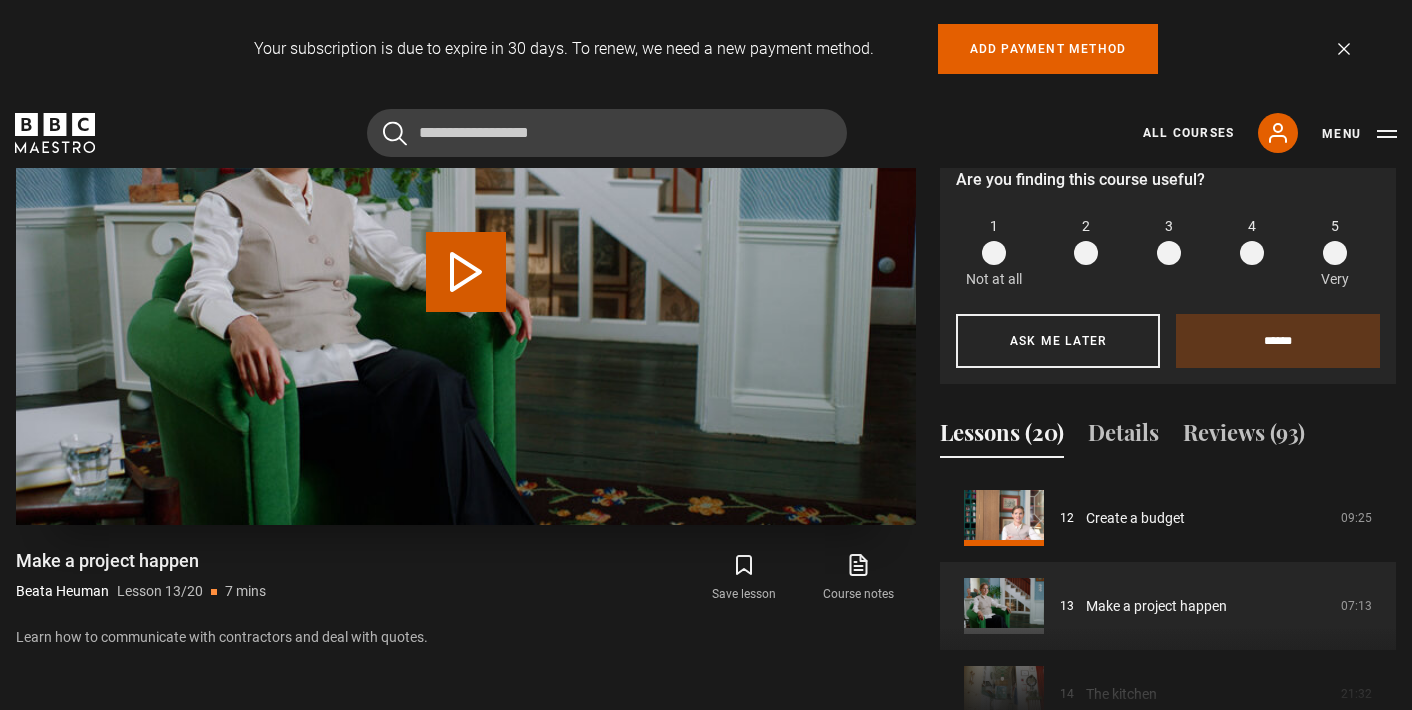 click on "Play Lesson Make a project happen" at bounding box center [466, 272] 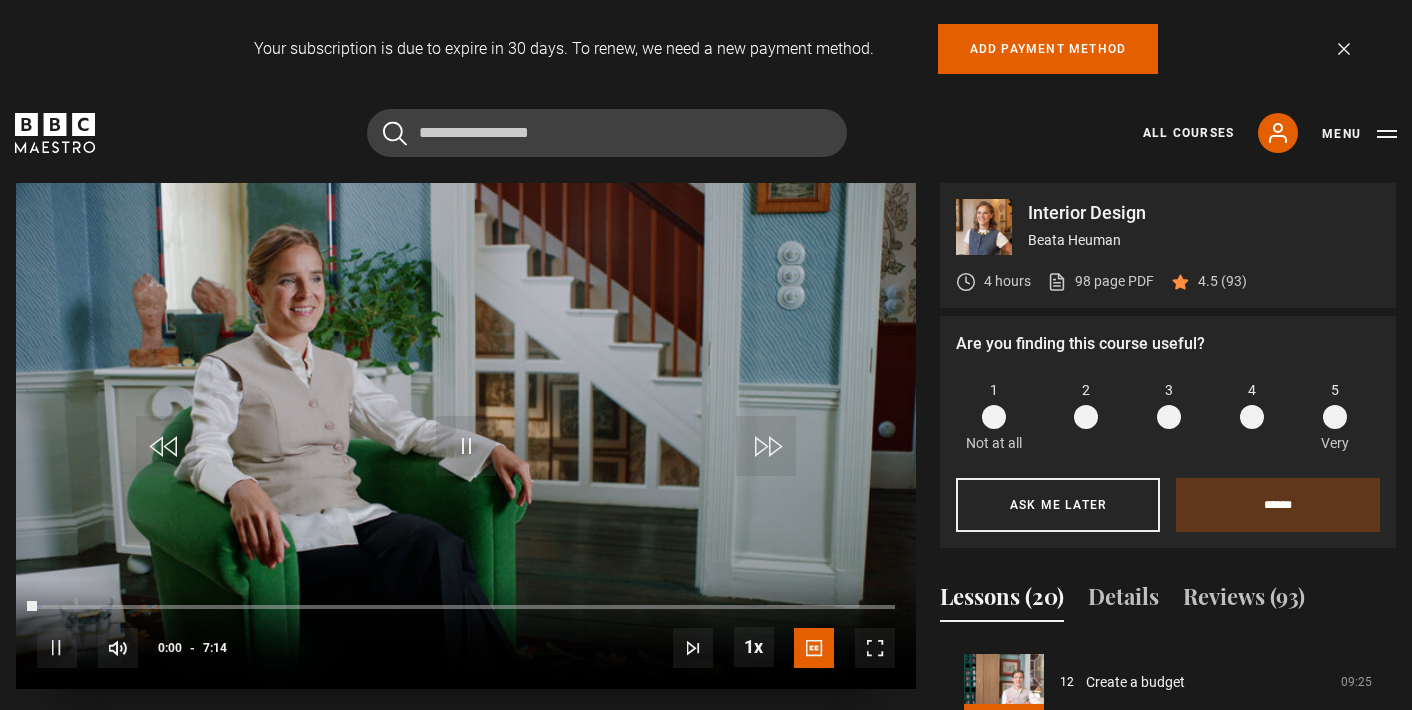 scroll, scrollTop: 860, scrollLeft: 0, axis: vertical 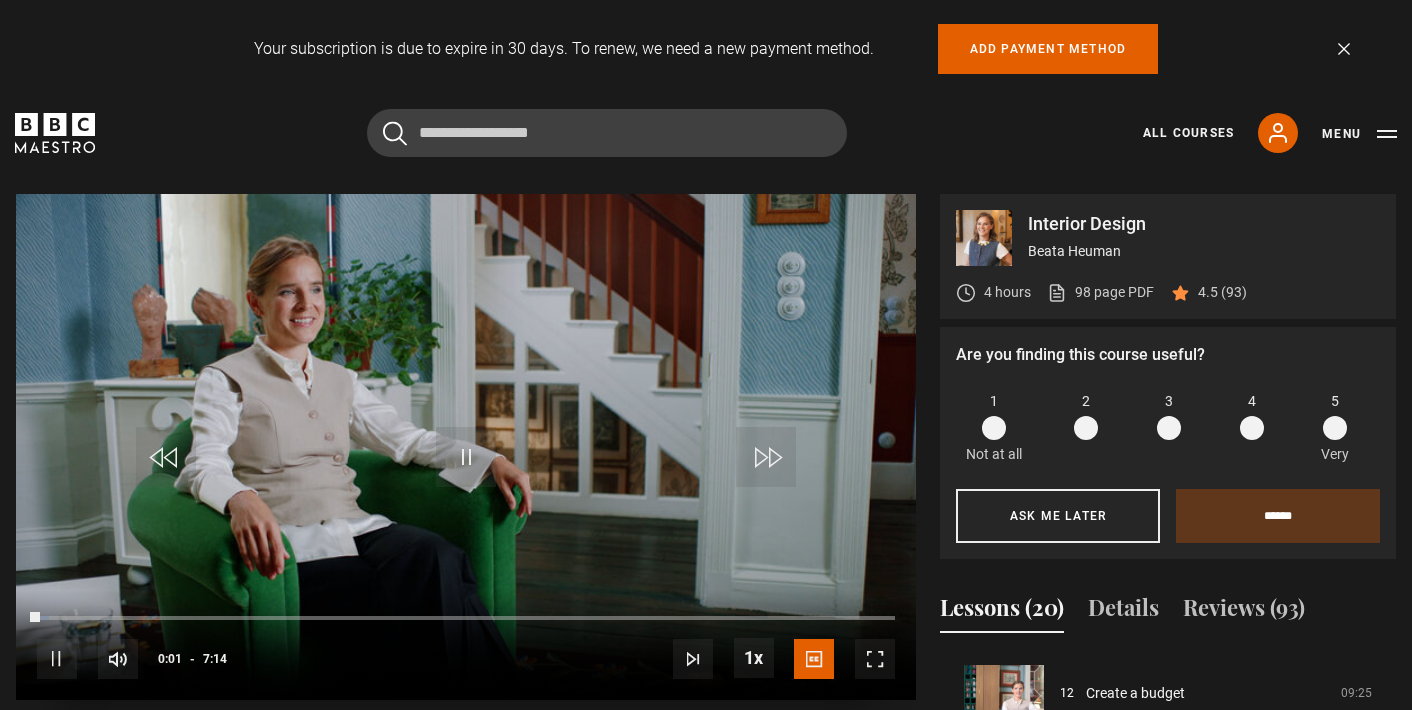 click at bounding box center [766, 457] 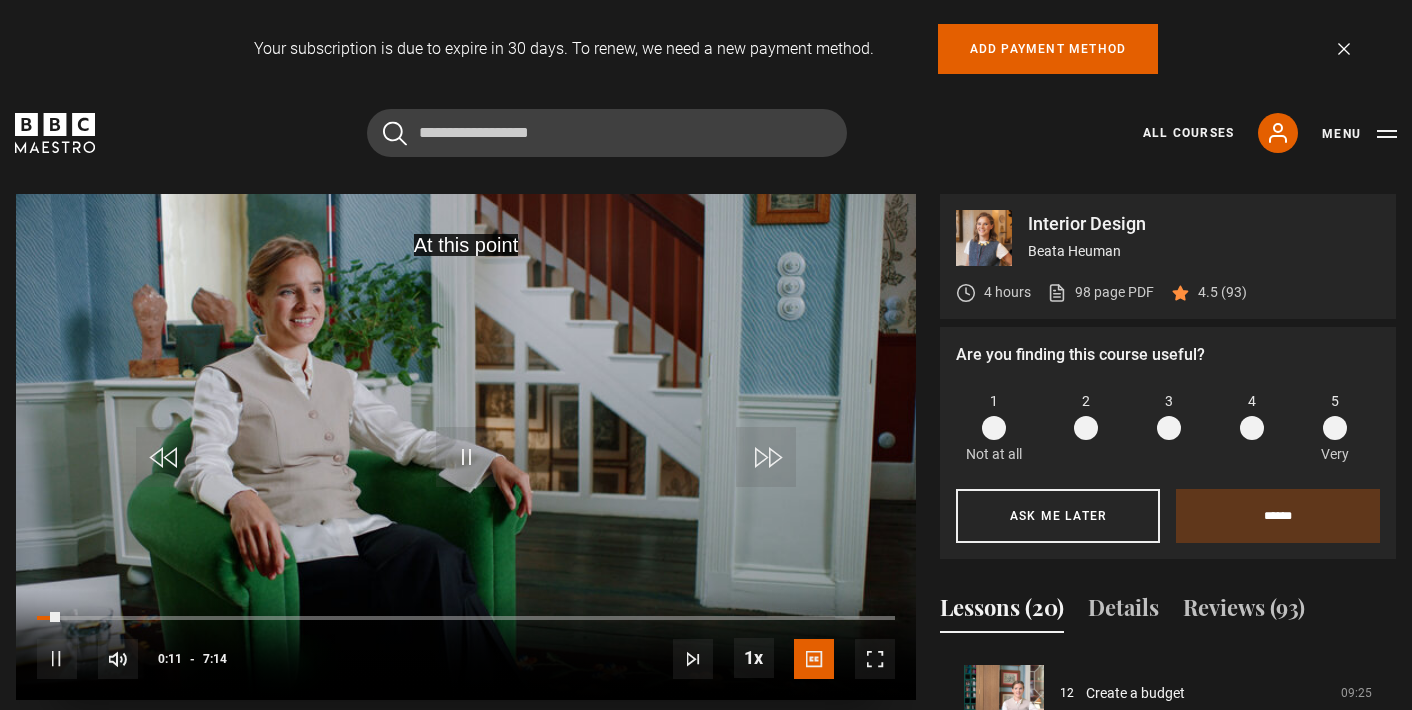 click at bounding box center (766, 457) 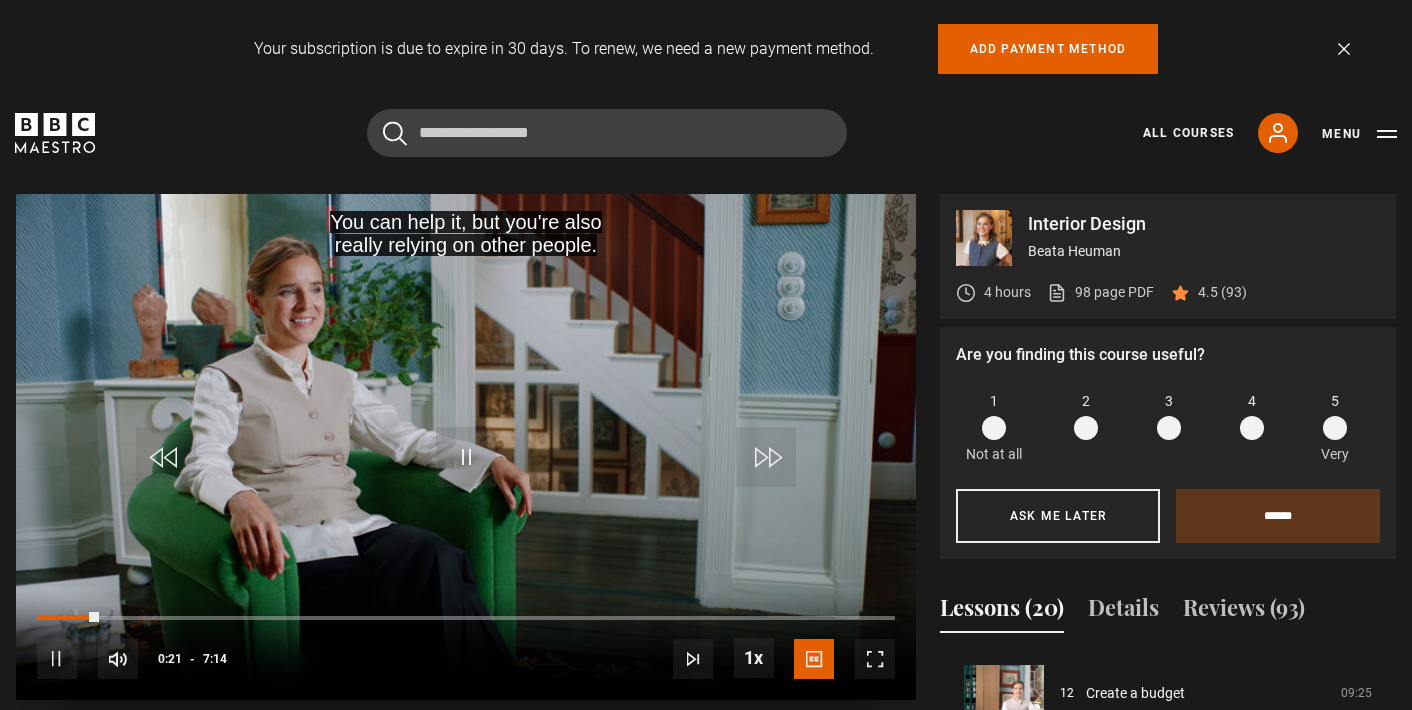 click at bounding box center (766, 457) 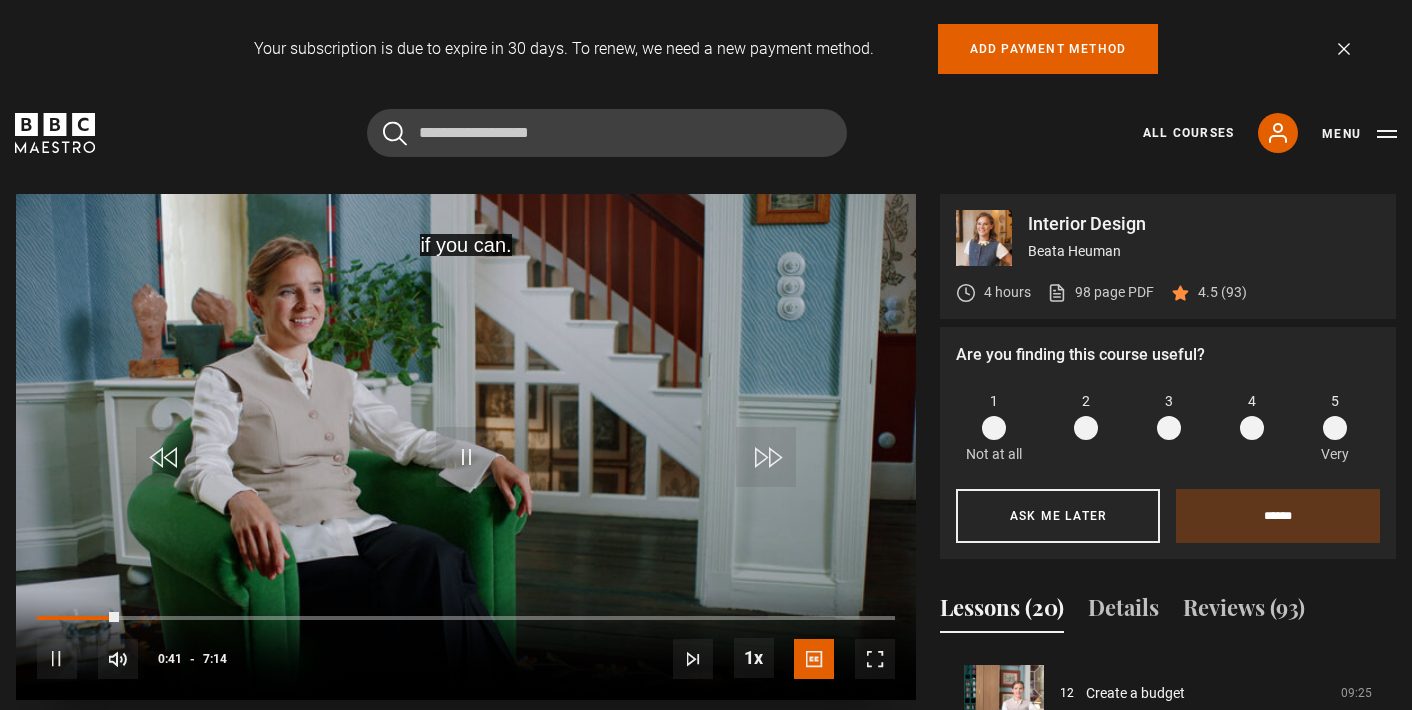 click at bounding box center [466, 457] 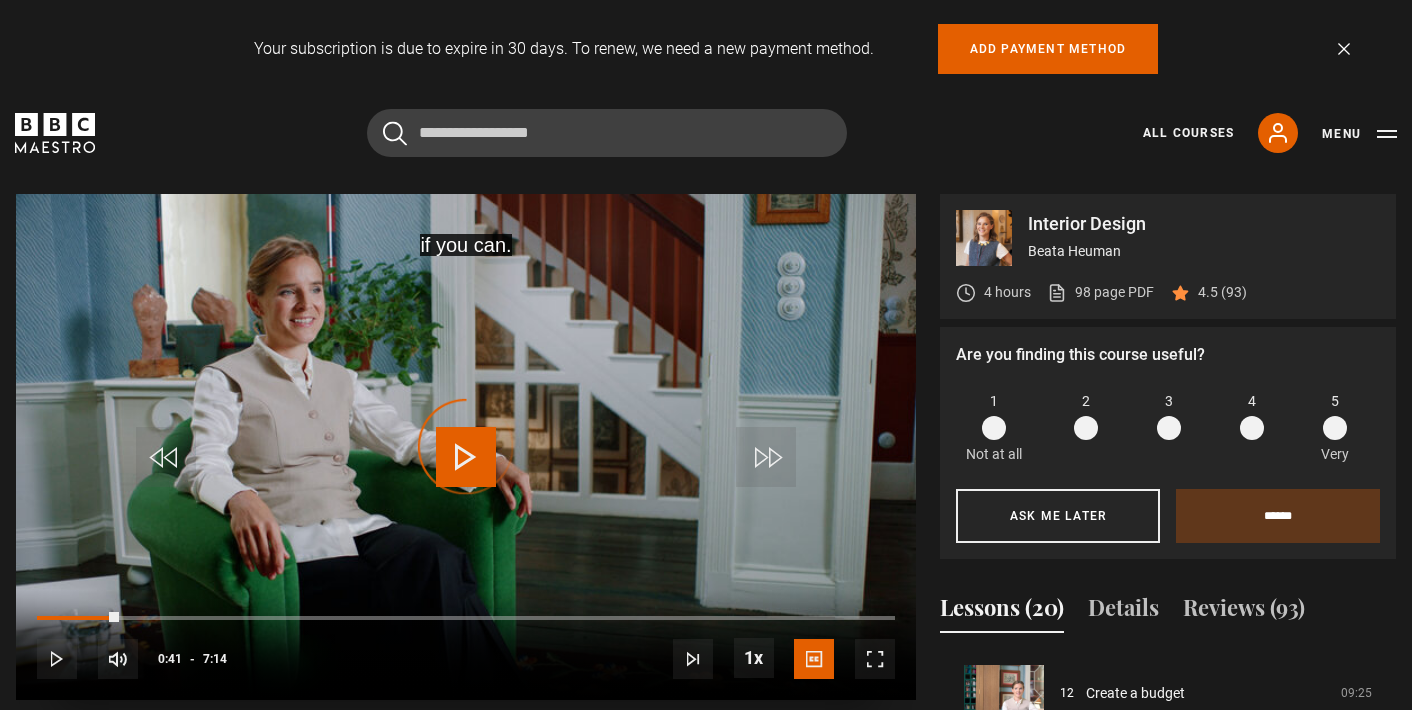 click on "Video Player is loading." at bounding box center [466, 447] 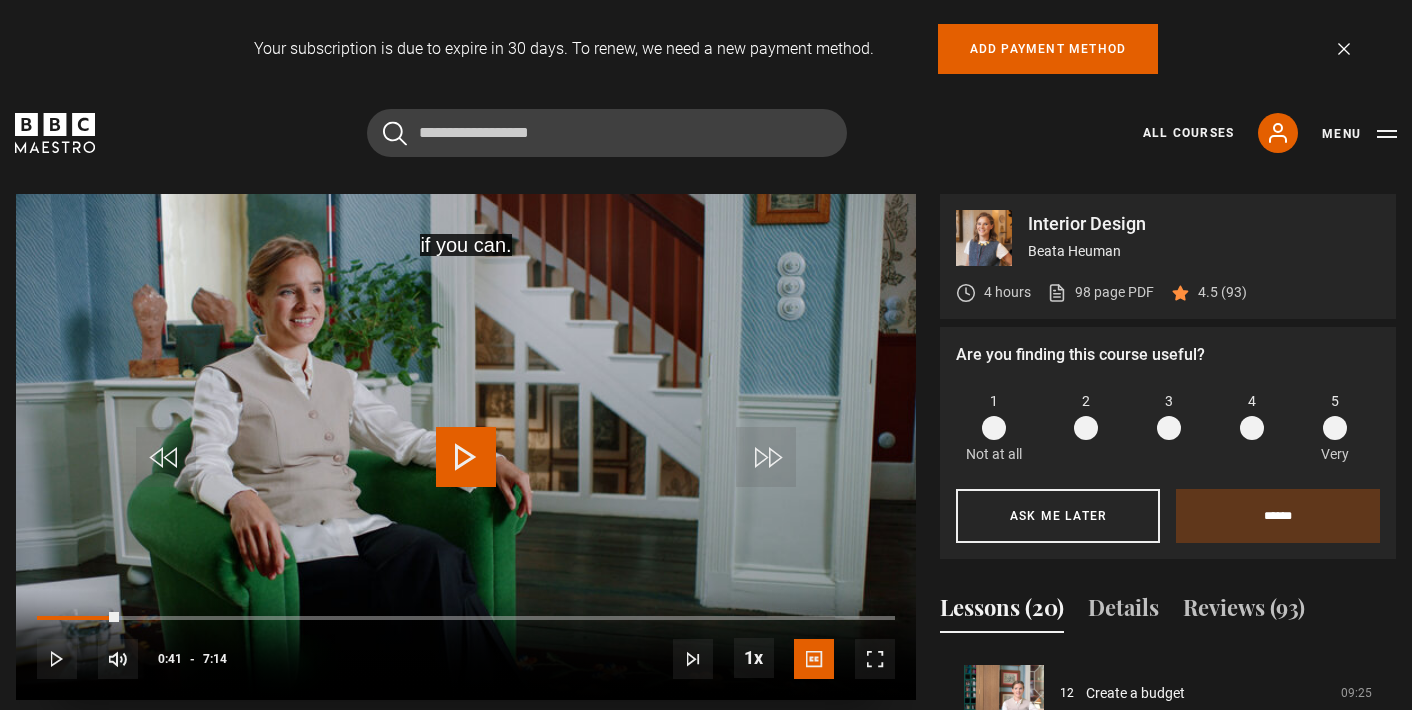 click at bounding box center (466, 457) 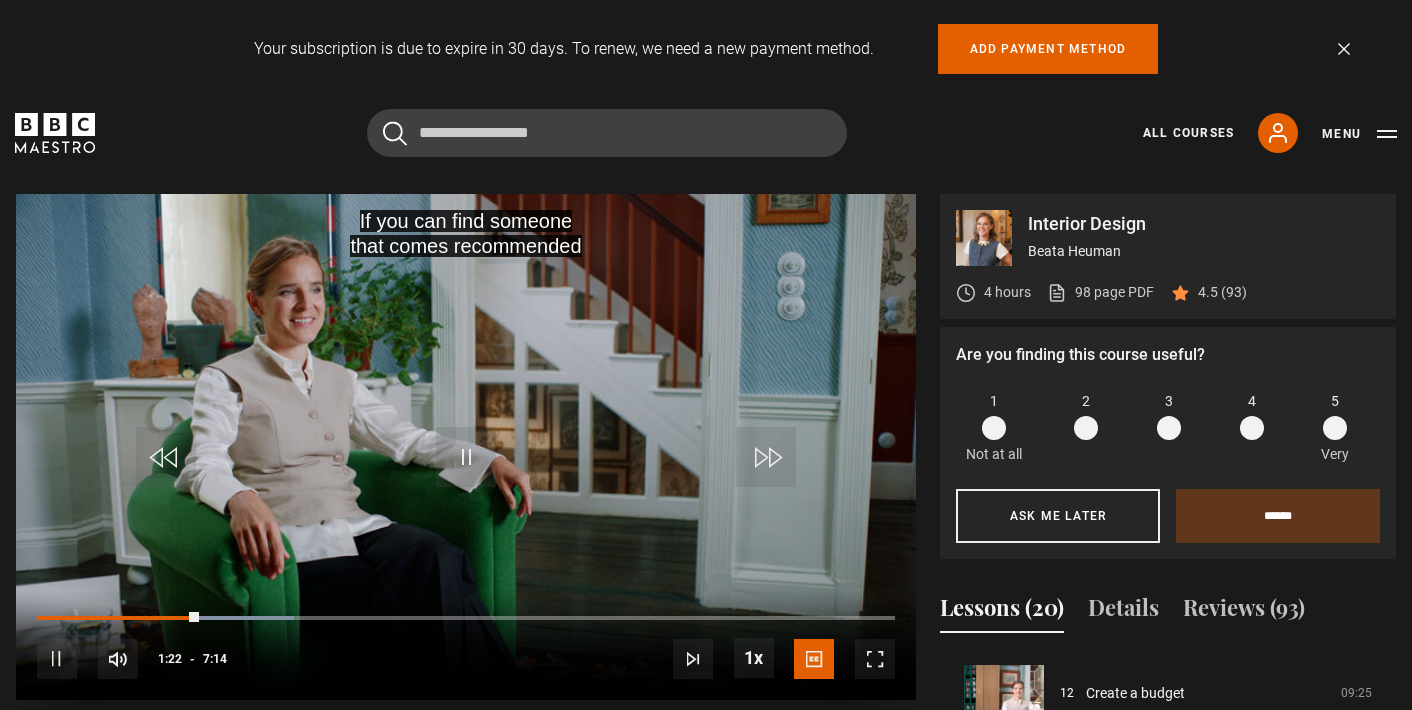 click at bounding box center (766, 457) 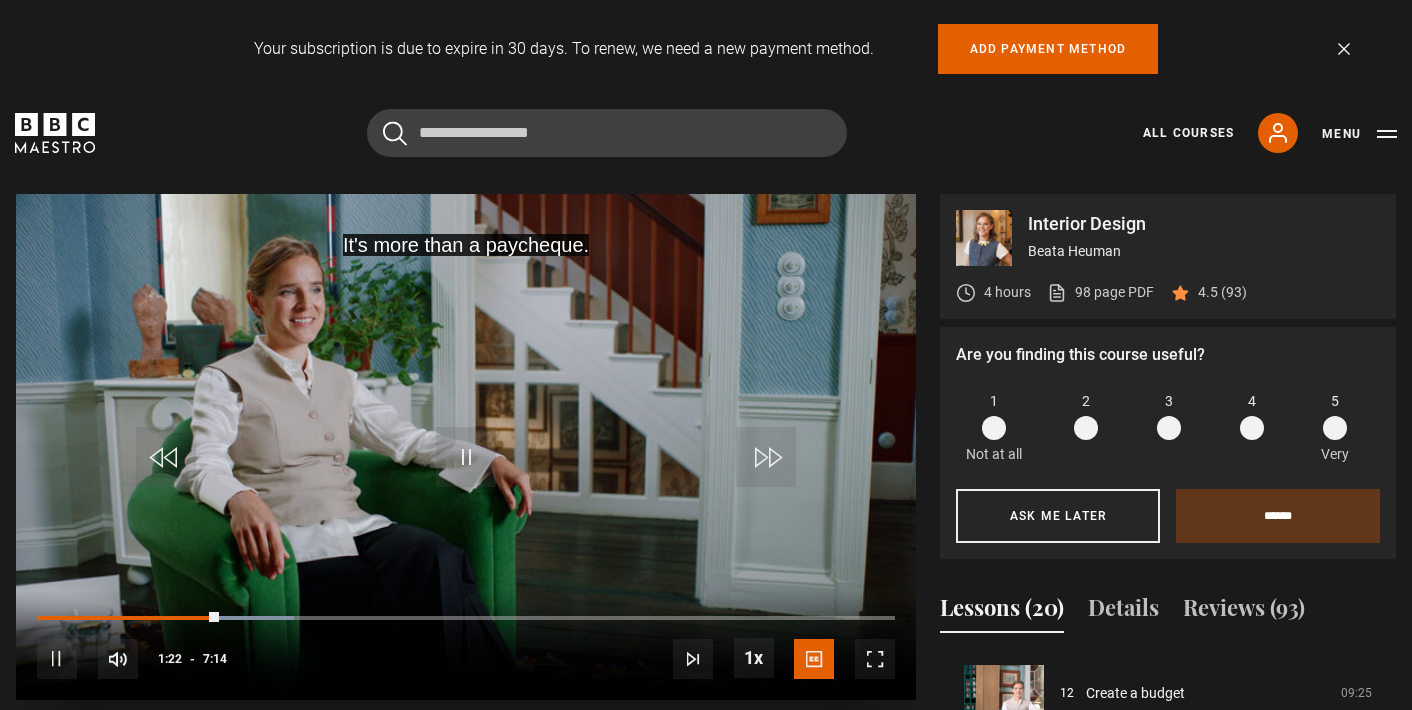 click at bounding box center [766, 457] 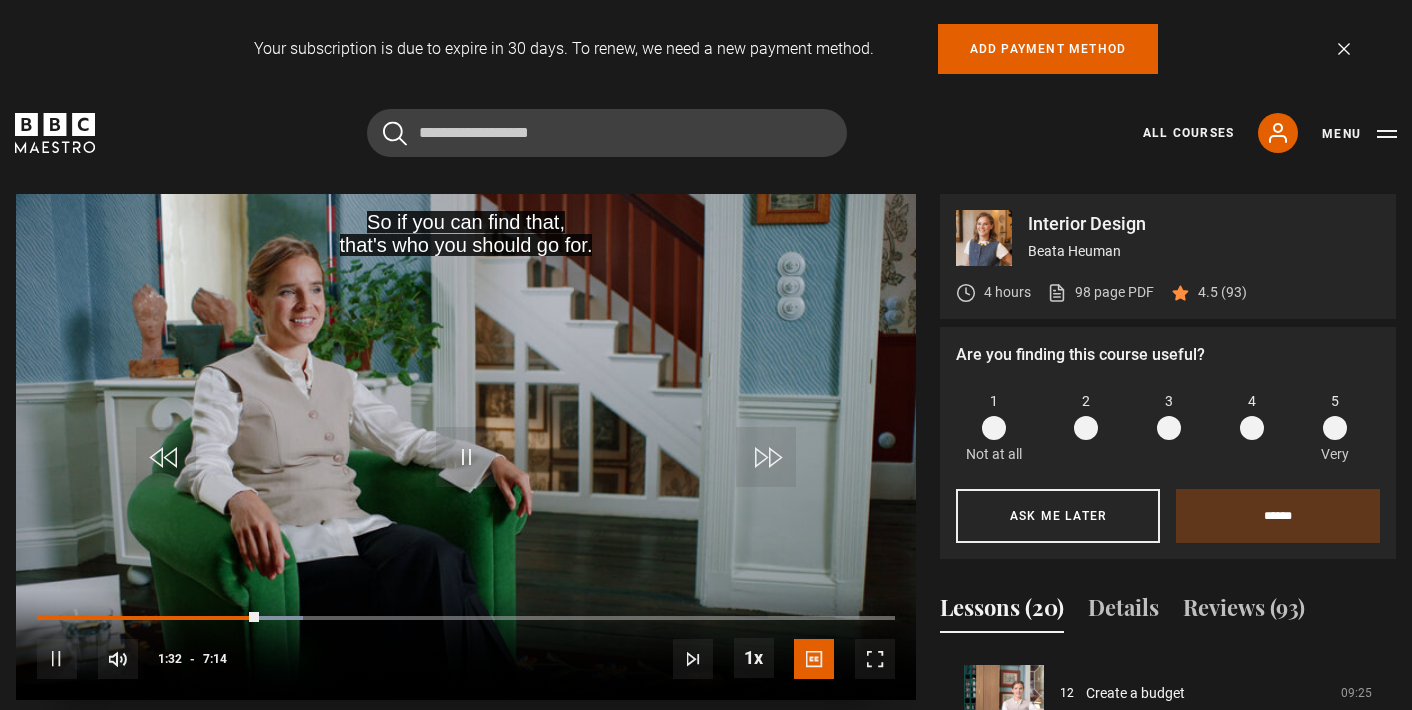 click at bounding box center [766, 457] 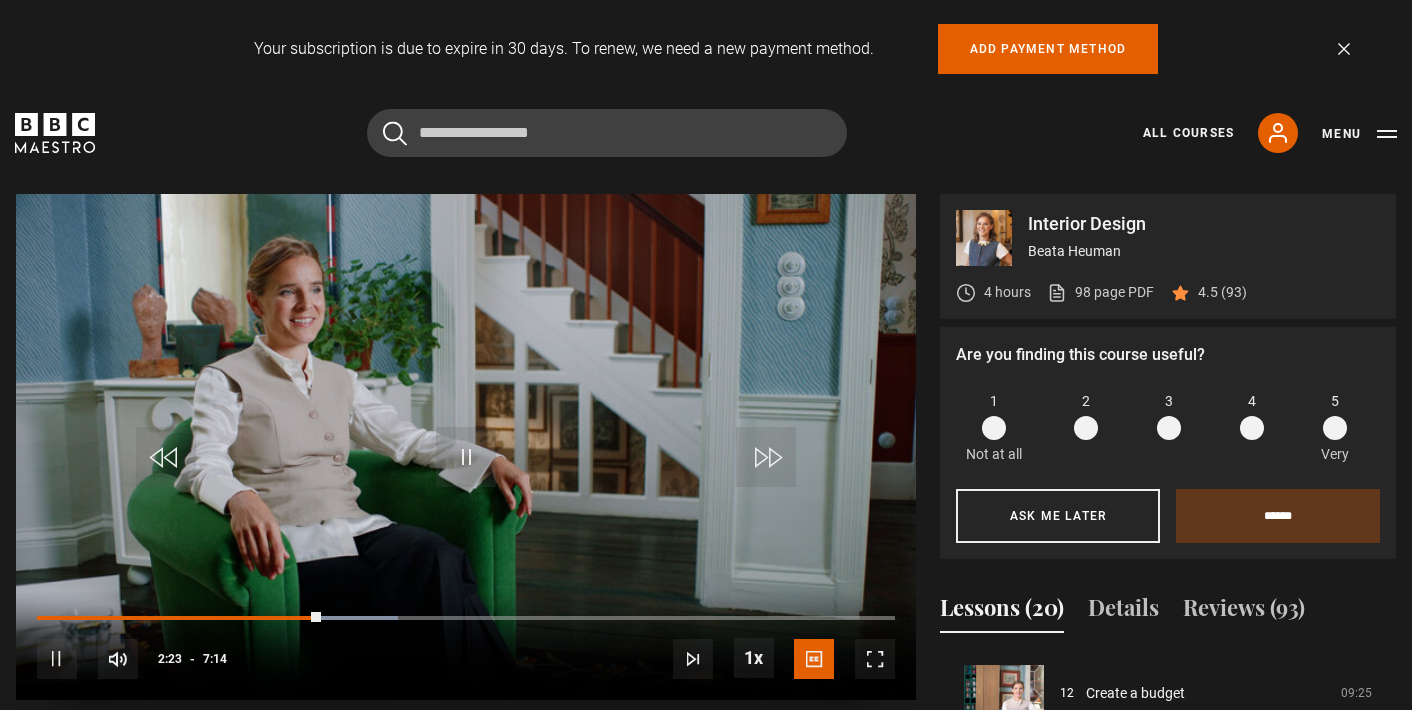 click at bounding box center [766, 457] 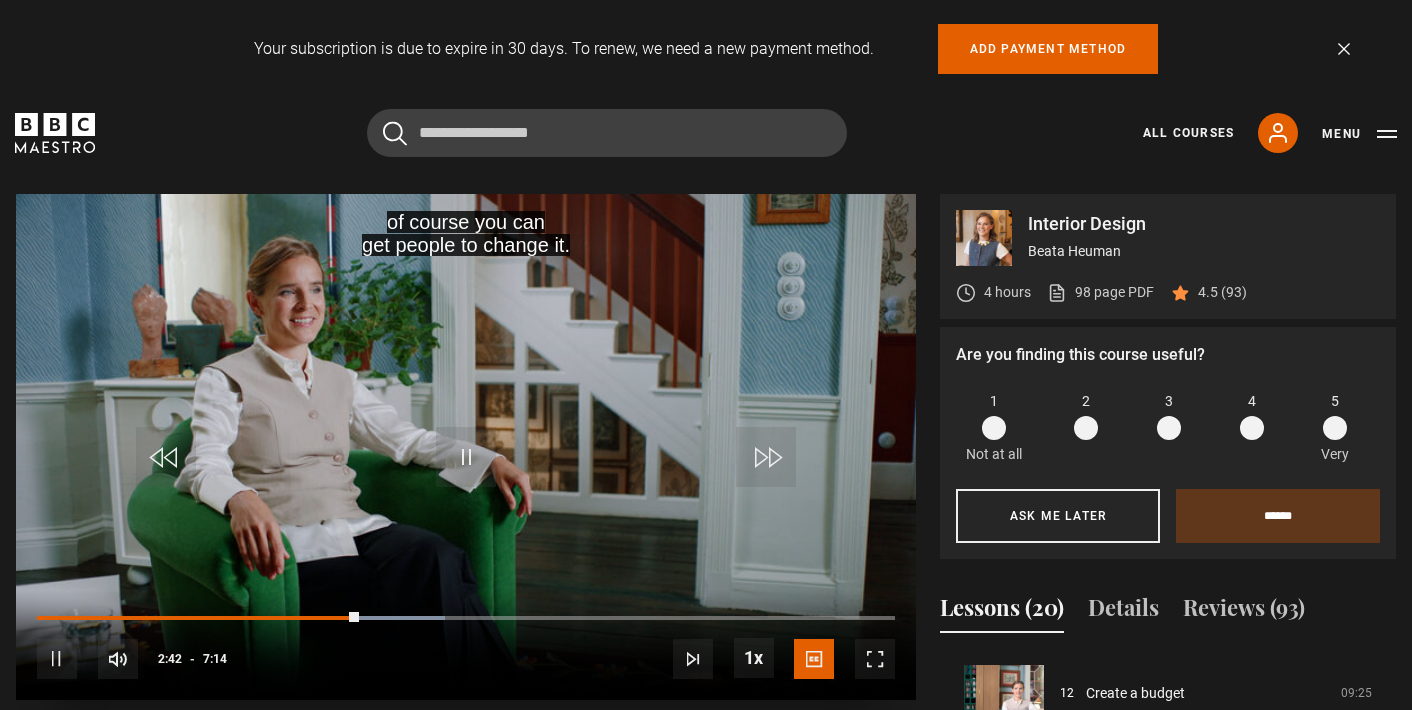 click at bounding box center [766, 457] 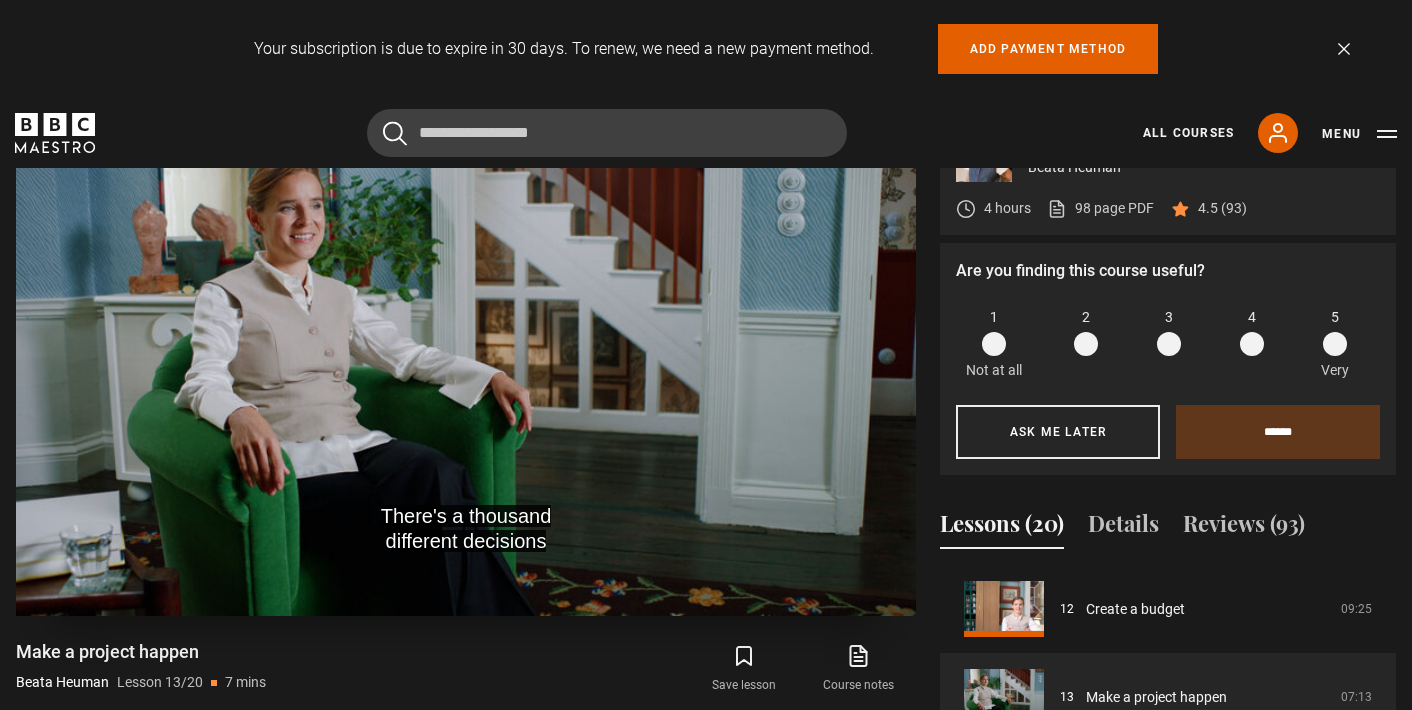 scroll, scrollTop: 948, scrollLeft: 0, axis: vertical 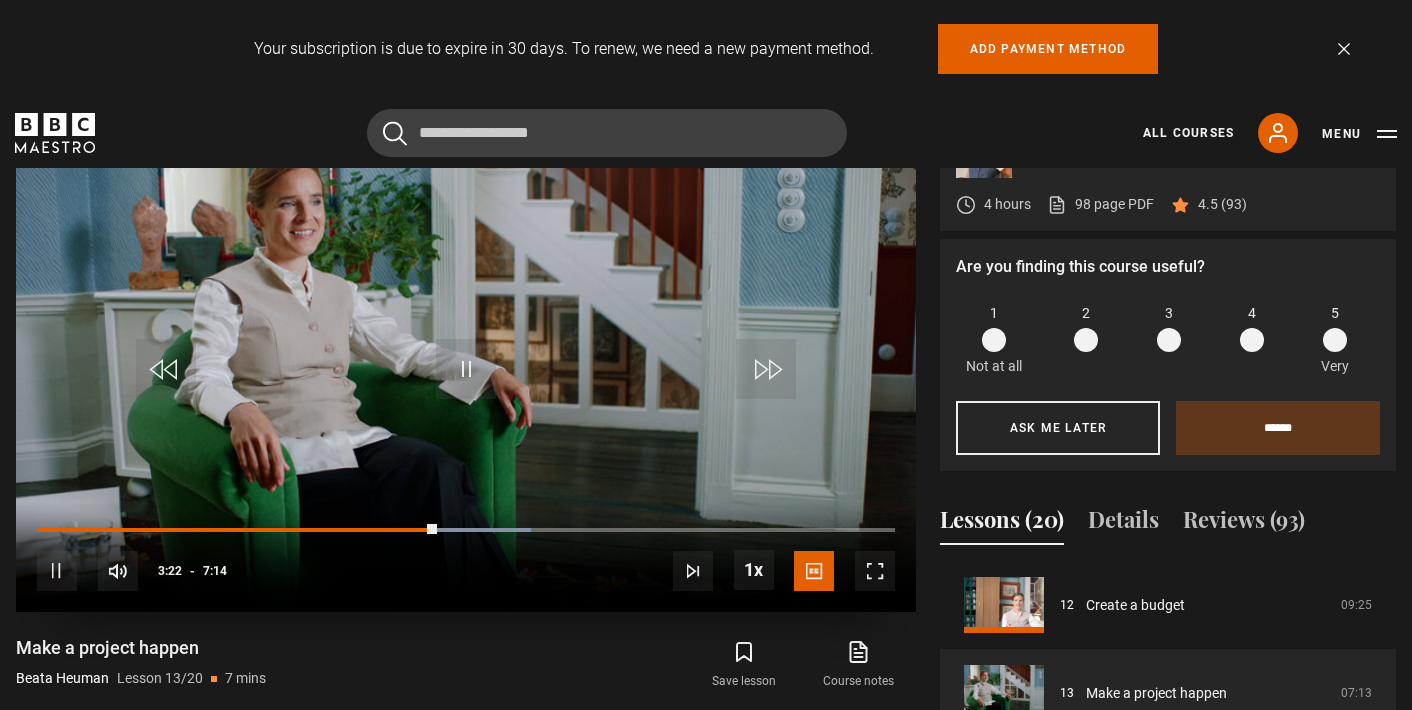 click at bounding box center [766, 369] 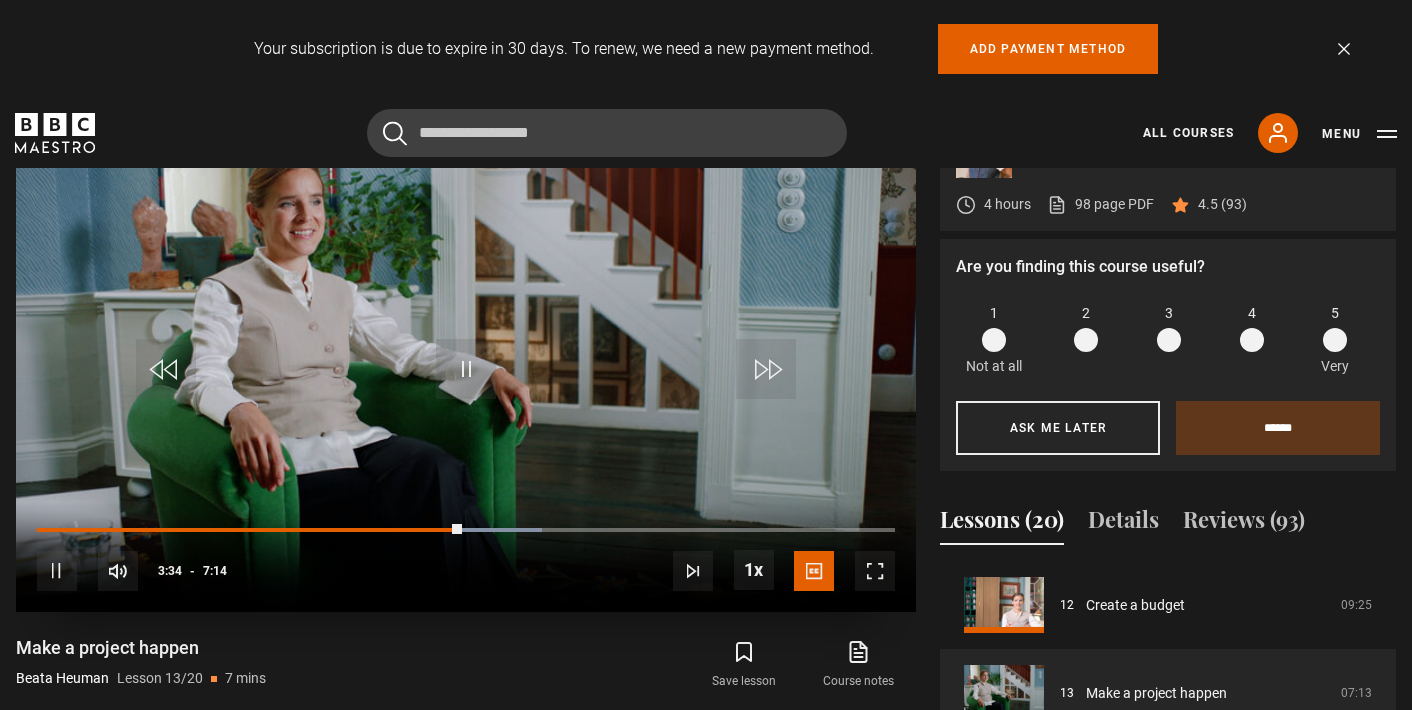 click at bounding box center (766, 369) 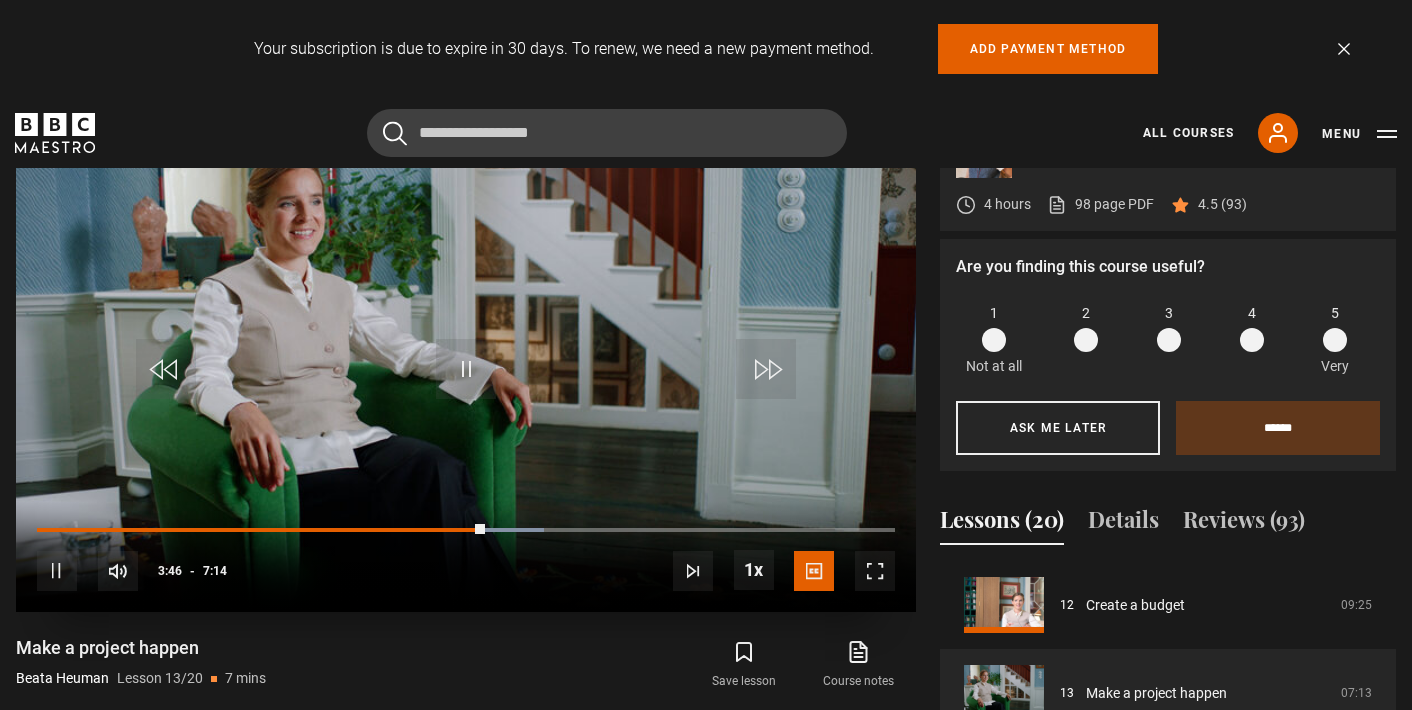 click at bounding box center [766, 369] 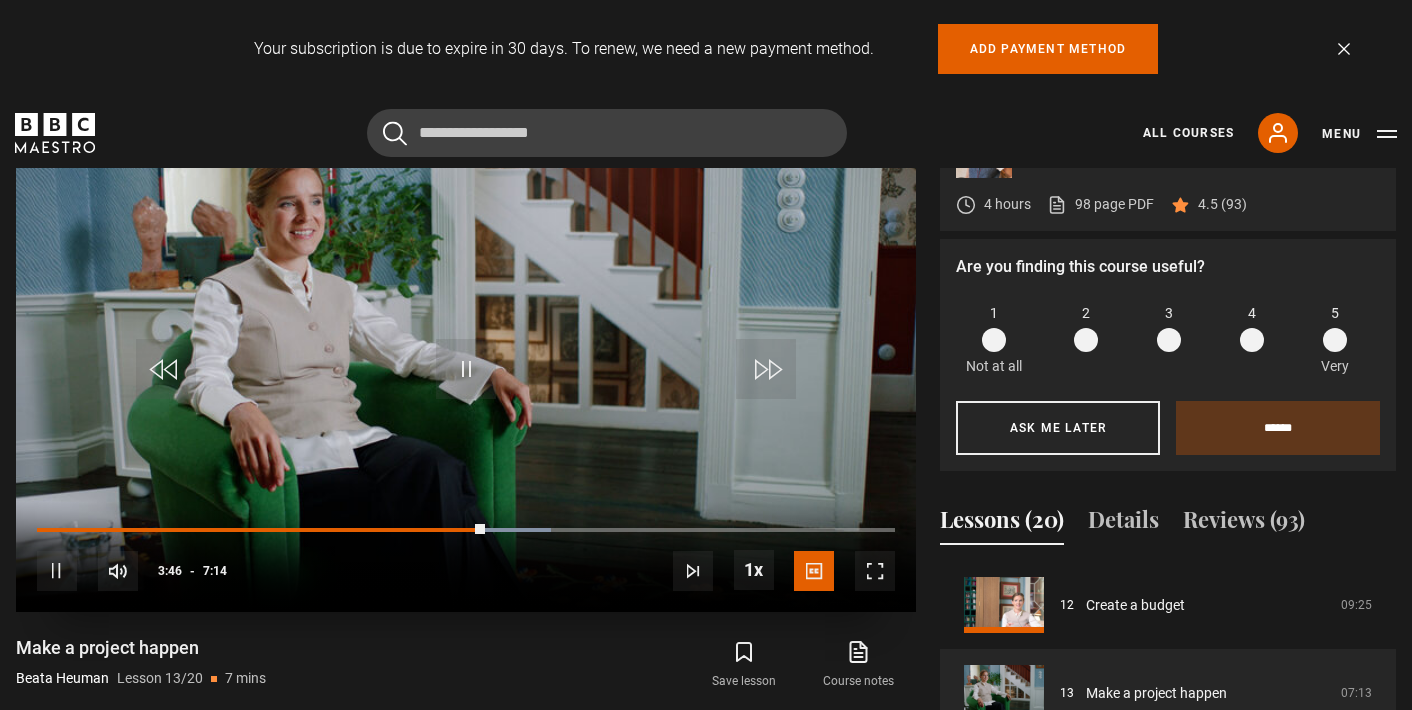 click at bounding box center (766, 369) 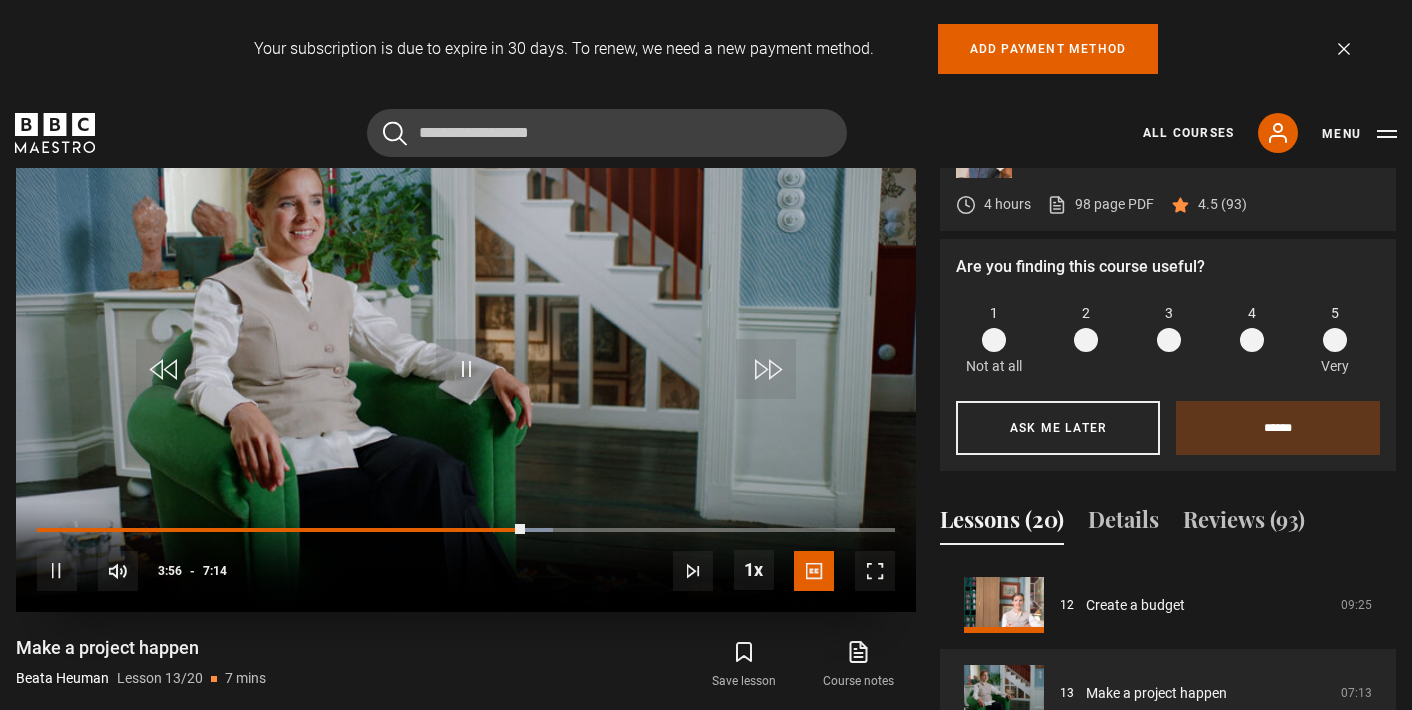 click at bounding box center [766, 369] 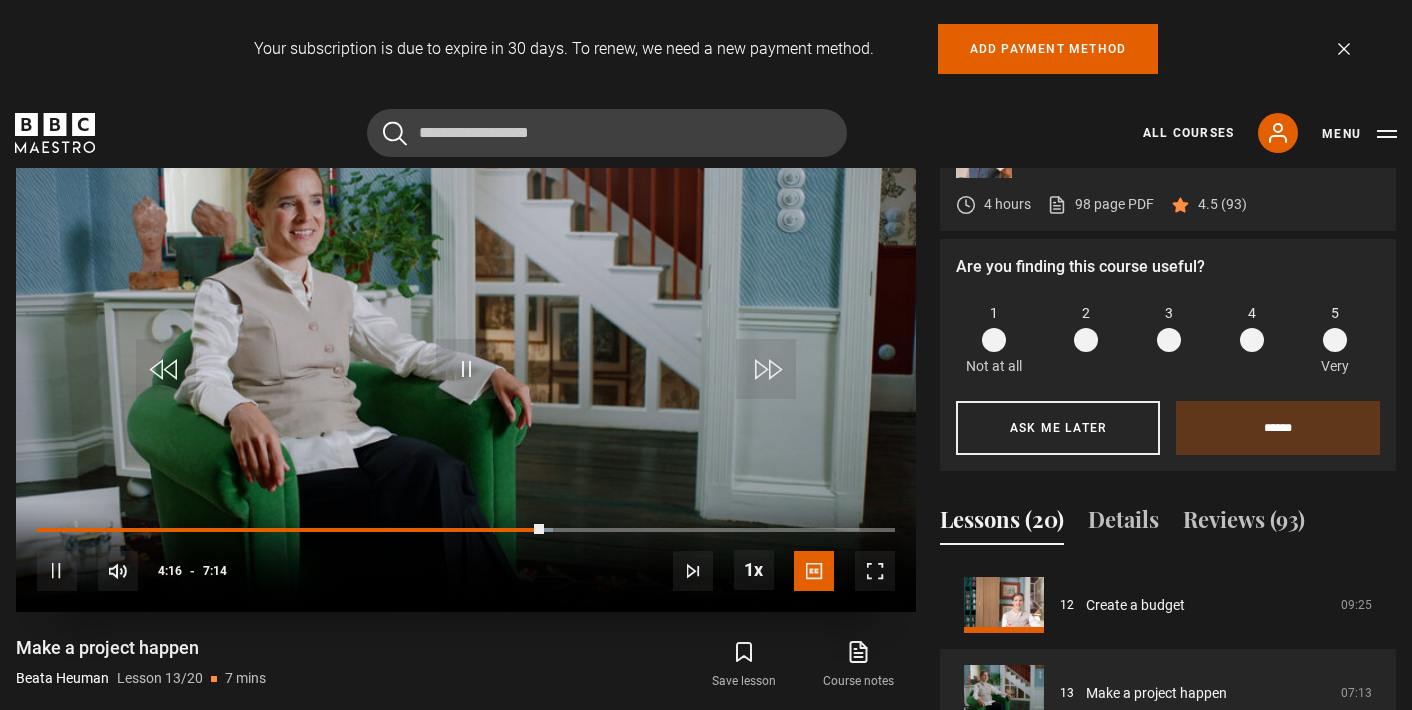 click at bounding box center (766, 369) 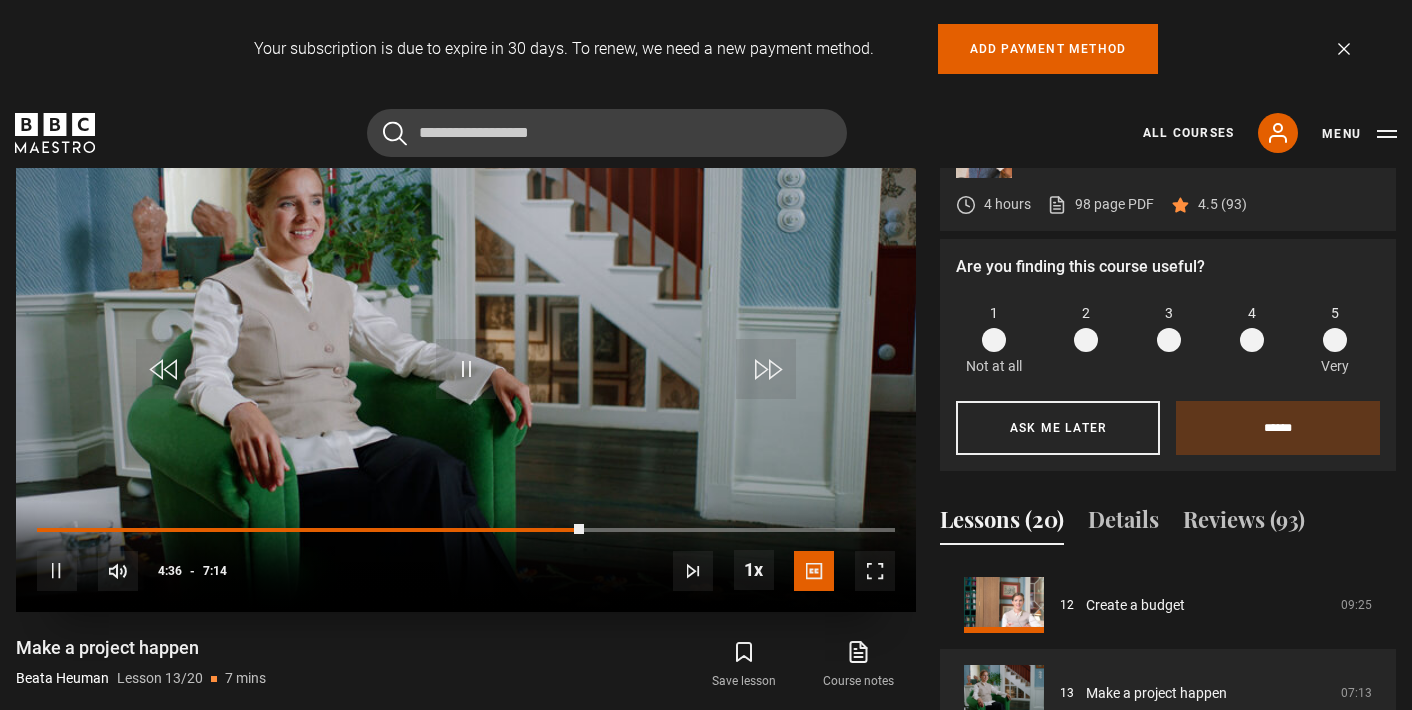 click at bounding box center (766, 369) 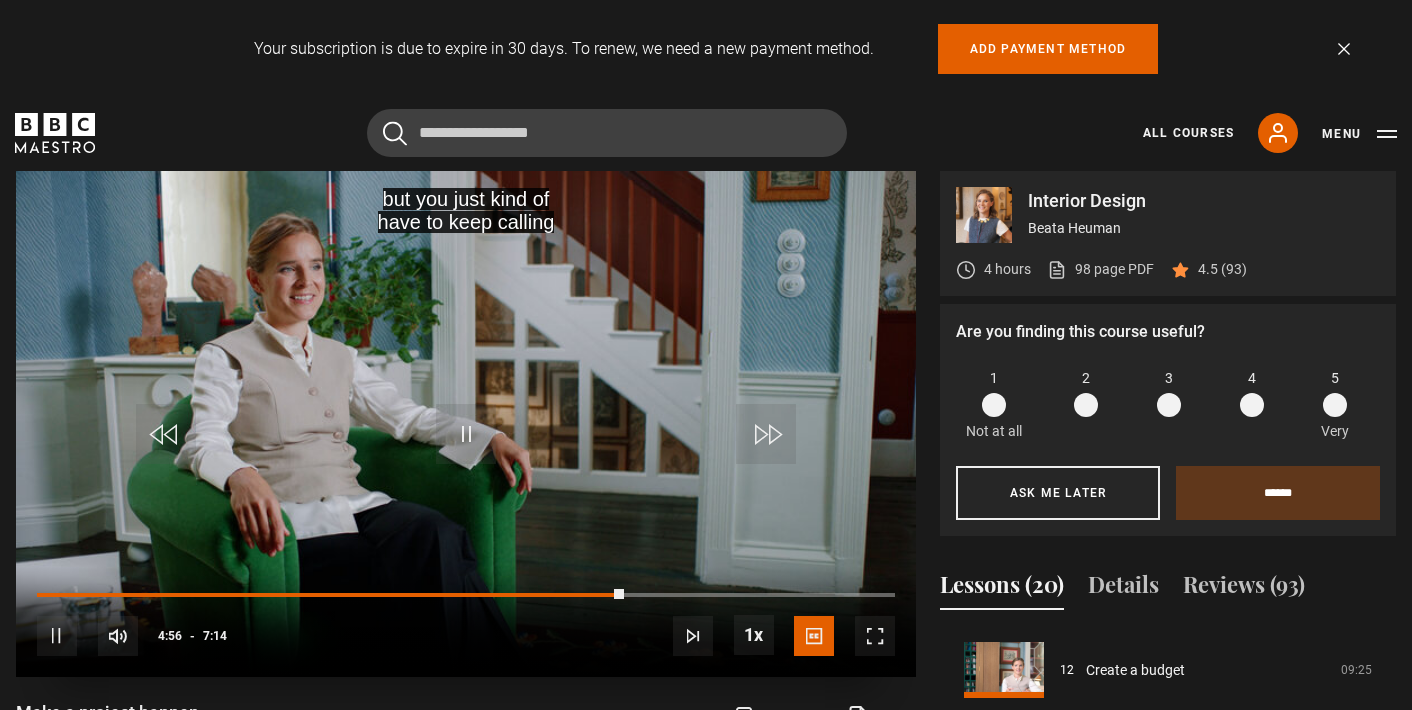 scroll, scrollTop: 870, scrollLeft: 0, axis: vertical 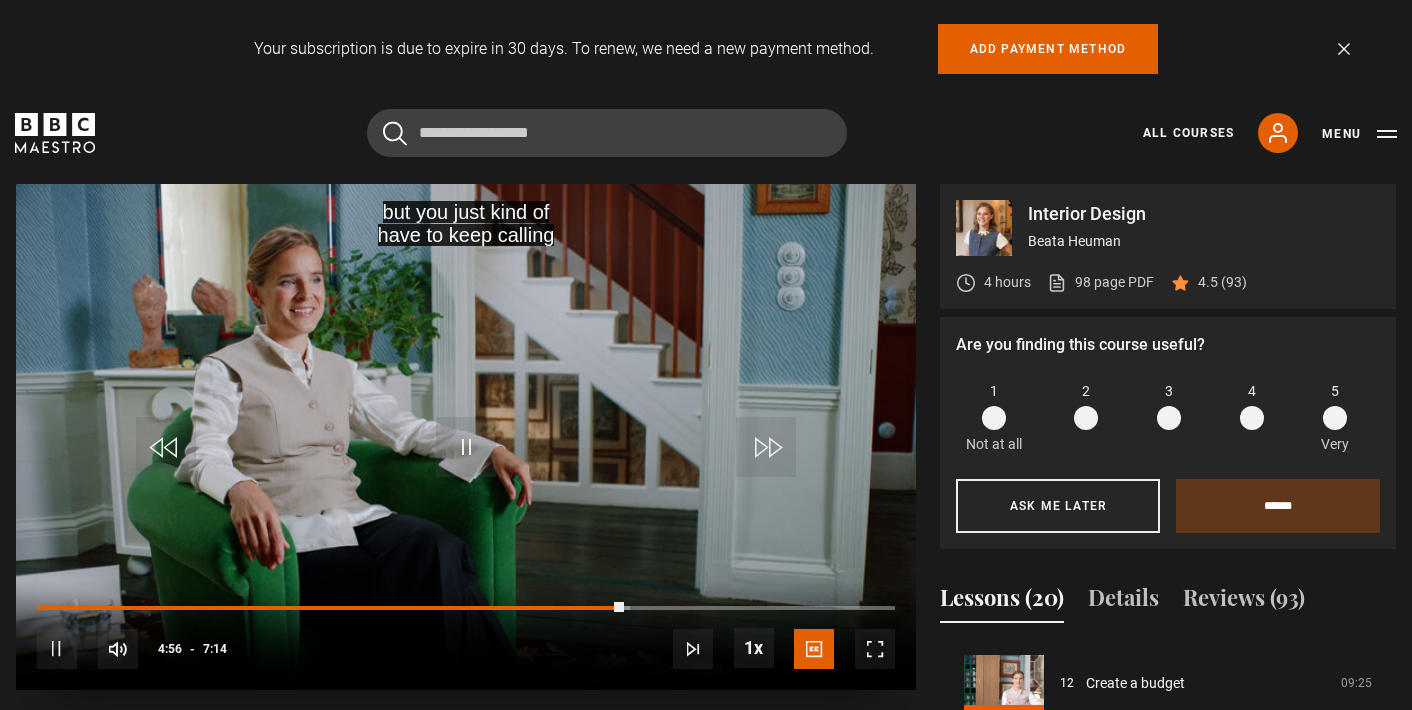 click at bounding box center (466, 437) 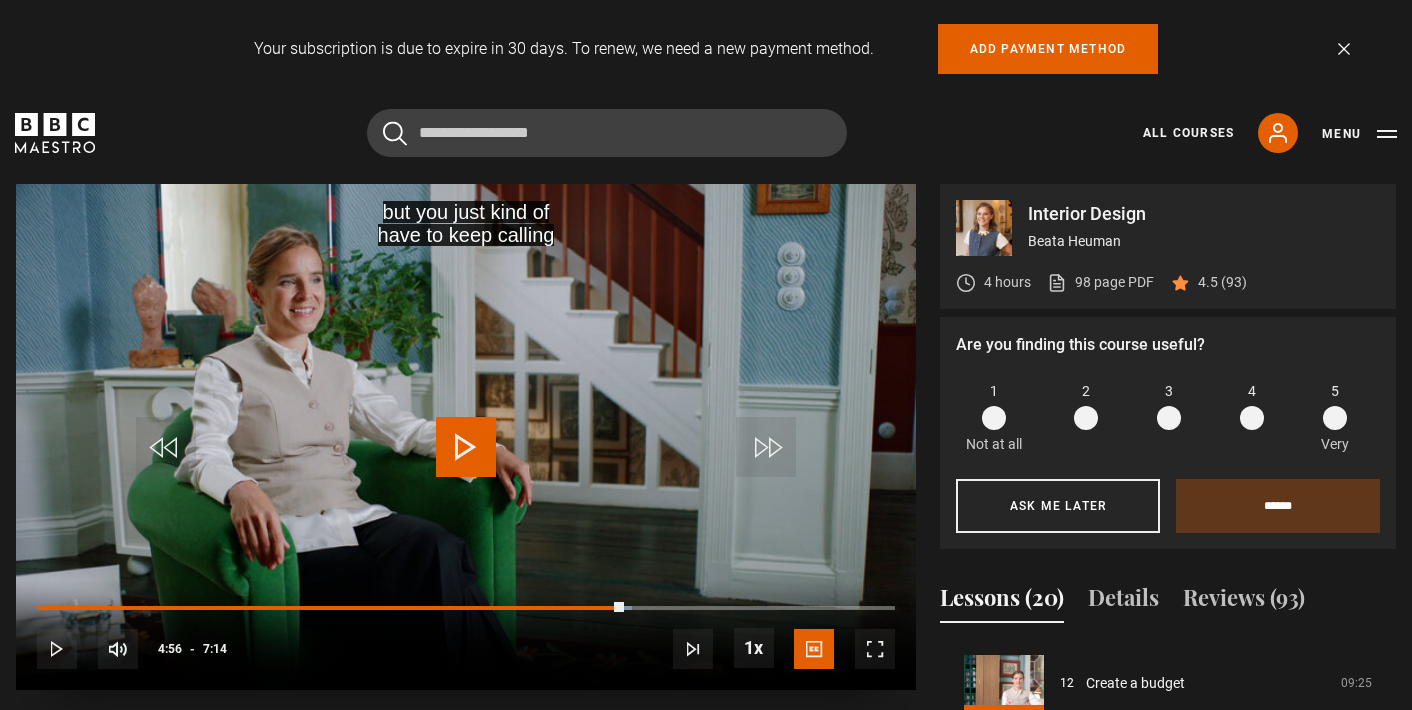 click at bounding box center (466, 447) 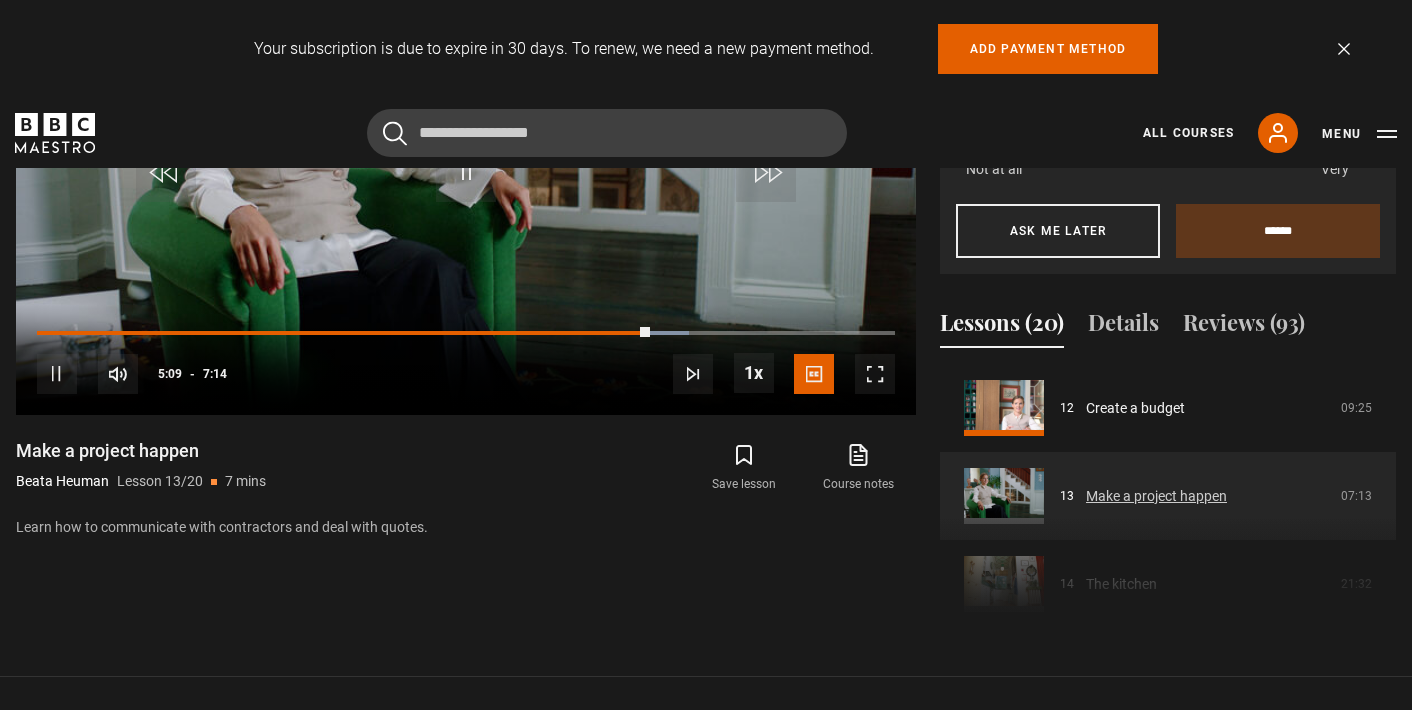 scroll, scrollTop: 1143, scrollLeft: 0, axis: vertical 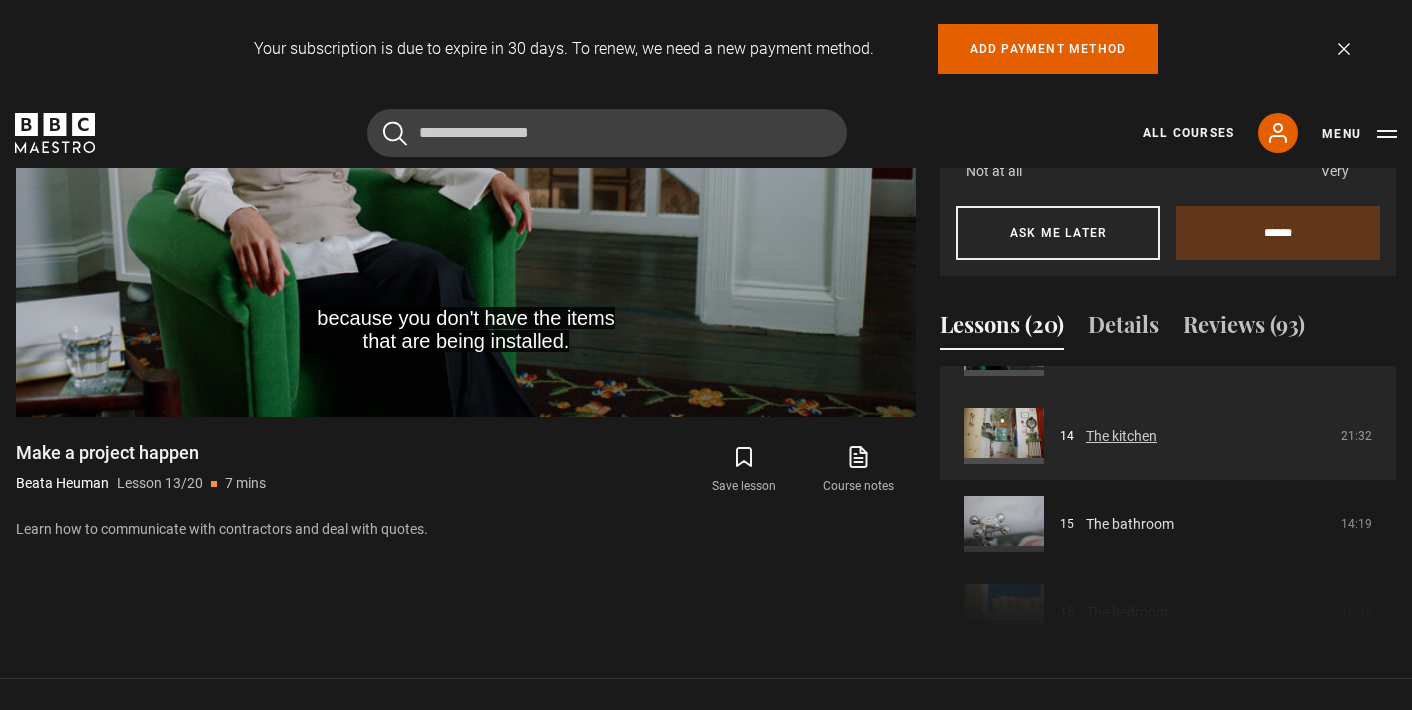 click on "The kitchen" at bounding box center [1121, 436] 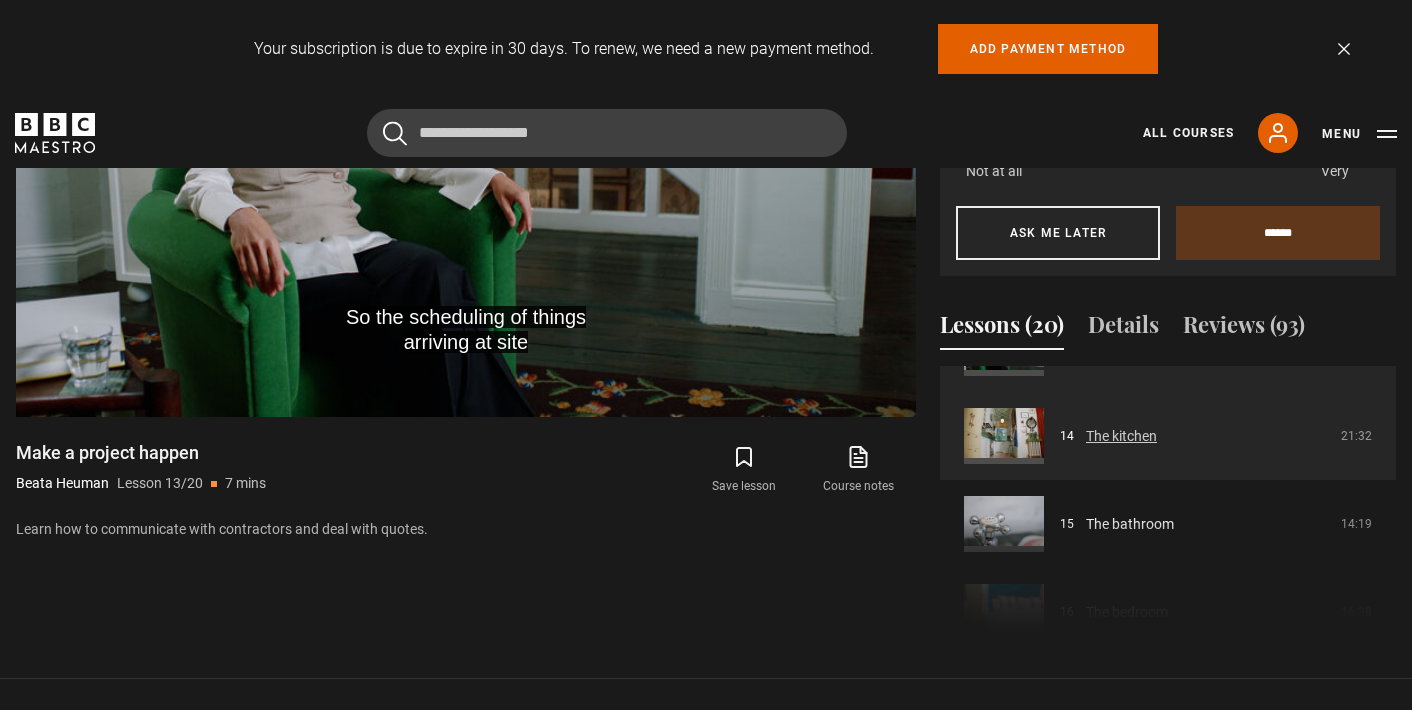 click on "The kitchen" at bounding box center (1121, 436) 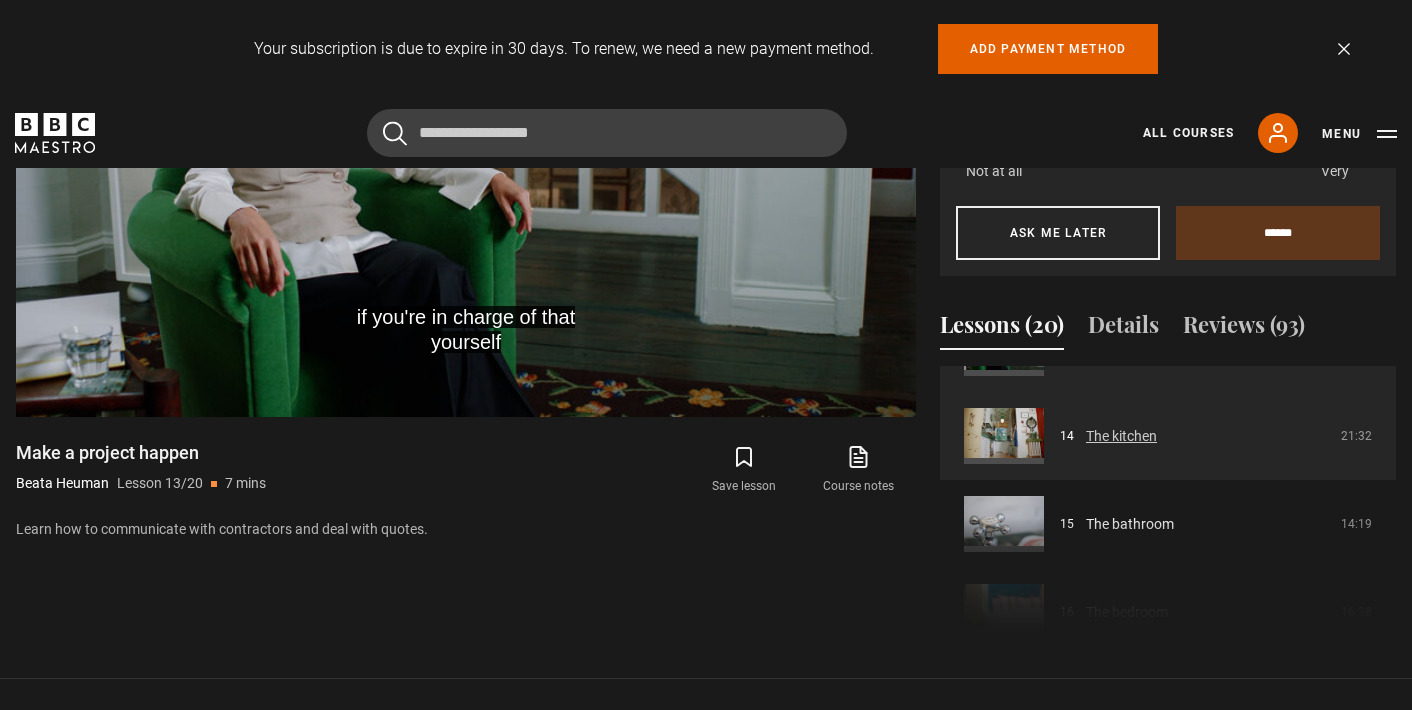click on "The kitchen" at bounding box center (1121, 436) 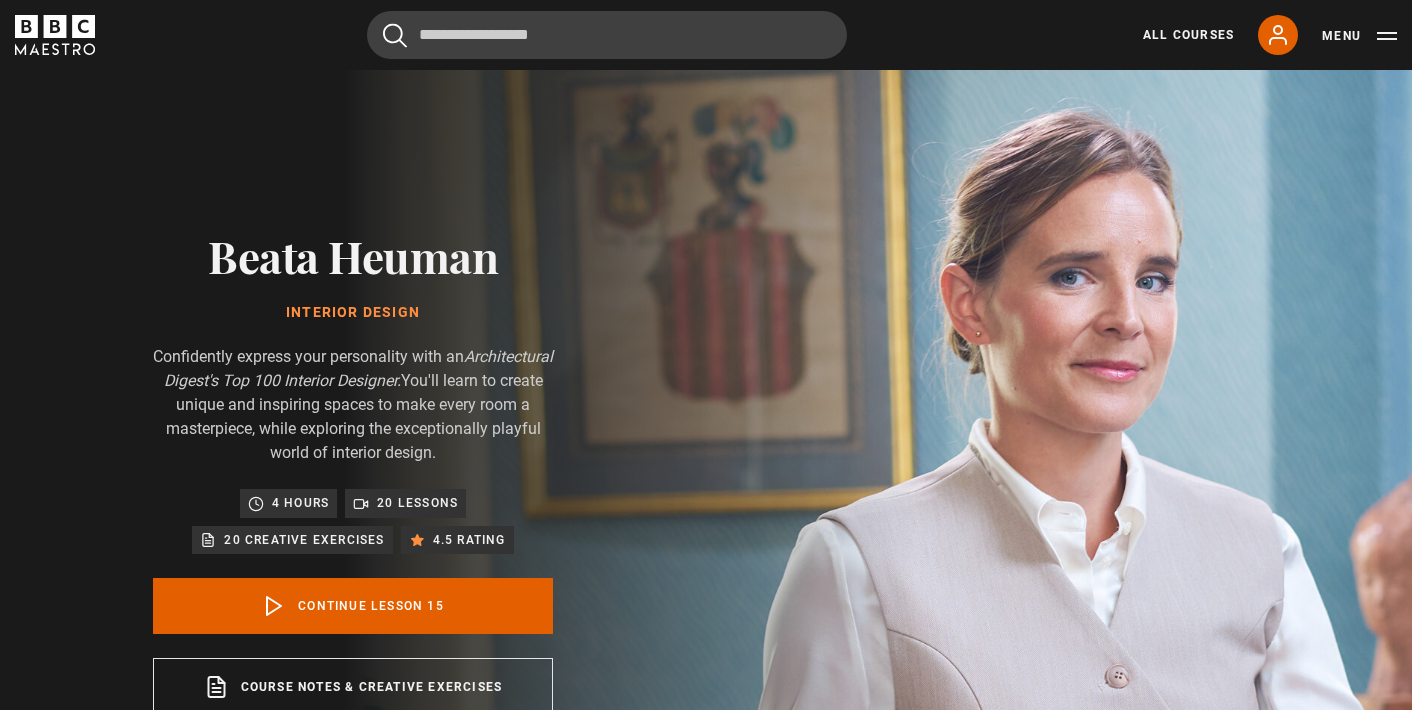 scroll, scrollTop: 937, scrollLeft: 0, axis: vertical 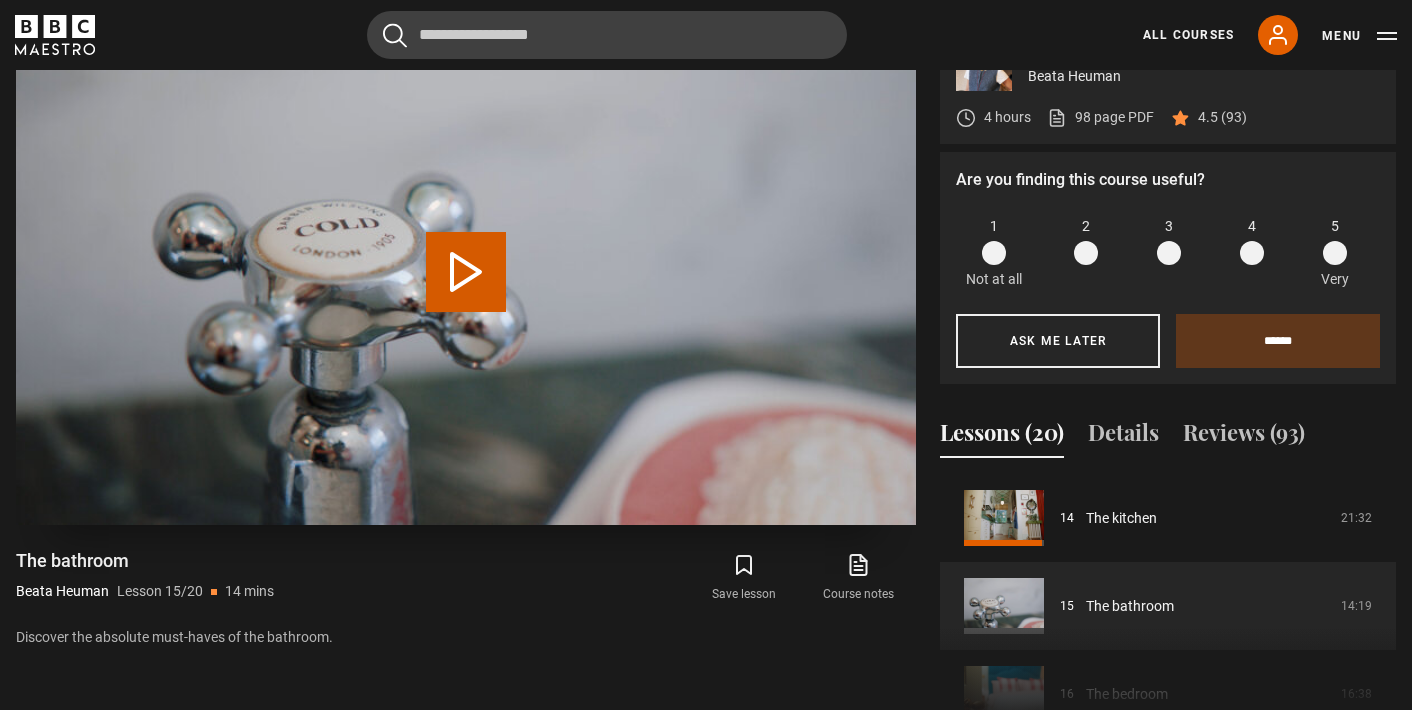 click on "Play Lesson The bathroom" at bounding box center (466, 272) 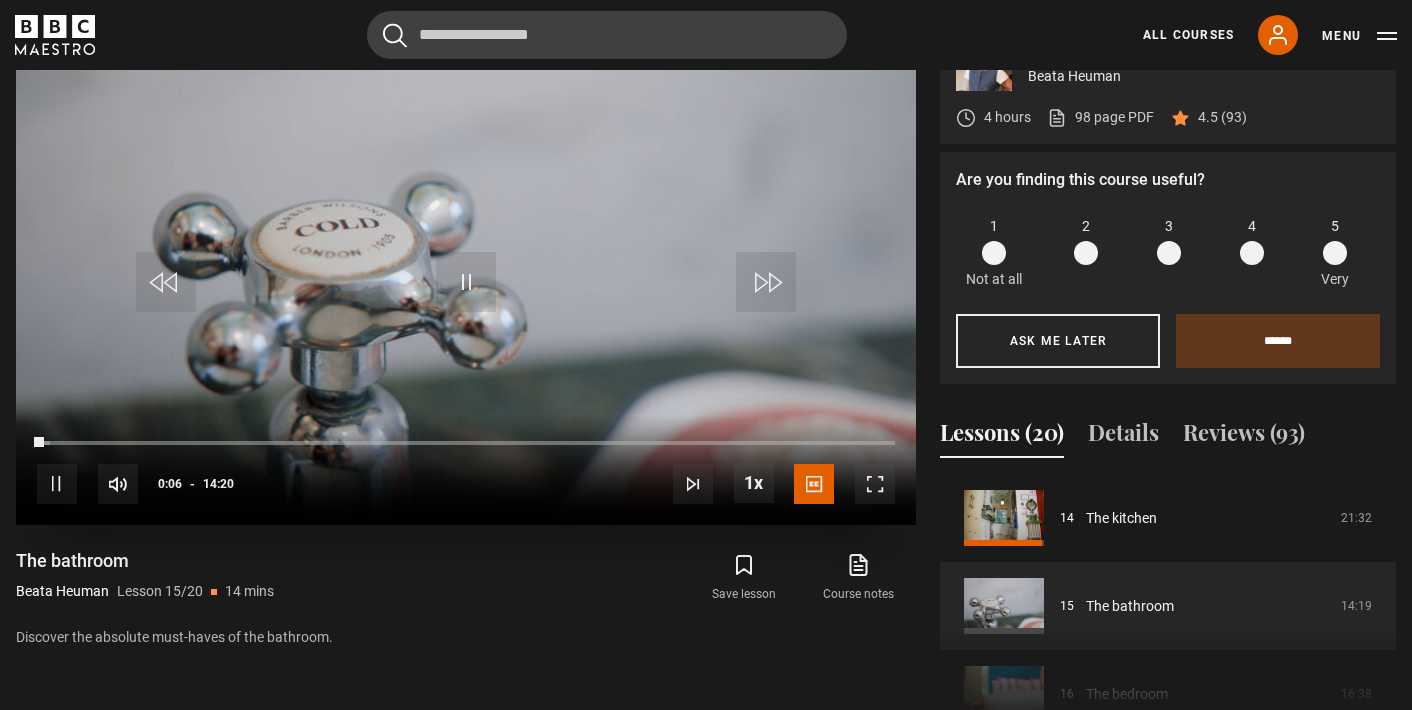 click at bounding box center (766, 282) 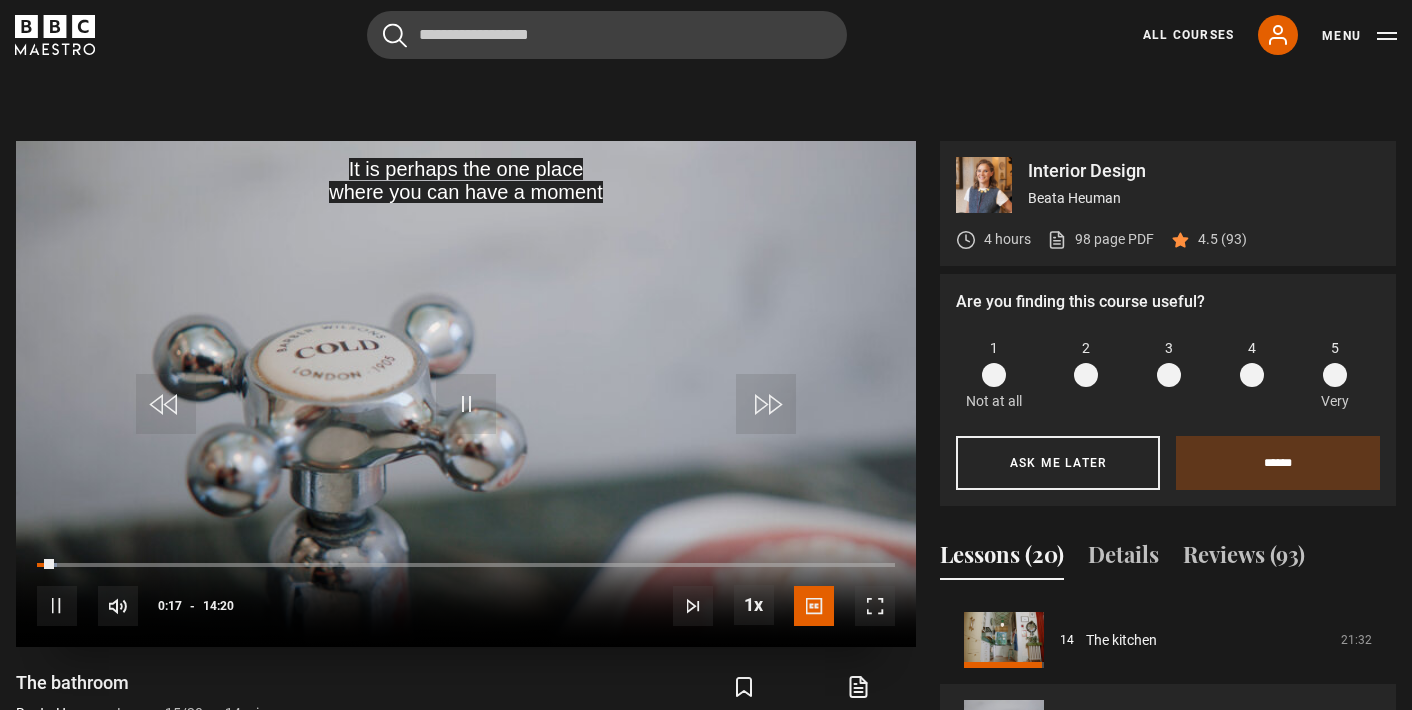 scroll, scrollTop: 807, scrollLeft: 0, axis: vertical 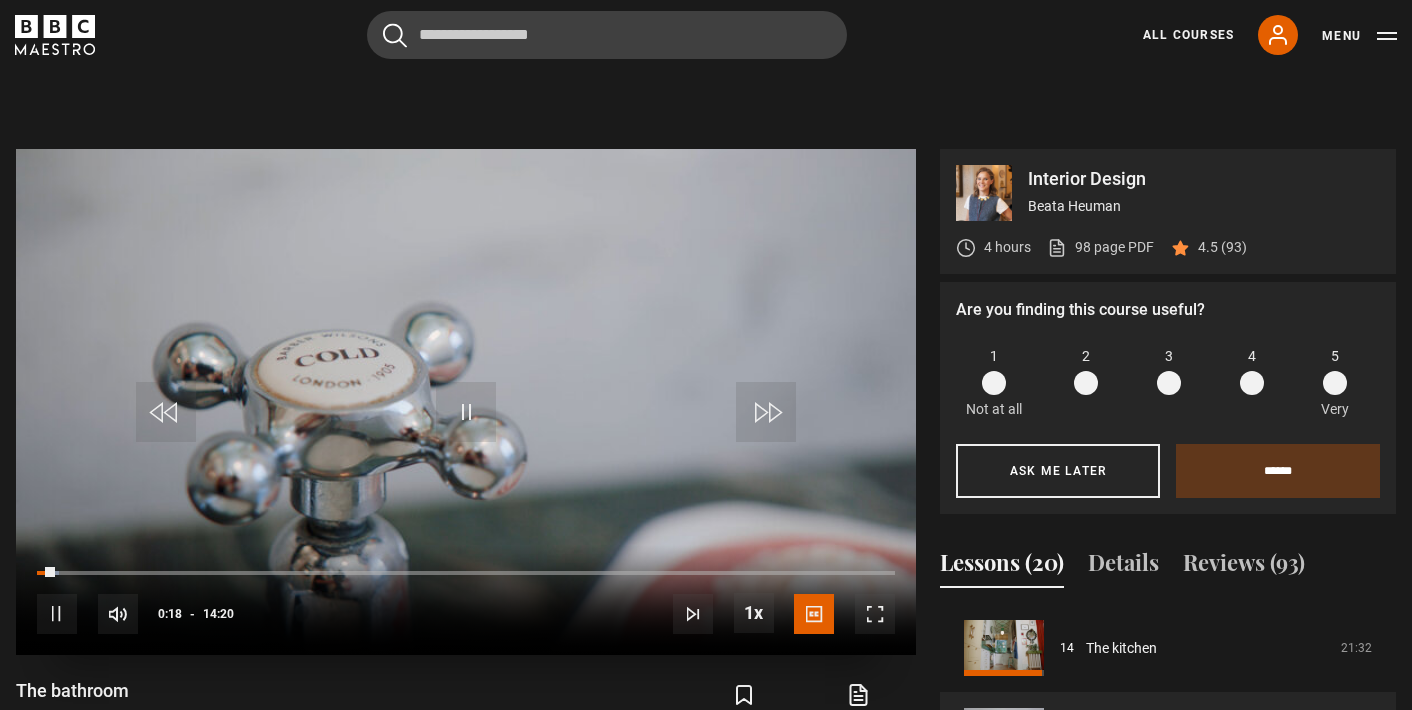 click at bounding box center [766, 412] 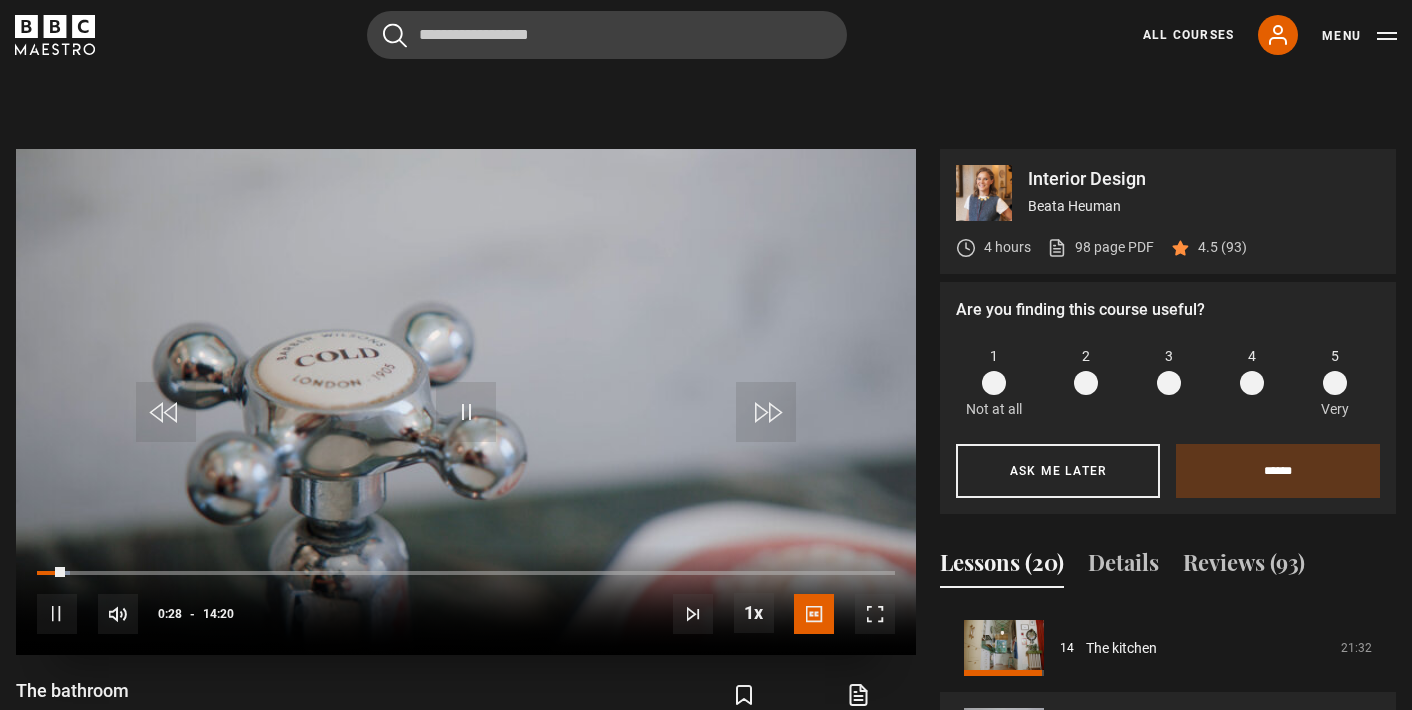 click at bounding box center [766, 412] 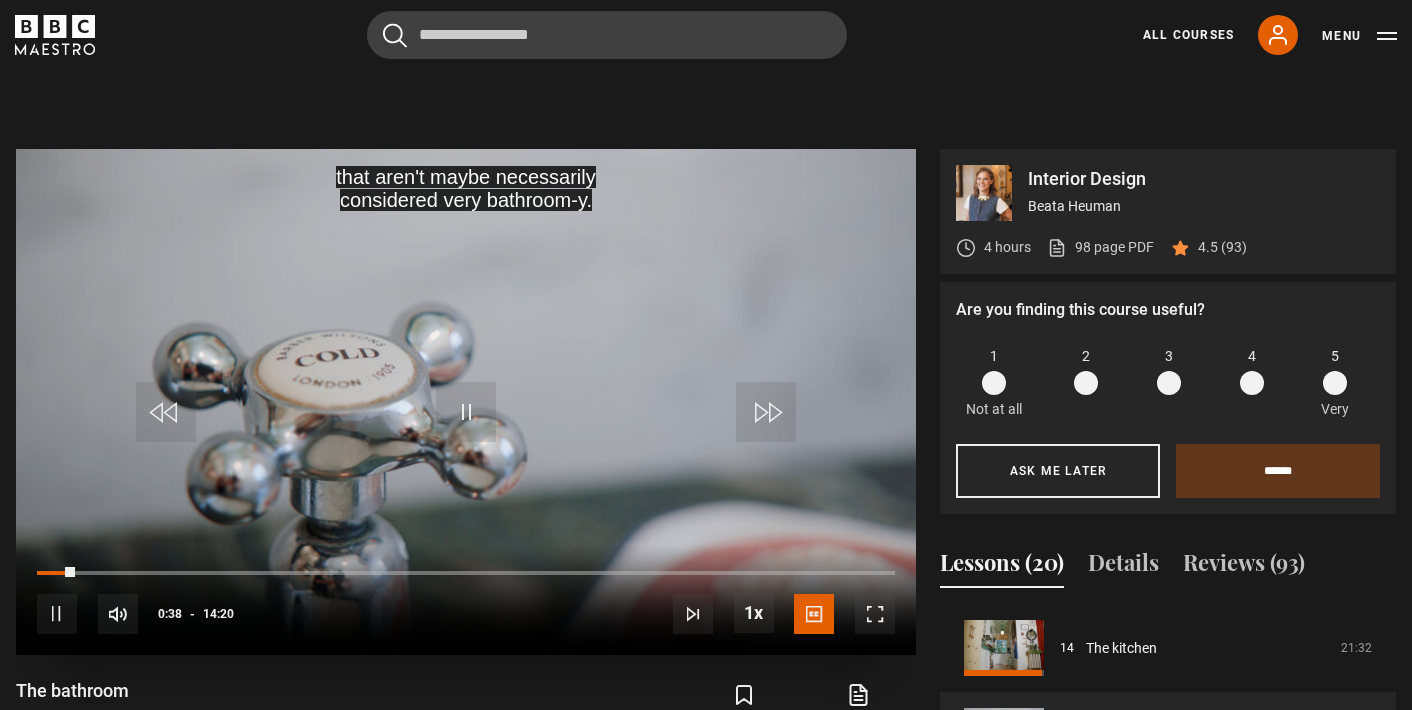 click at bounding box center (766, 412) 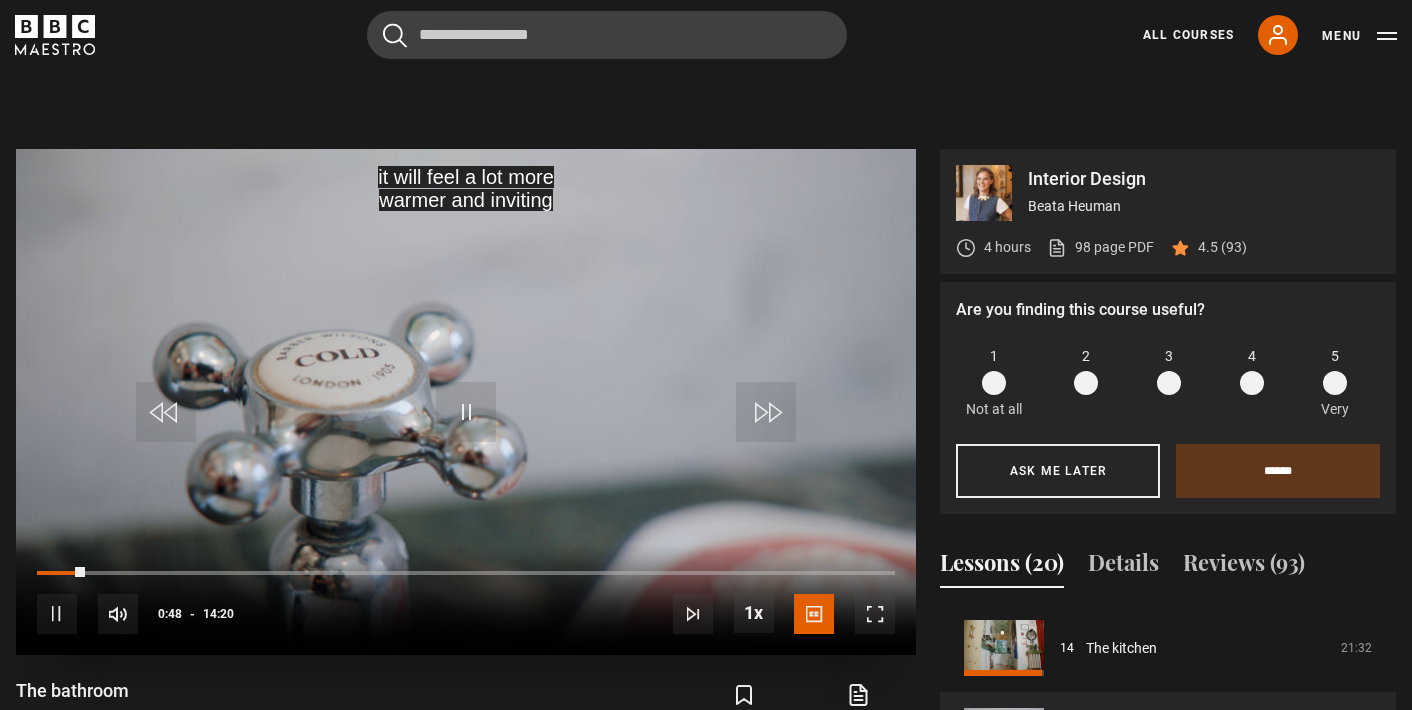 click at bounding box center (466, 412) 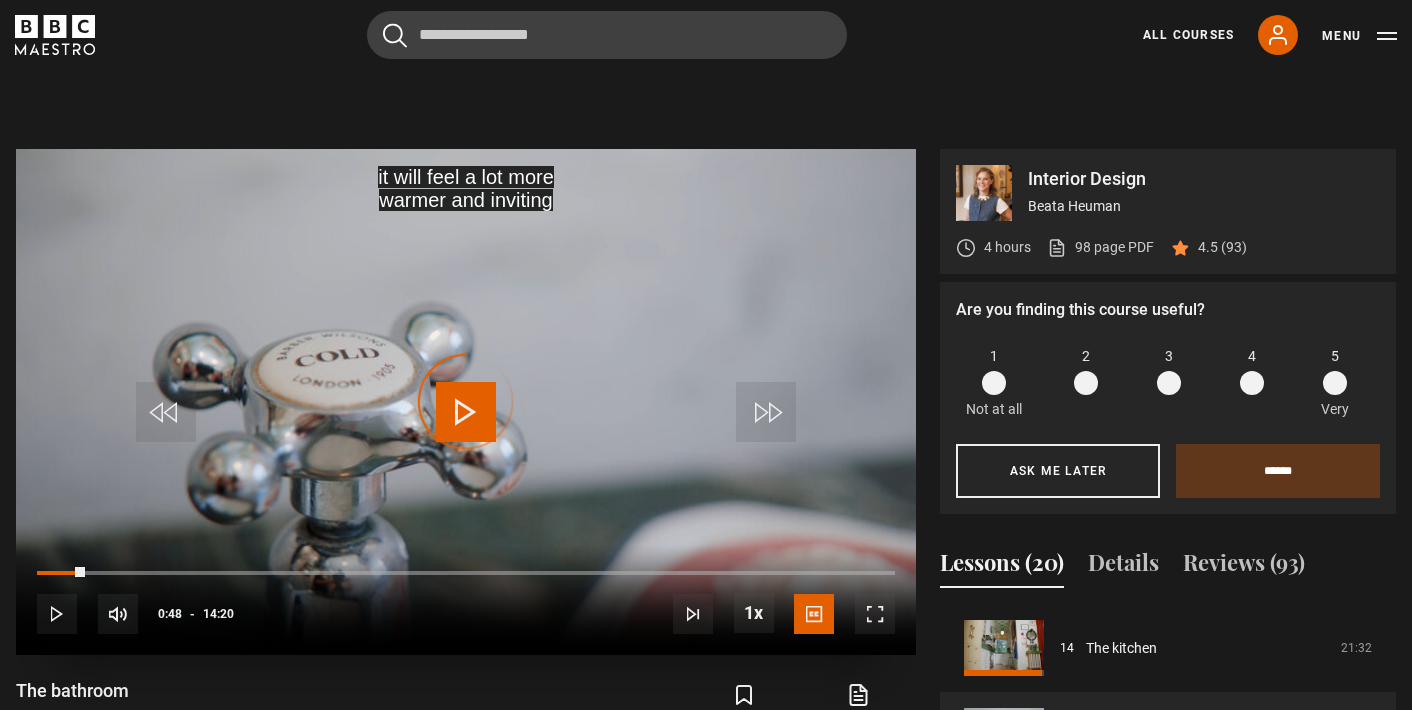 click on "Video Player is loading." at bounding box center [466, 402] 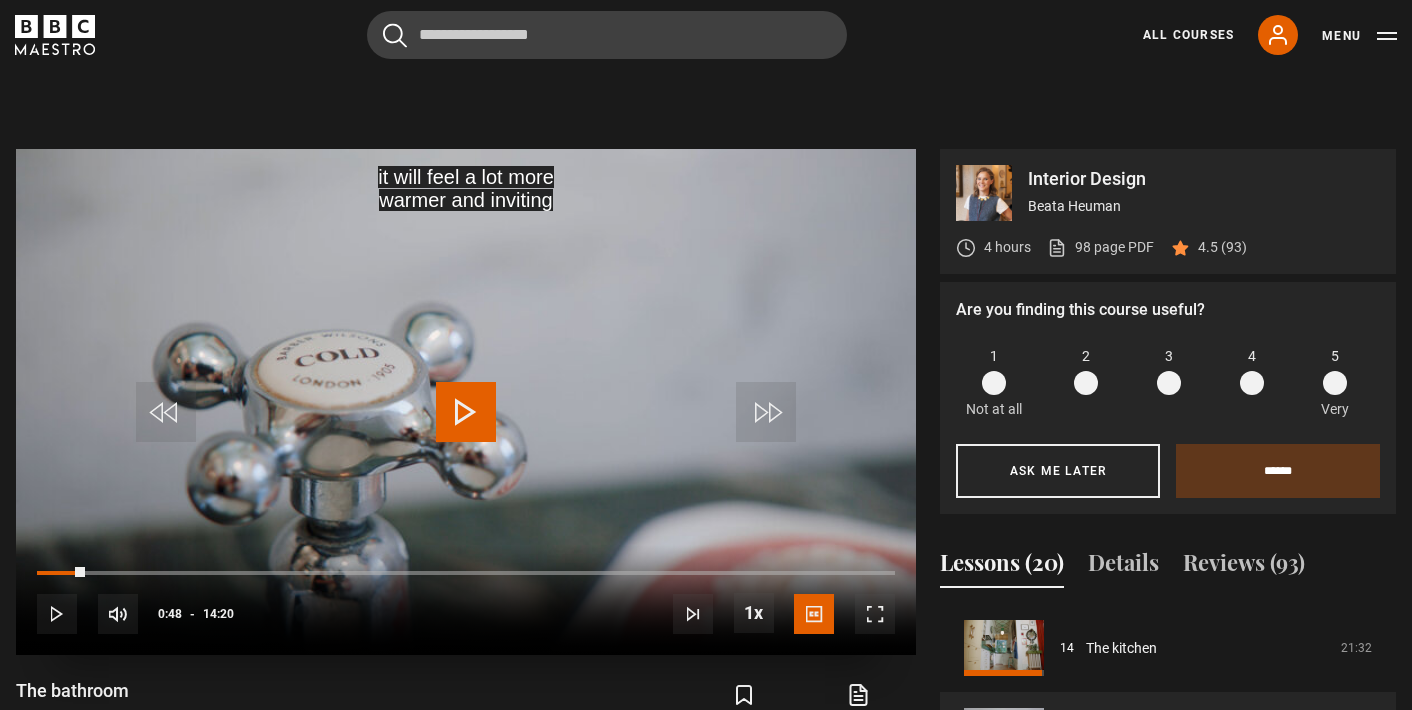 click at bounding box center [466, 412] 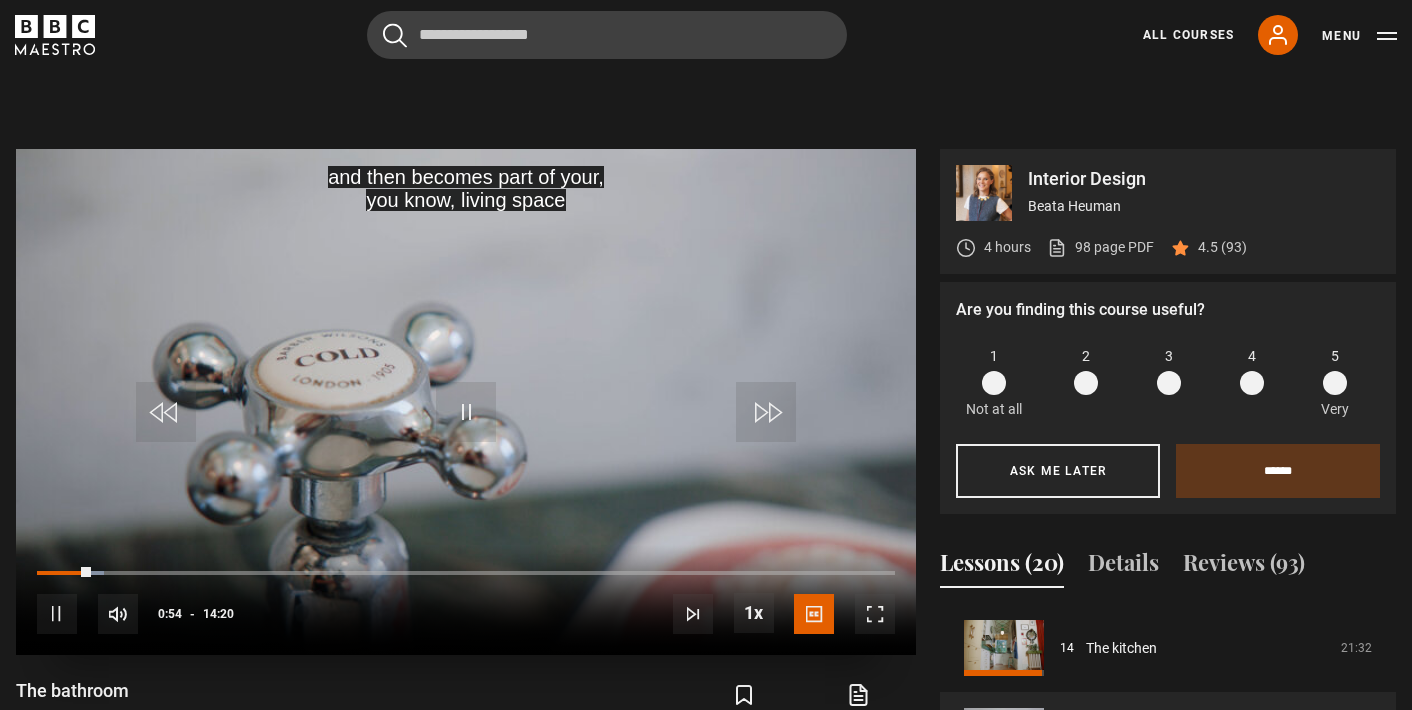 click at bounding box center (766, 412) 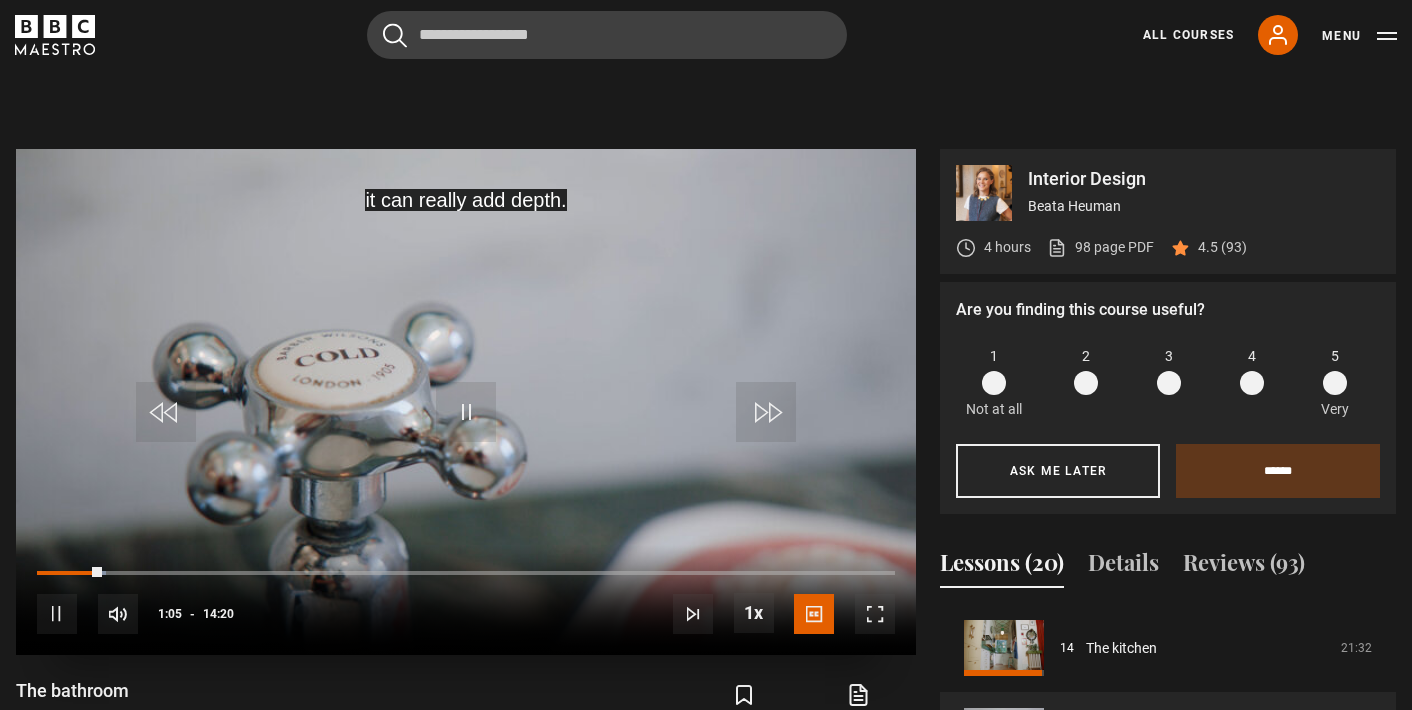 click at bounding box center (766, 412) 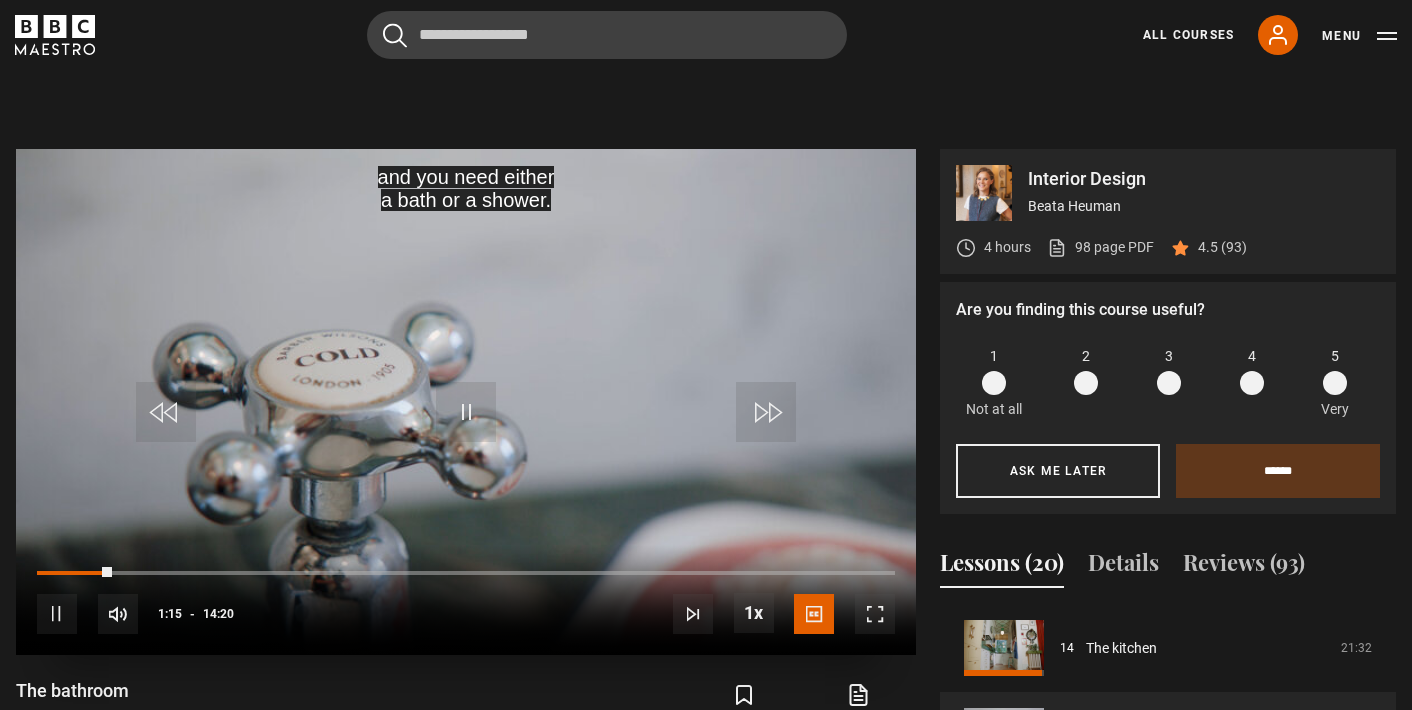 click at bounding box center [766, 412] 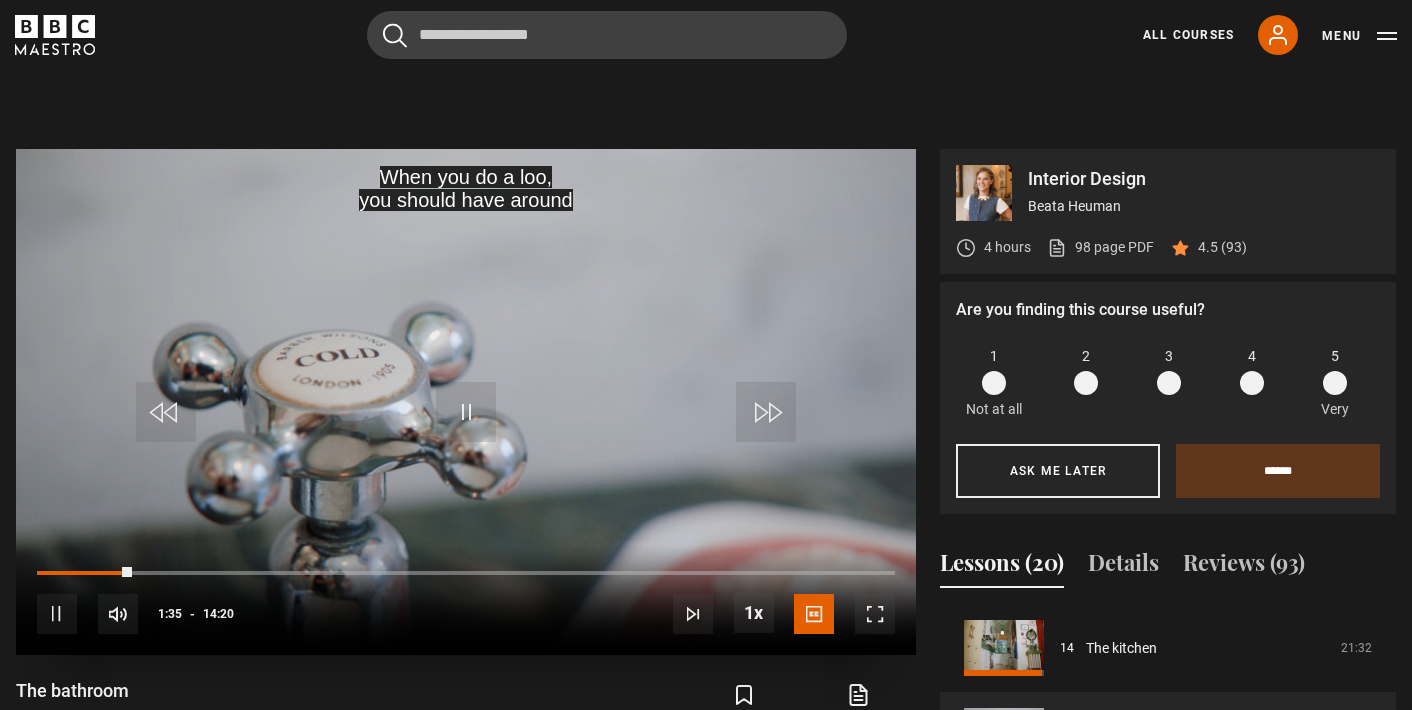 click at bounding box center [766, 412] 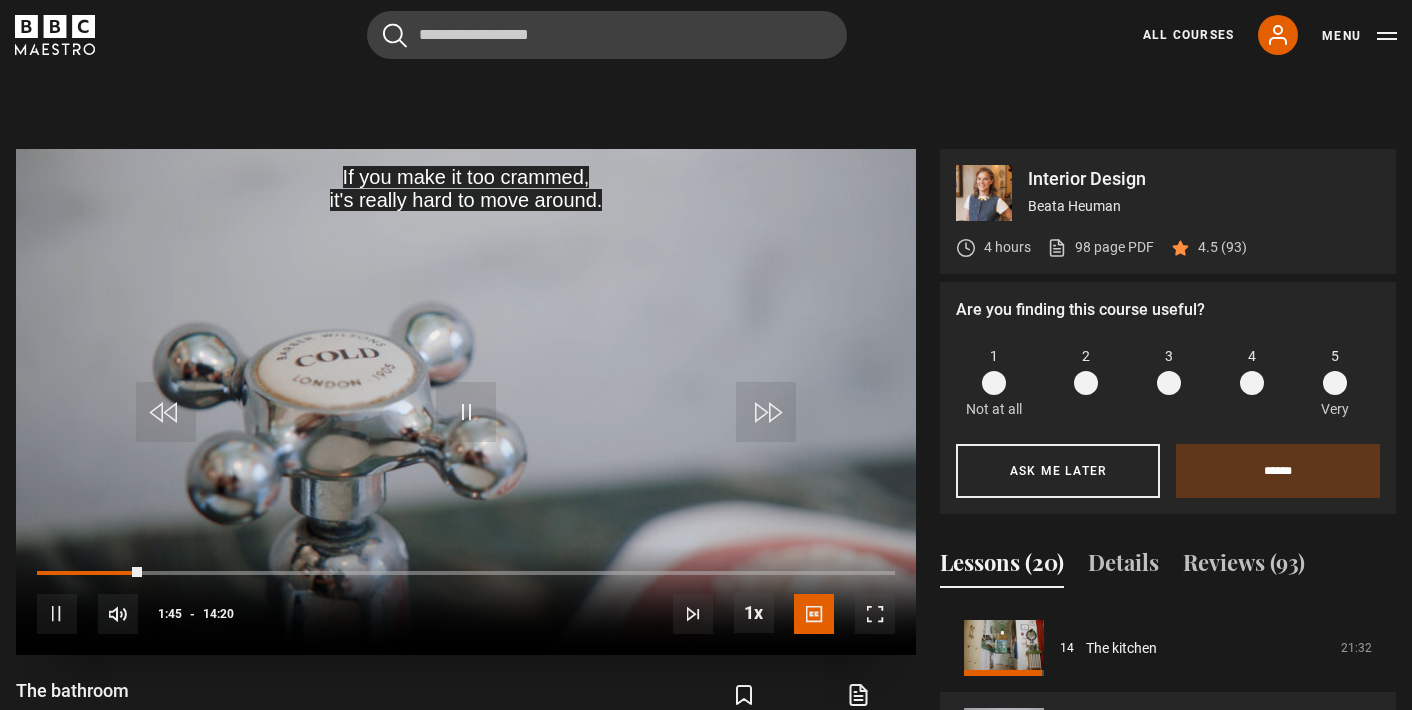 click at bounding box center (766, 412) 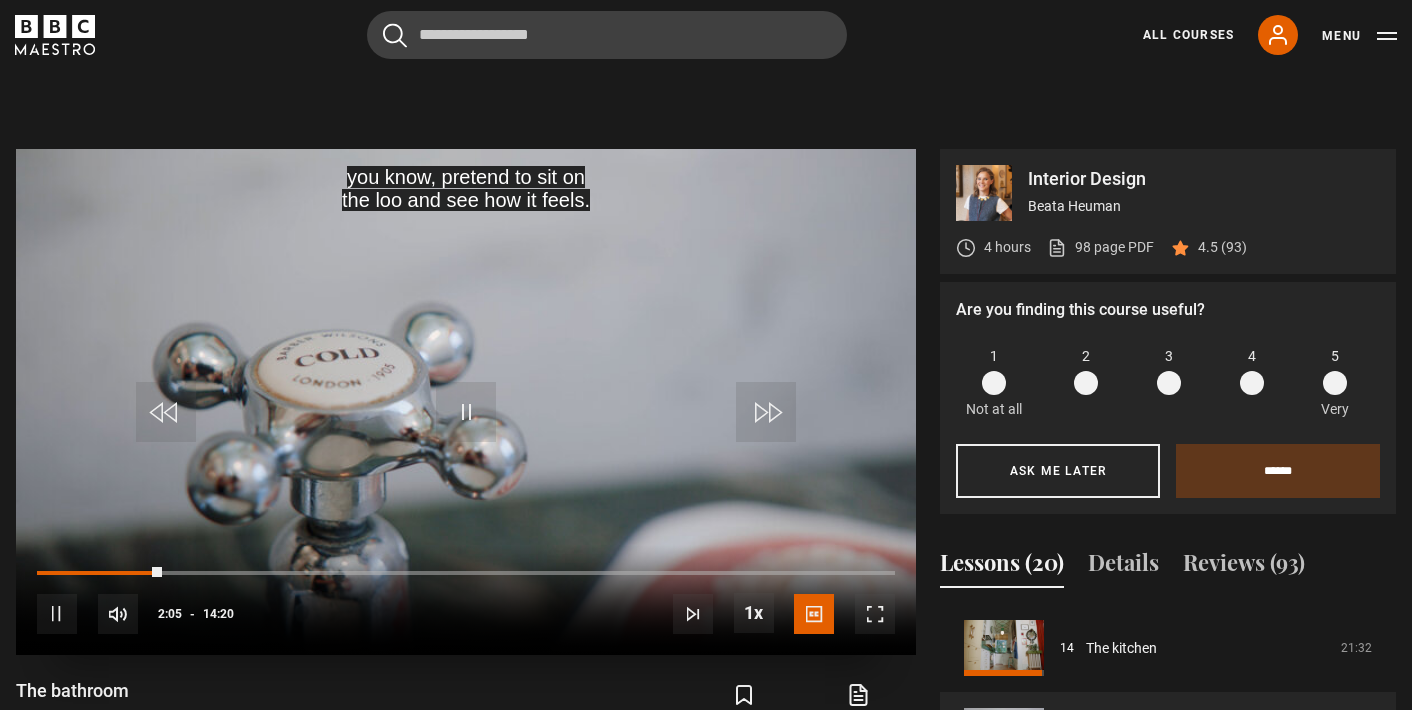 click at bounding box center (766, 412) 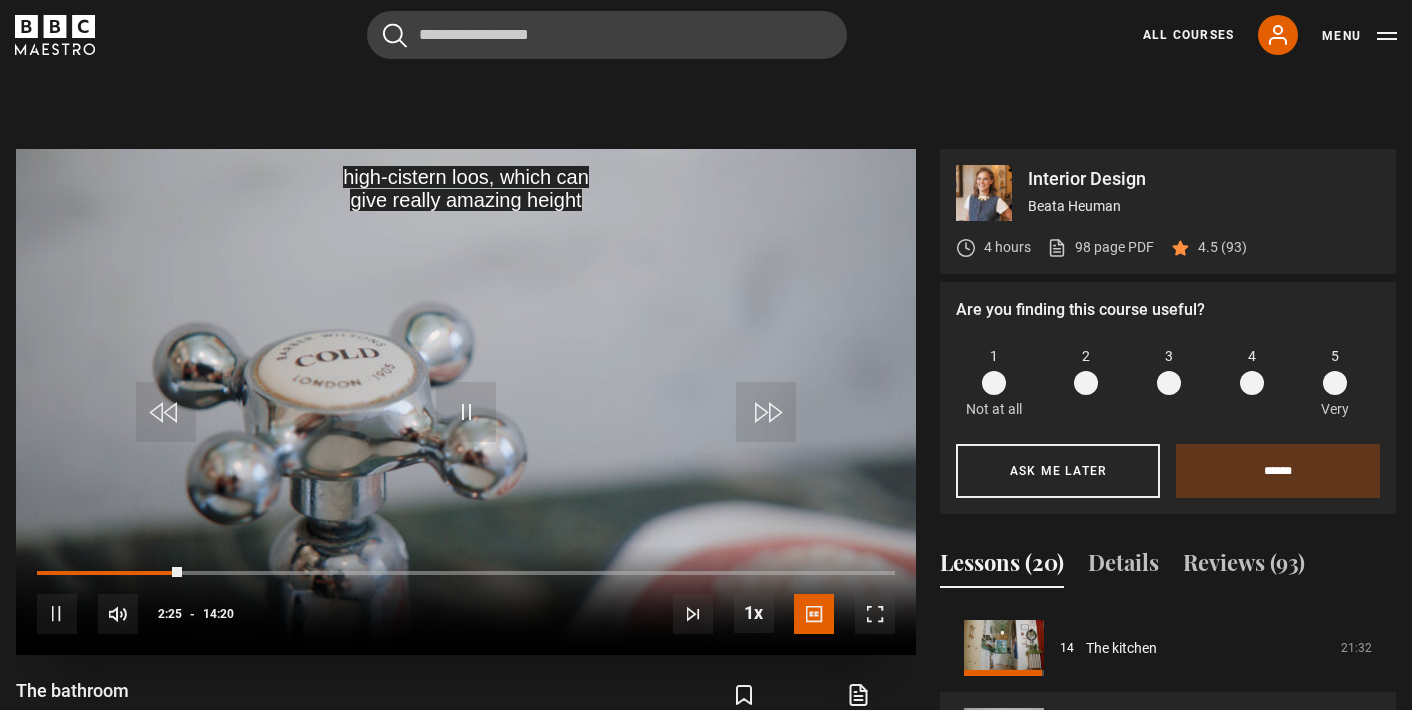 click at bounding box center (766, 412) 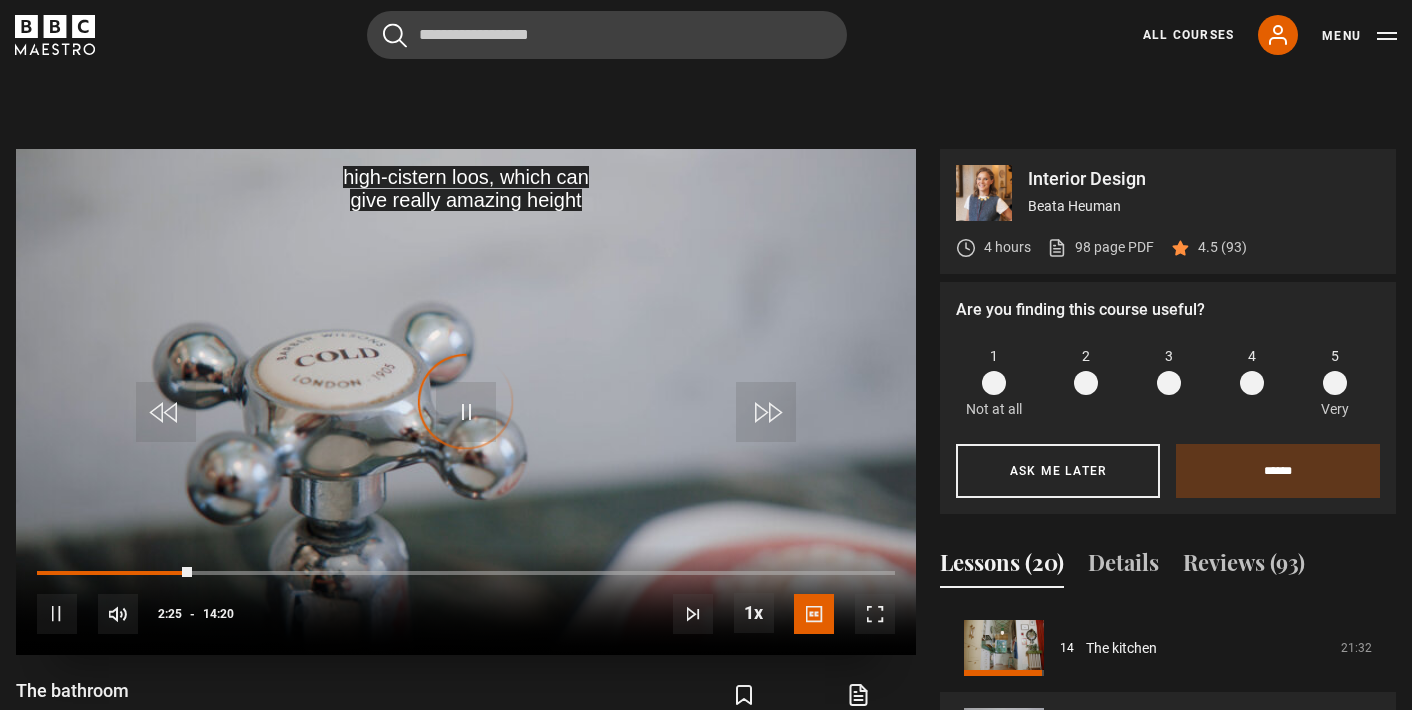 click at bounding box center (766, 412) 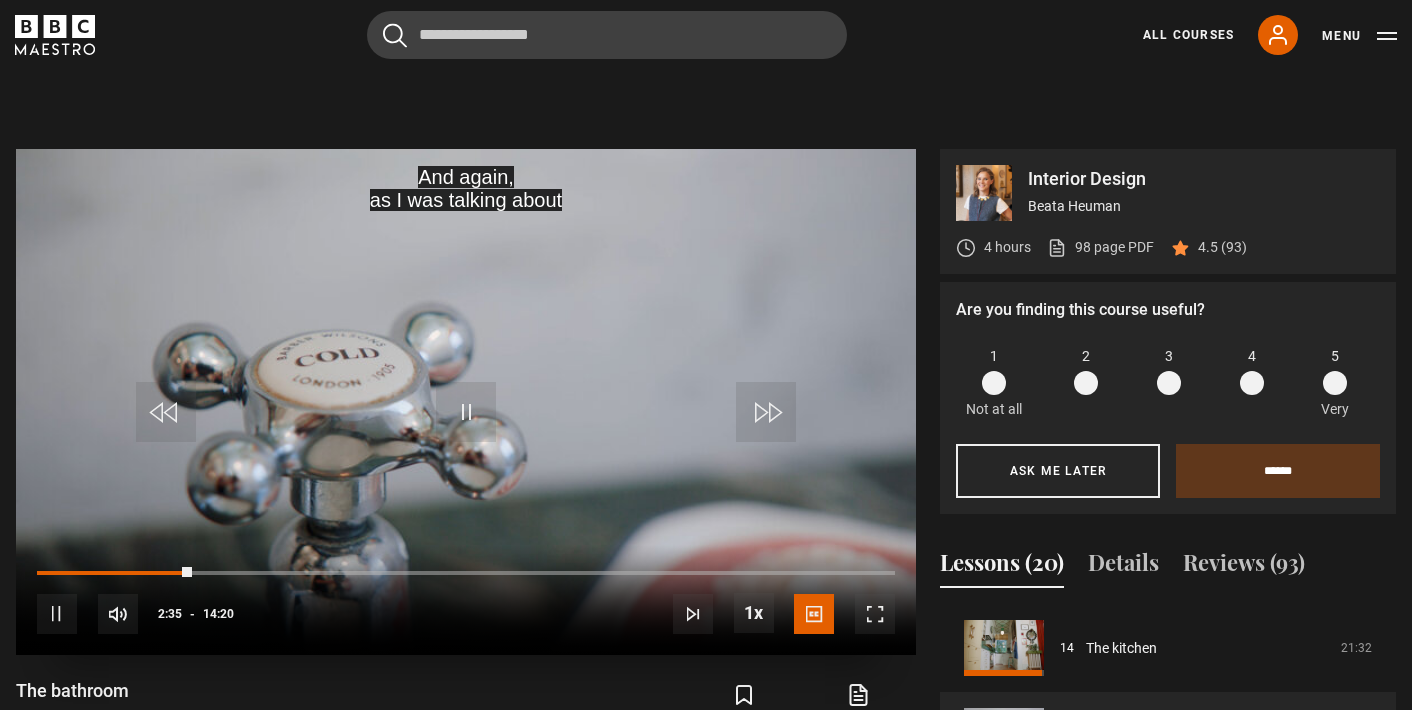 click at bounding box center [766, 412] 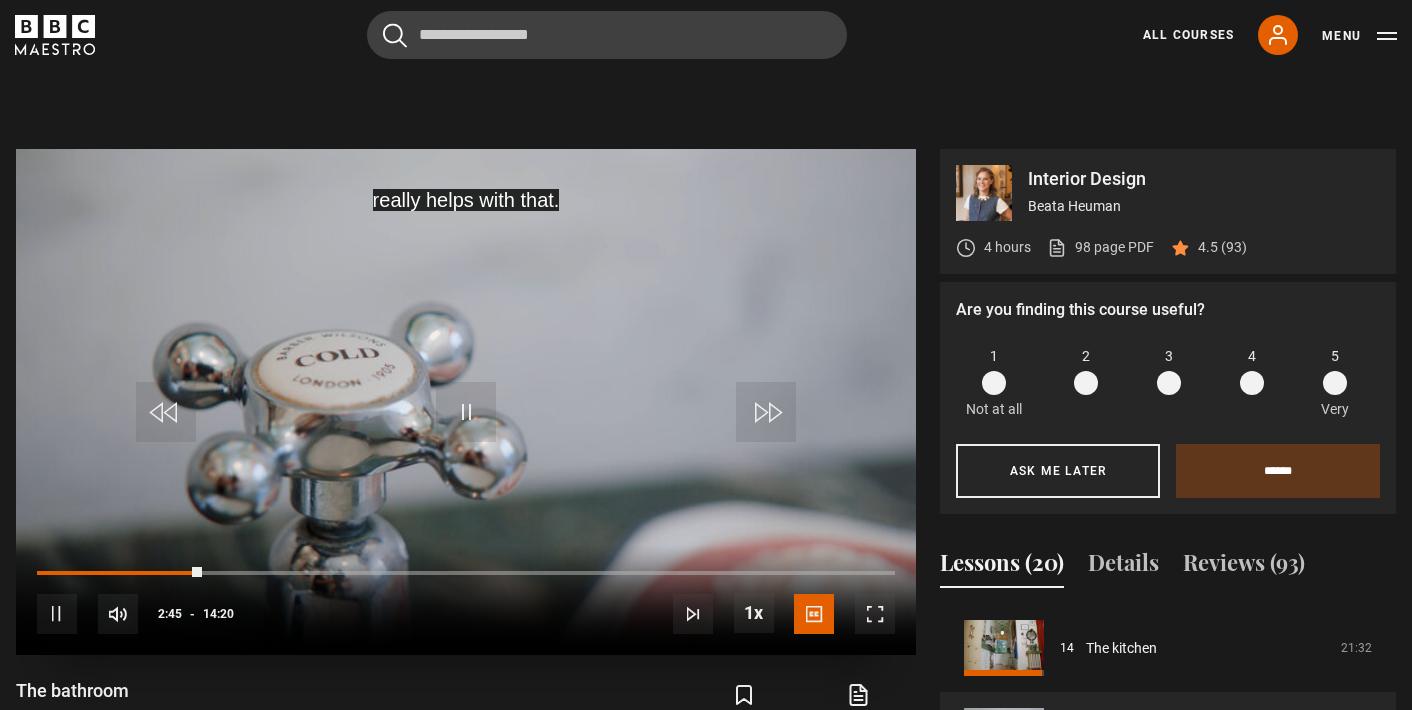 click at bounding box center [766, 412] 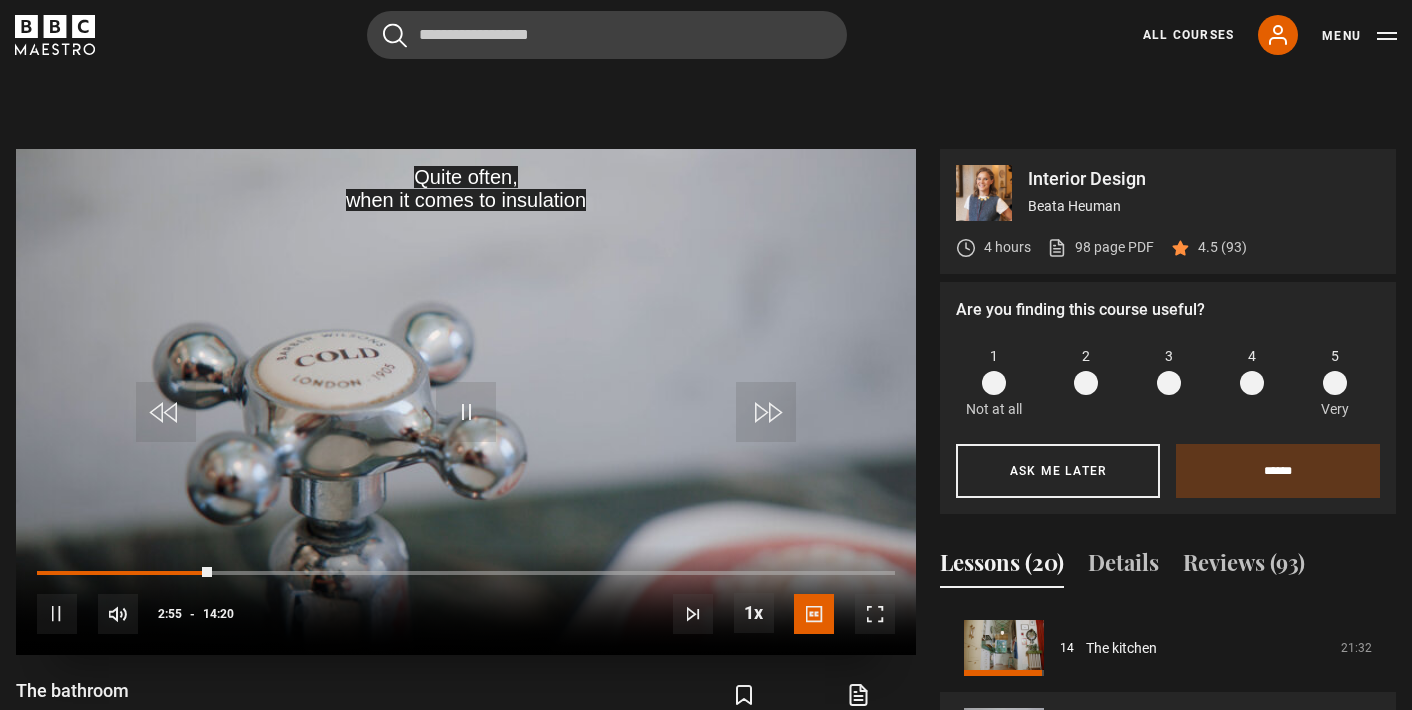 click at bounding box center (766, 412) 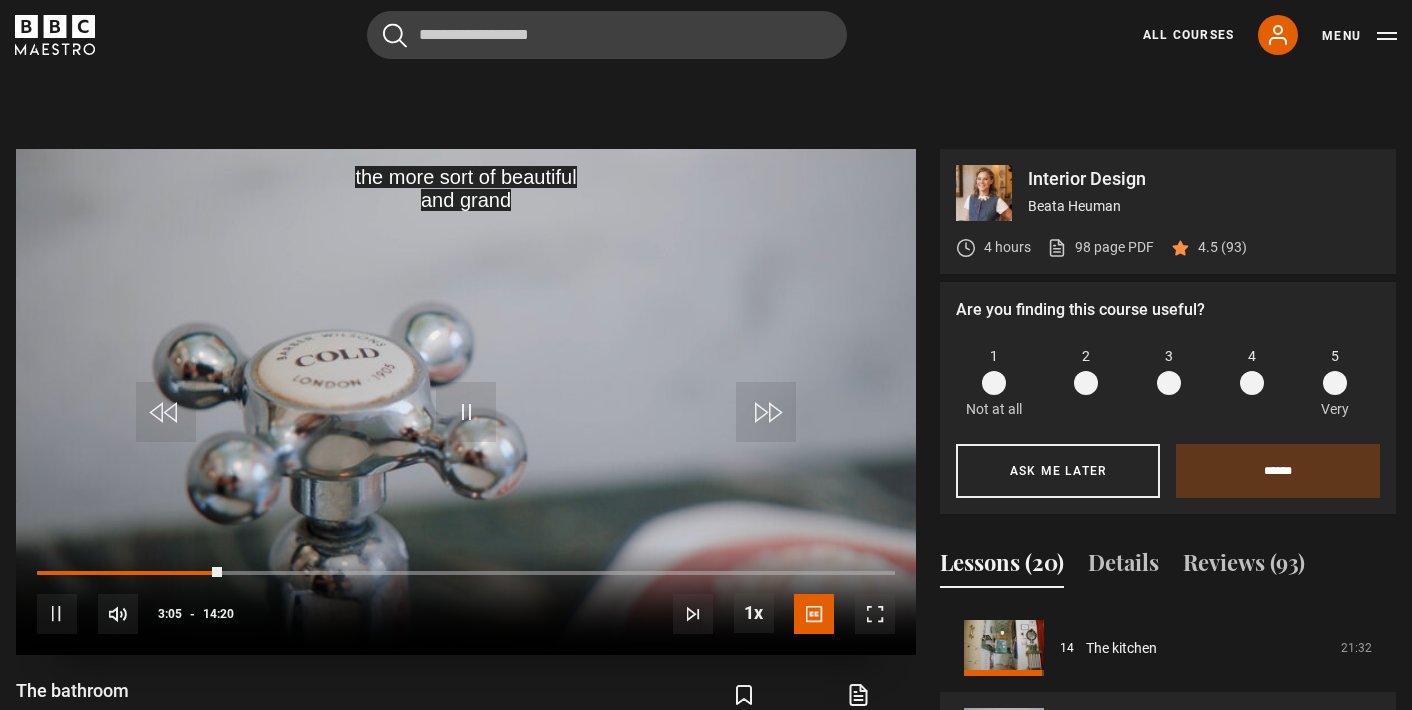 click at bounding box center (766, 412) 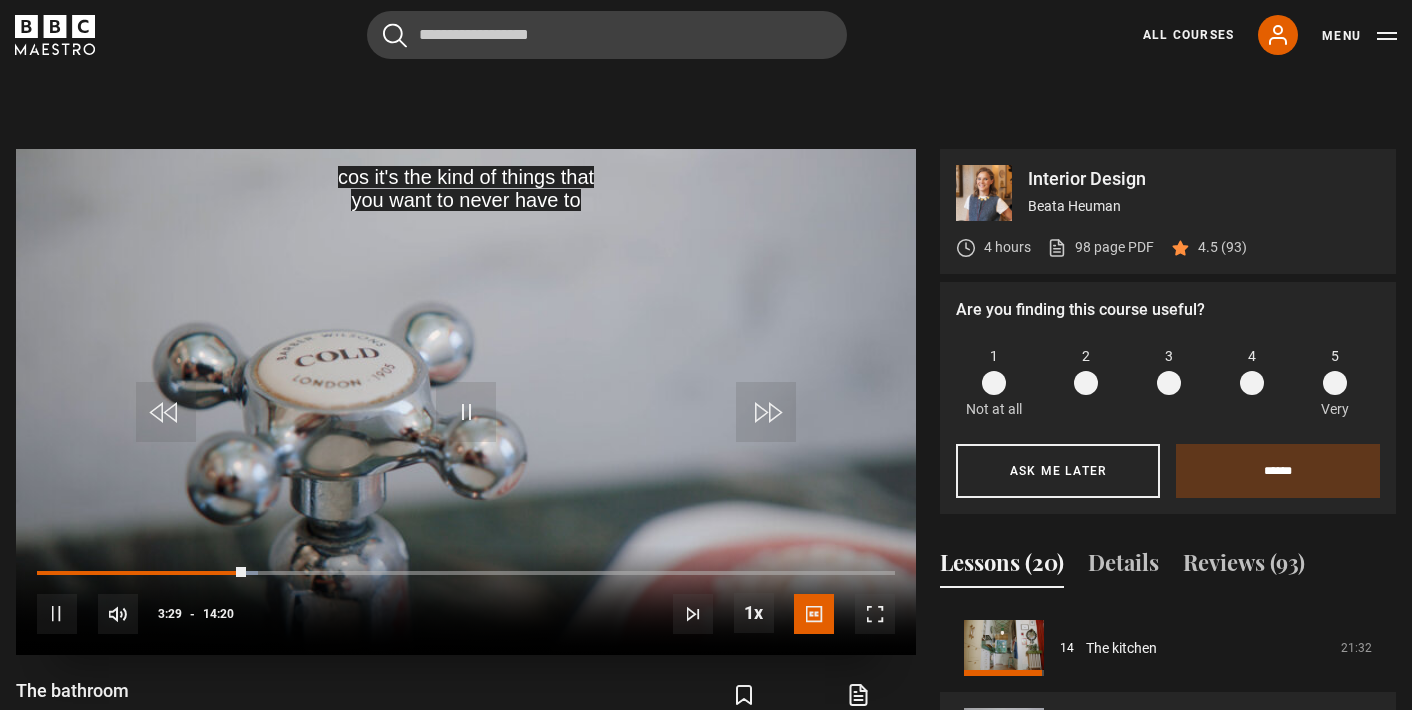 click at bounding box center [766, 412] 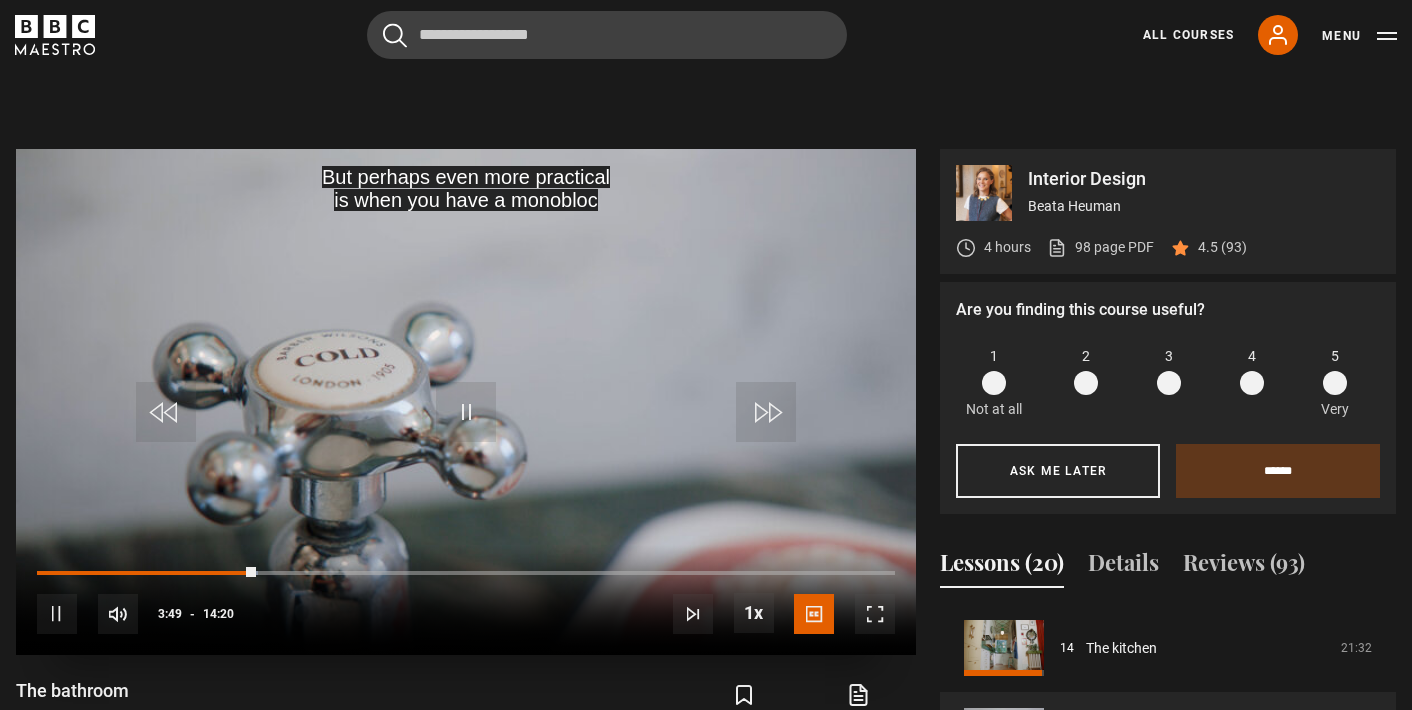 click at bounding box center [766, 412] 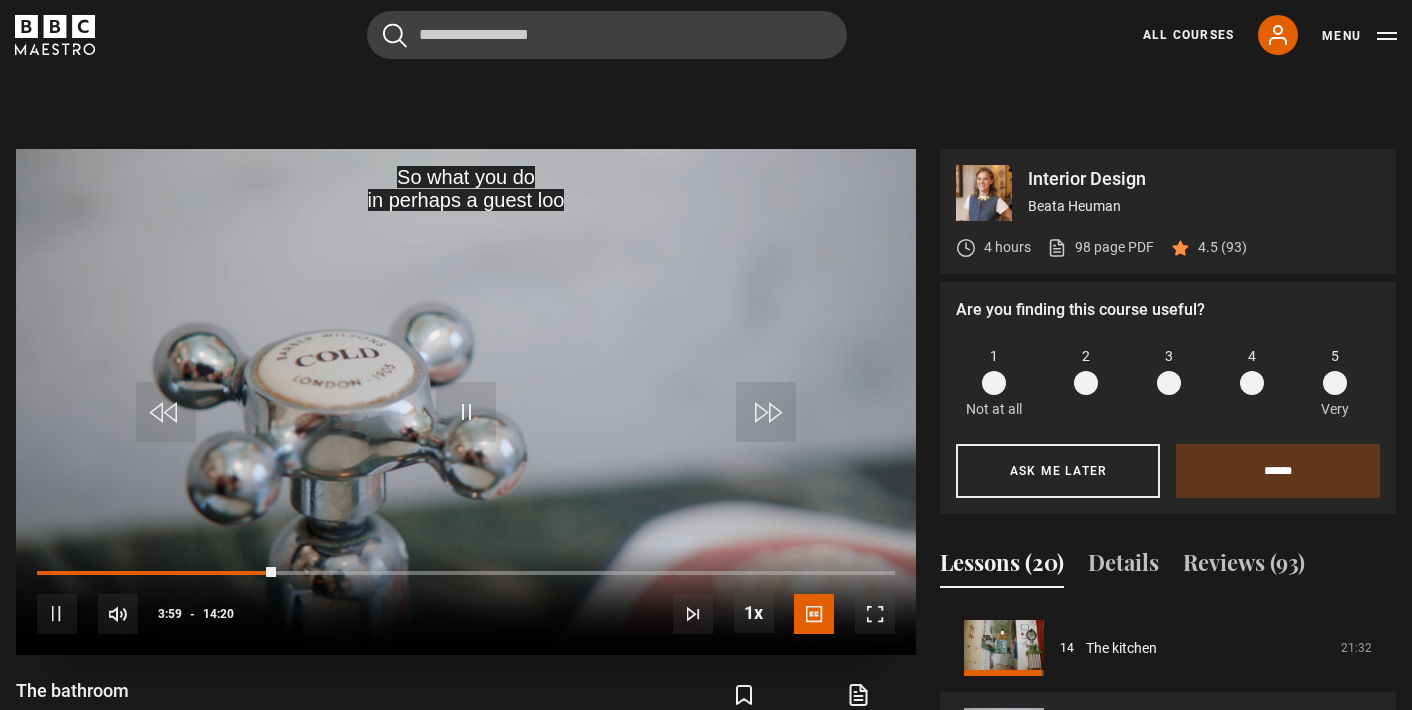 click at bounding box center (766, 412) 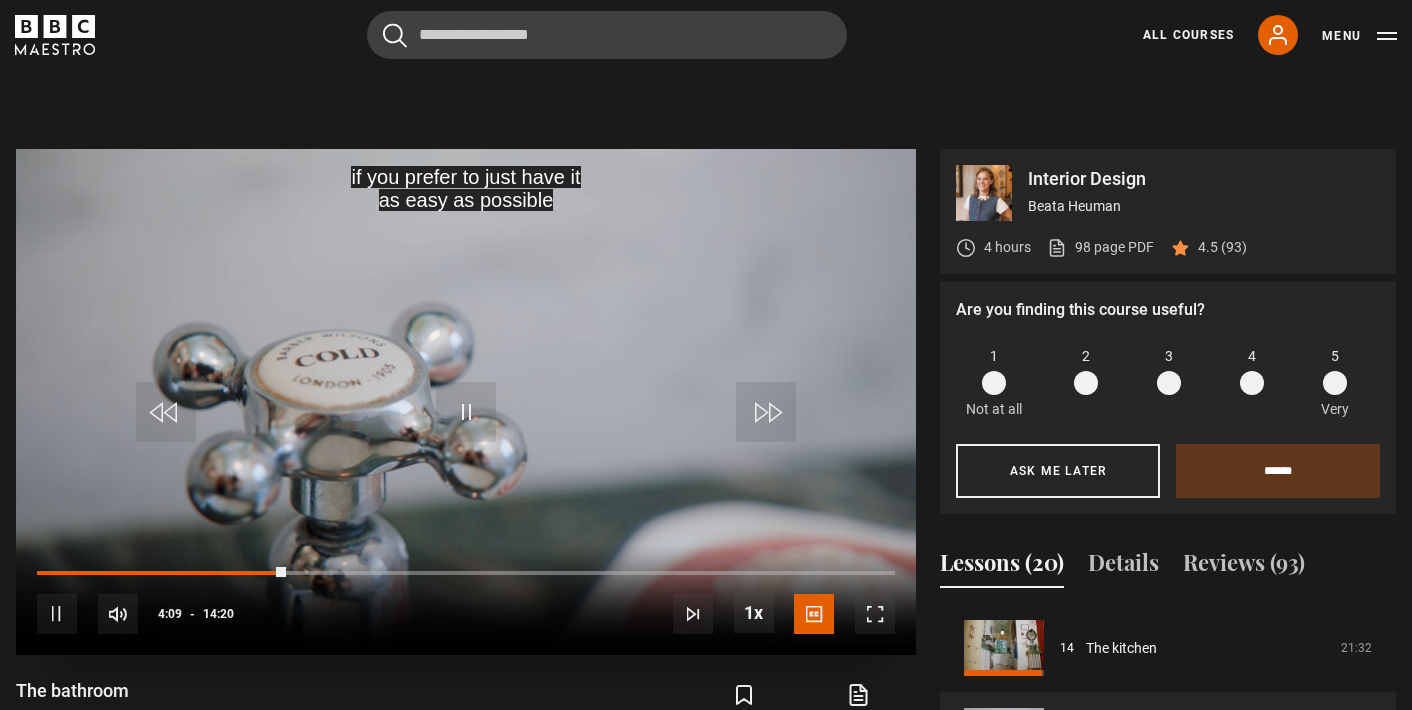 click at bounding box center [766, 412] 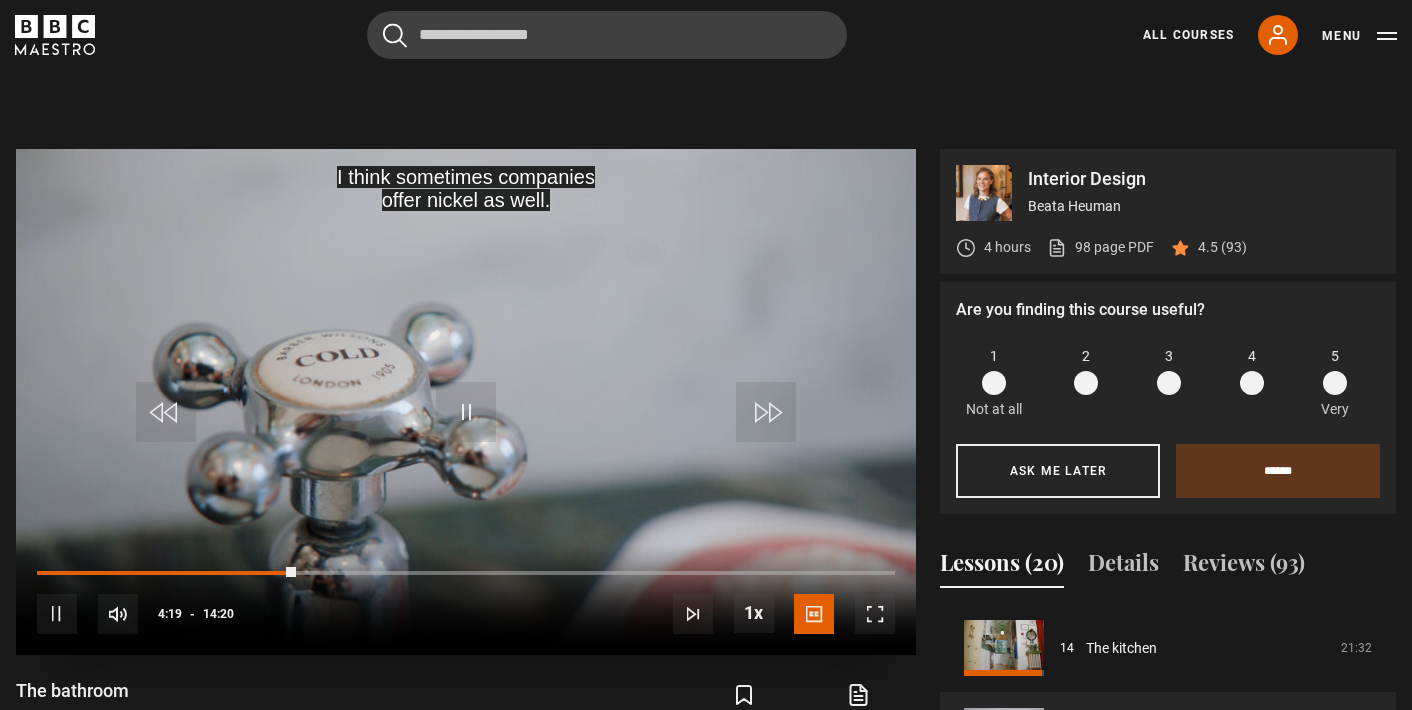 click at bounding box center [766, 412] 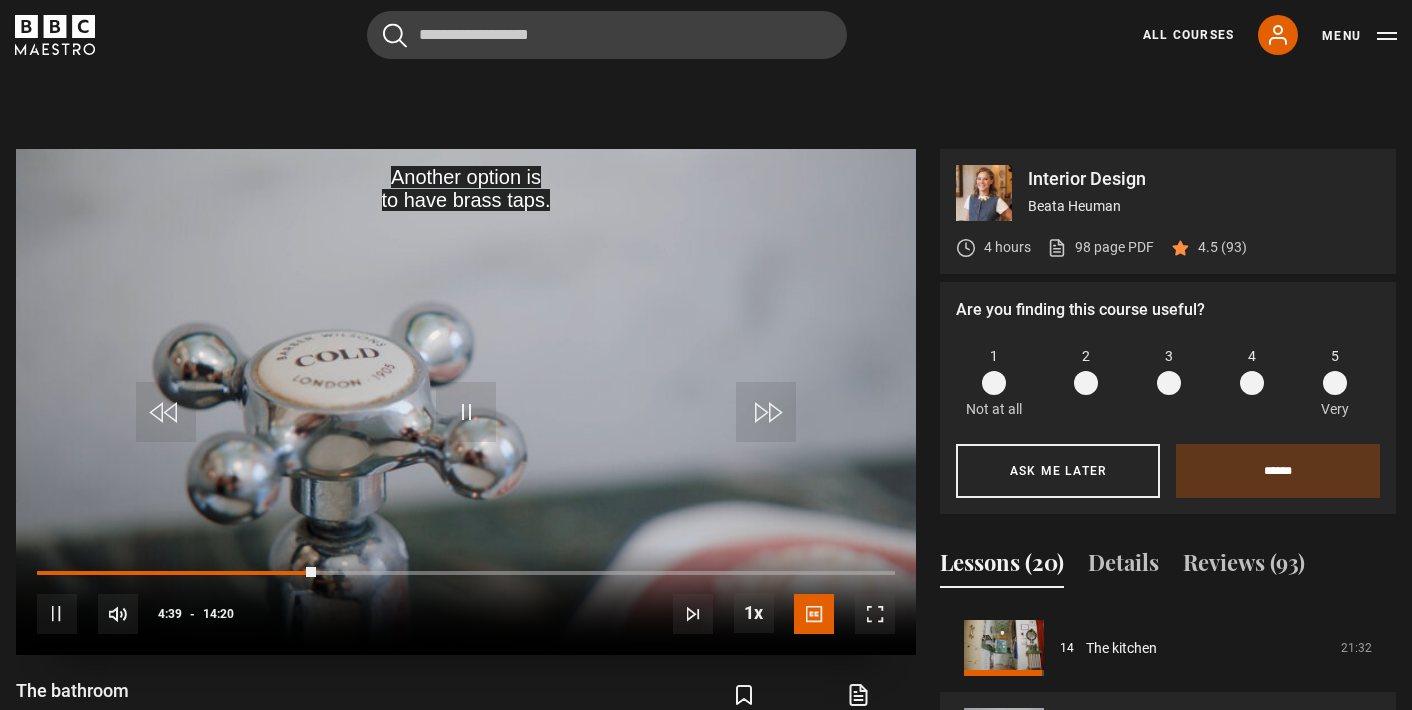 click at bounding box center (766, 412) 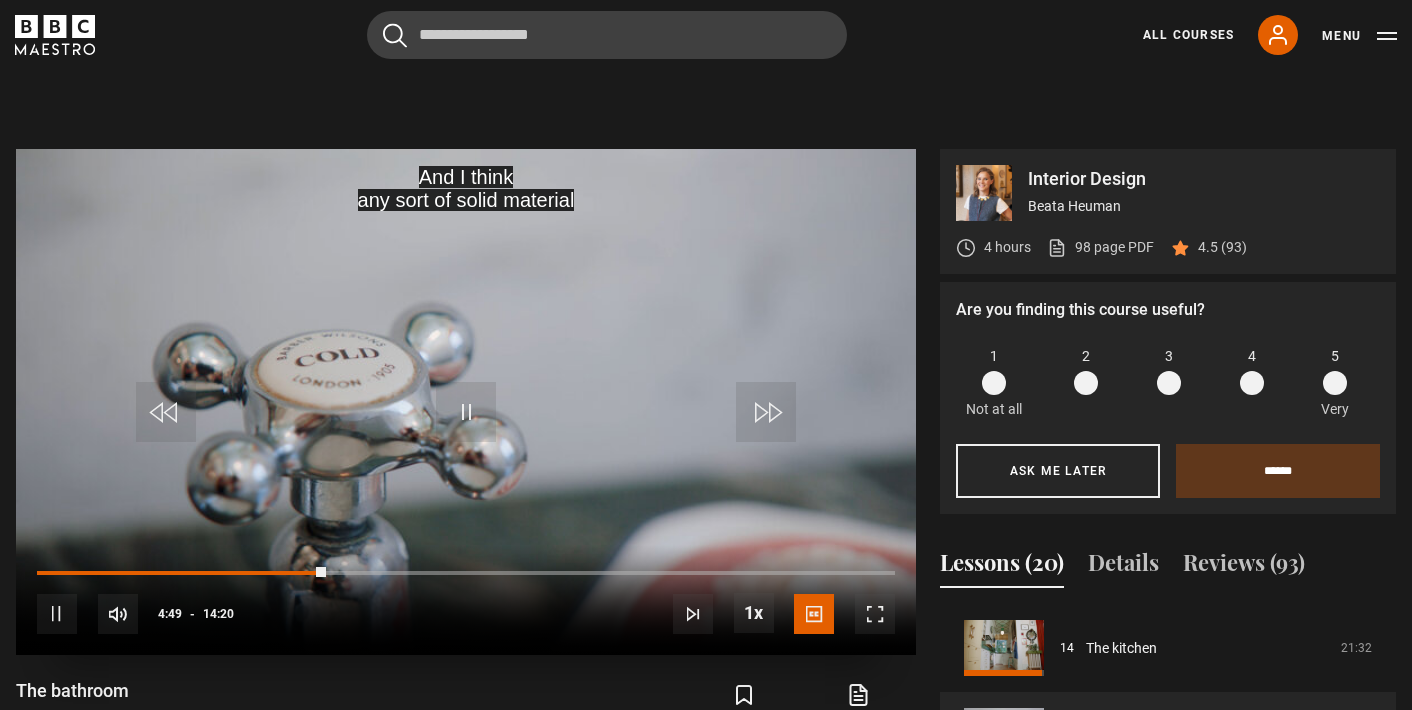 click at bounding box center (766, 412) 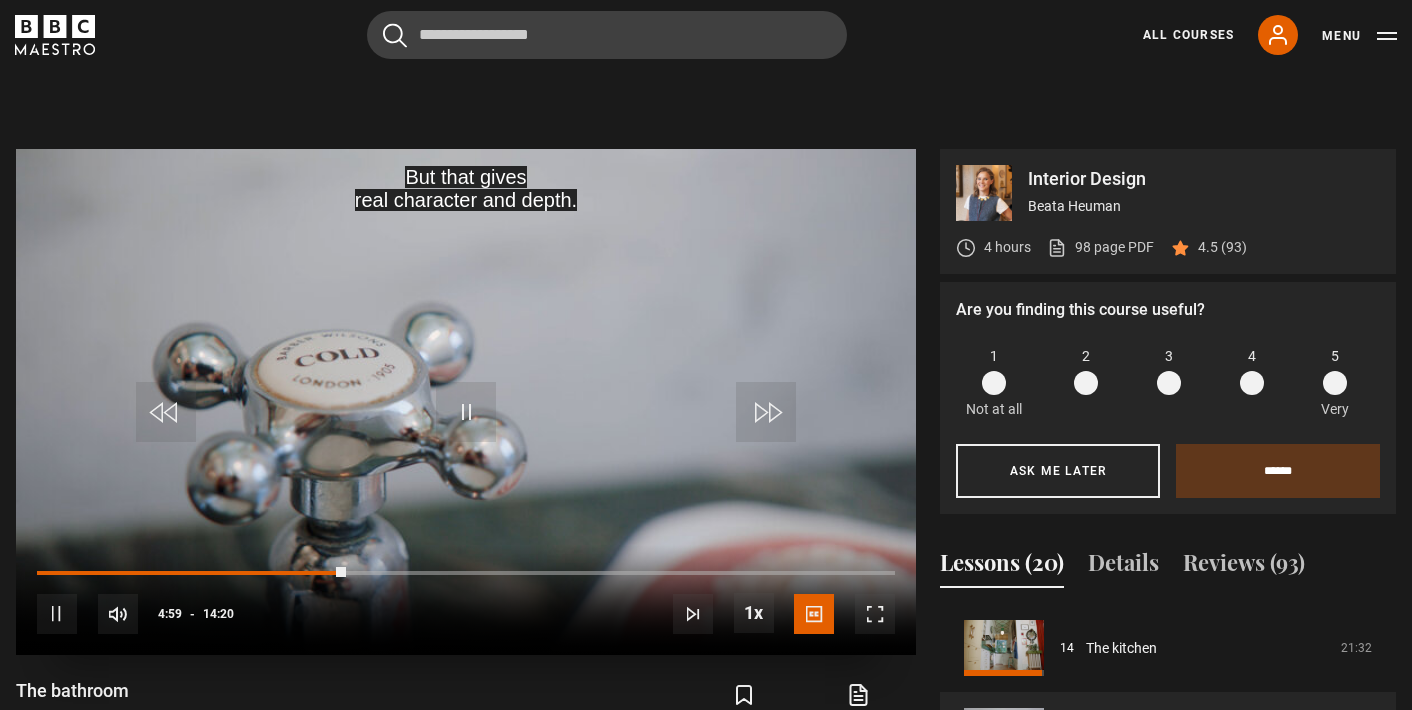 click at bounding box center (766, 412) 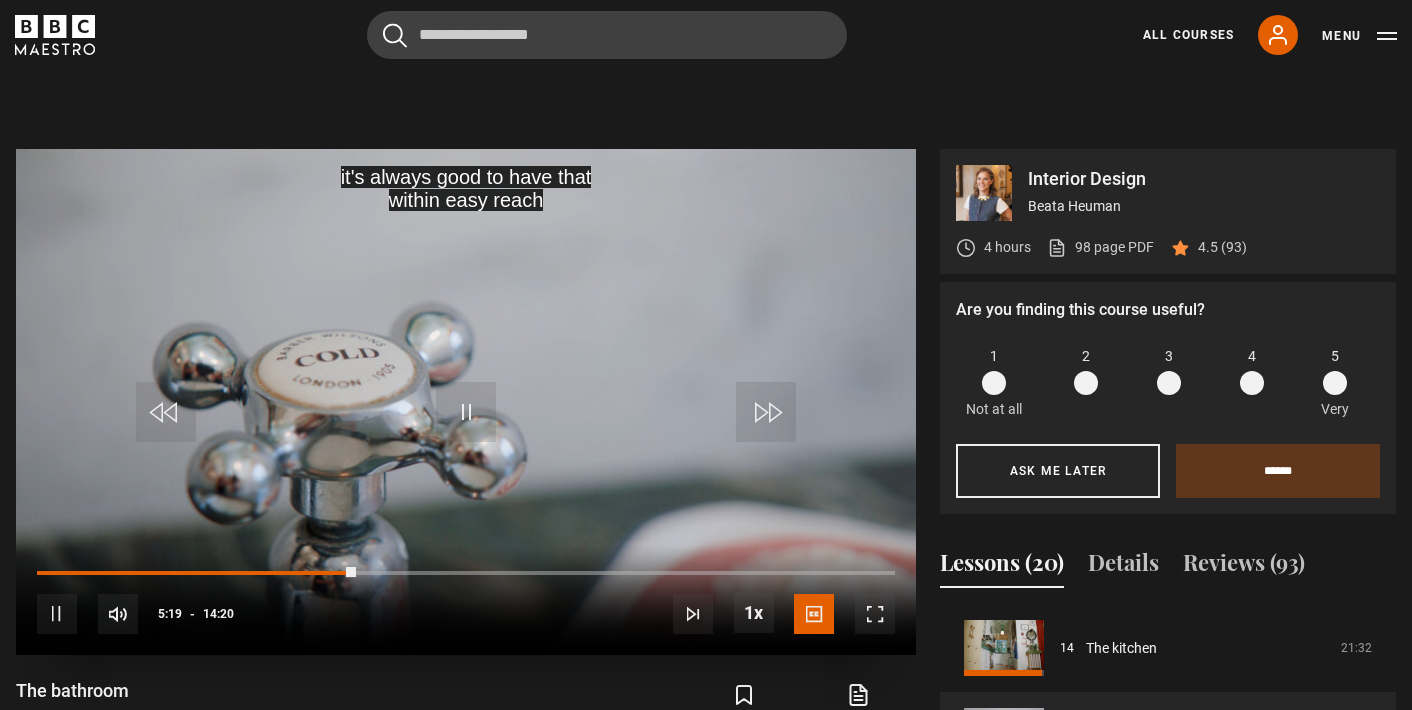 click at bounding box center [766, 412] 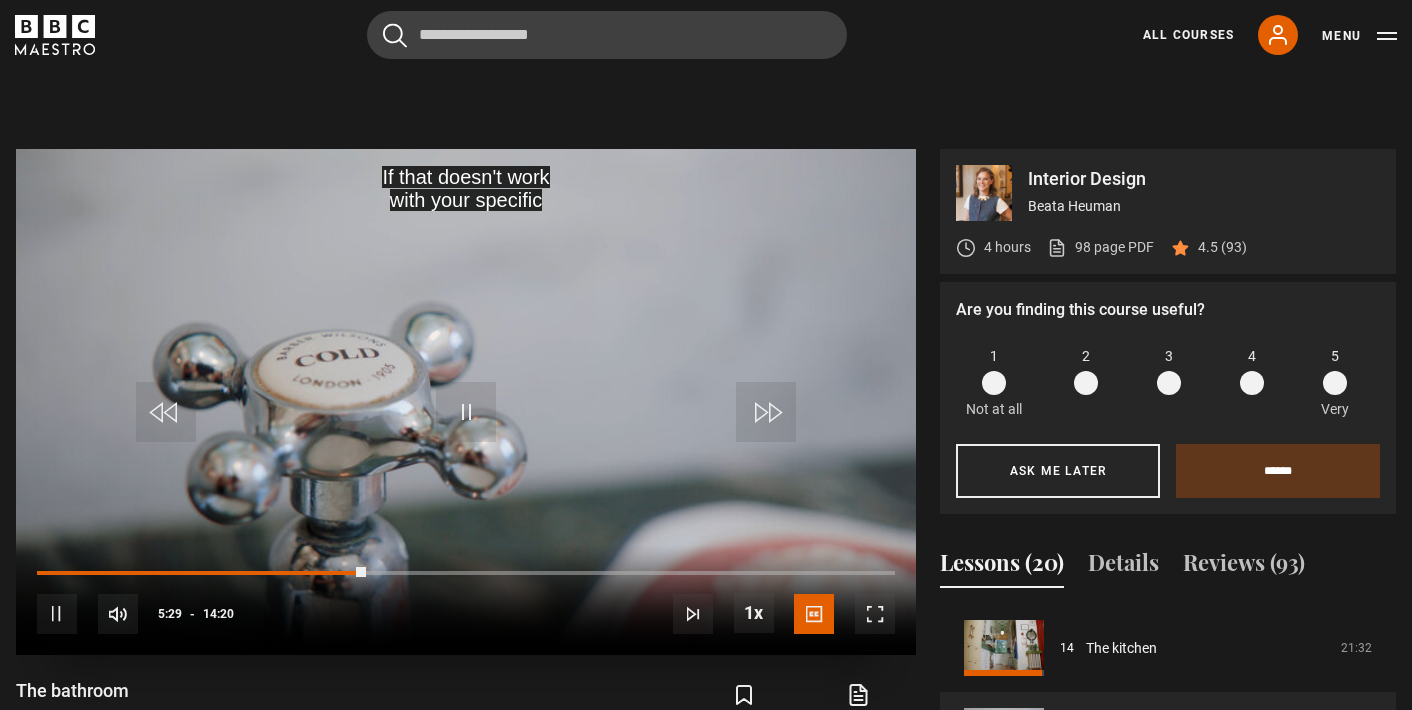 click at bounding box center [766, 412] 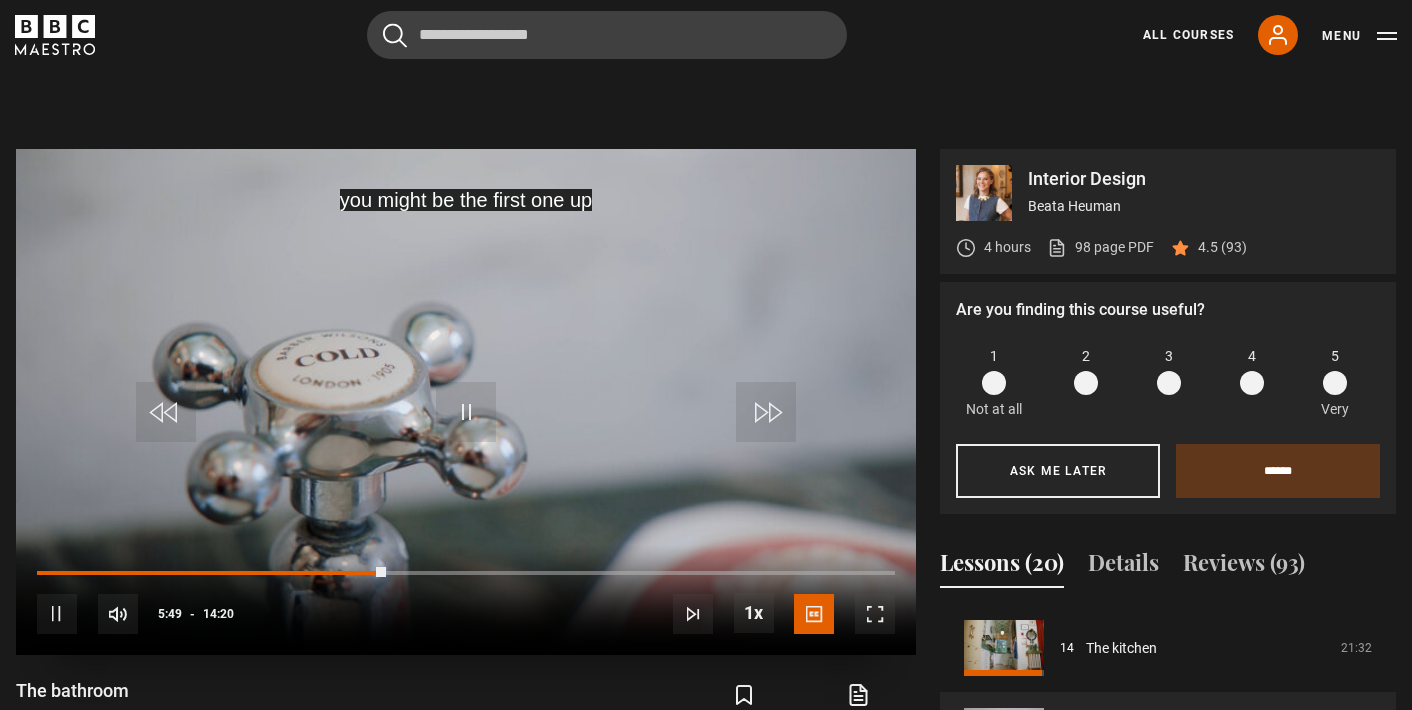 click at bounding box center (766, 412) 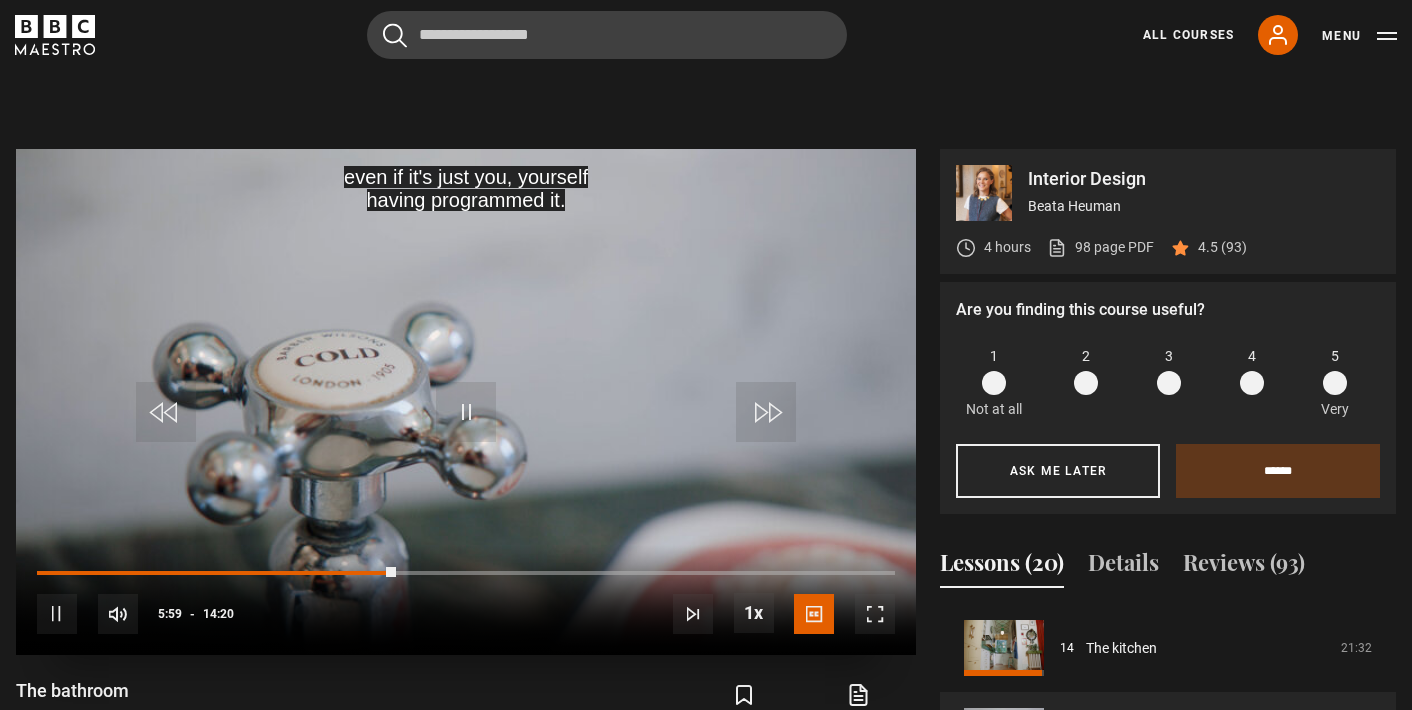 click at bounding box center [766, 412] 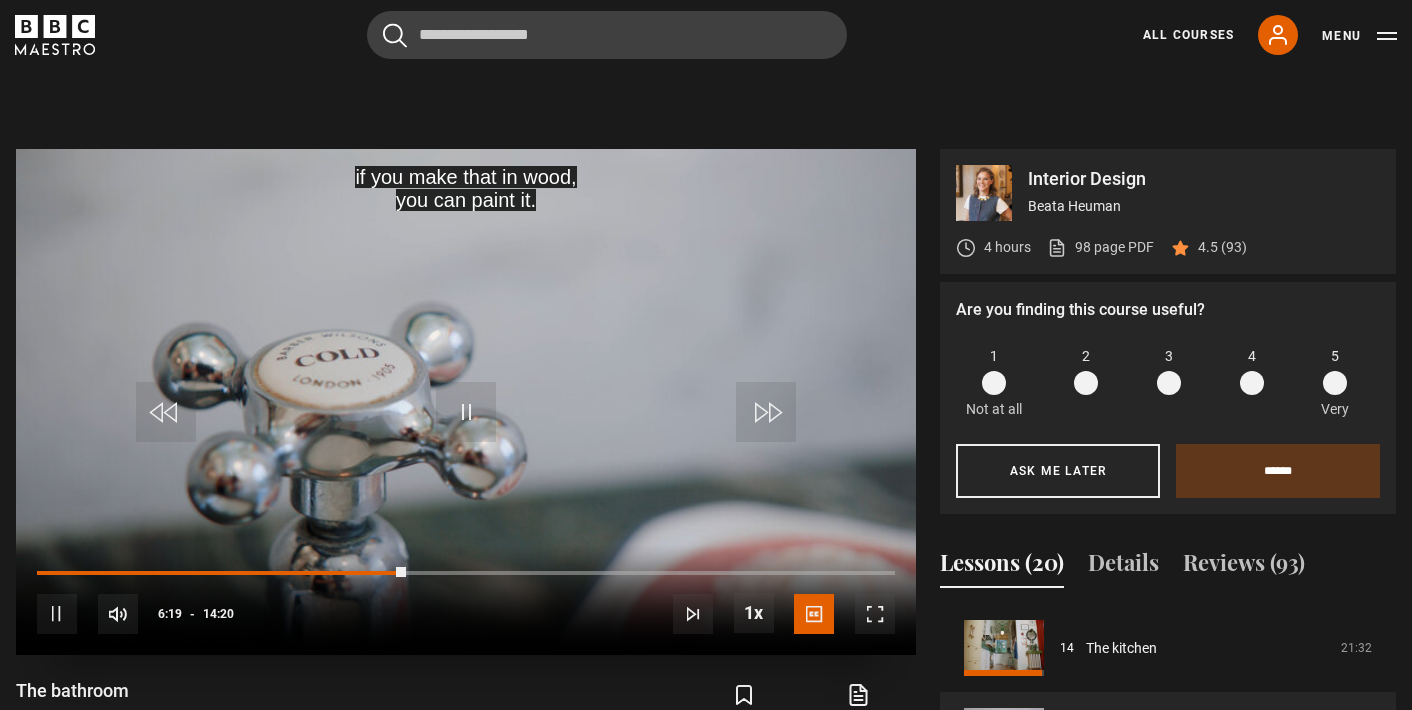 click at bounding box center [766, 412] 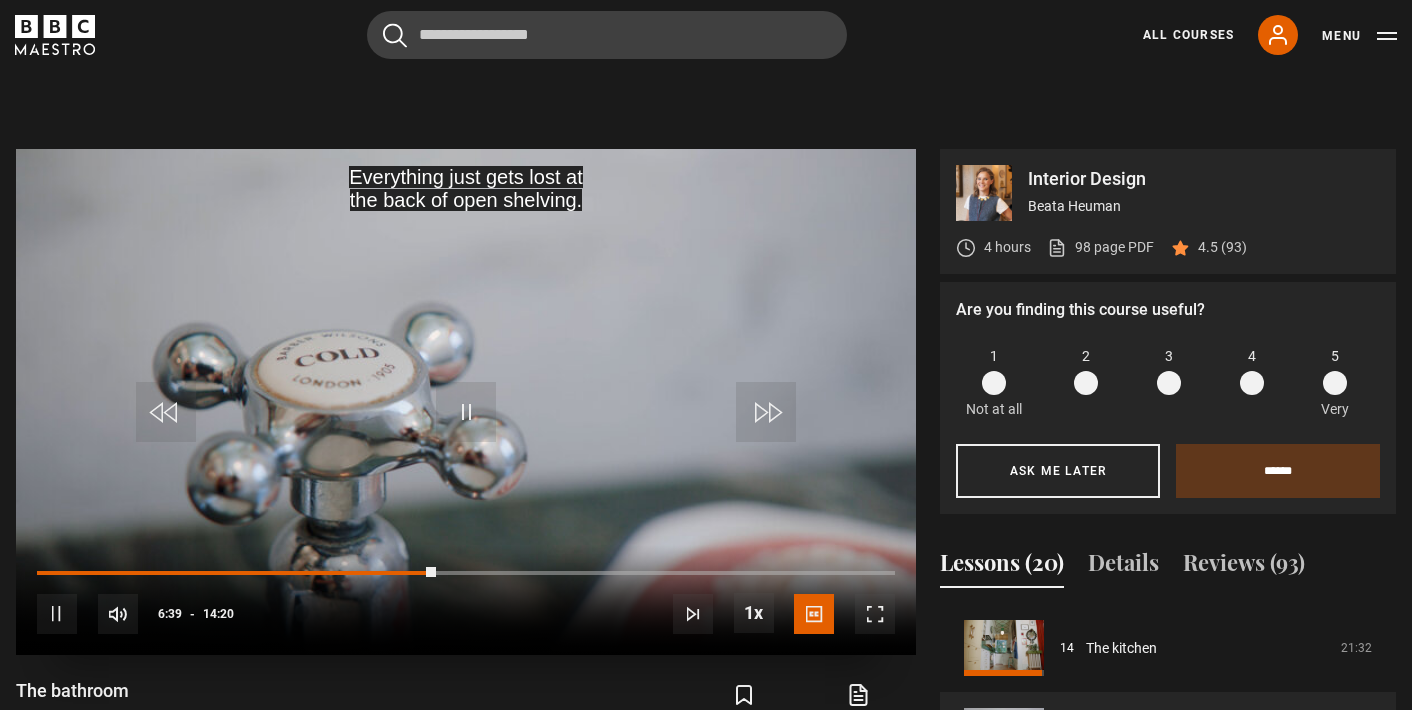 click at bounding box center [766, 412] 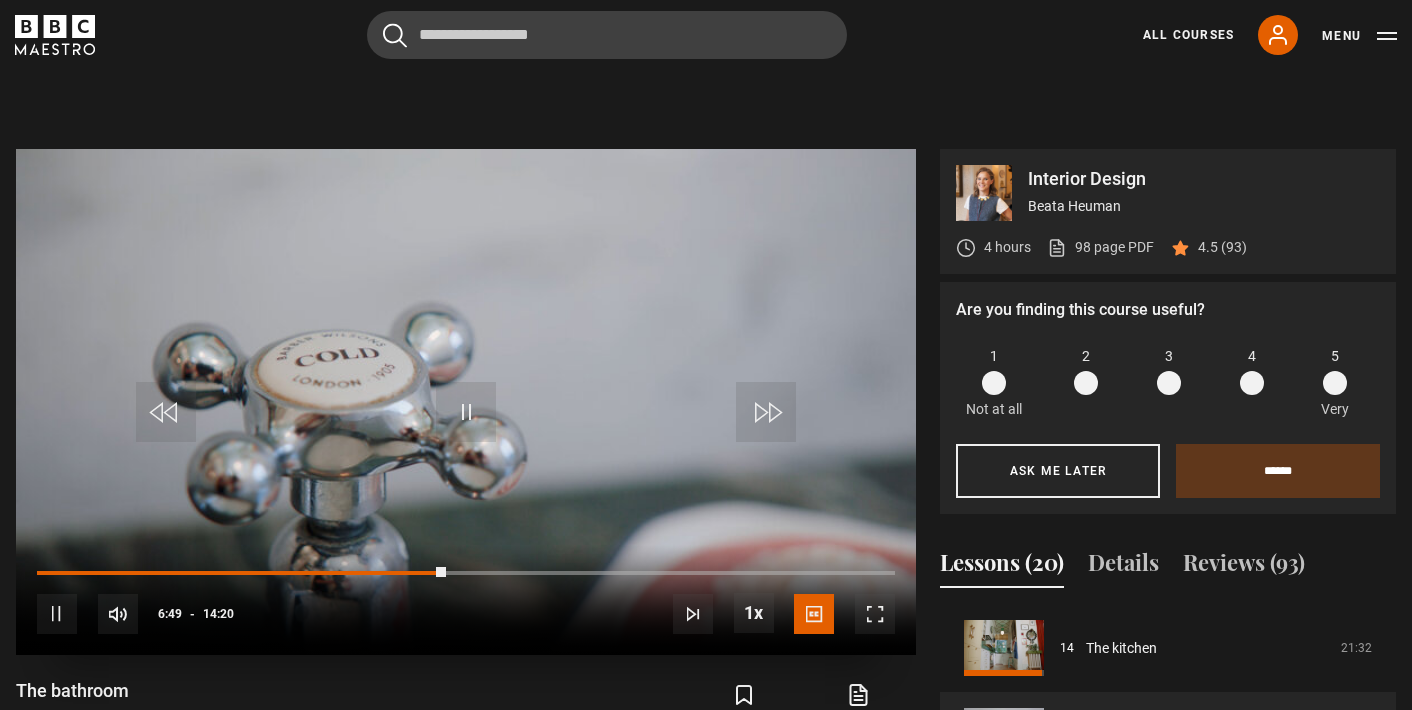 click at bounding box center [466, 402] 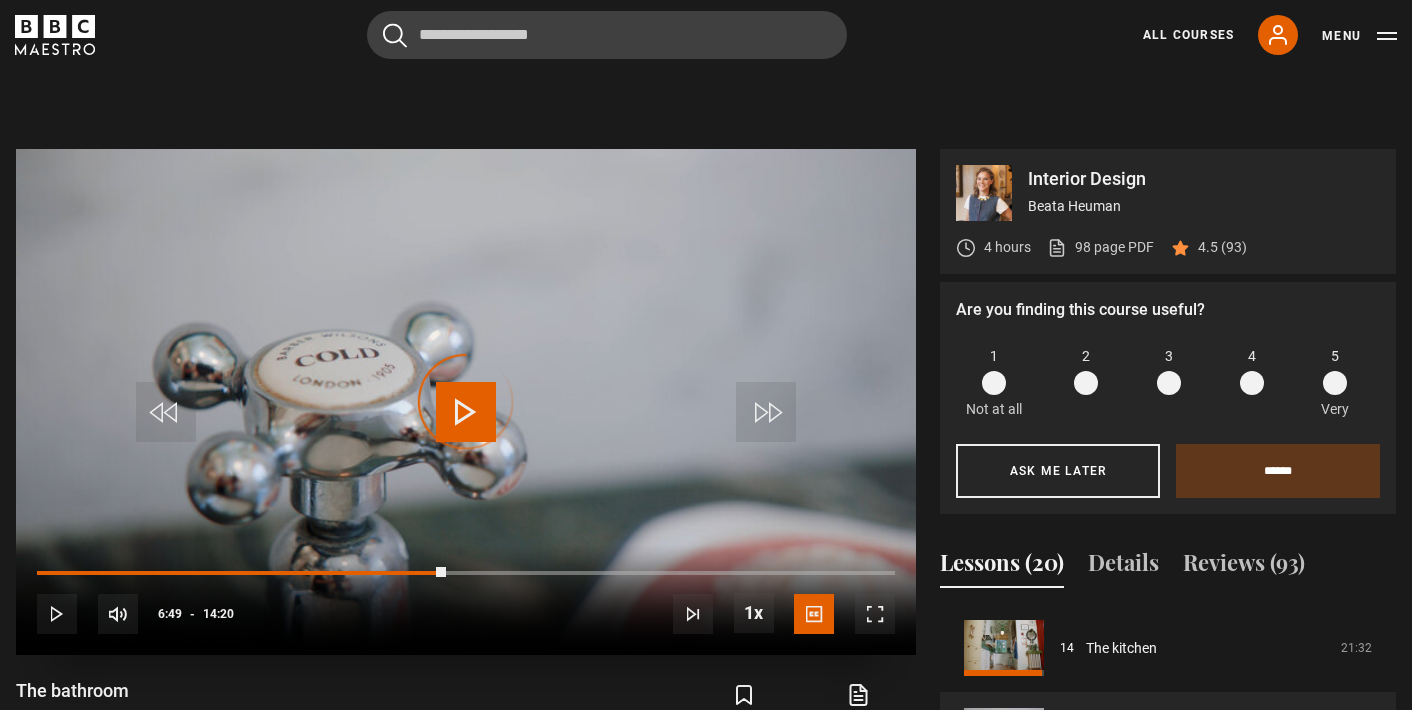 click on "Video Player is loading." at bounding box center (466, 402) 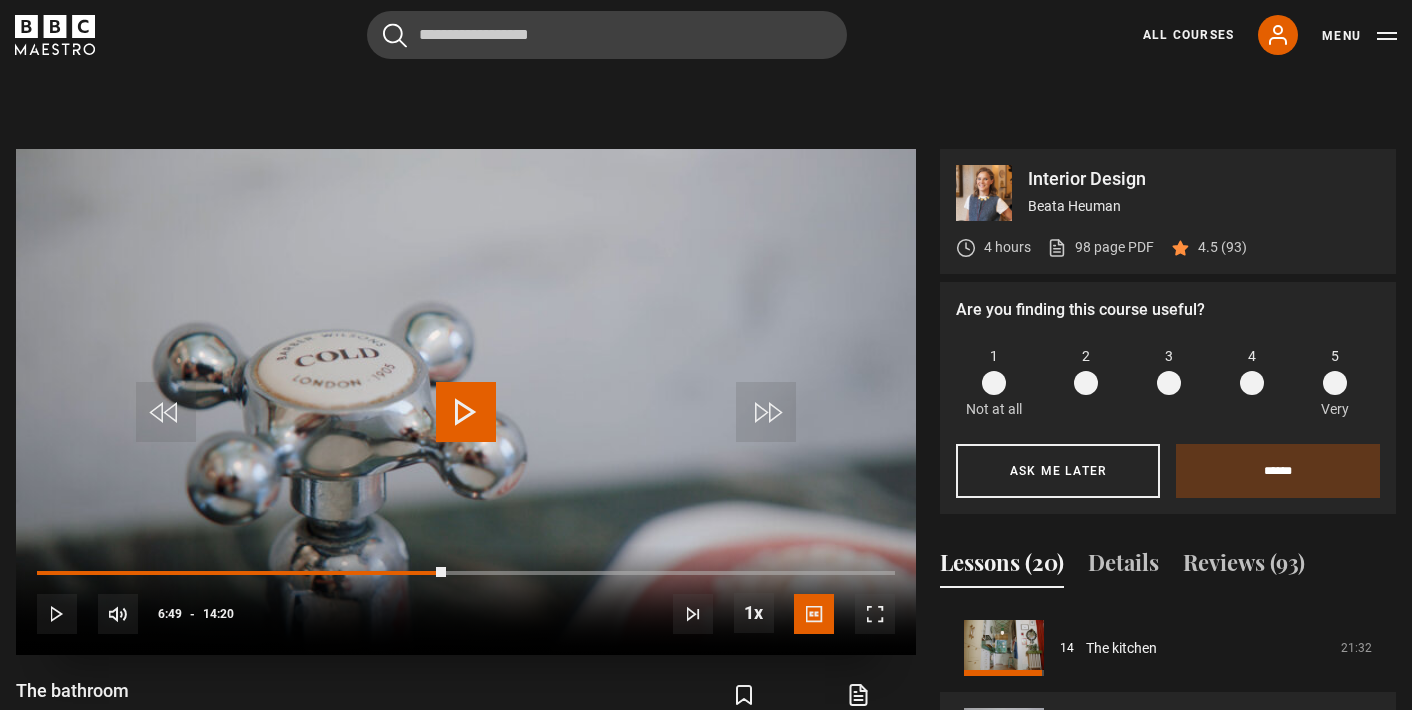 click at bounding box center [466, 412] 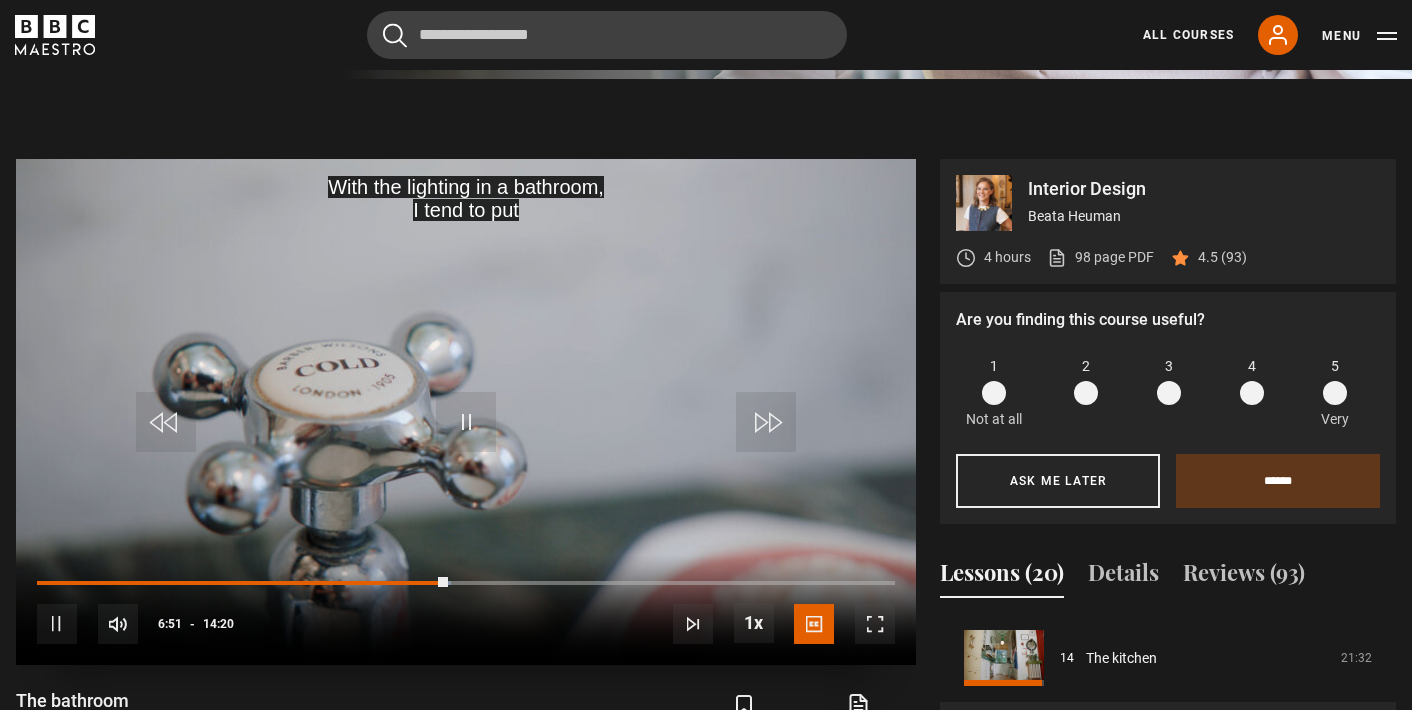 scroll, scrollTop: 795, scrollLeft: 0, axis: vertical 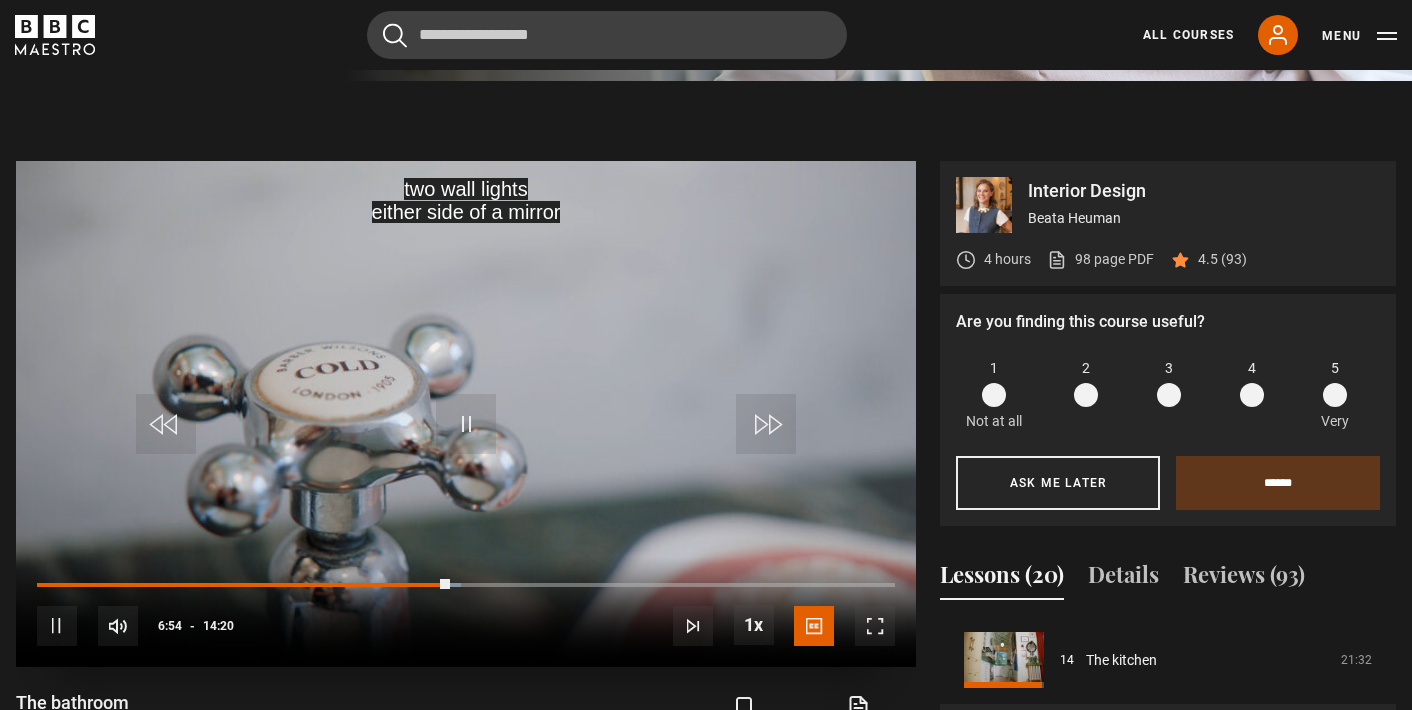 click at bounding box center [766, 424] 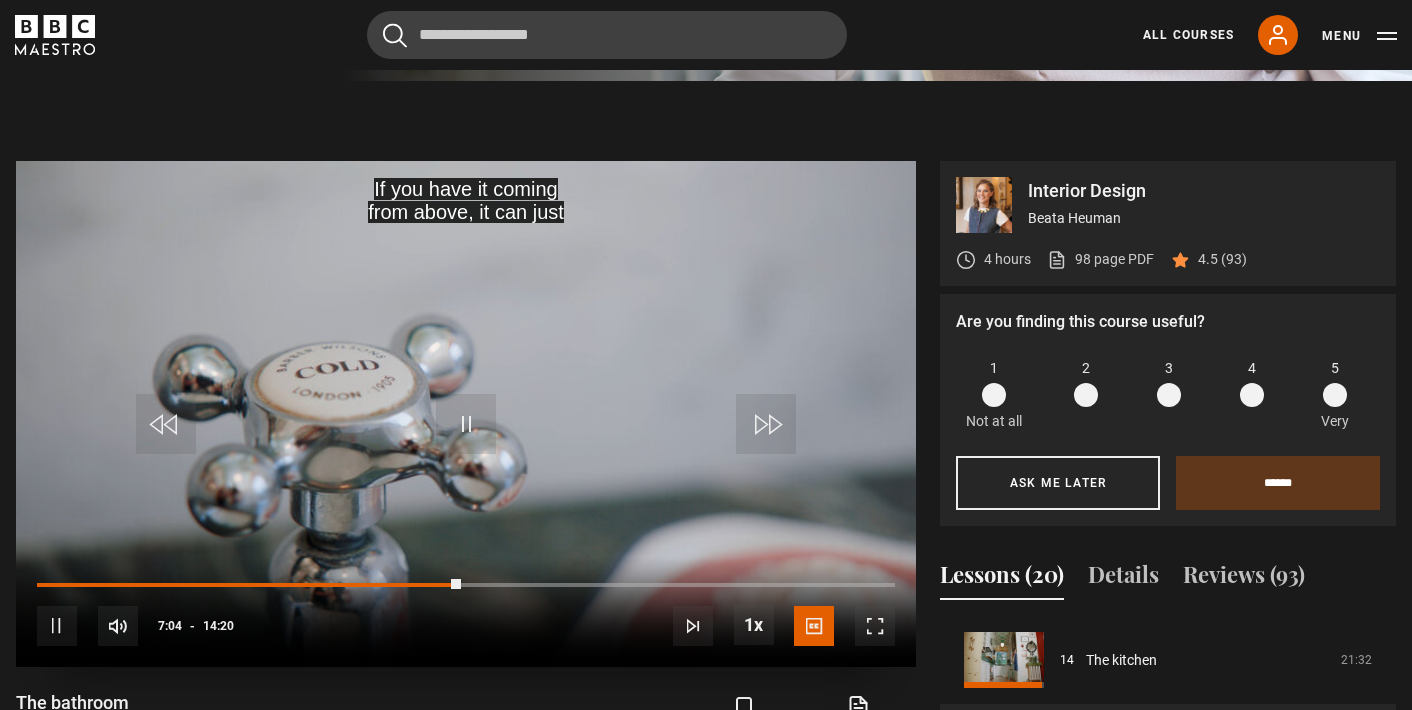 click at bounding box center [766, 424] 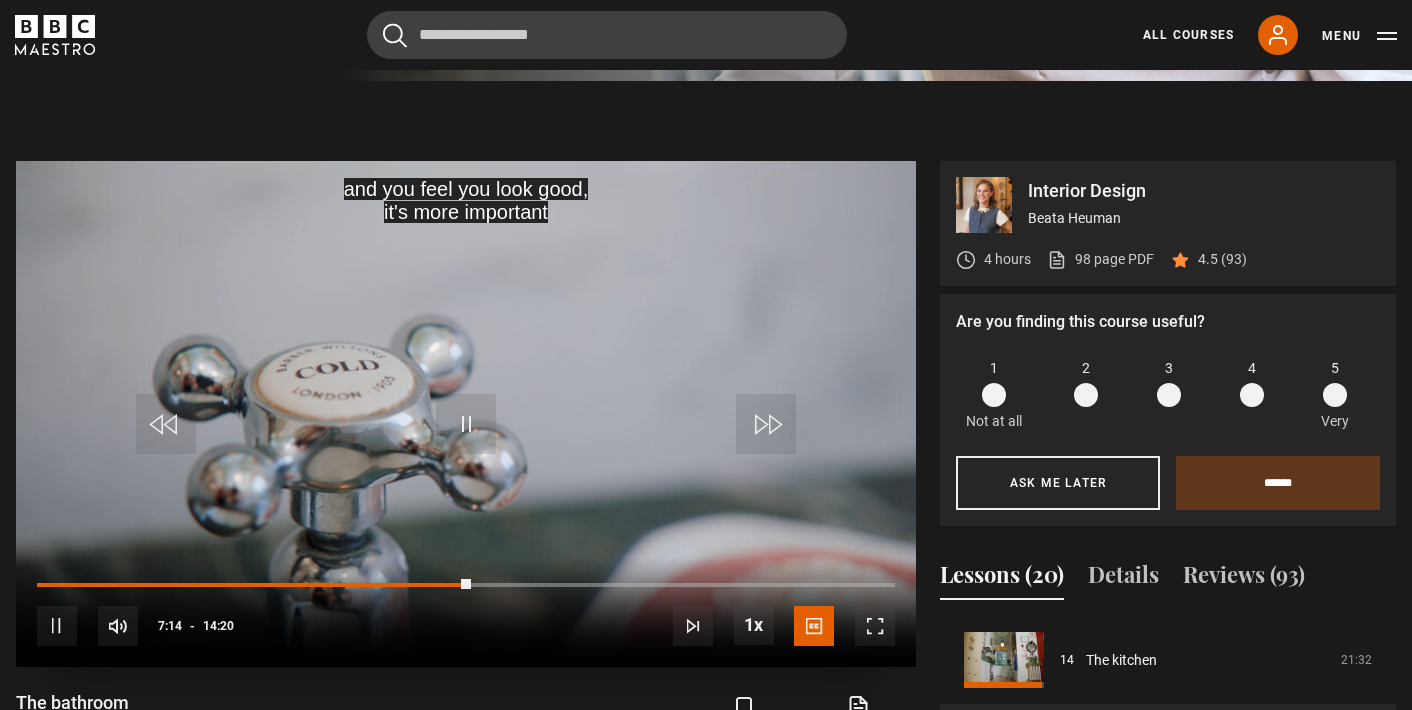 click at bounding box center (766, 424) 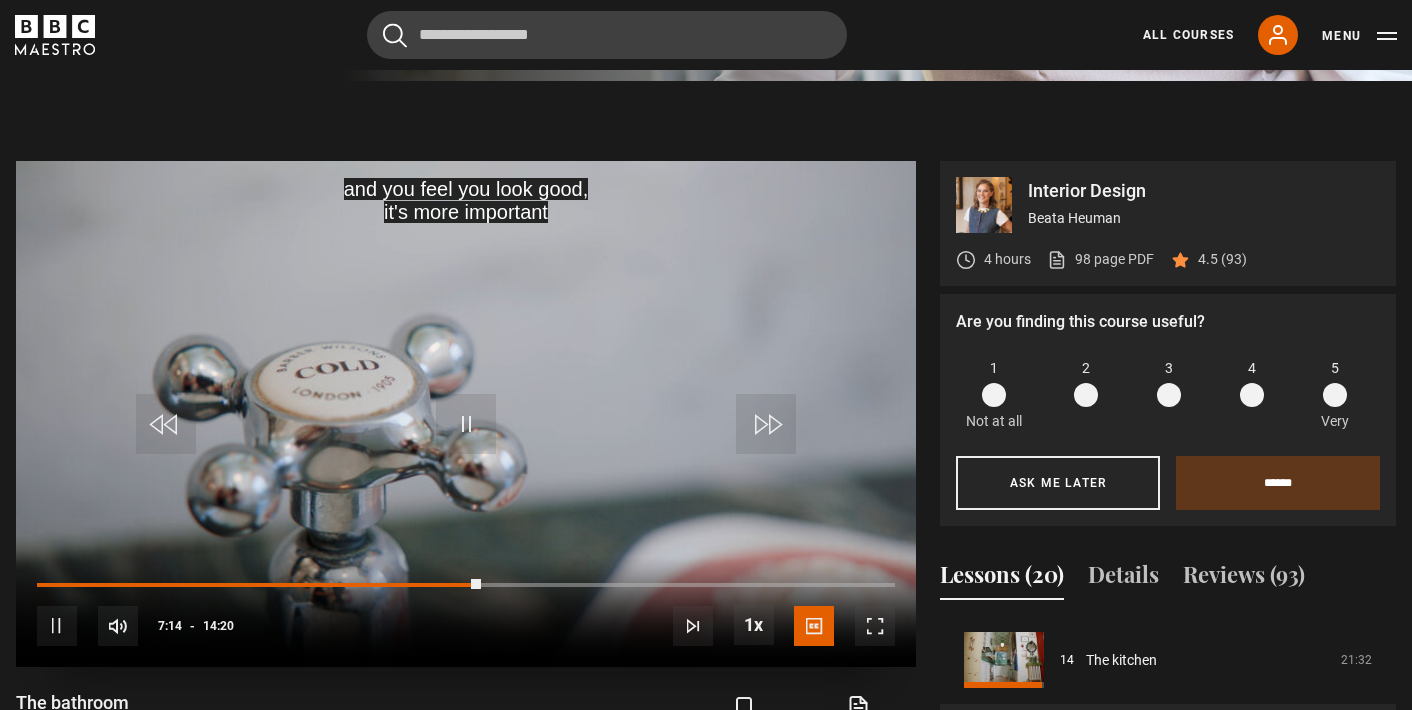 click at bounding box center (766, 424) 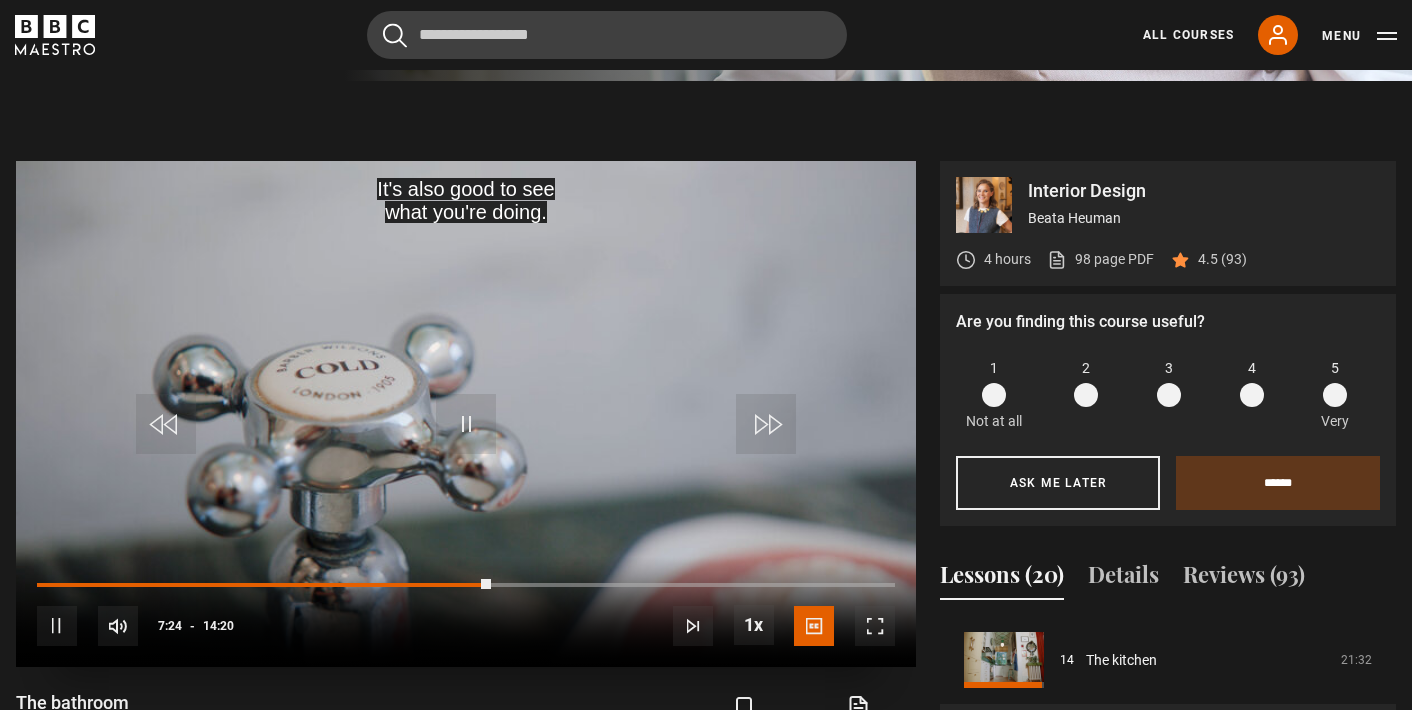 click at bounding box center [766, 424] 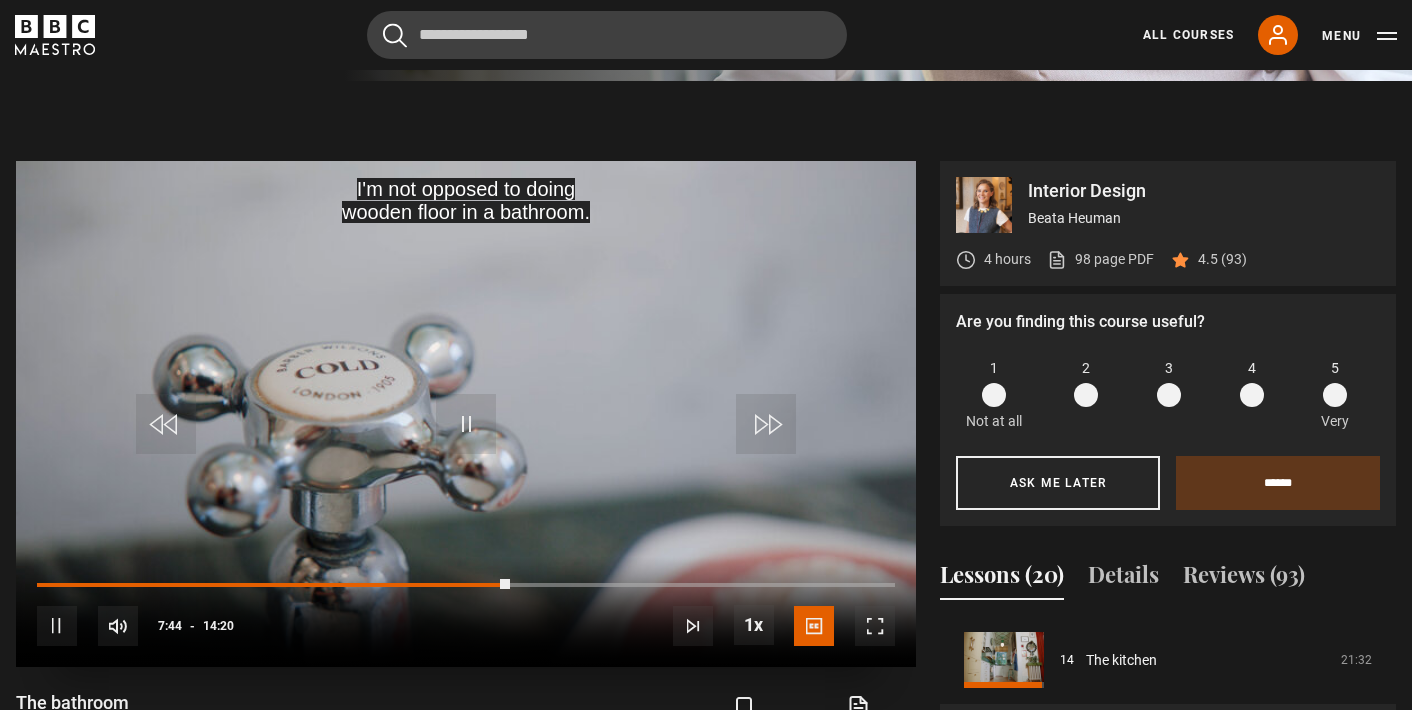 click at bounding box center (766, 424) 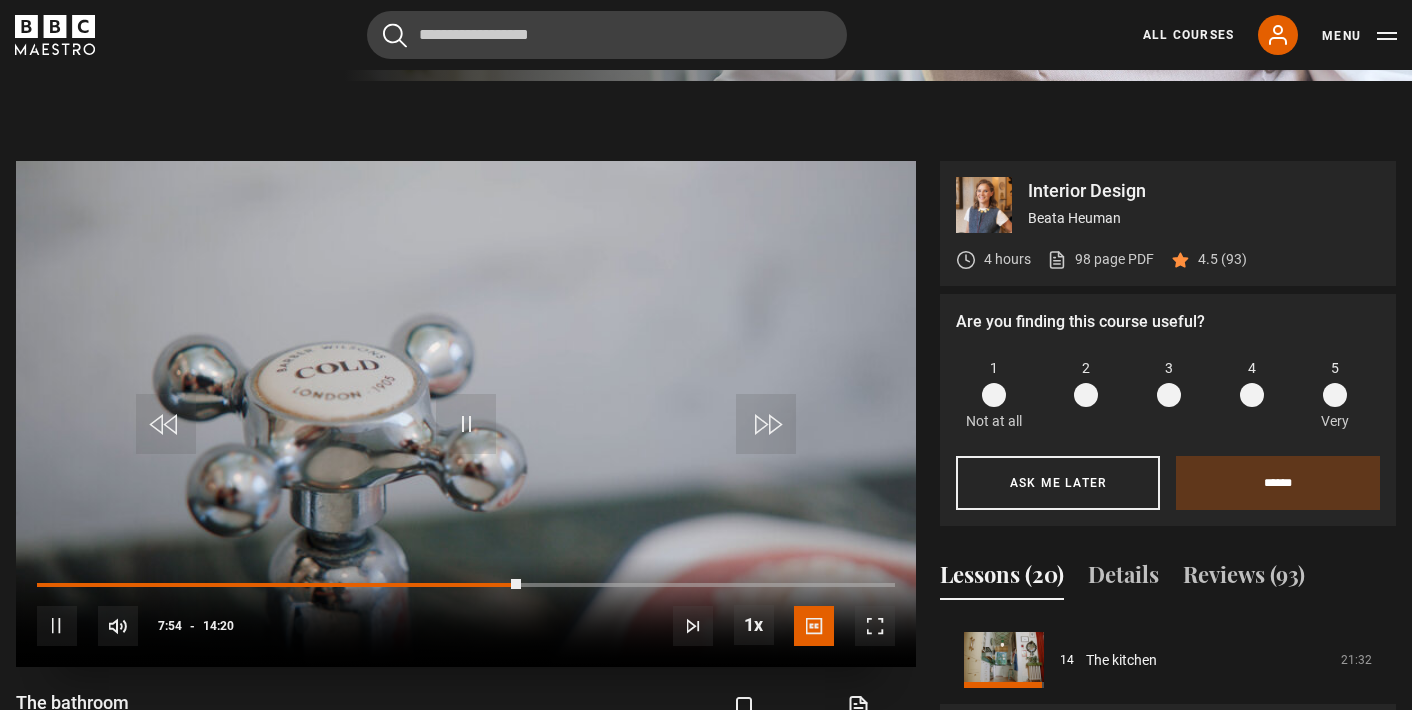 click at bounding box center [766, 424] 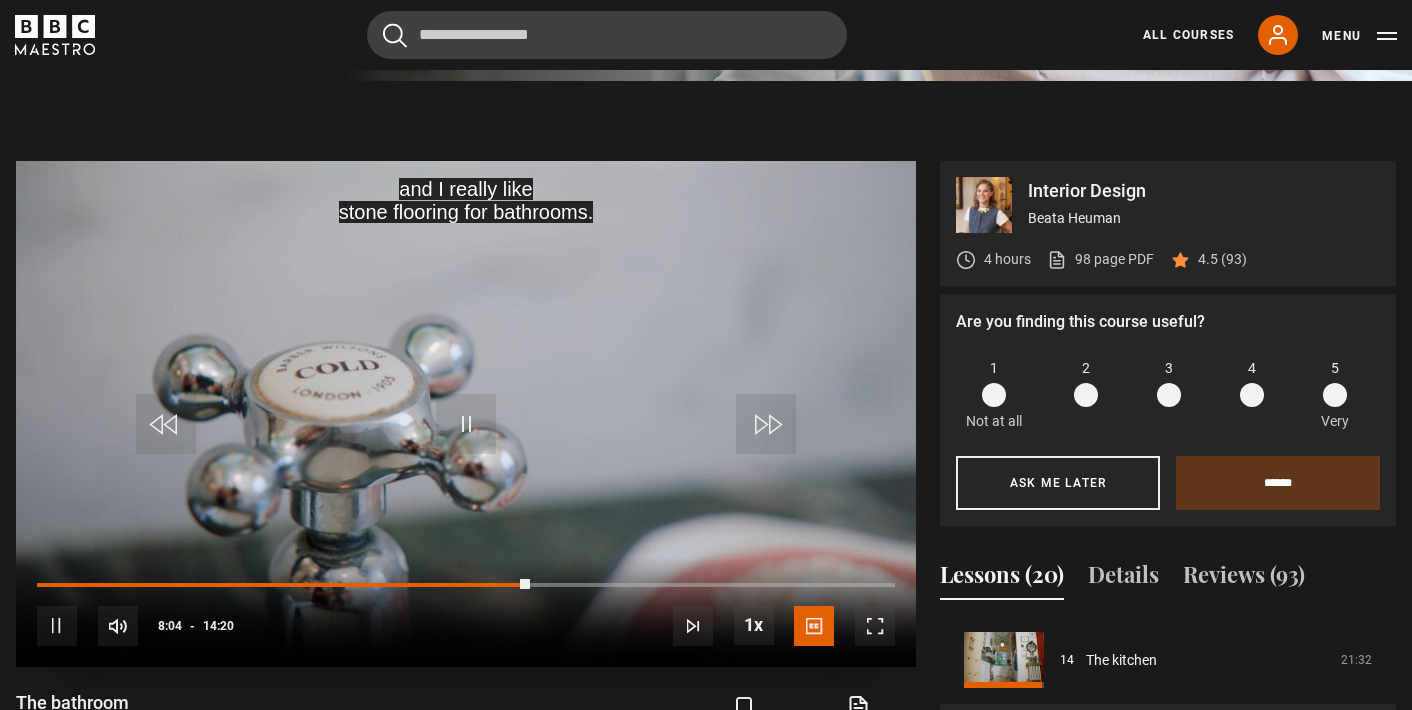 click at bounding box center (766, 424) 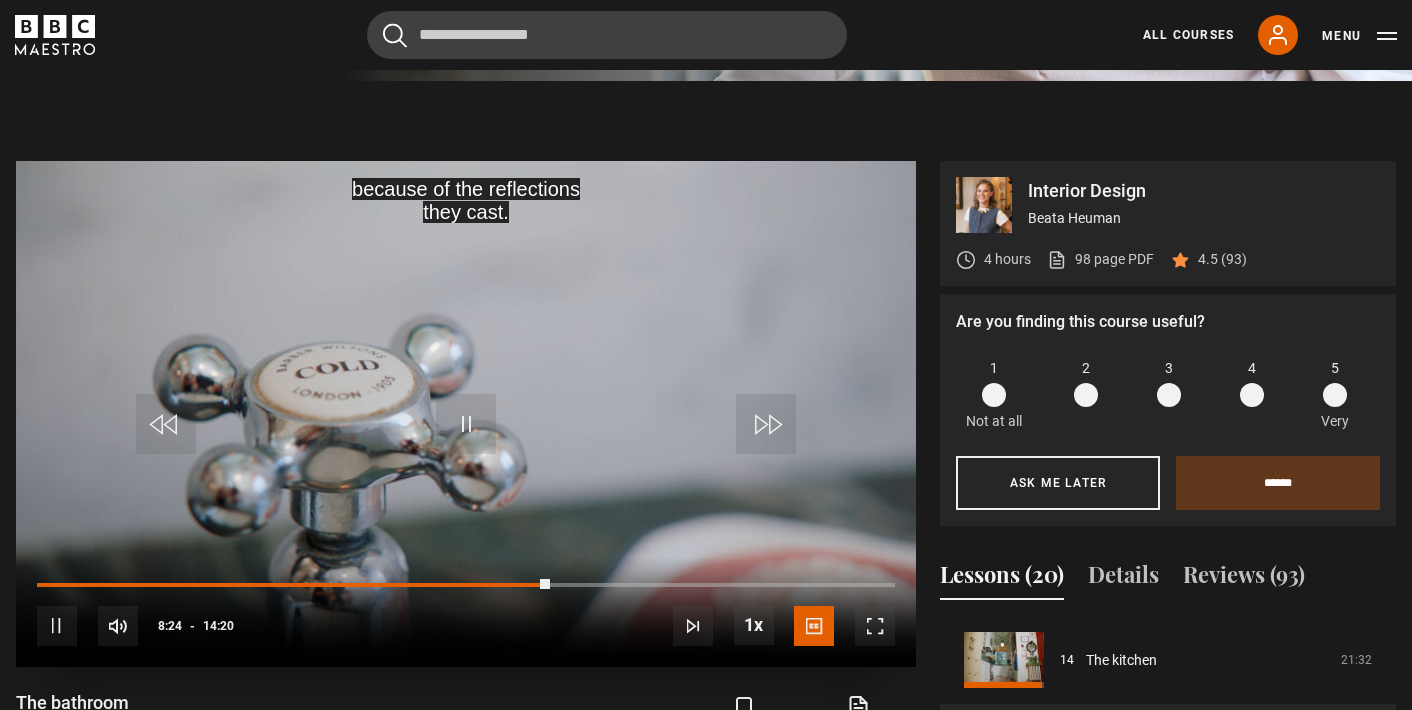 click at bounding box center [766, 424] 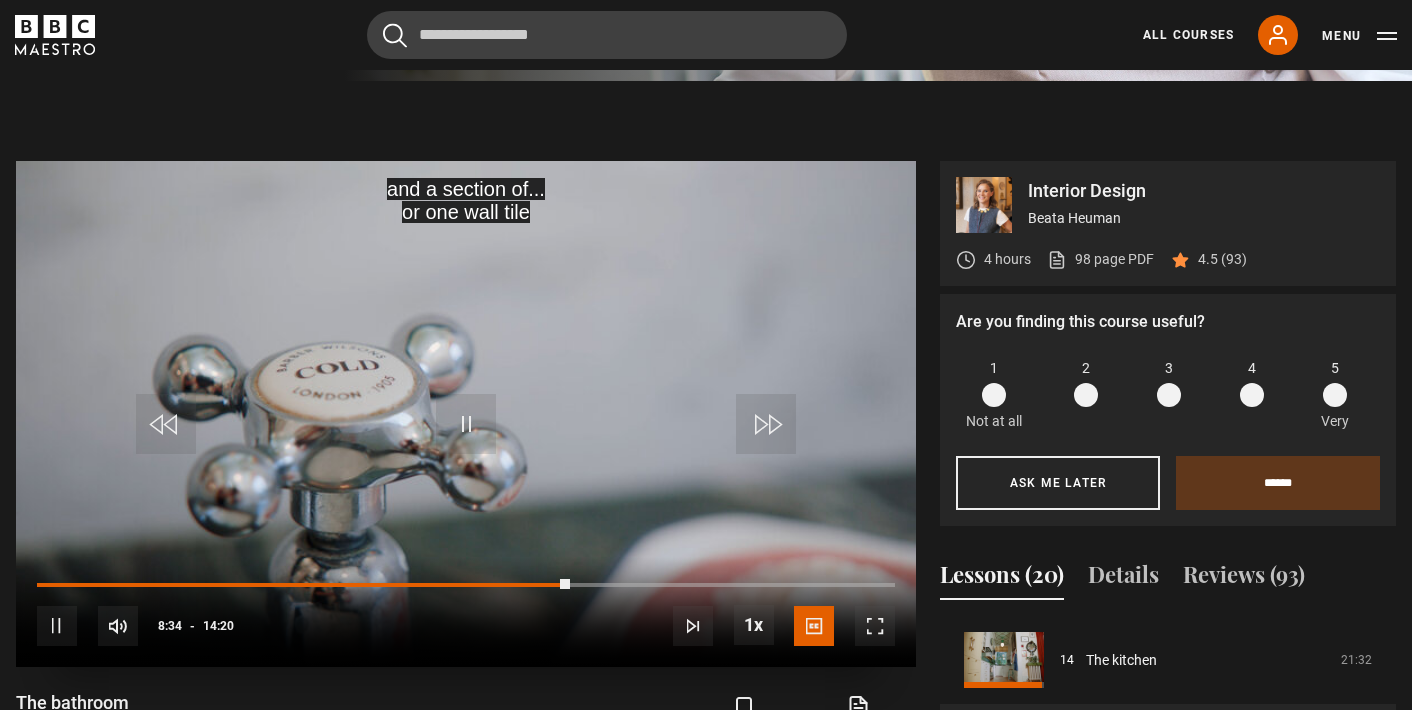 click at bounding box center [766, 424] 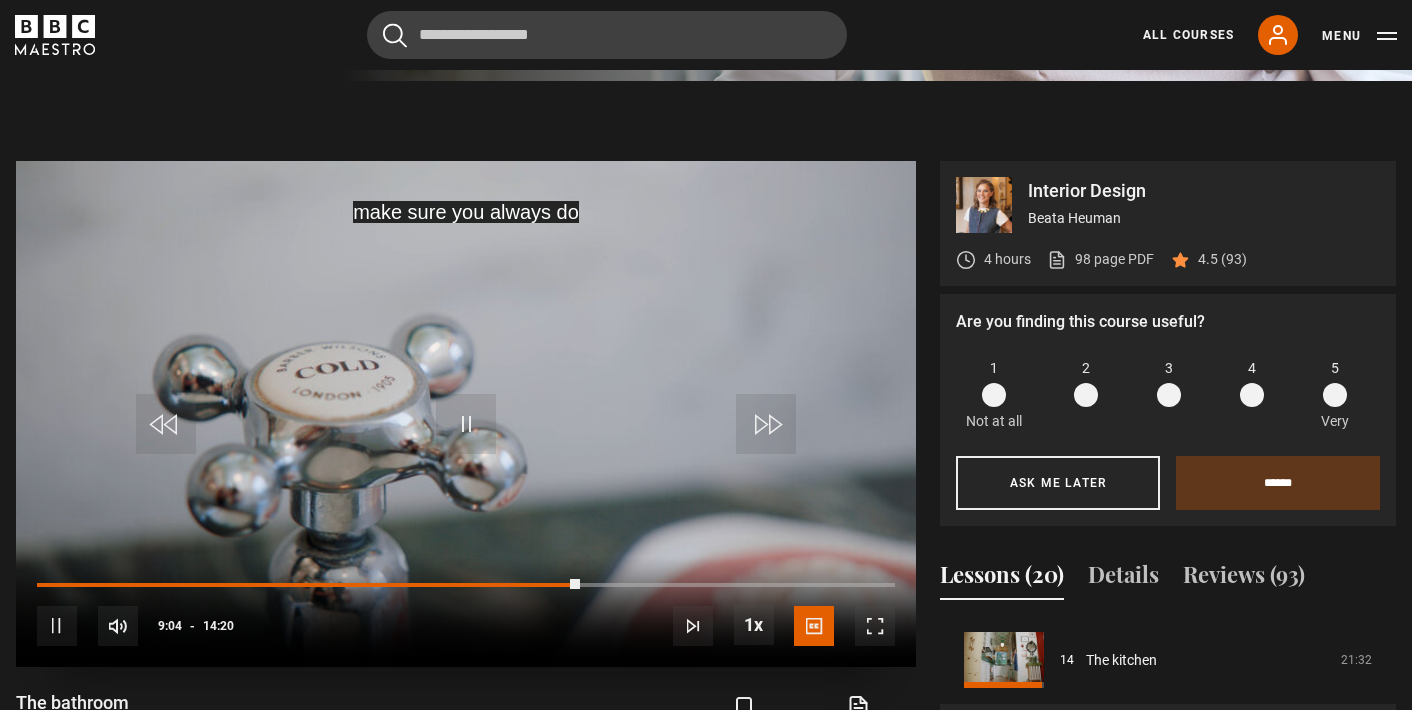 click at bounding box center (766, 424) 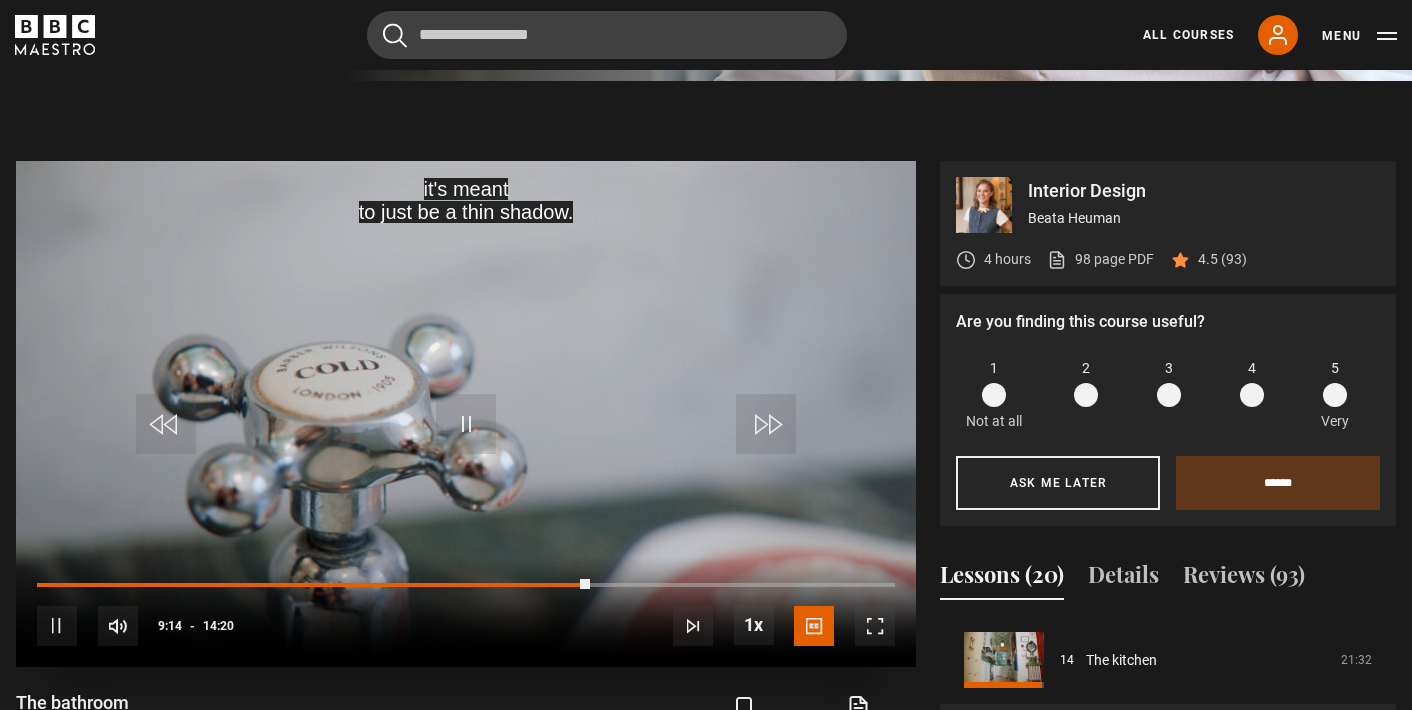 click at bounding box center (466, 414) 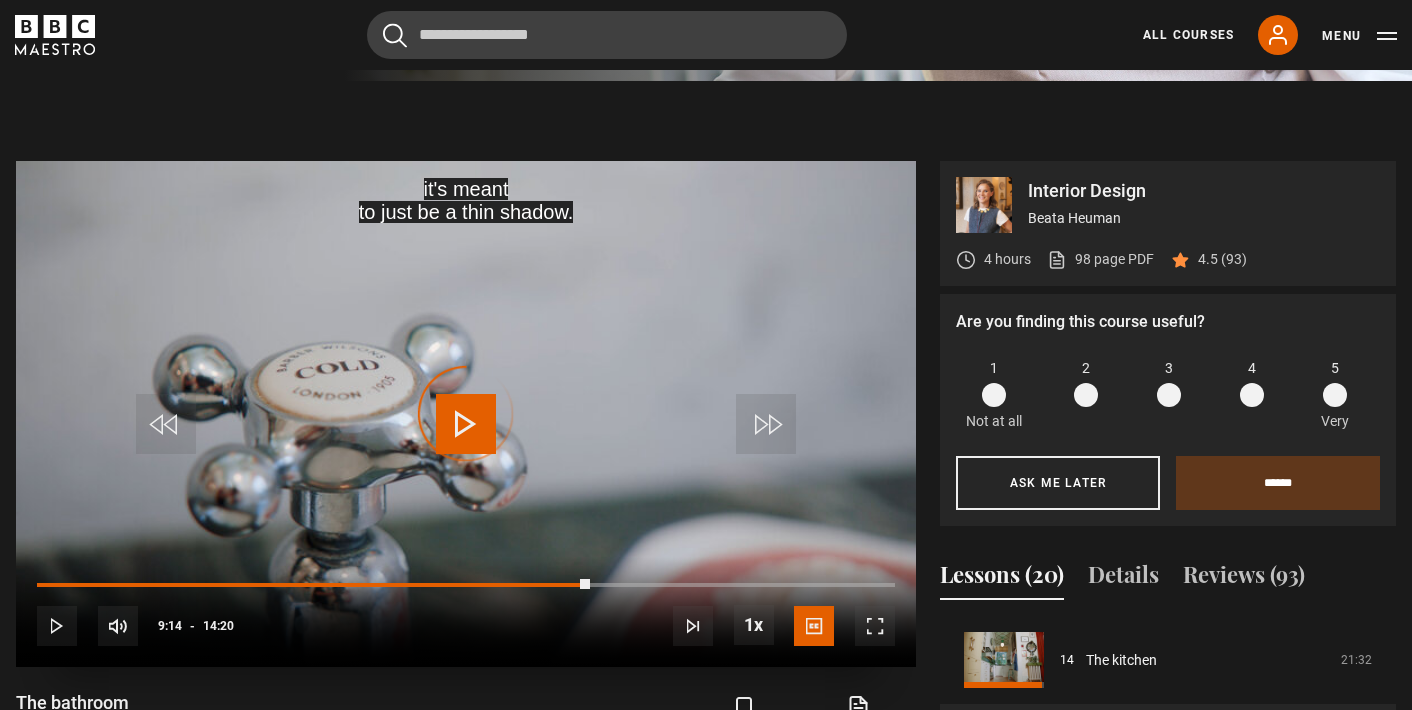 click on "Video Player is loading." at bounding box center (466, 414) 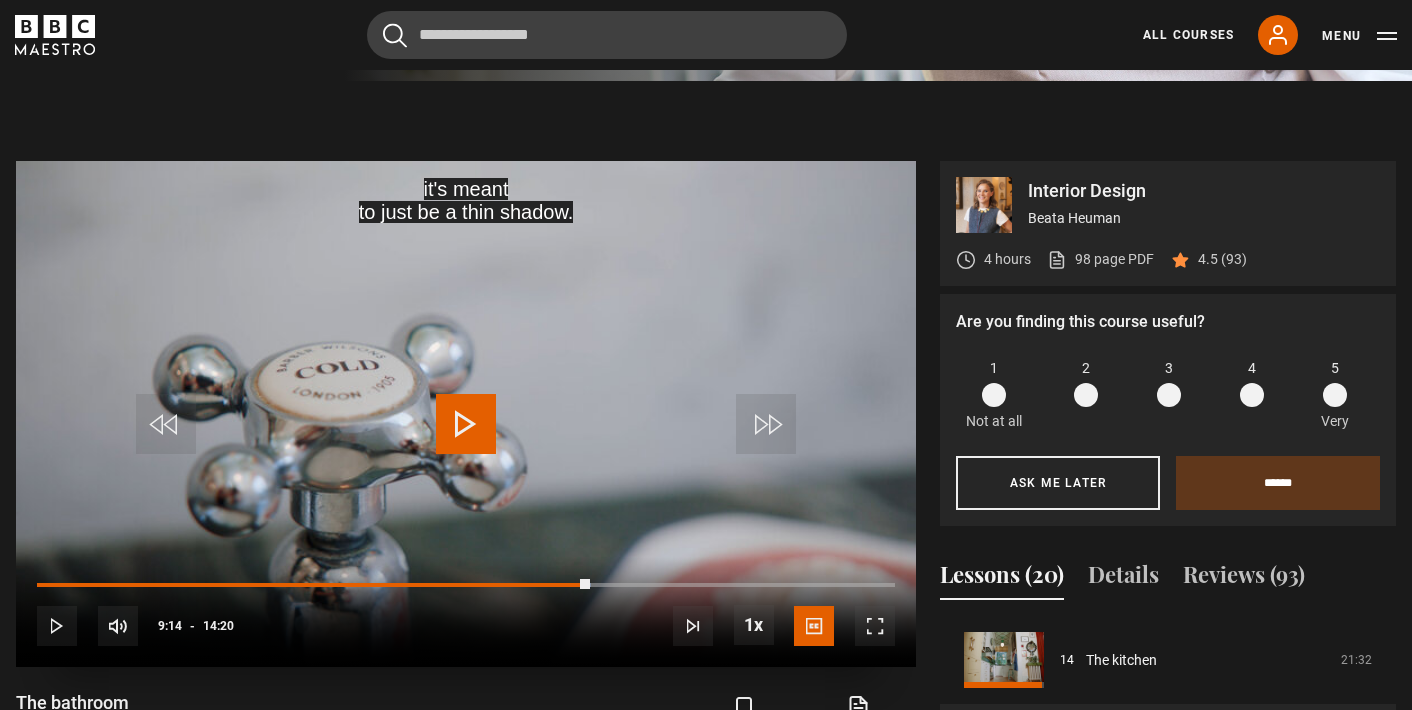 click at bounding box center [466, 424] 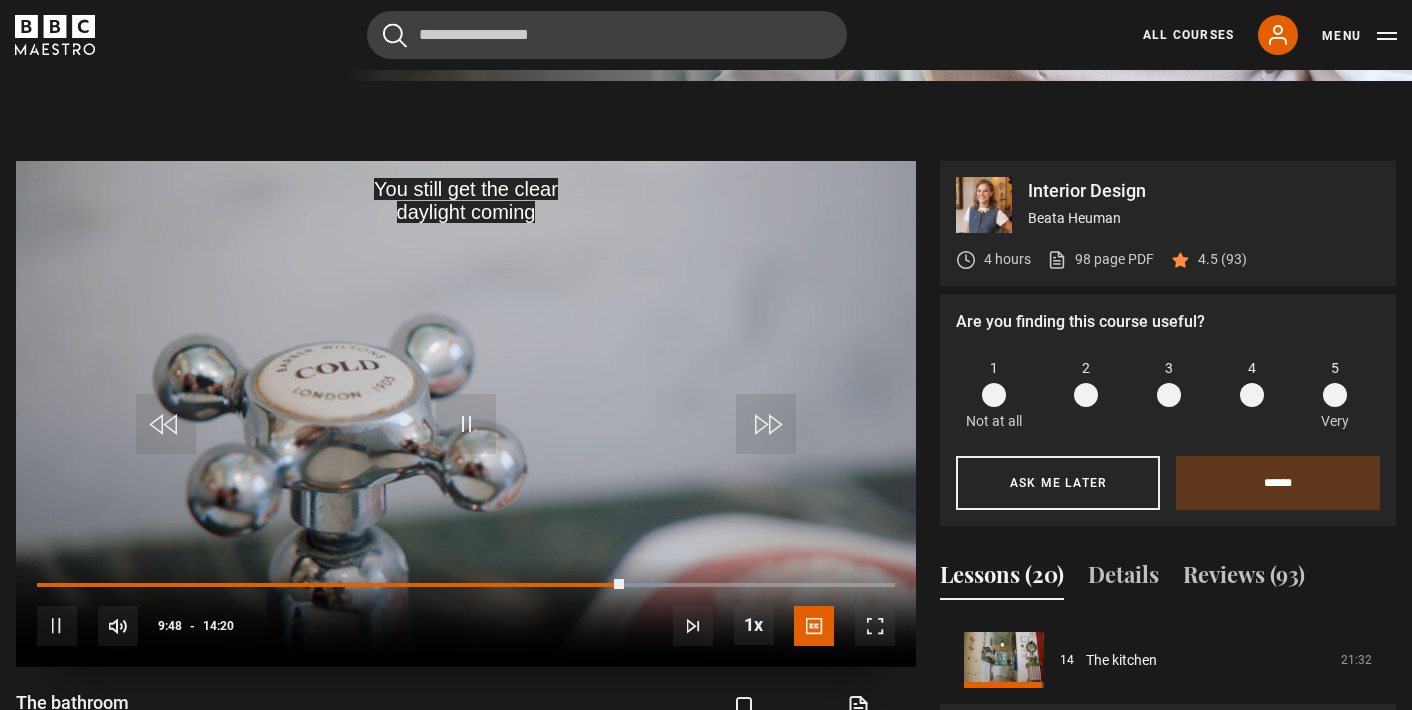 click at bounding box center (766, 424) 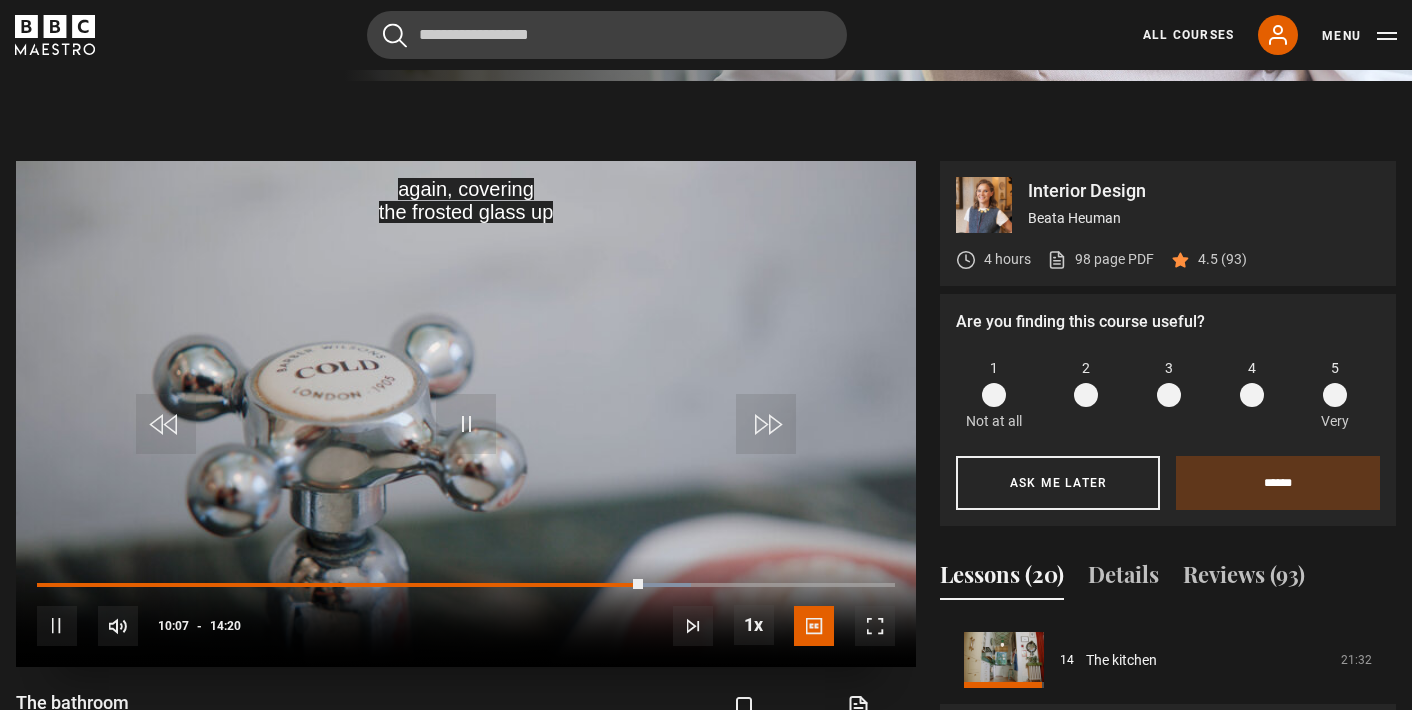 click at bounding box center [766, 424] 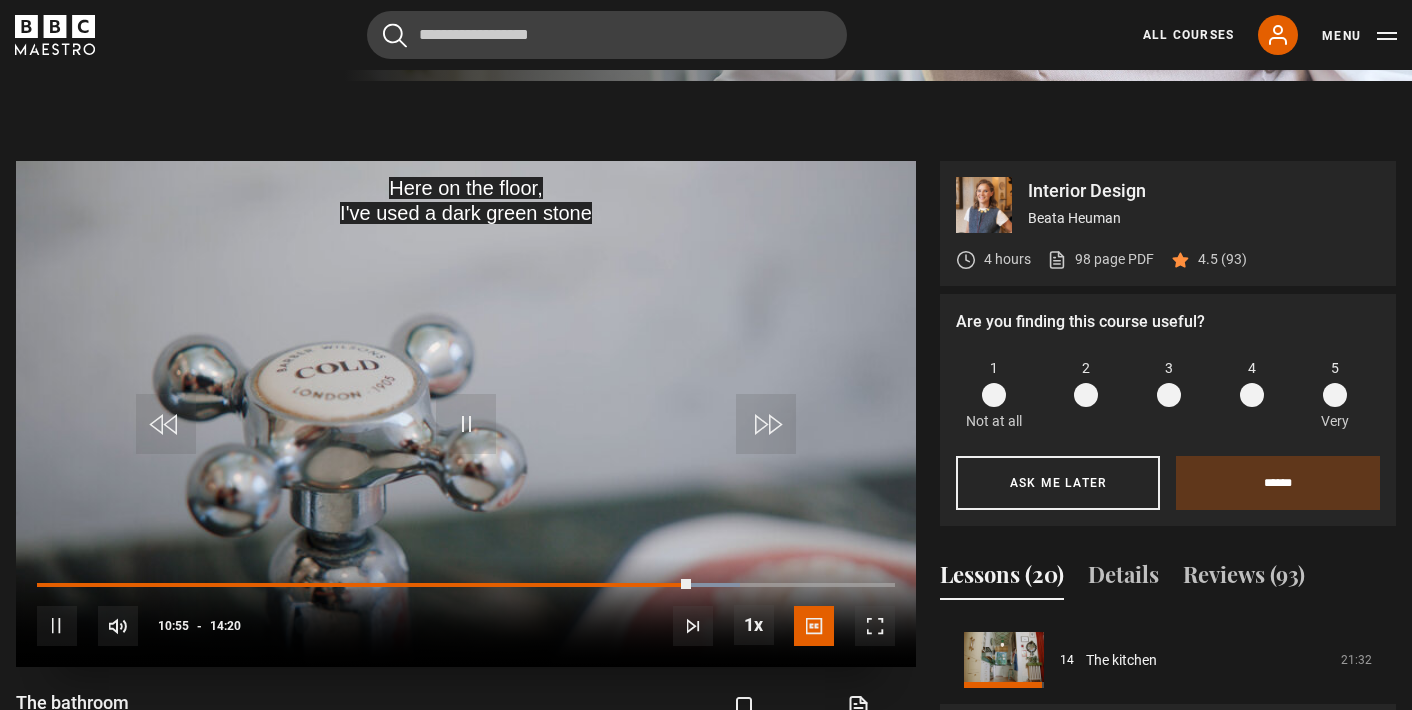 click at bounding box center [766, 424] 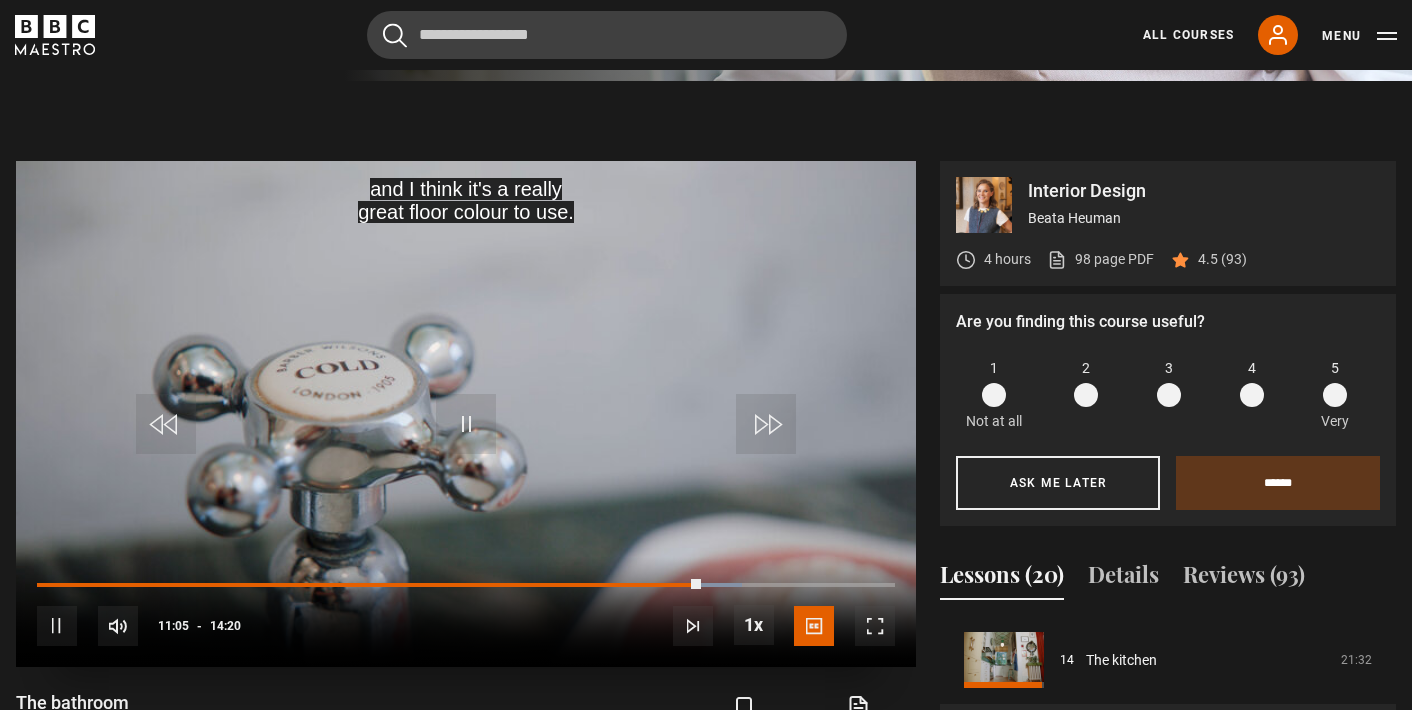 click at bounding box center (766, 424) 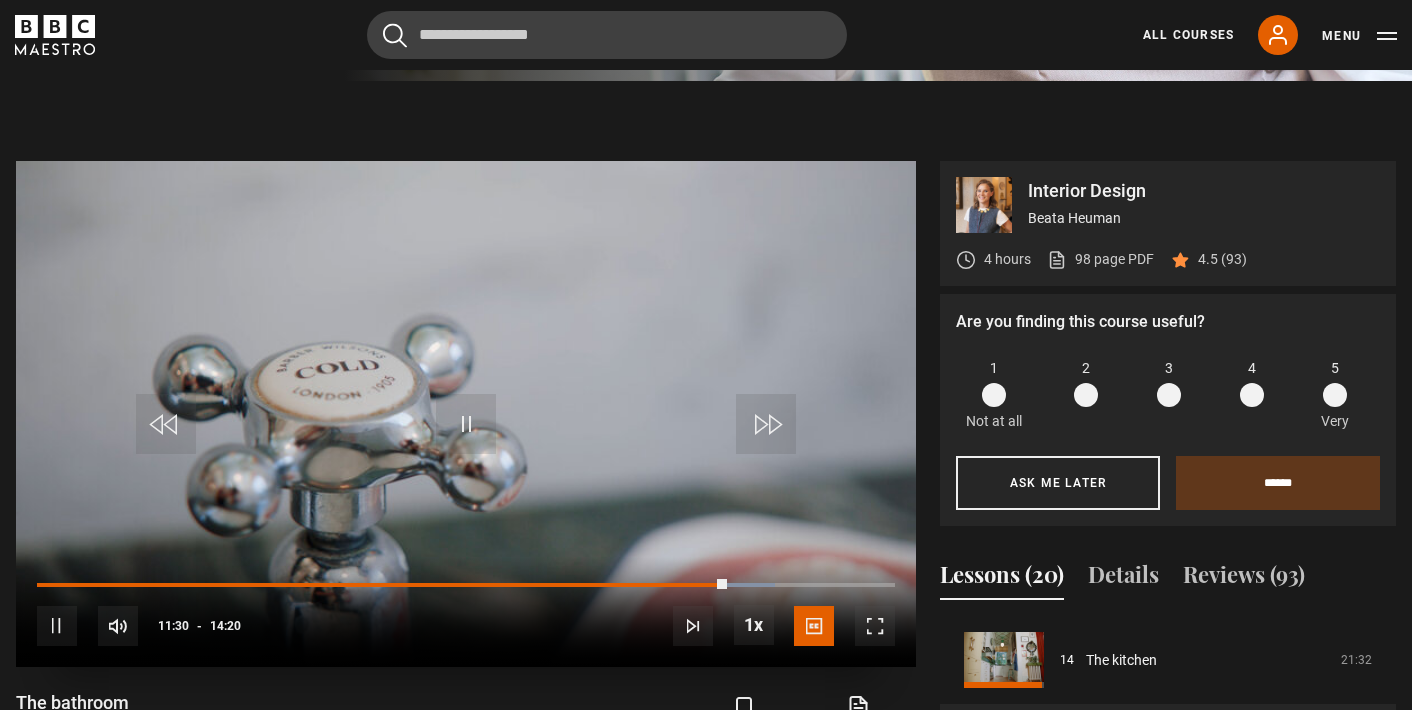 click at bounding box center (766, 424) 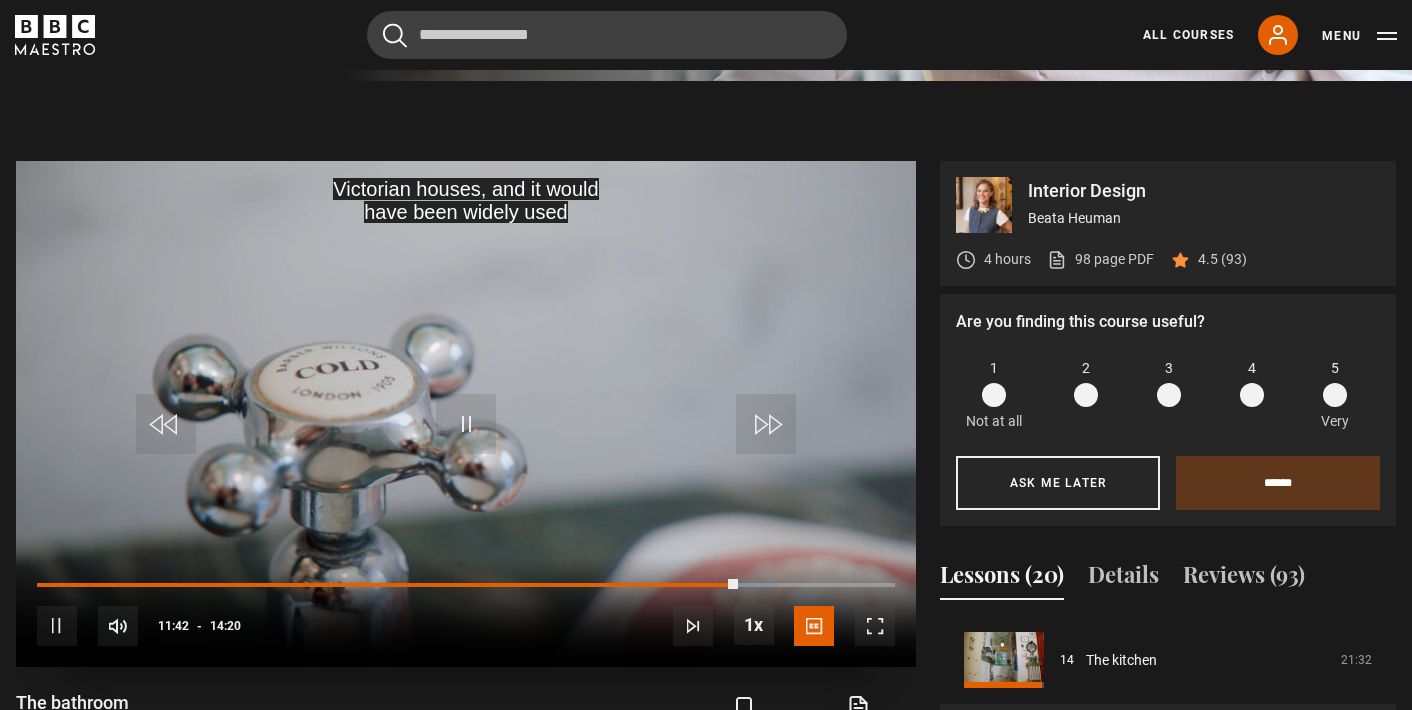click at bounding box center (766, 424) 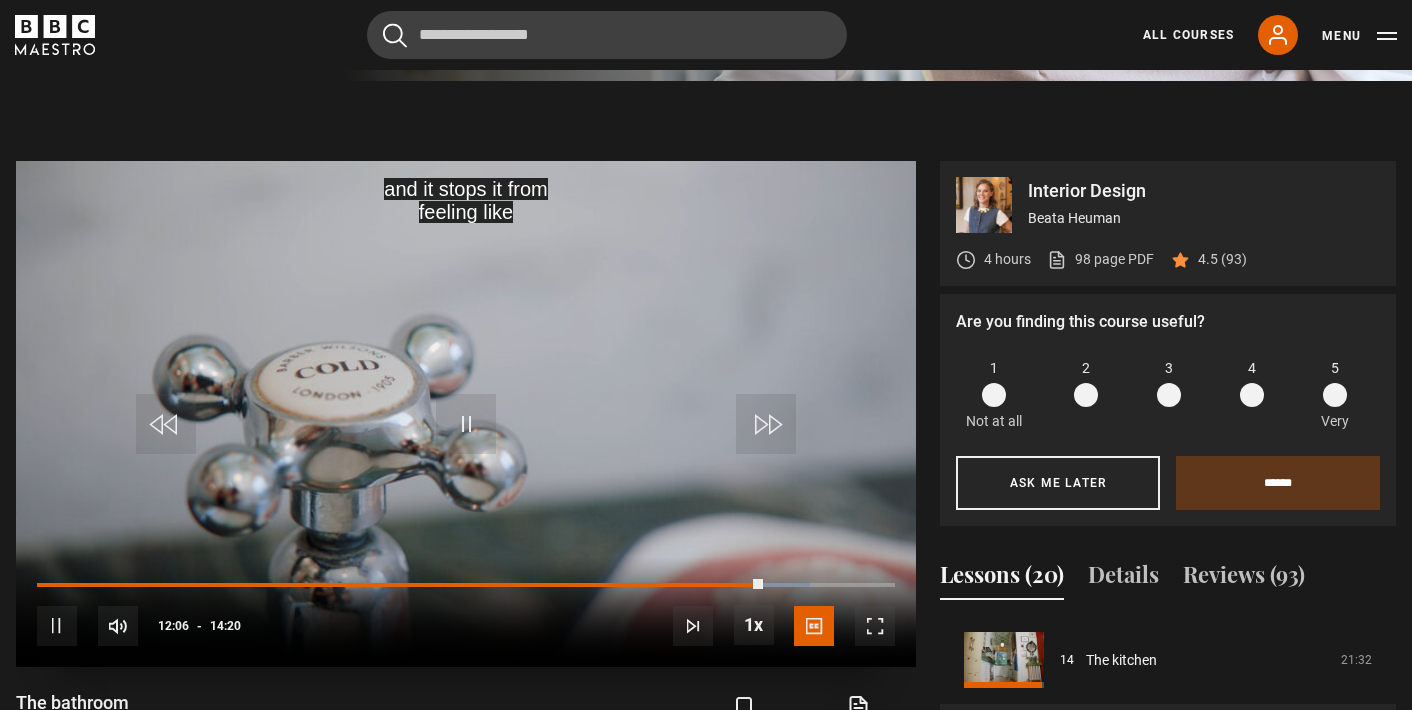 click at bounding box center (766, 424) 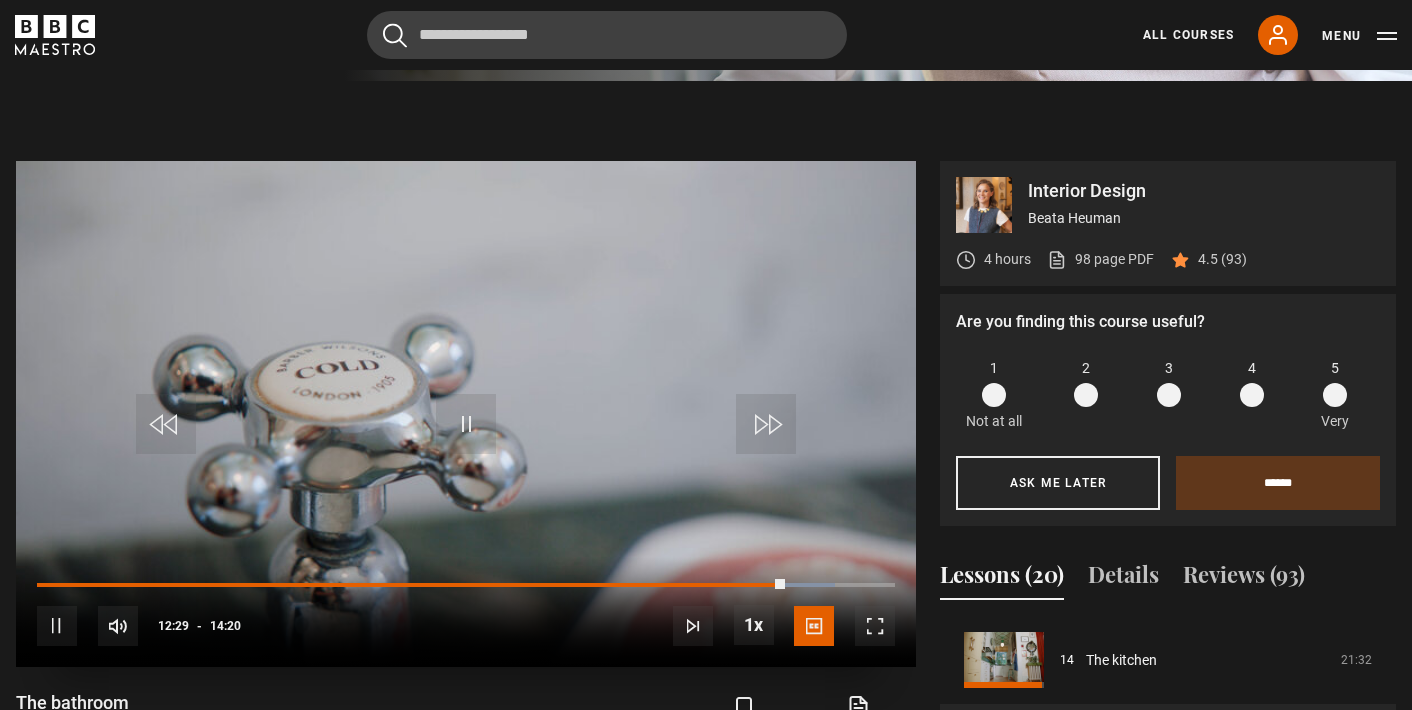 click at bounding box center (766, 424) 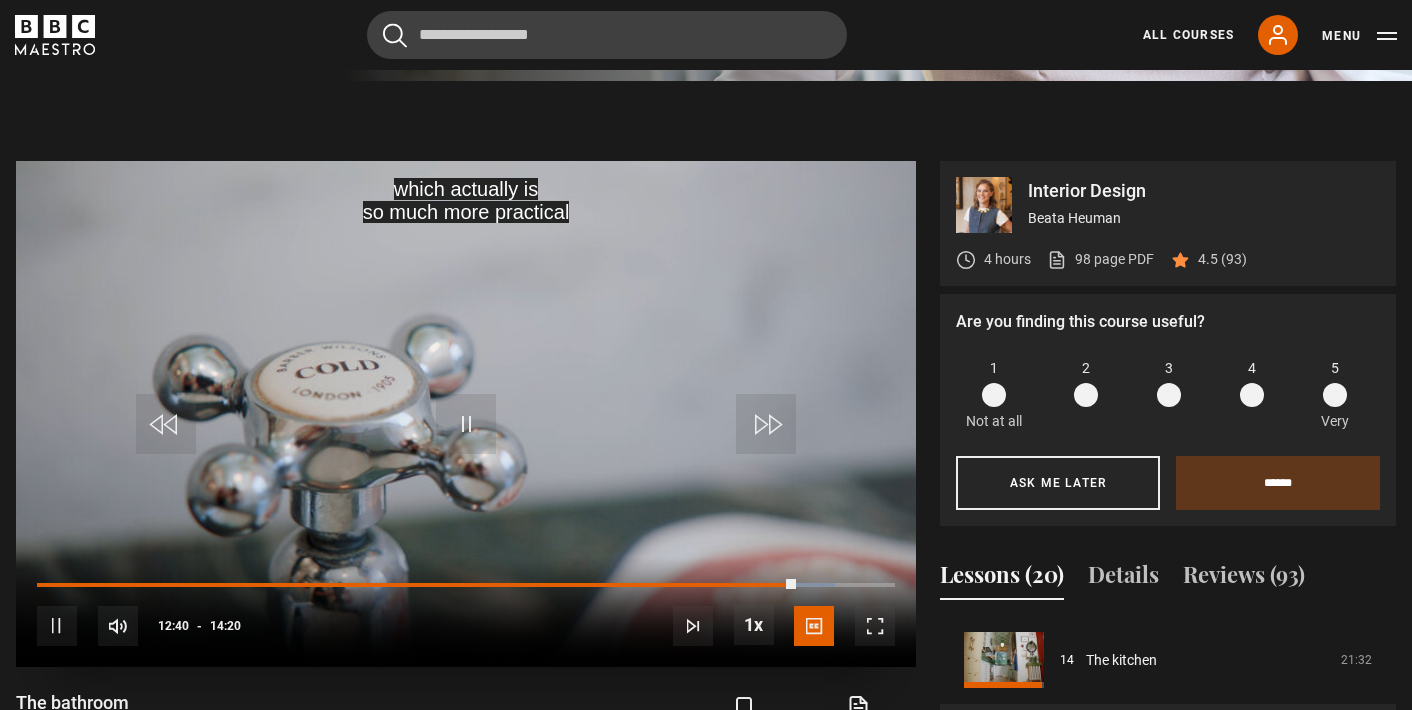 click at bounding box center (766, 424) 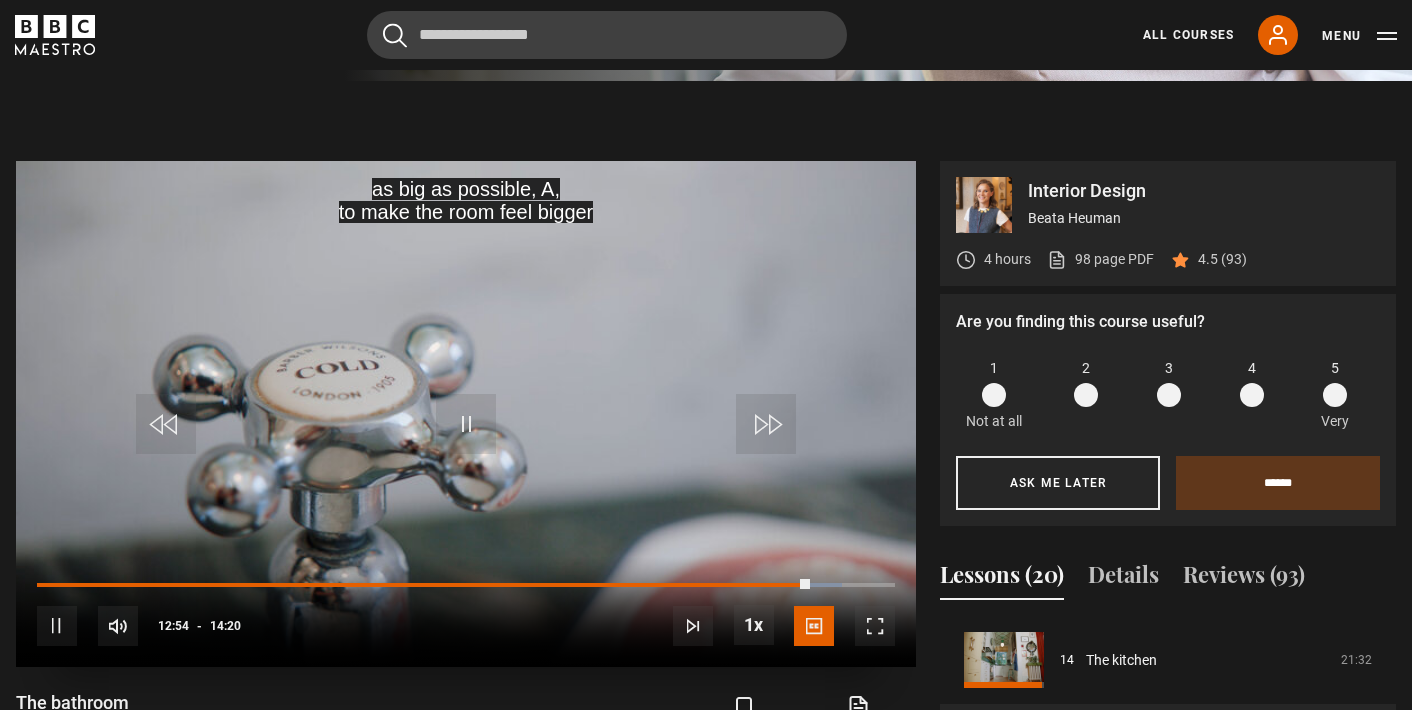 click at bounding box center (766, 424) 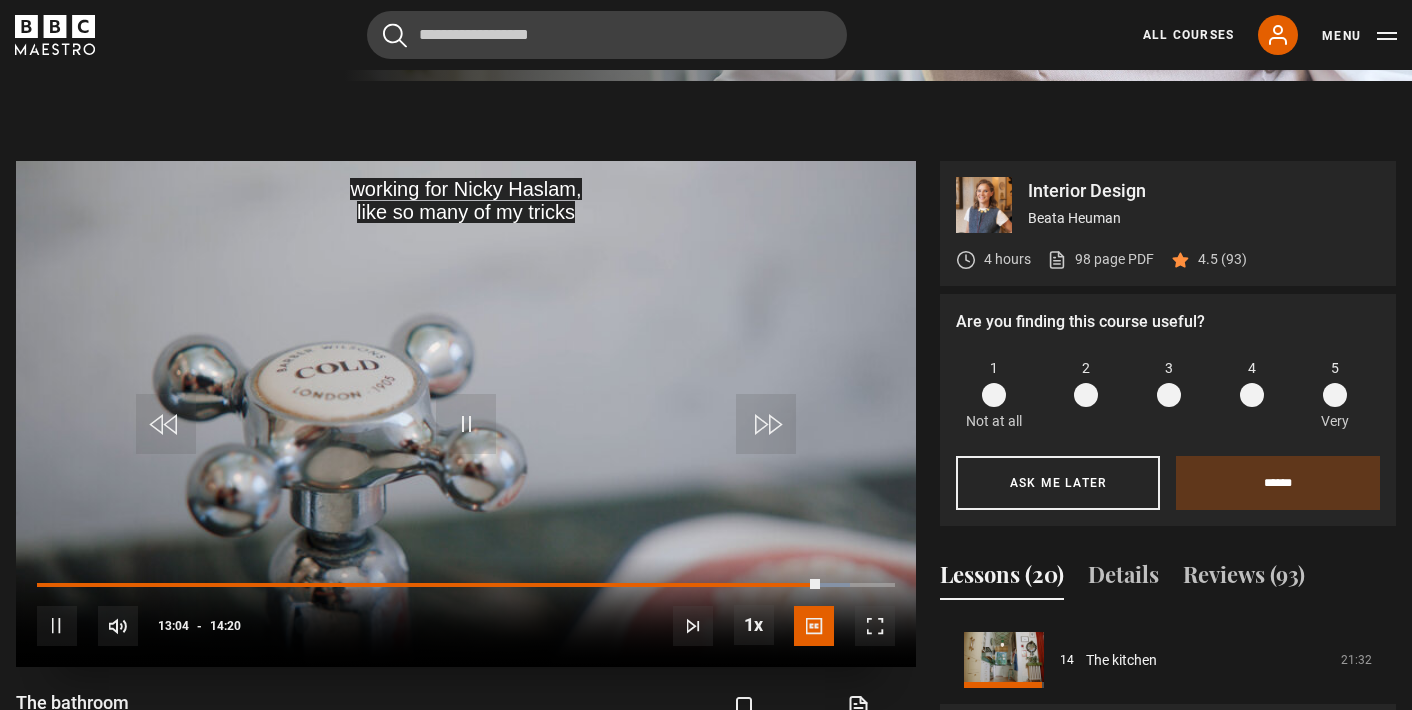 click at bounding box center (766, 424) 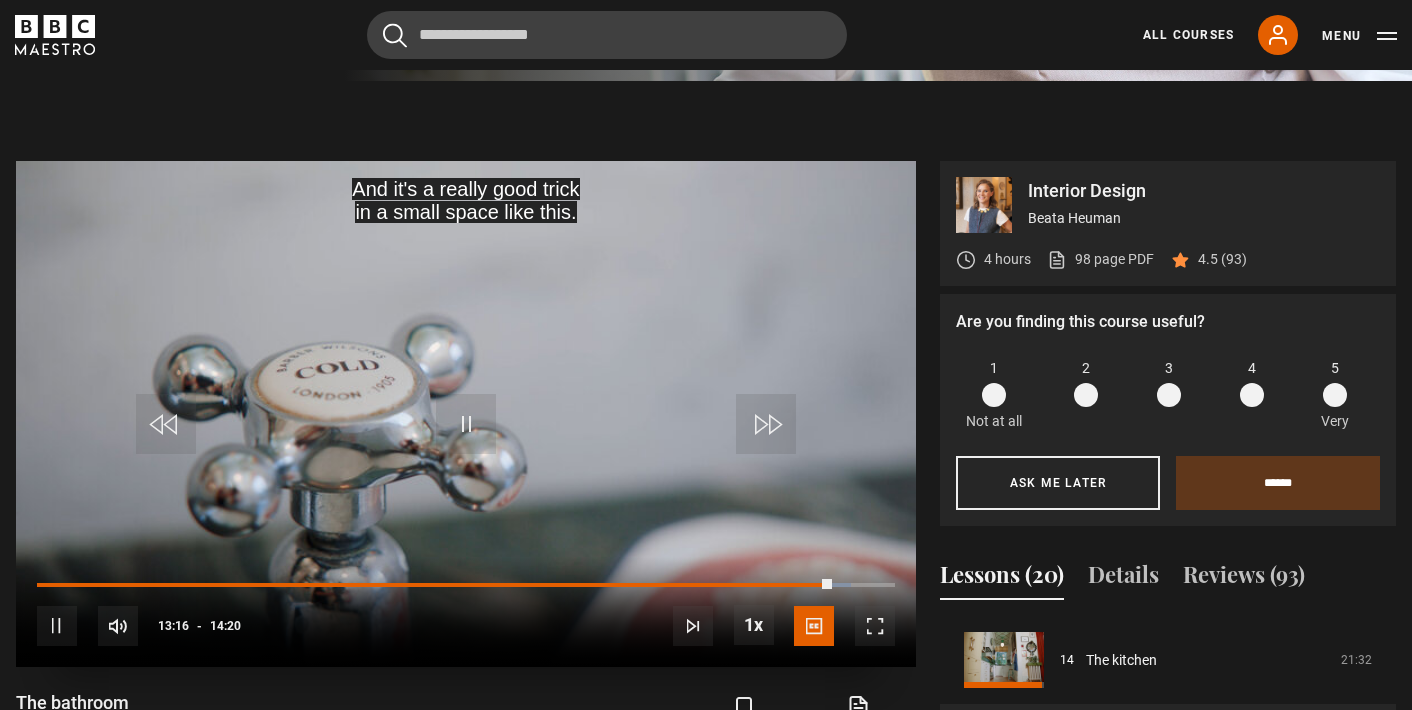 click at bounding box center [766, 424] 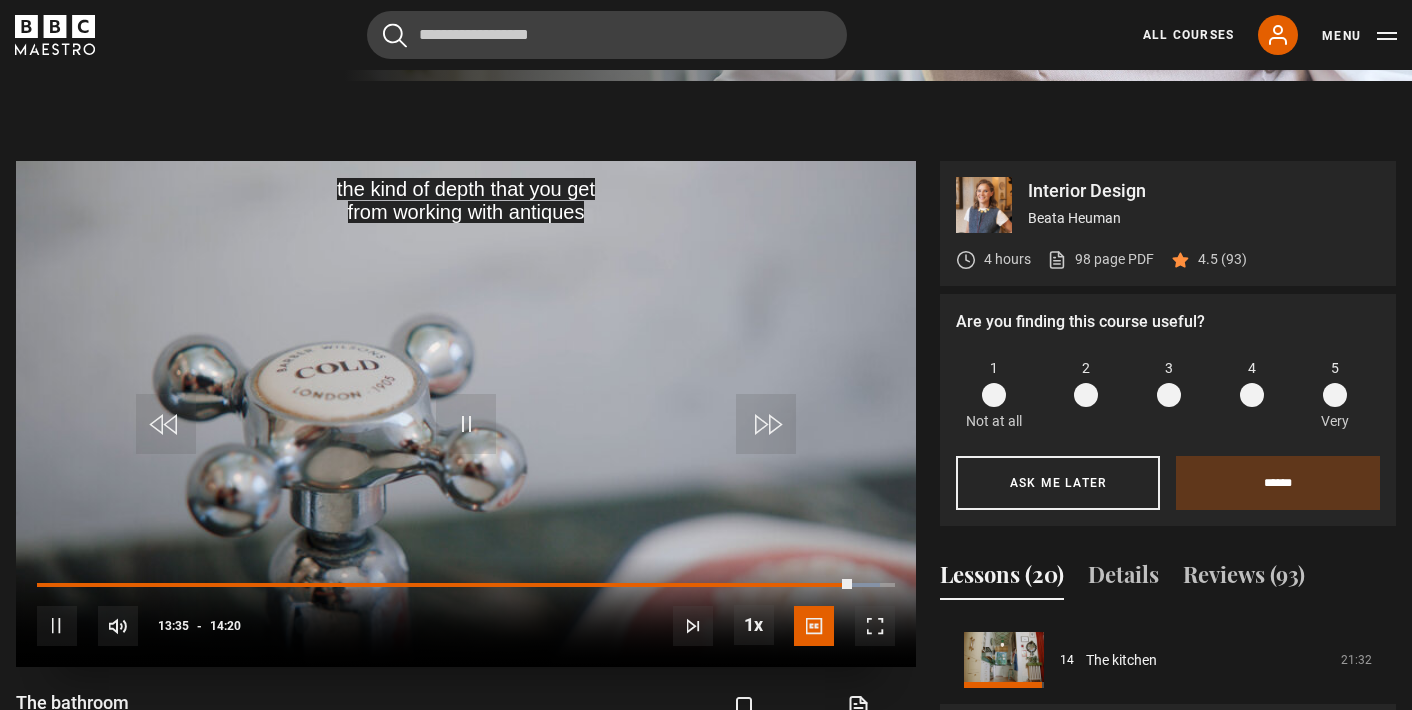 click at bounding box center (166, 424) 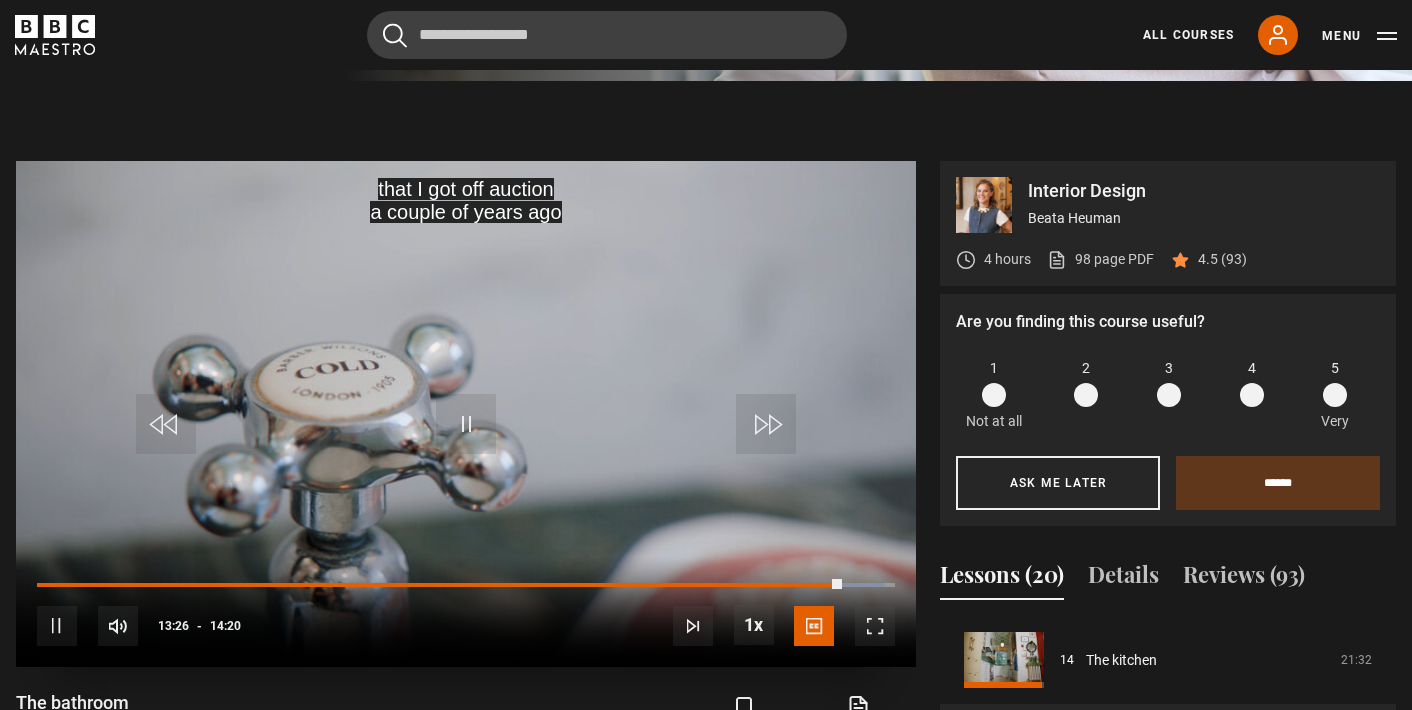 click at bounding box center (166, 424) 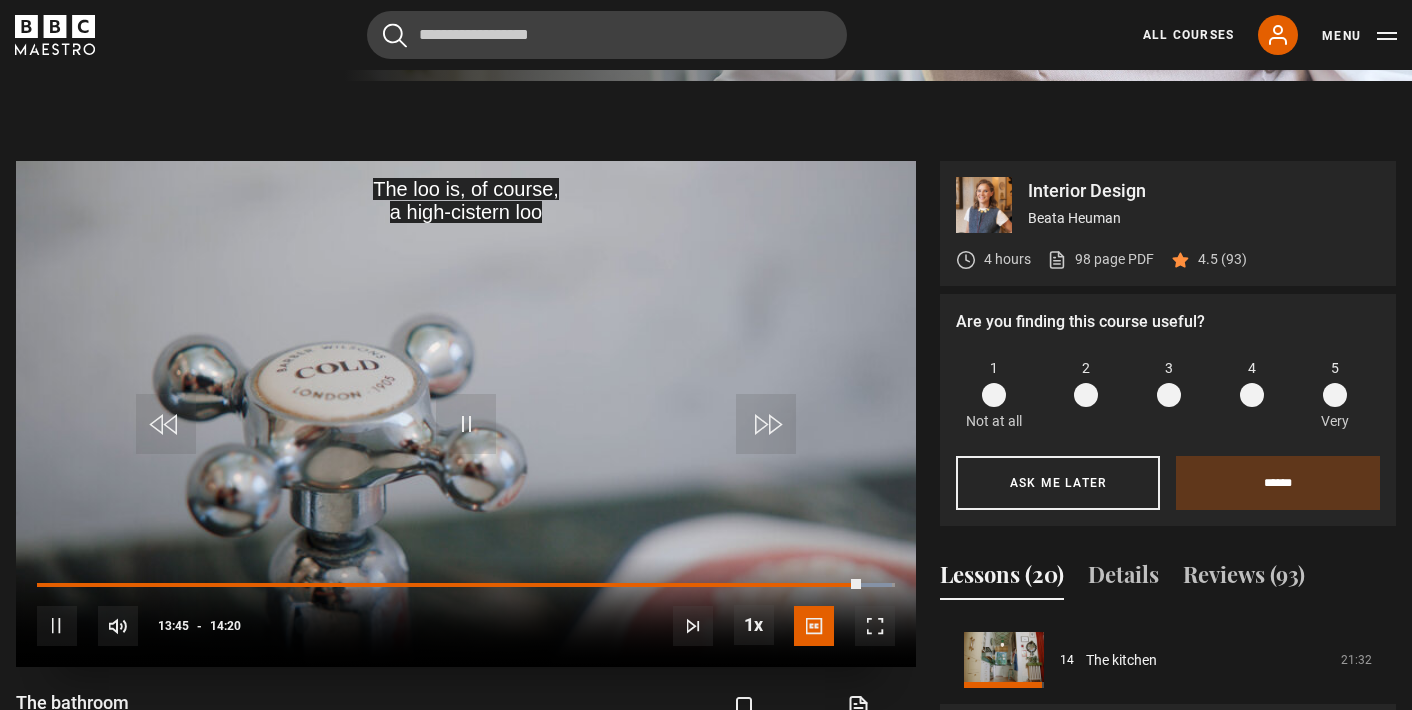 click at bounding box center [766, 424] 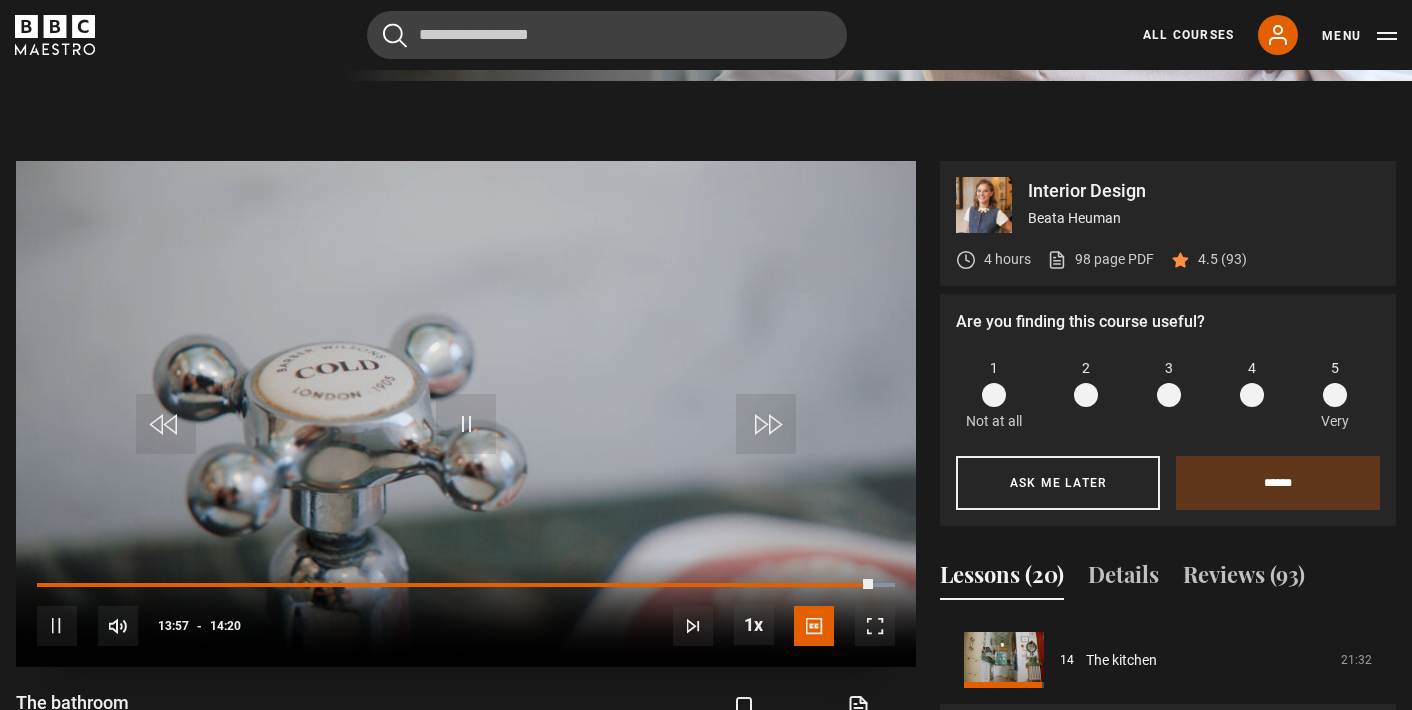 click at bounding box center (766, 424) 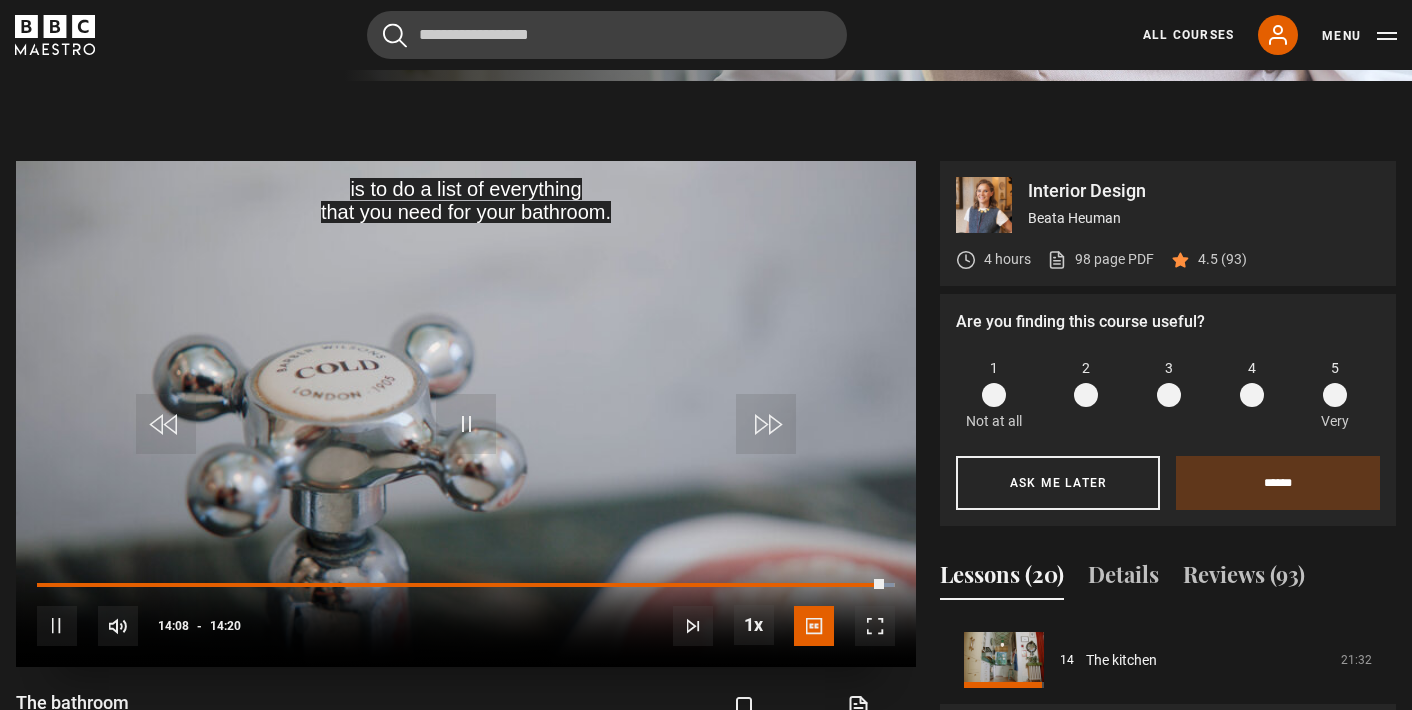 click at bounding box center (766, 424) 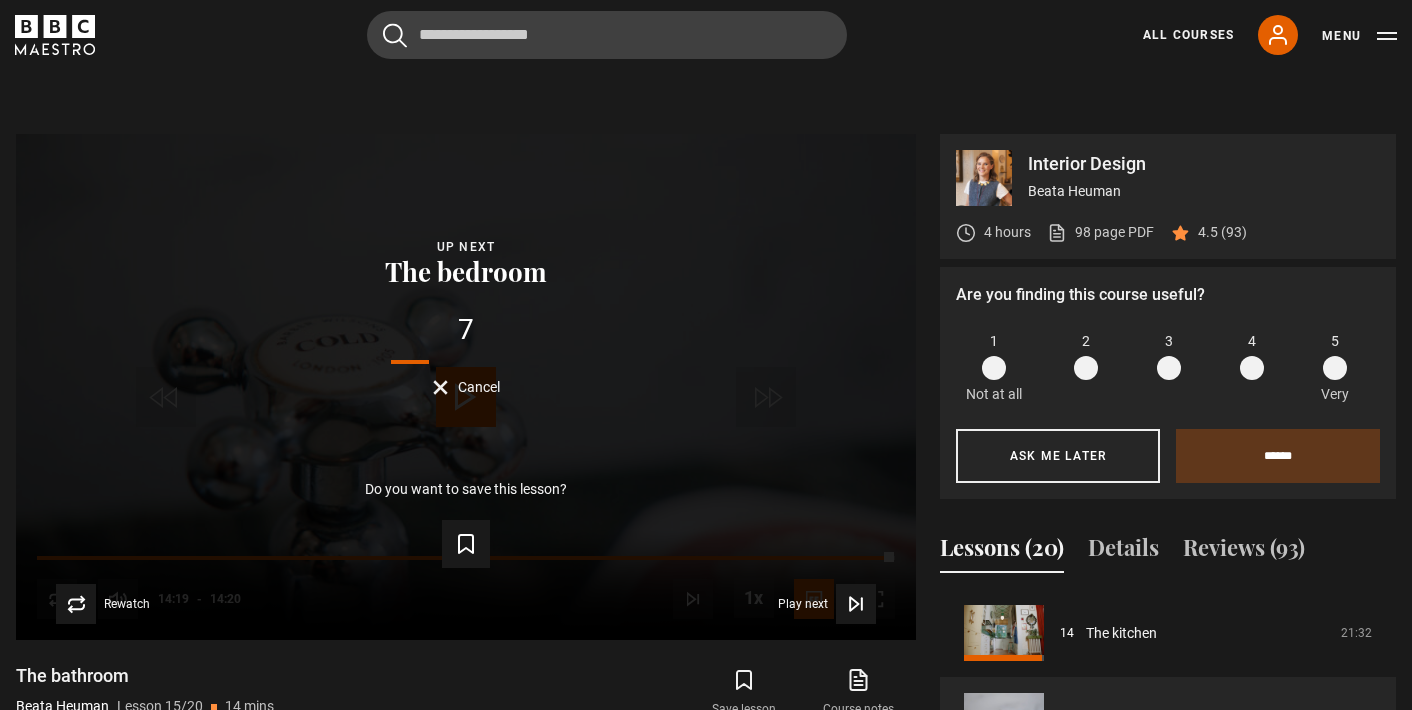 scroll, scrollTop: 717, scrollLeft: 0, axis: vertical 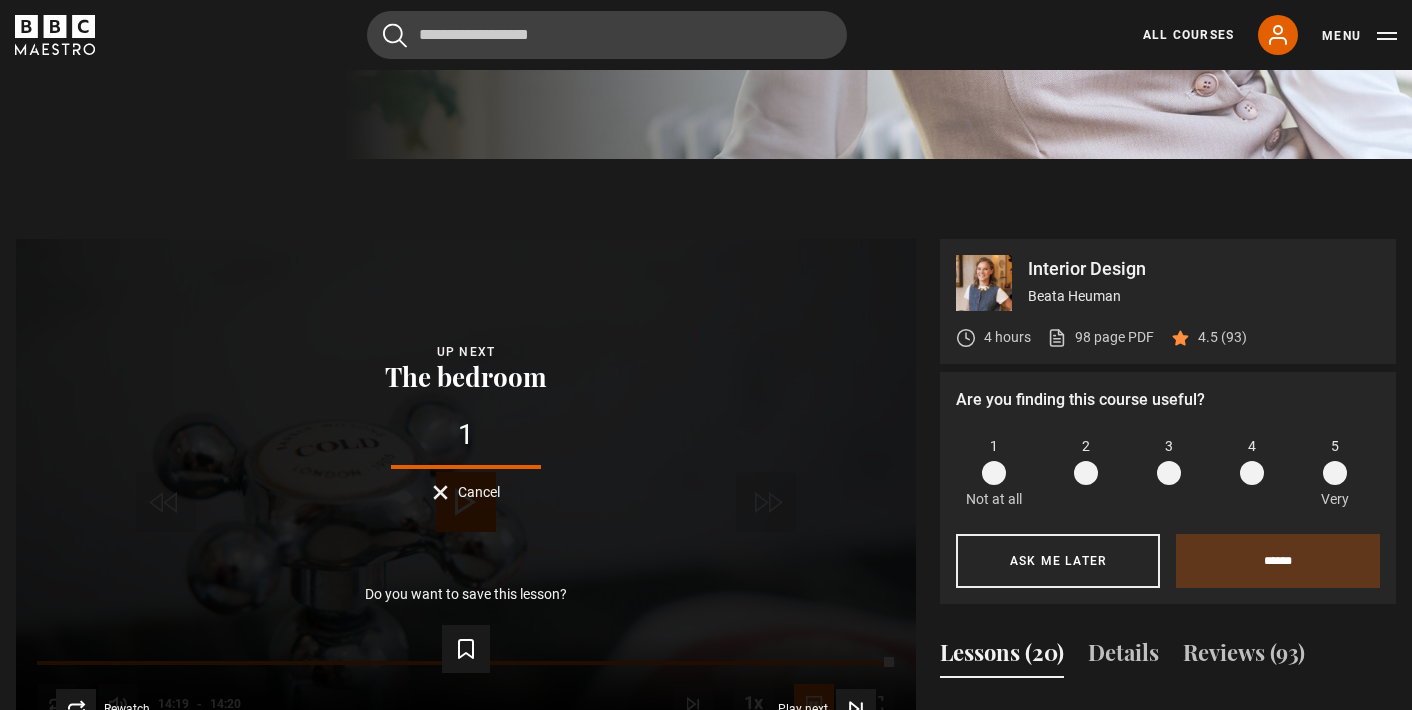 click at bounding box center (1335, 473) 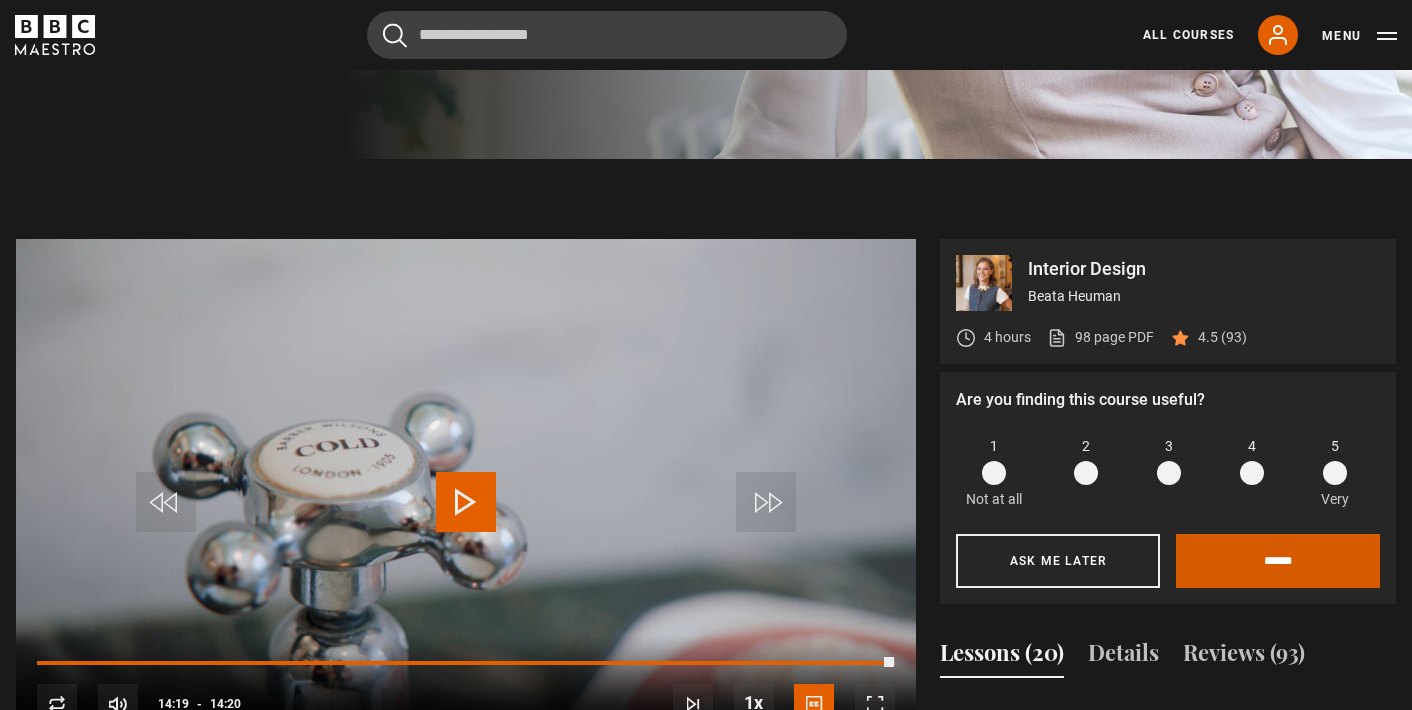 click on "******" at bounding box center [1278, 561] 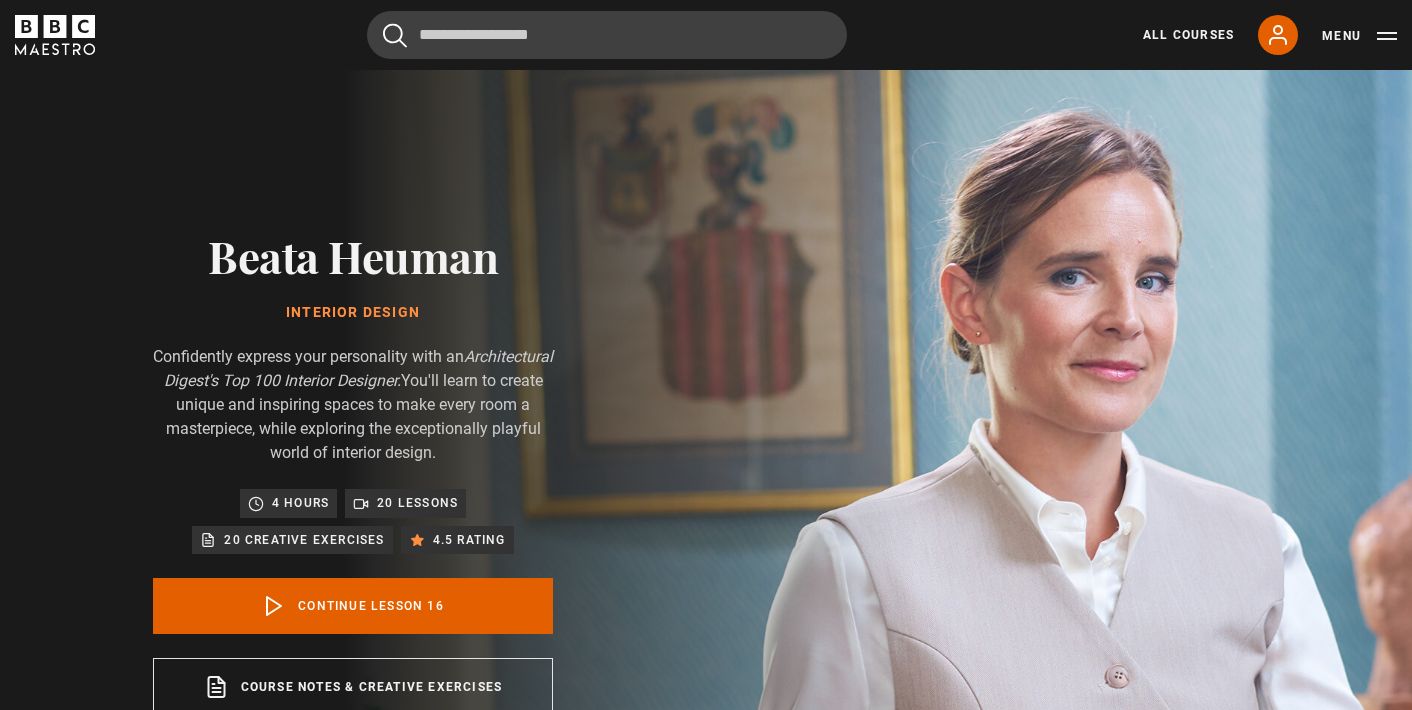 click on "Play Lesson The bedroom" at bounding box center (466, 1209) 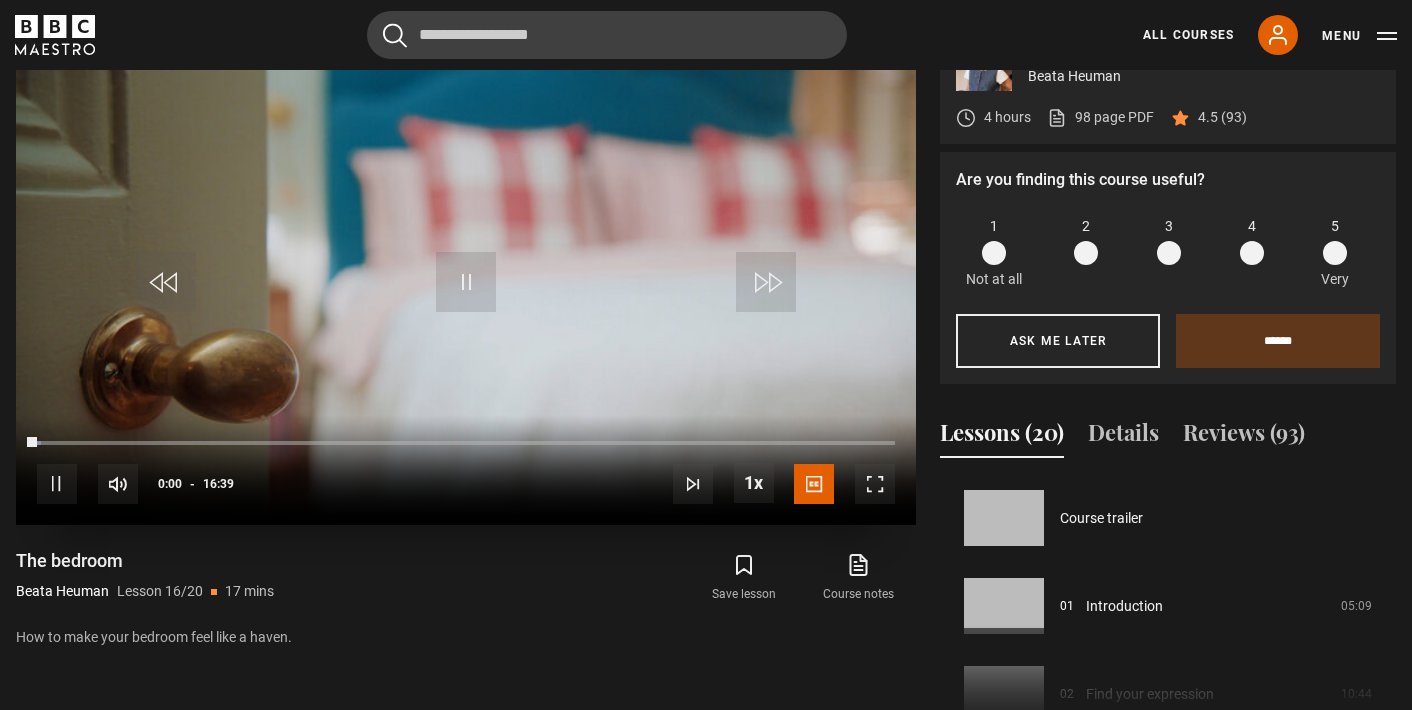 scroll, scrollTop: 0, scrollLeft: 0, axis: both 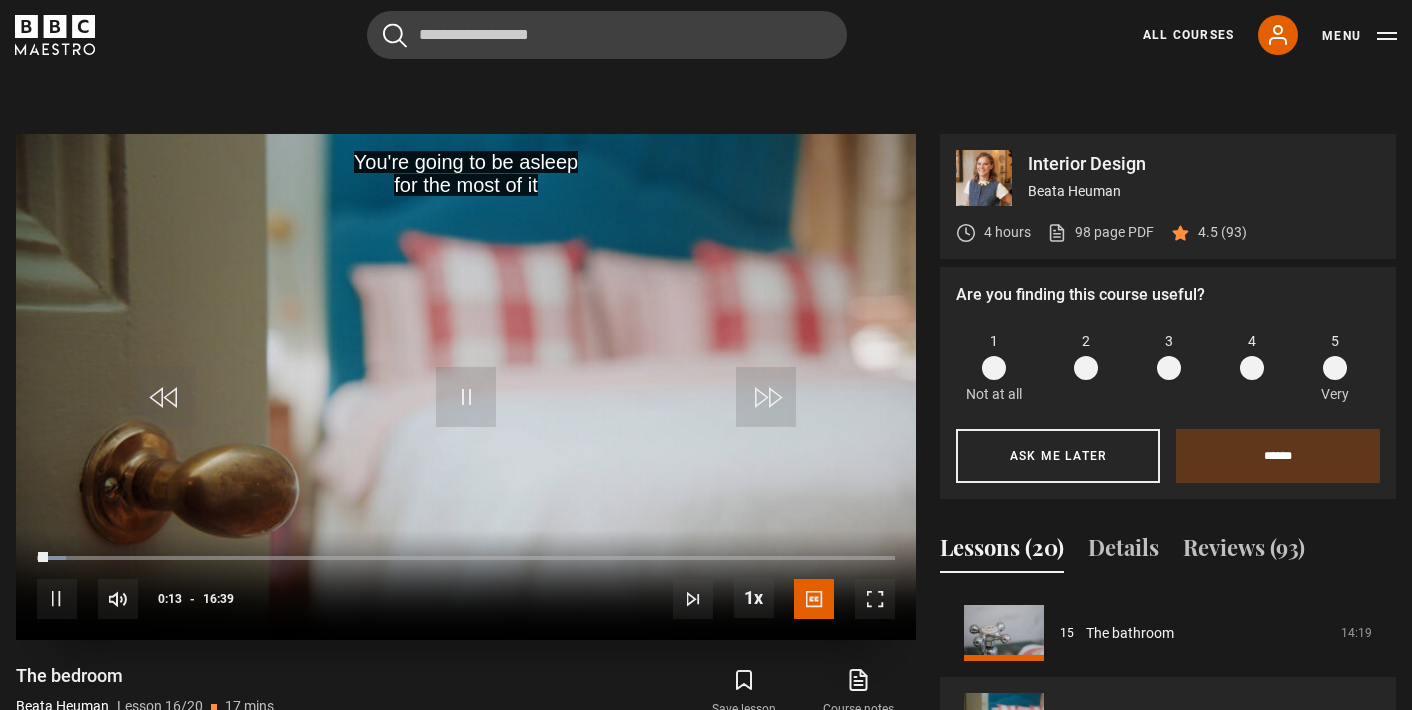 click at bounding box center [766, 397] 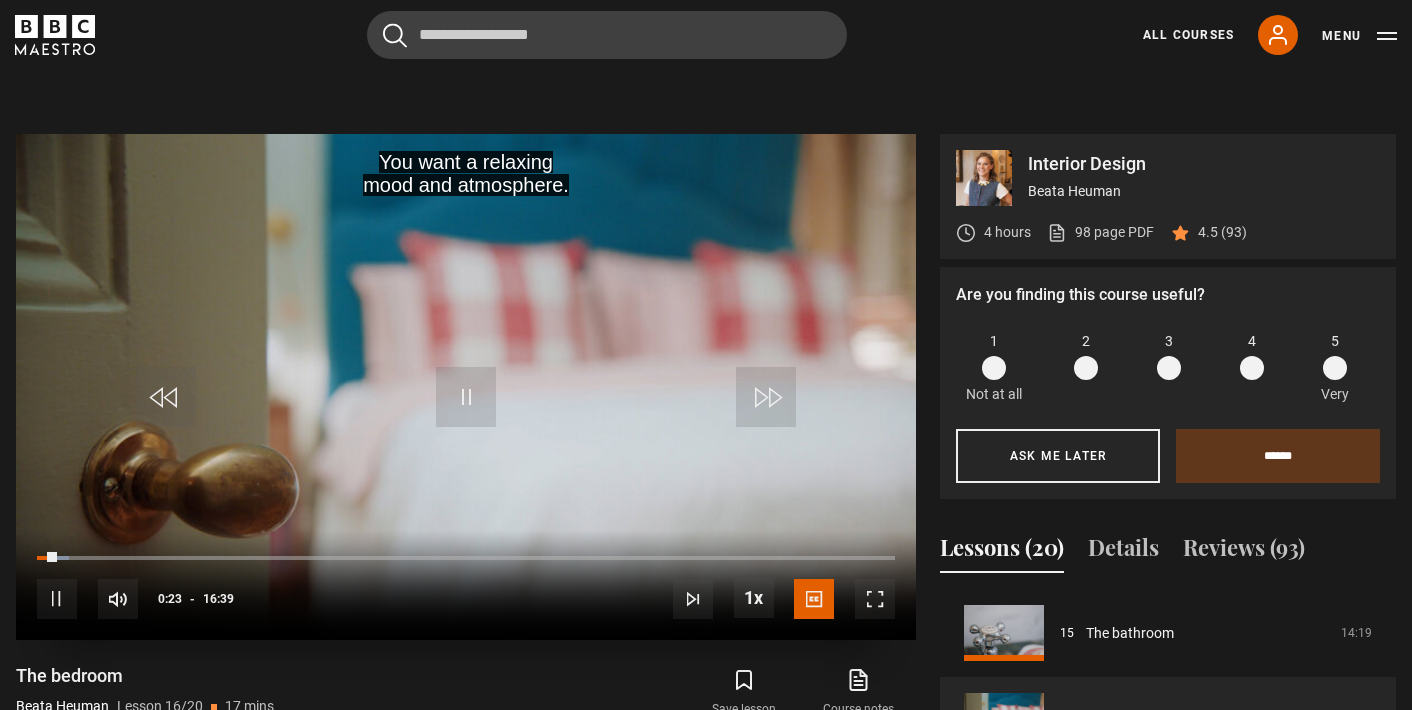 click at bounding box center [766, 397] 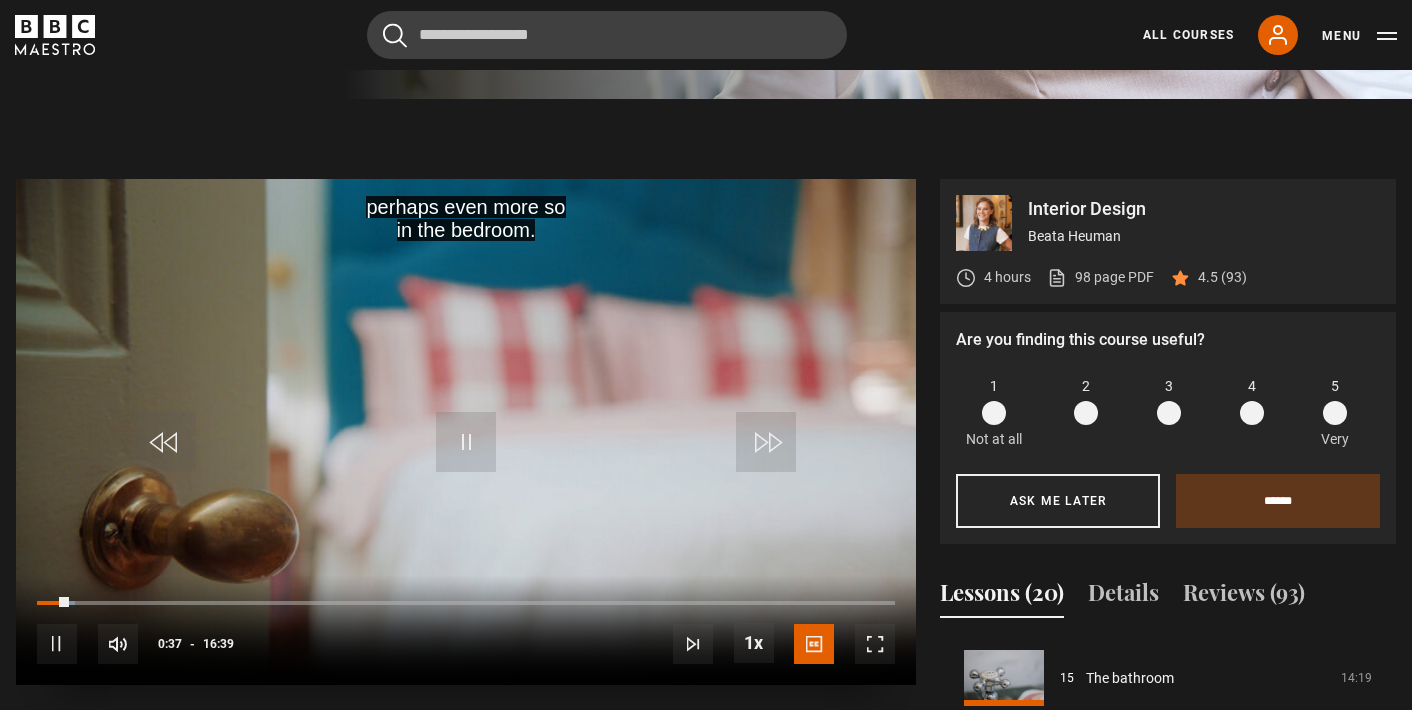 scroll, scrollTop: 777, scrollLeft: 0, axis: vertical 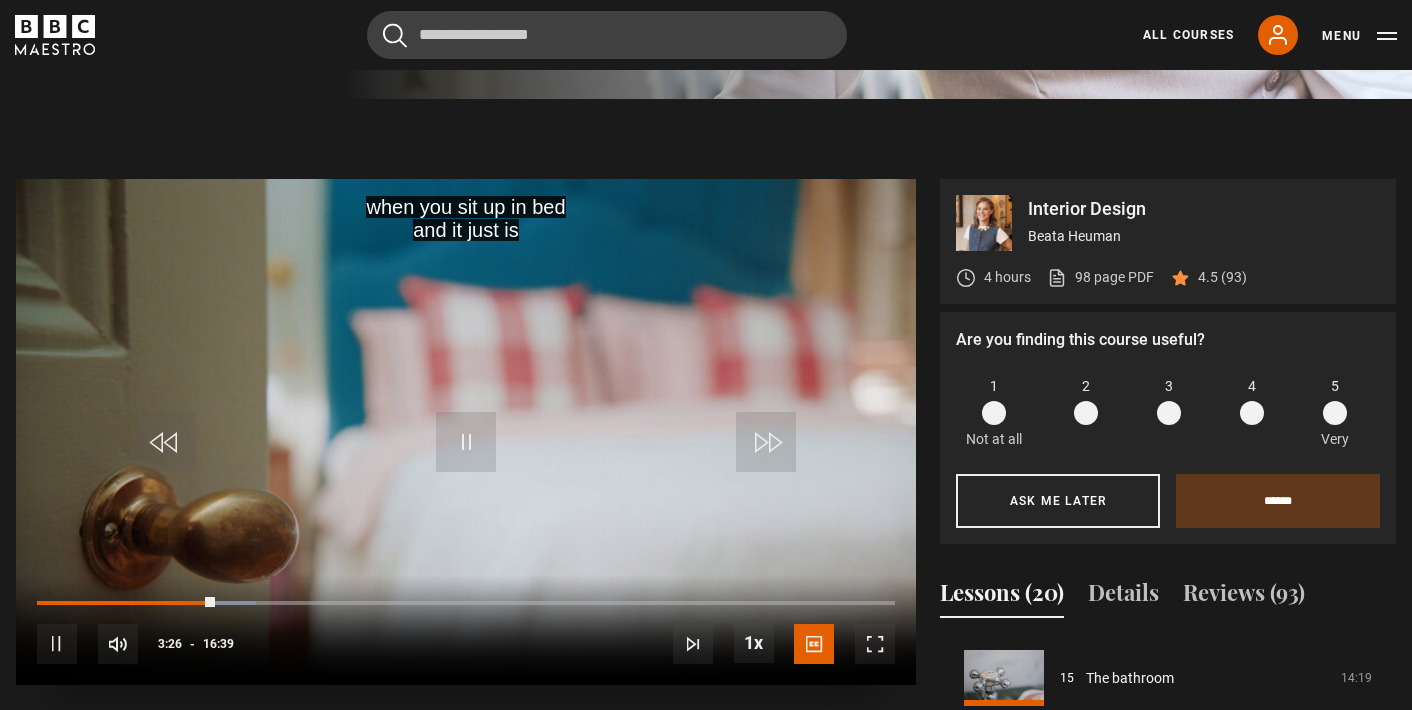click at bounding box center [766, 442] 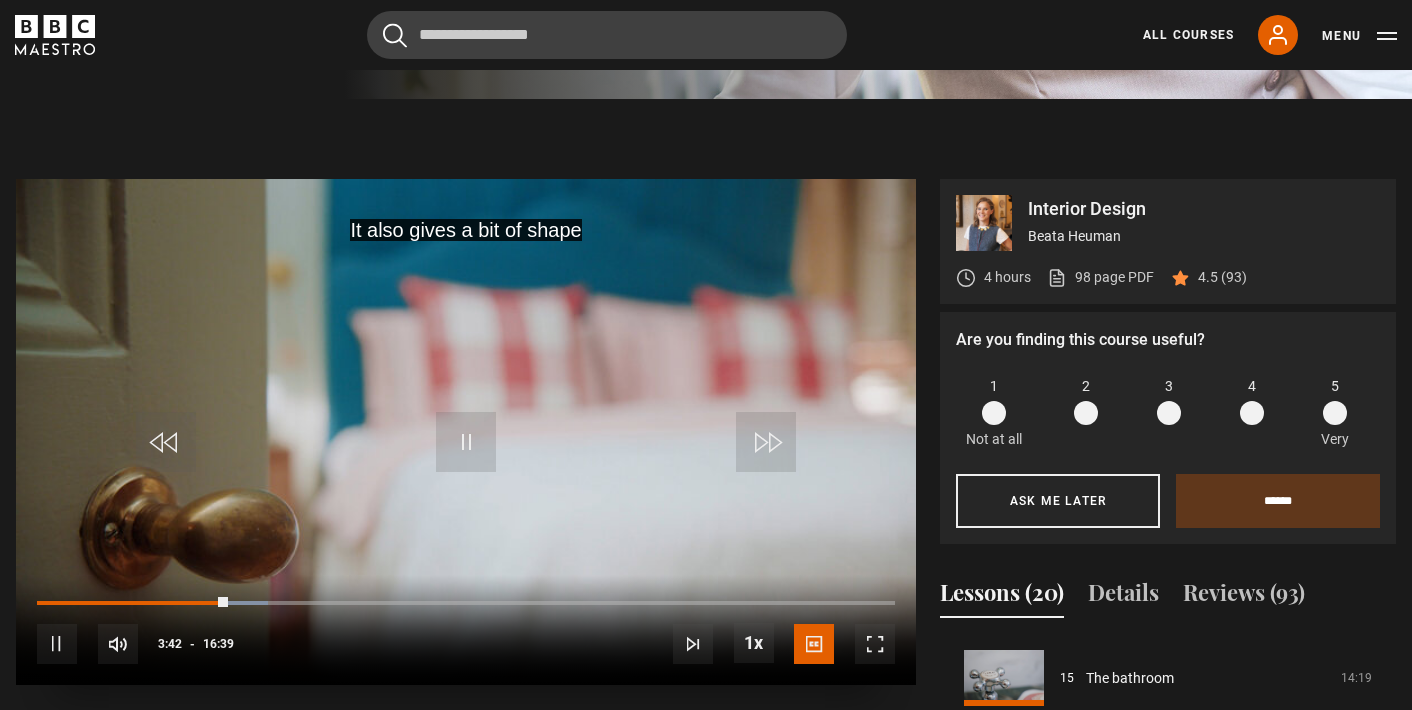 click at bounding box center (766, 442) 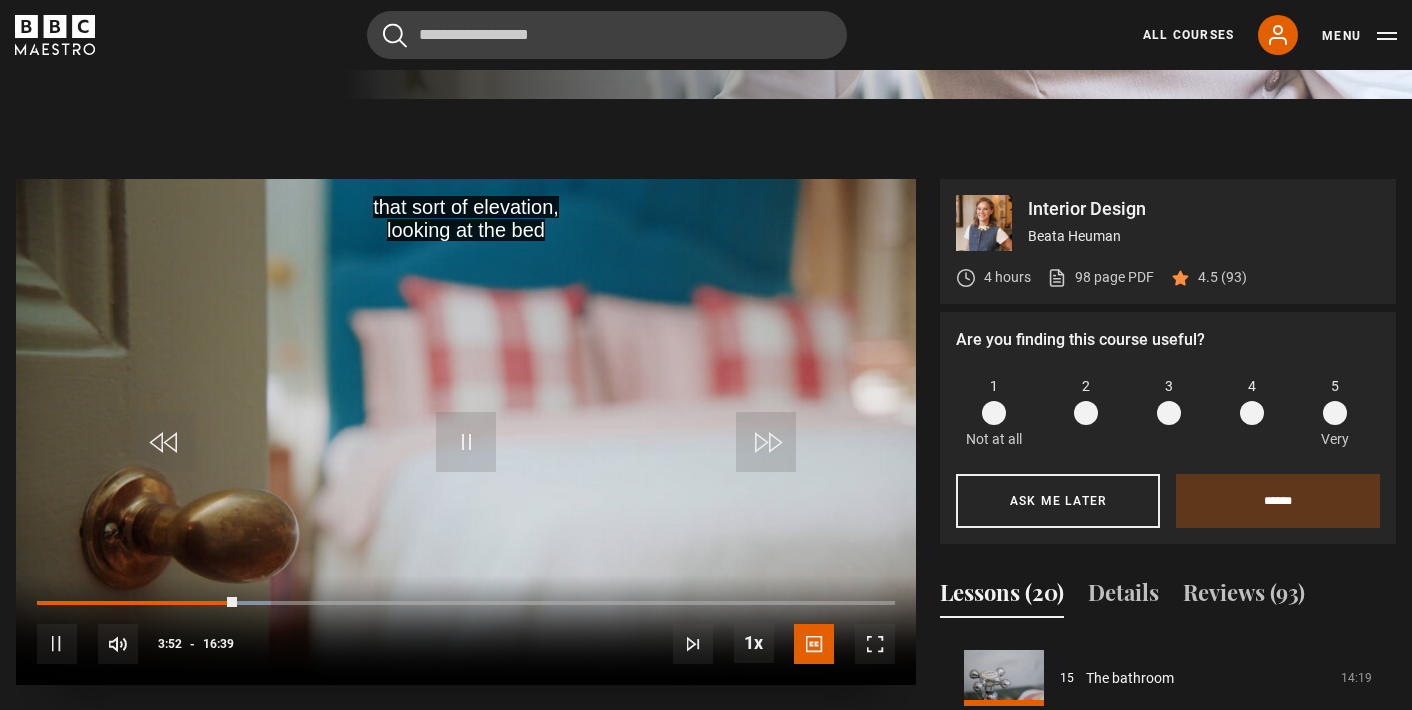 click at bounding box center [766, 442] 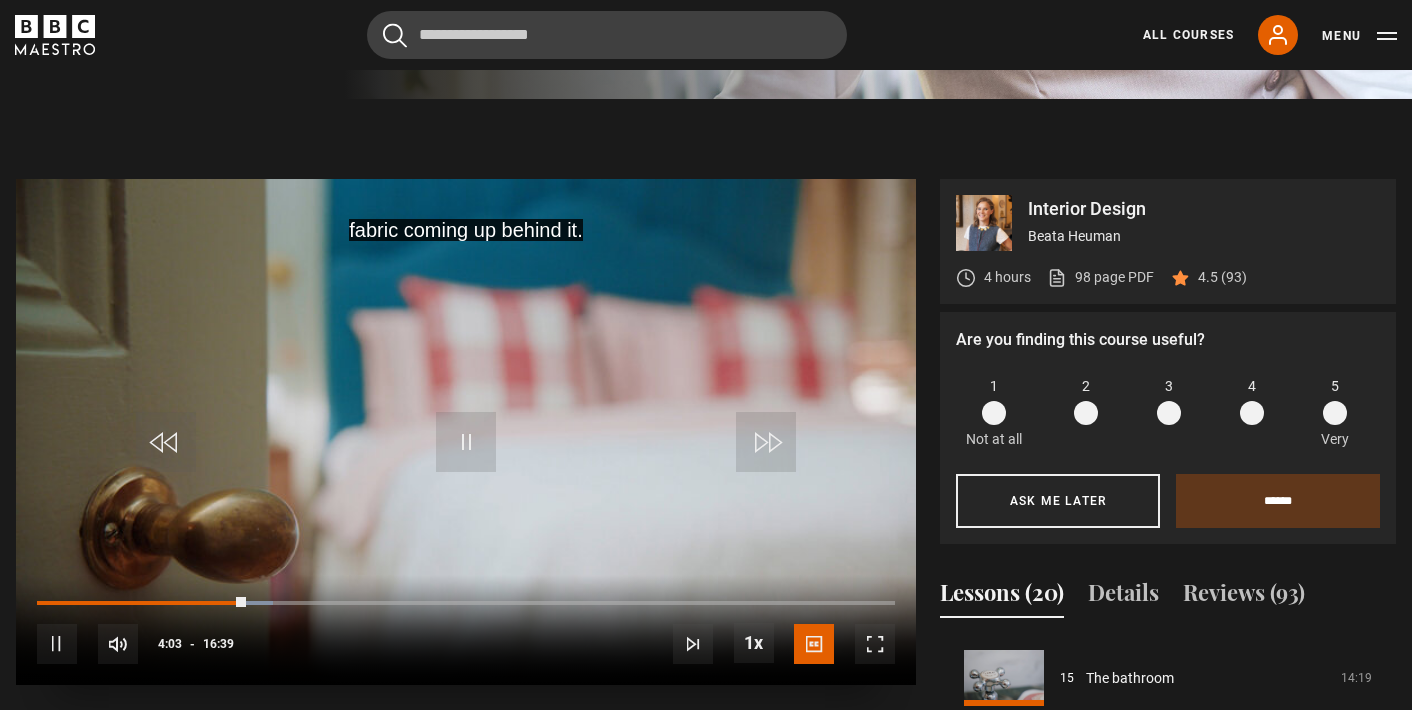 click at bounding box center (766, 442) 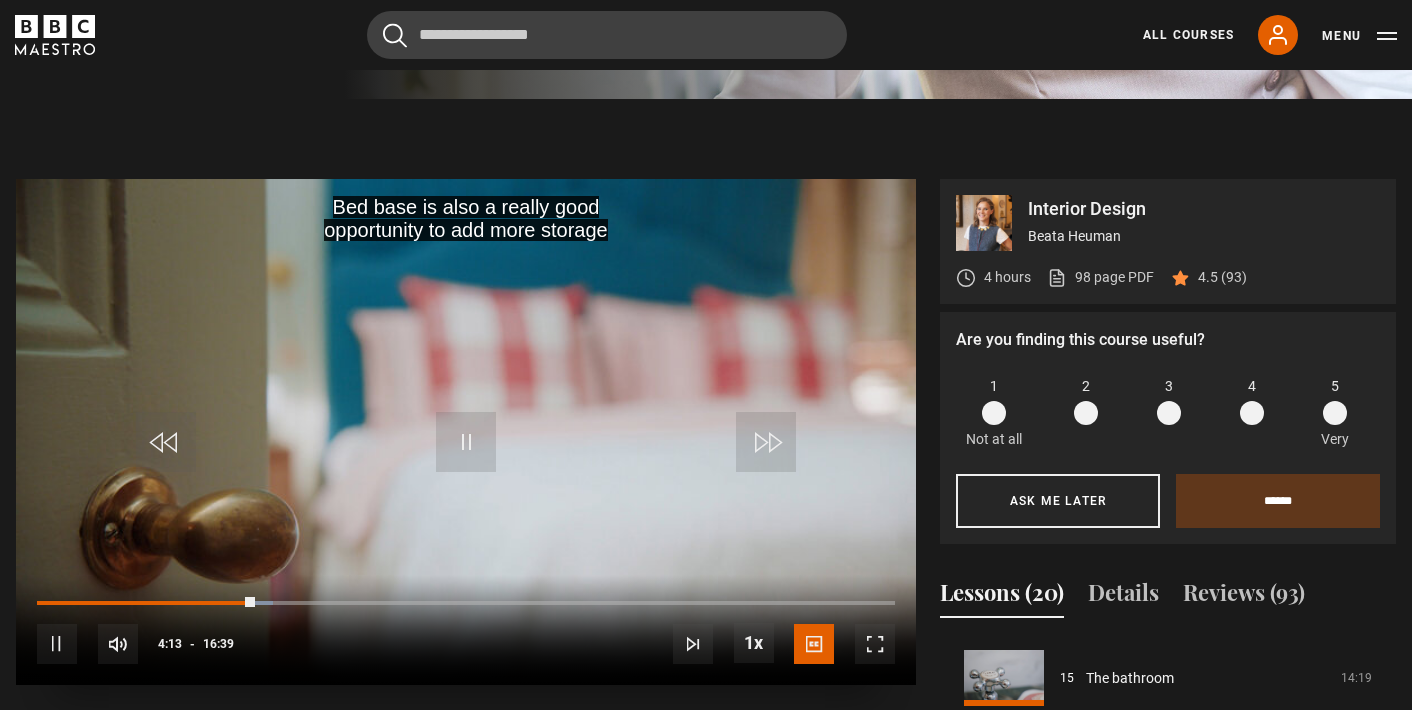 click at bounding box center (766, 442) 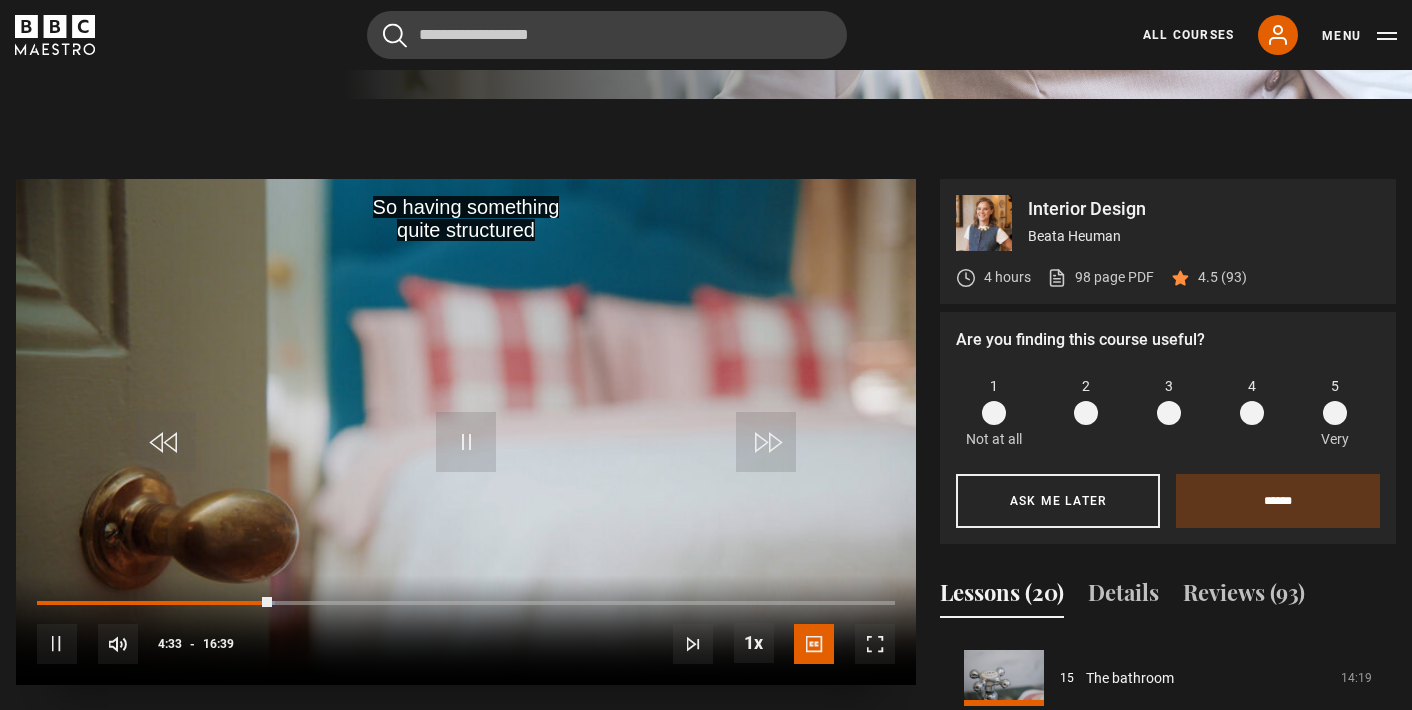 click at bounding box center (766, 442) 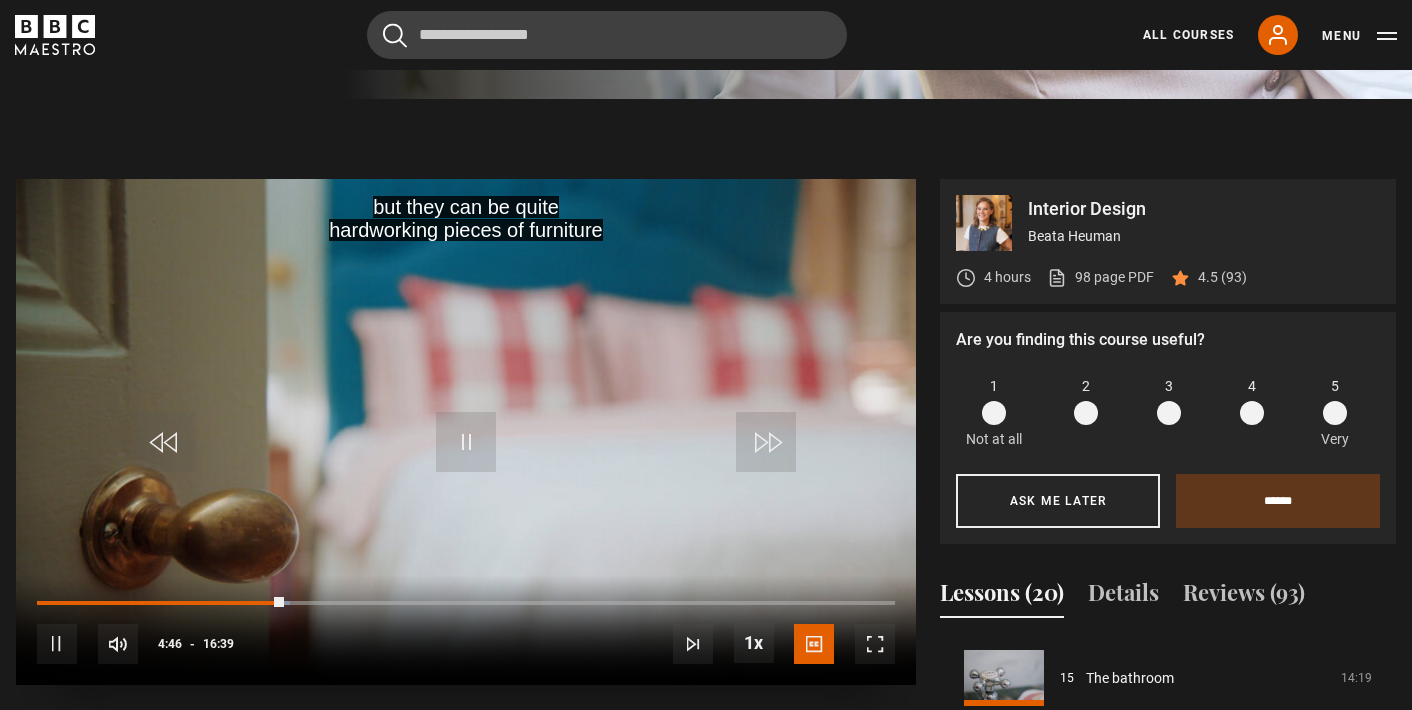 click at bounding box center [466, 432] 